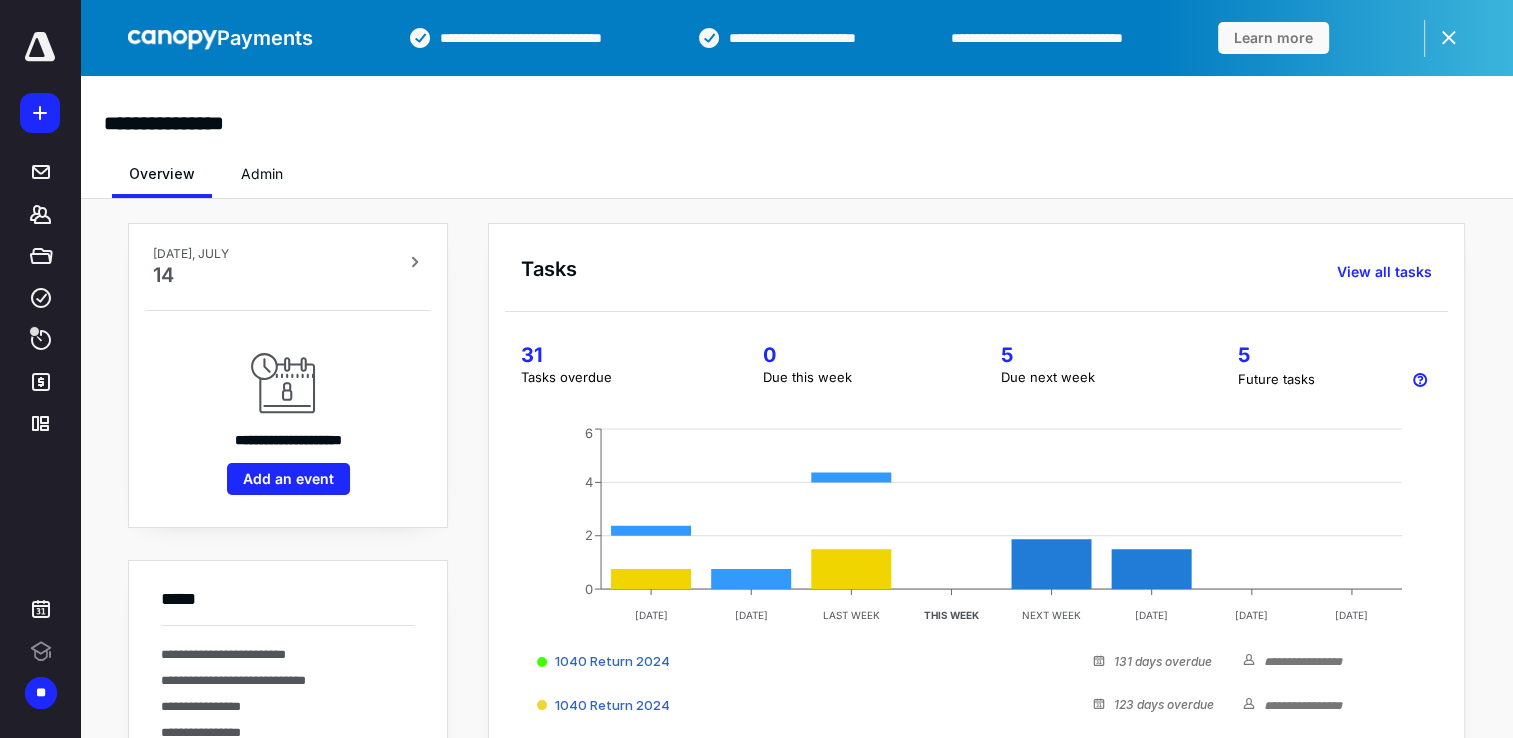 scroll, scrollTop: 0, scrollLeft: 0, axis: both 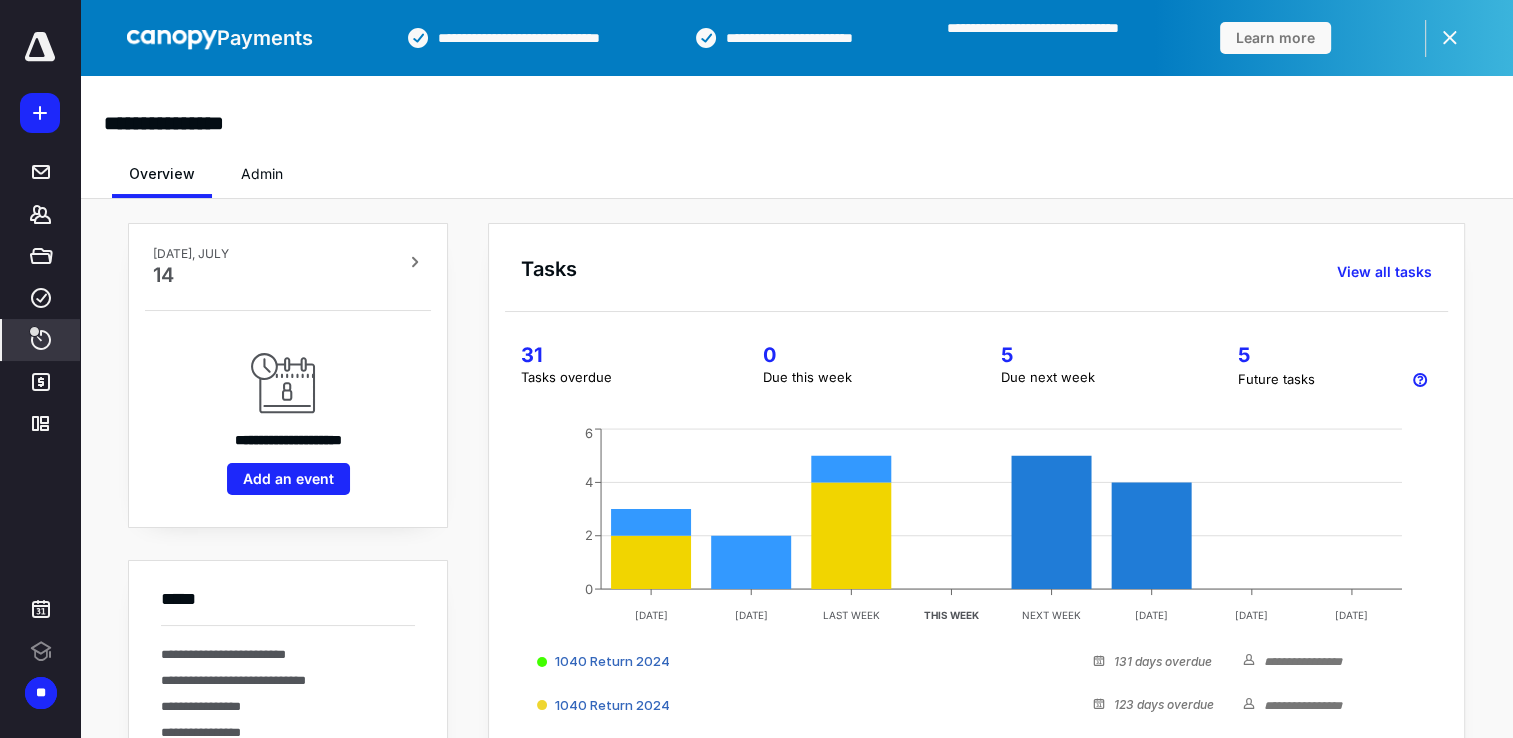 click at bounding box center (34, 331) 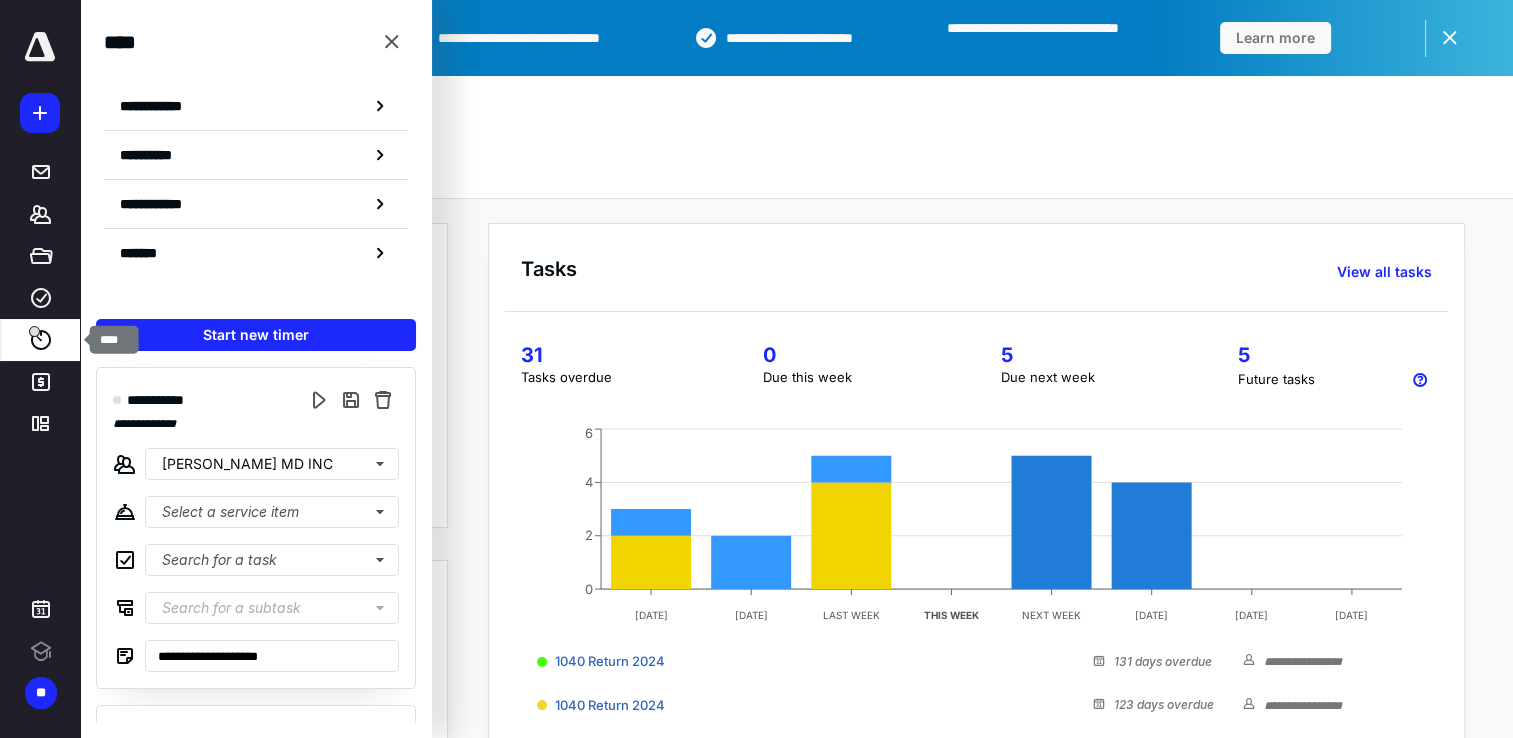 scroll, scrollTop: 0, scrollLeft: 0, axis: both 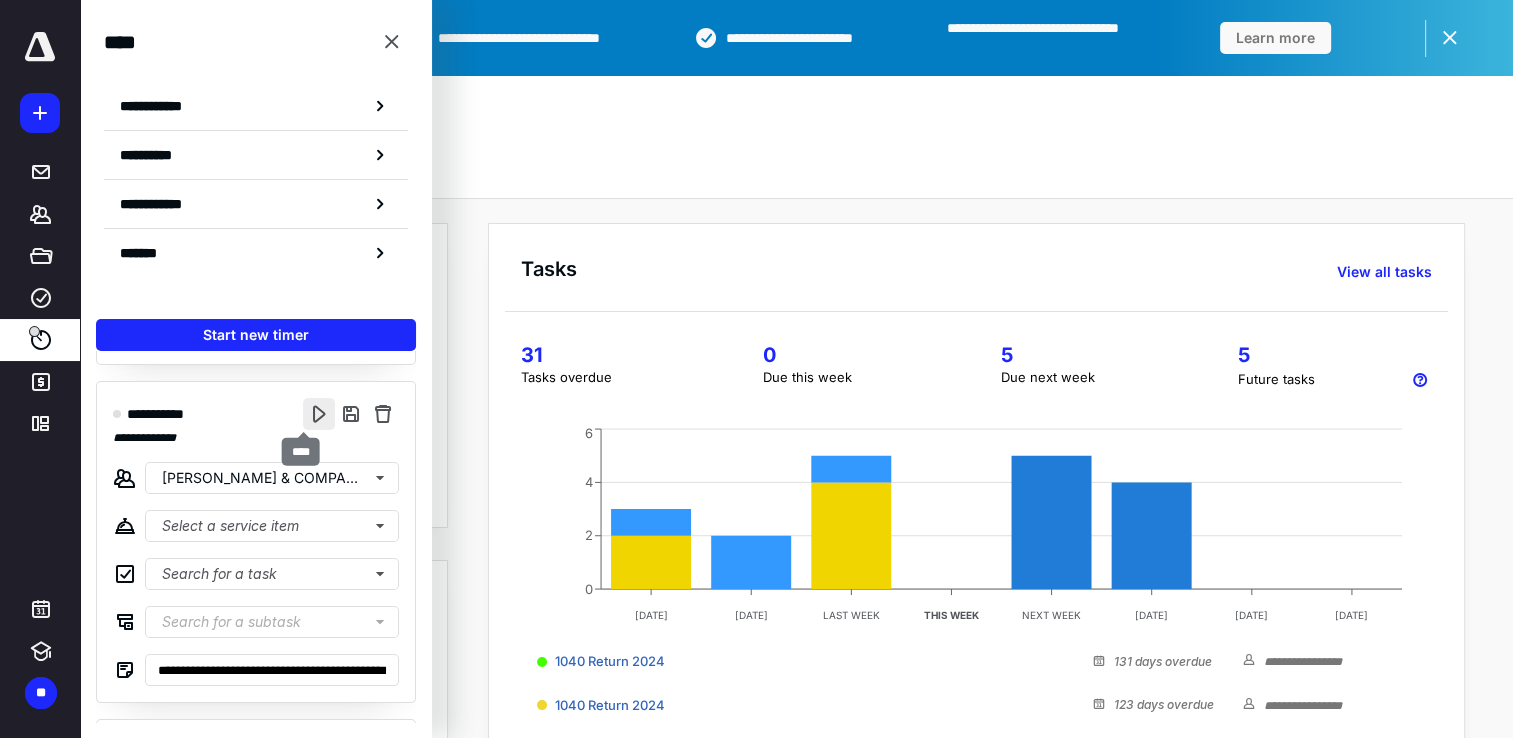 click at bounding box center [319, 414] 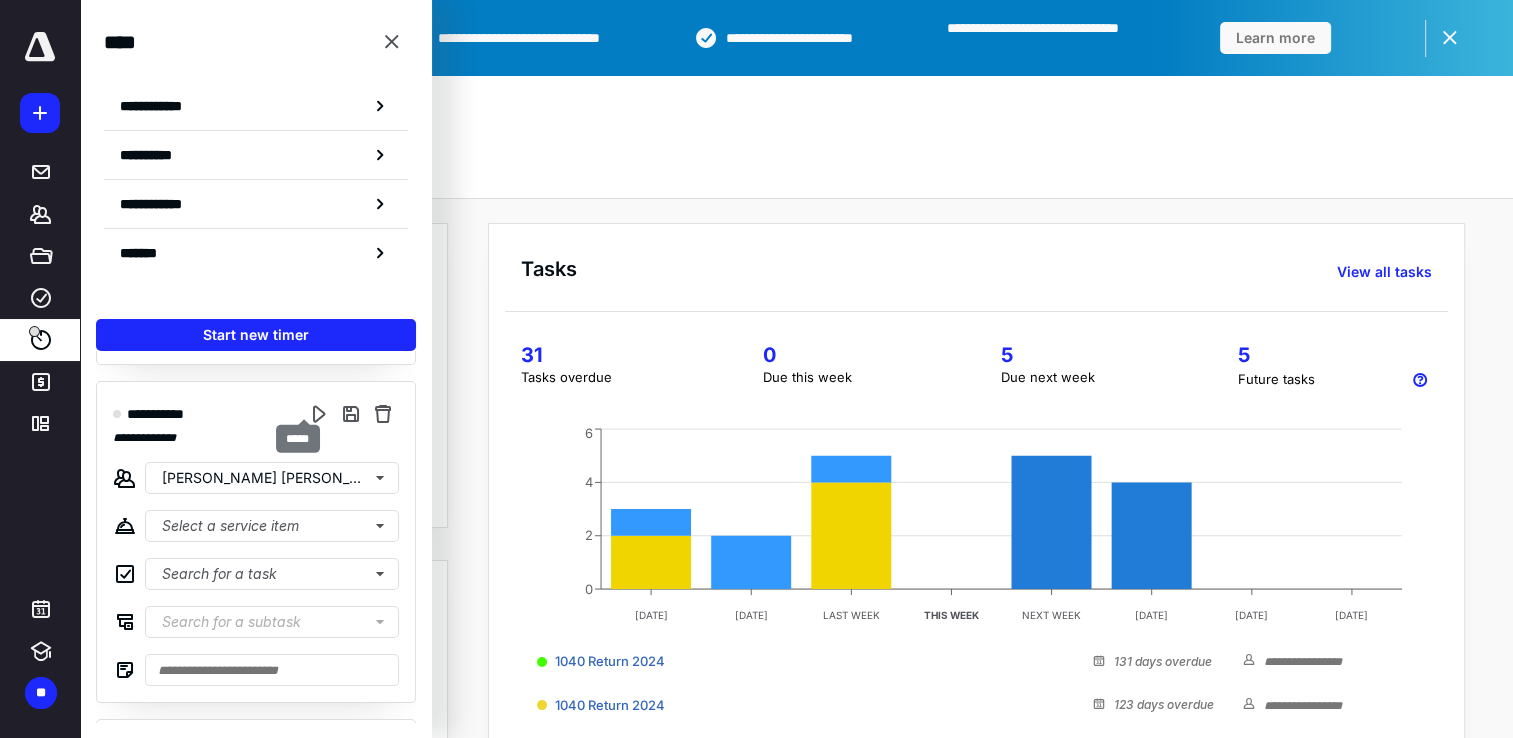scroll, scrollTop: 0, scrollLeft: 0, axis: both 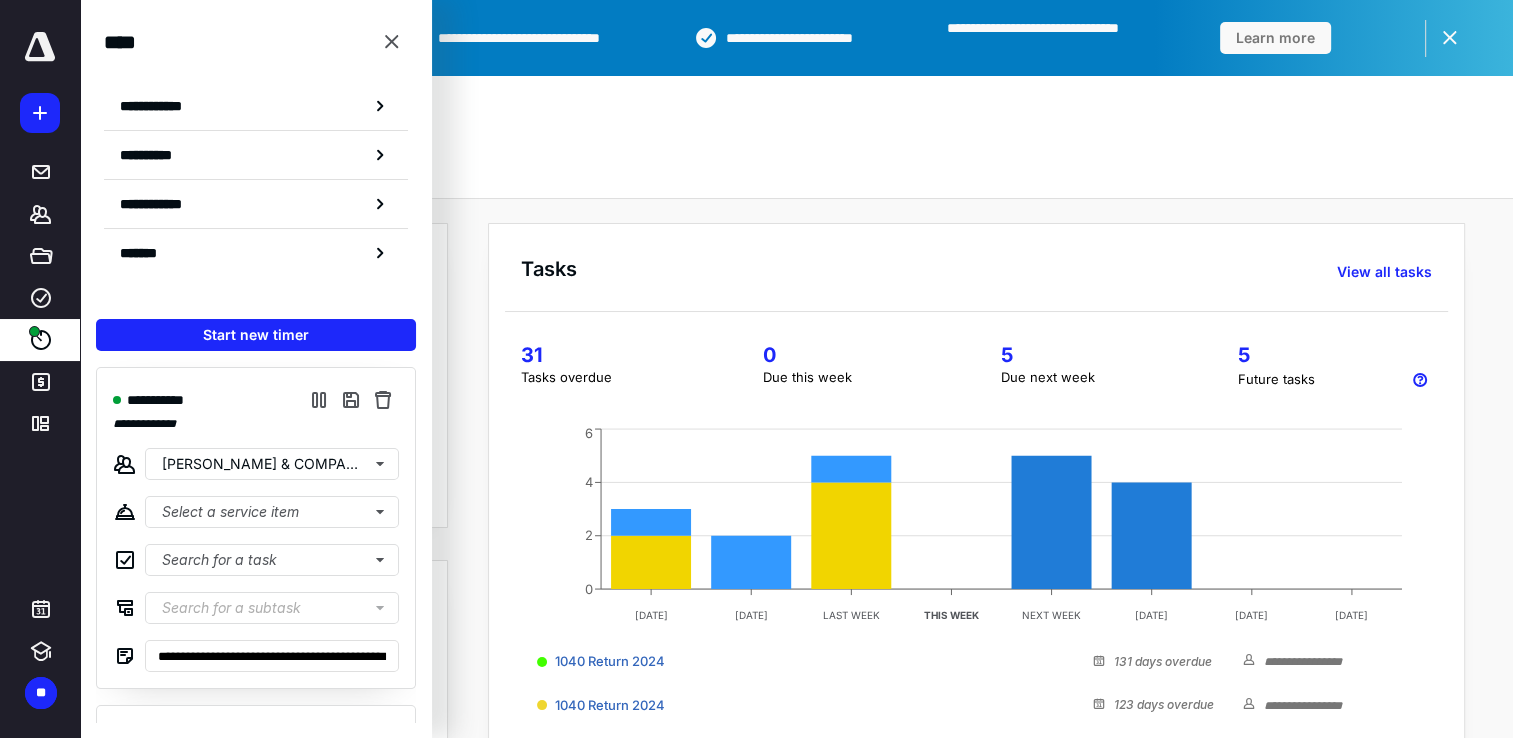 click on "Overview Admin" at bounding box center (796, 168) 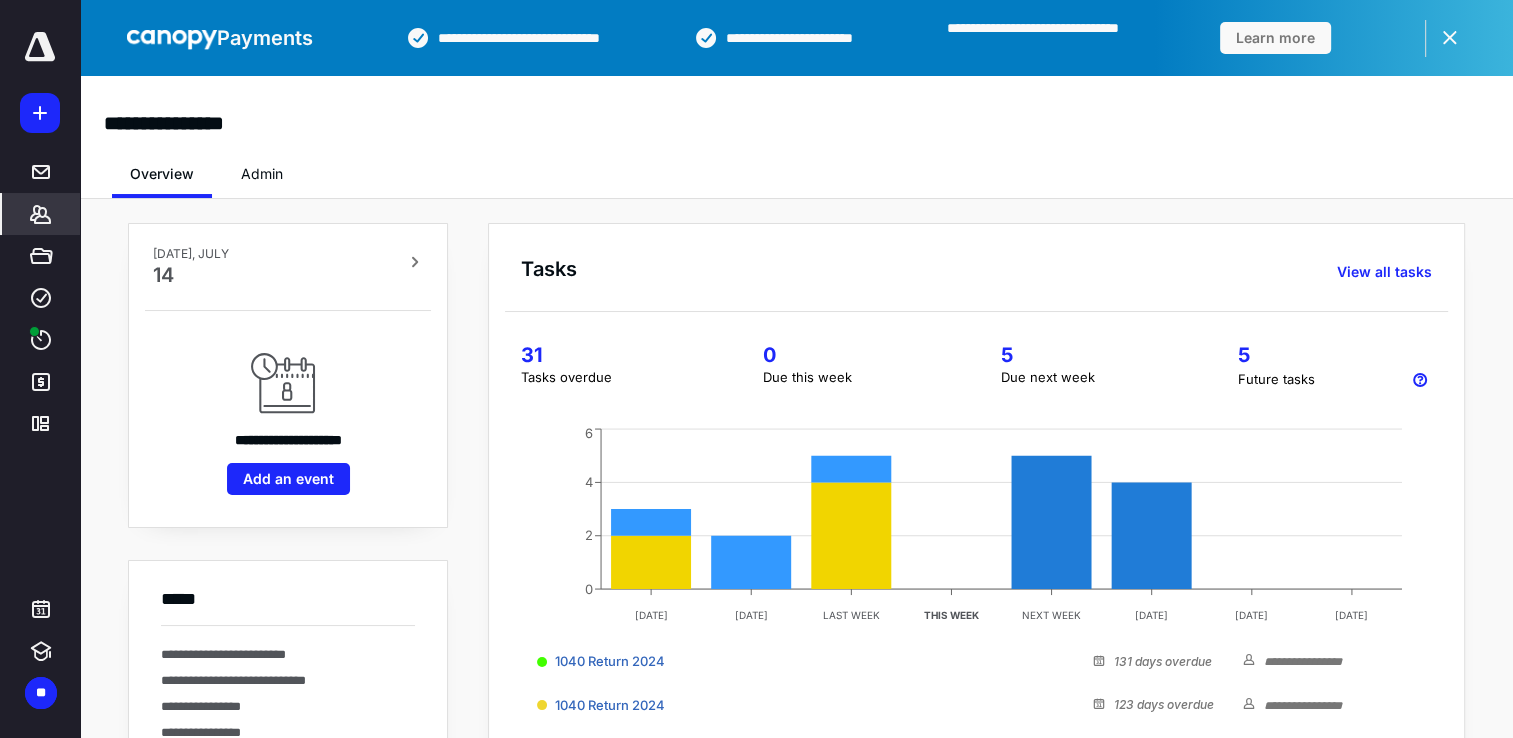 click 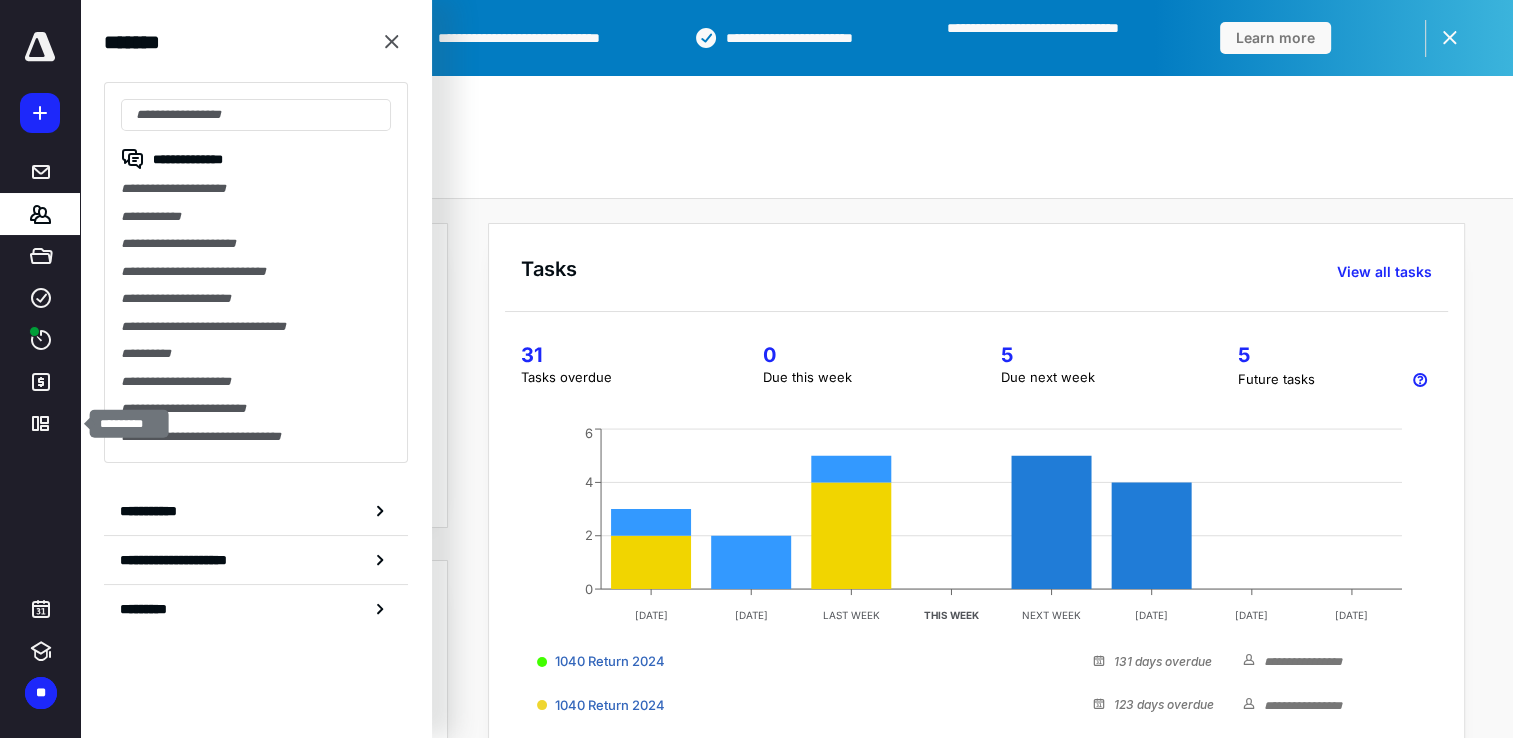 click on "Overview Admin" at bounding box center (796, 168) 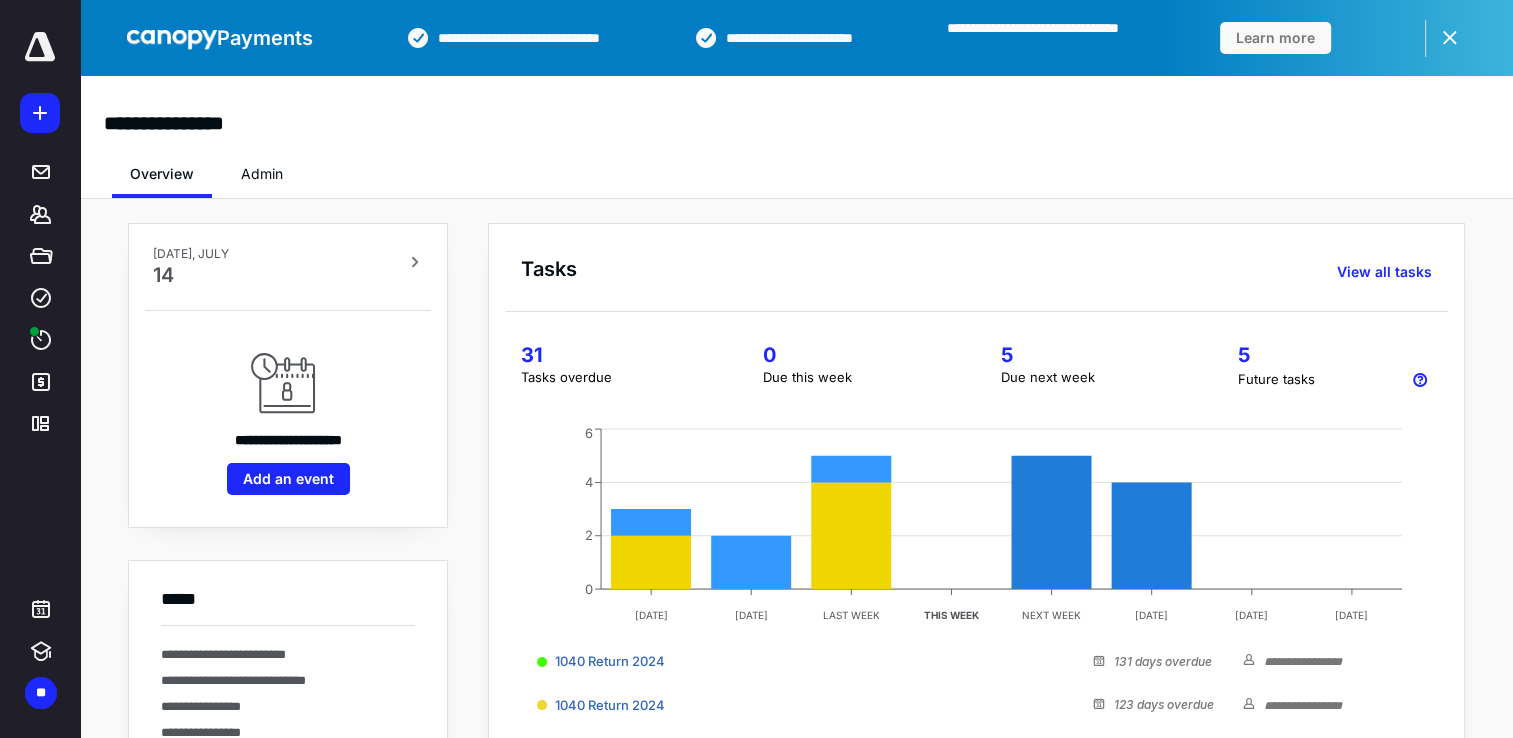 scroll, scrollTop: 200, scrollLeft: 0, axis: vertical 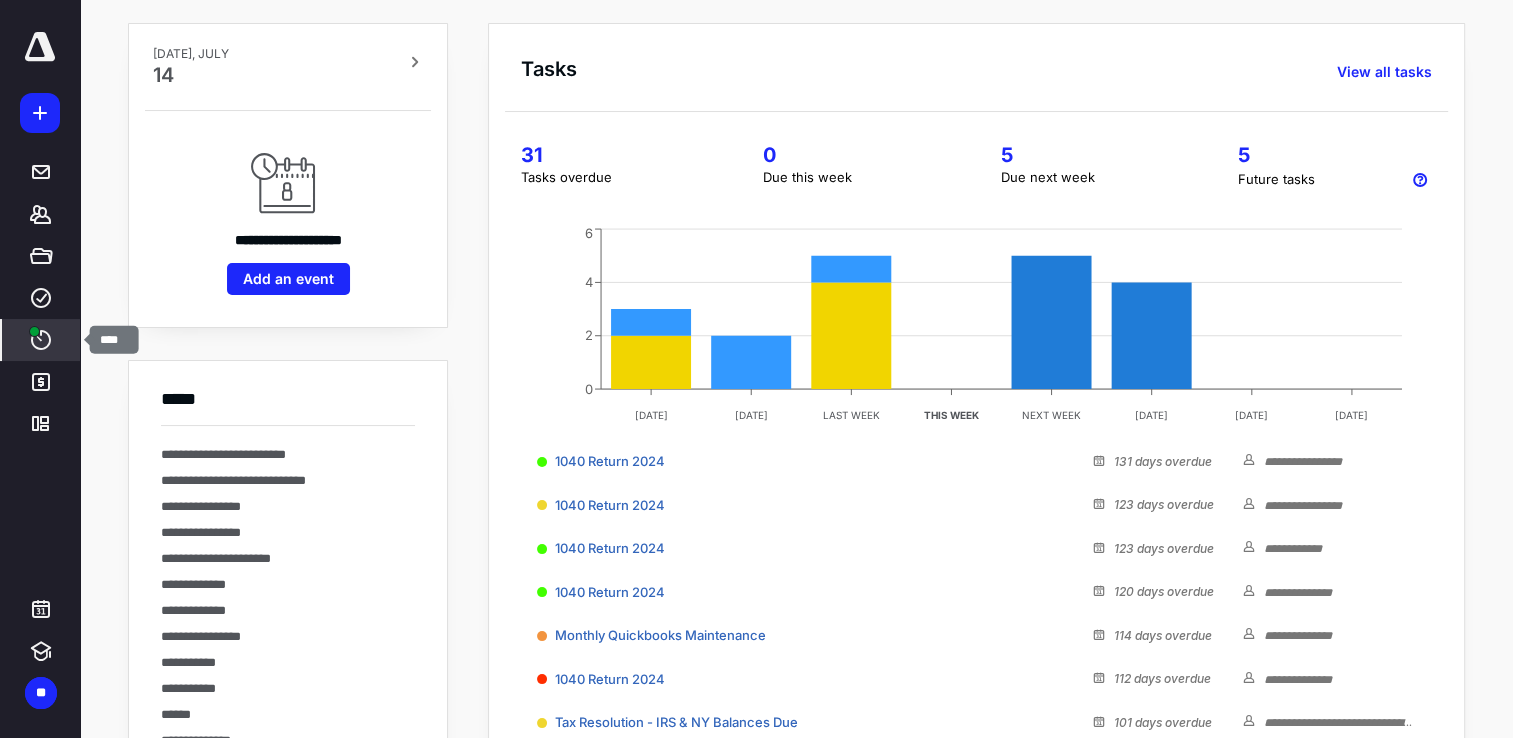 click 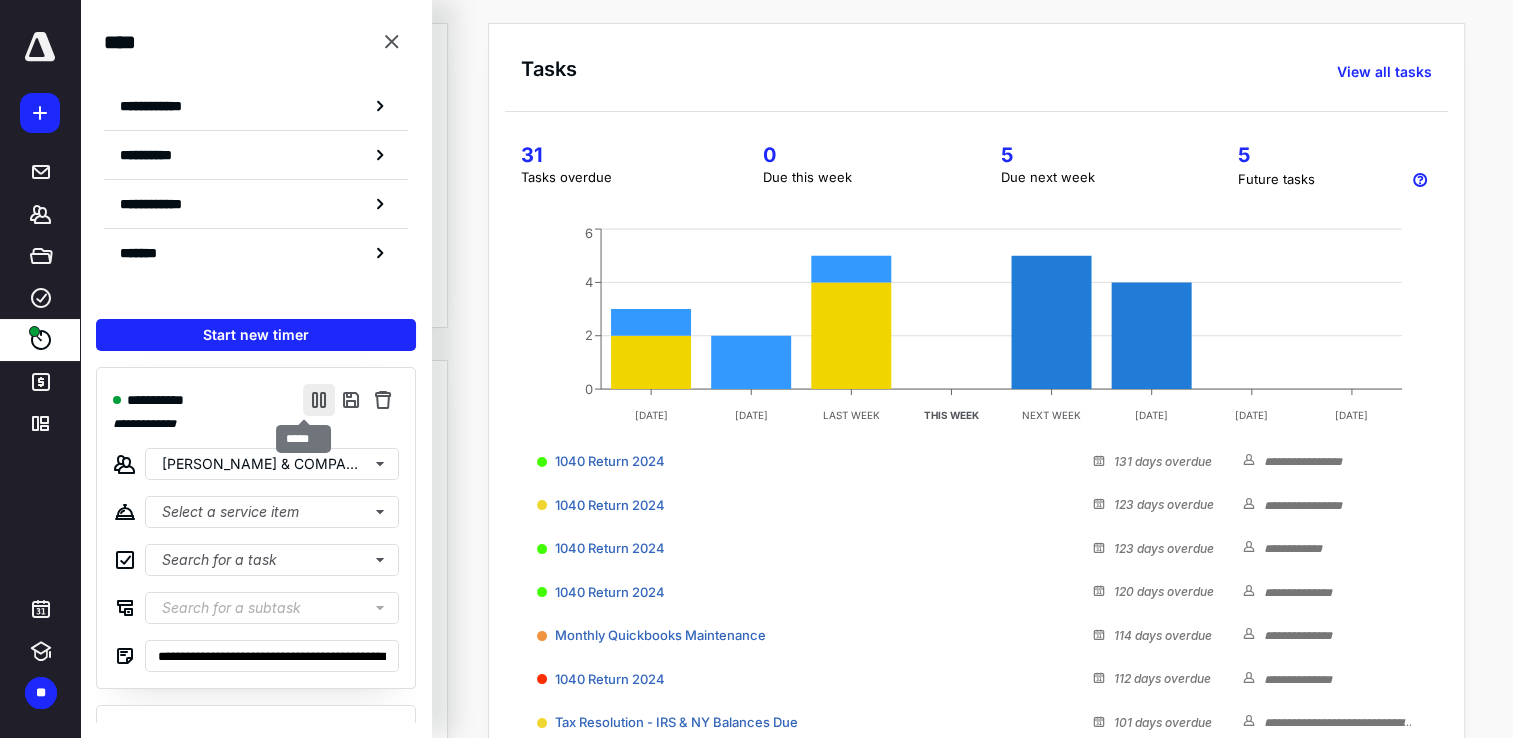 click at bounding box center [319, 400] 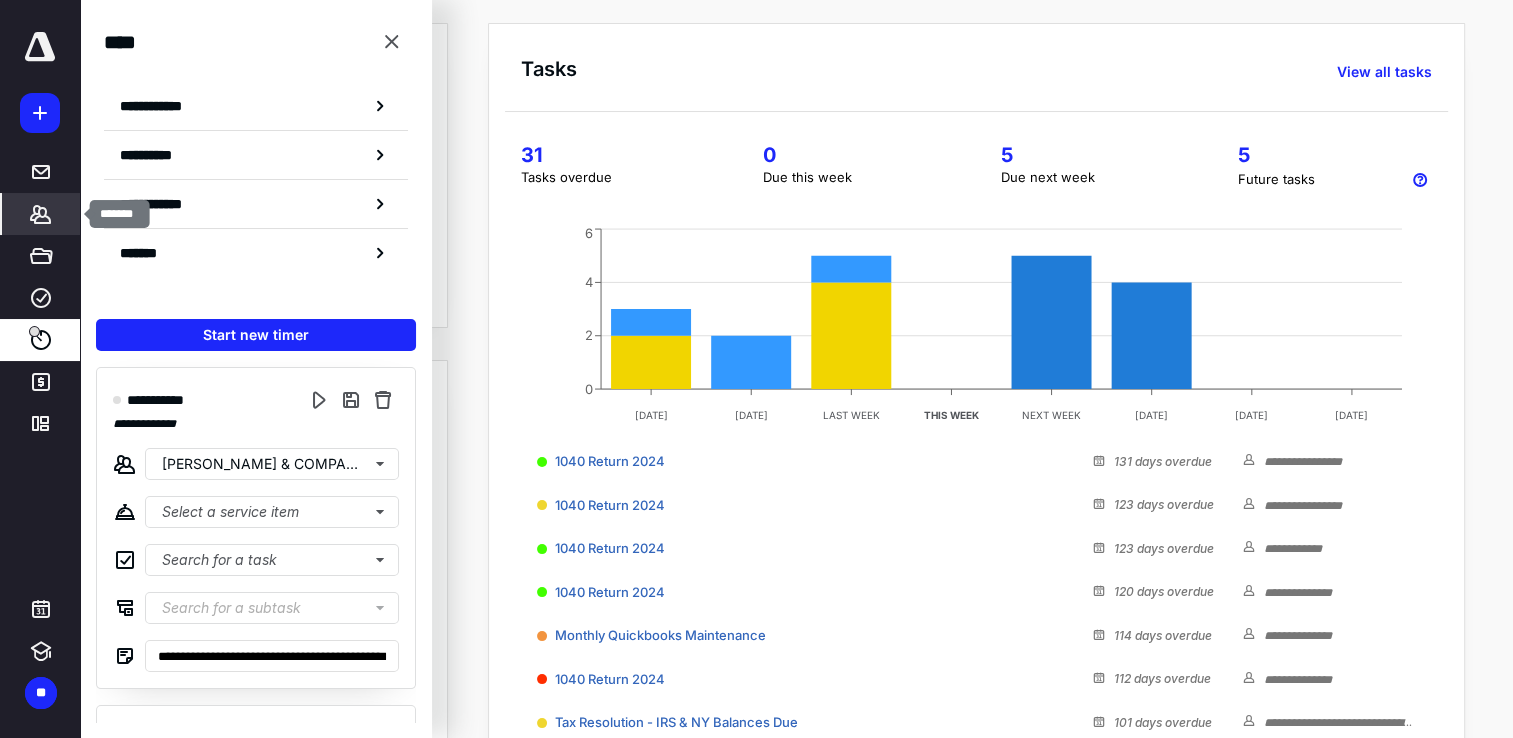 click 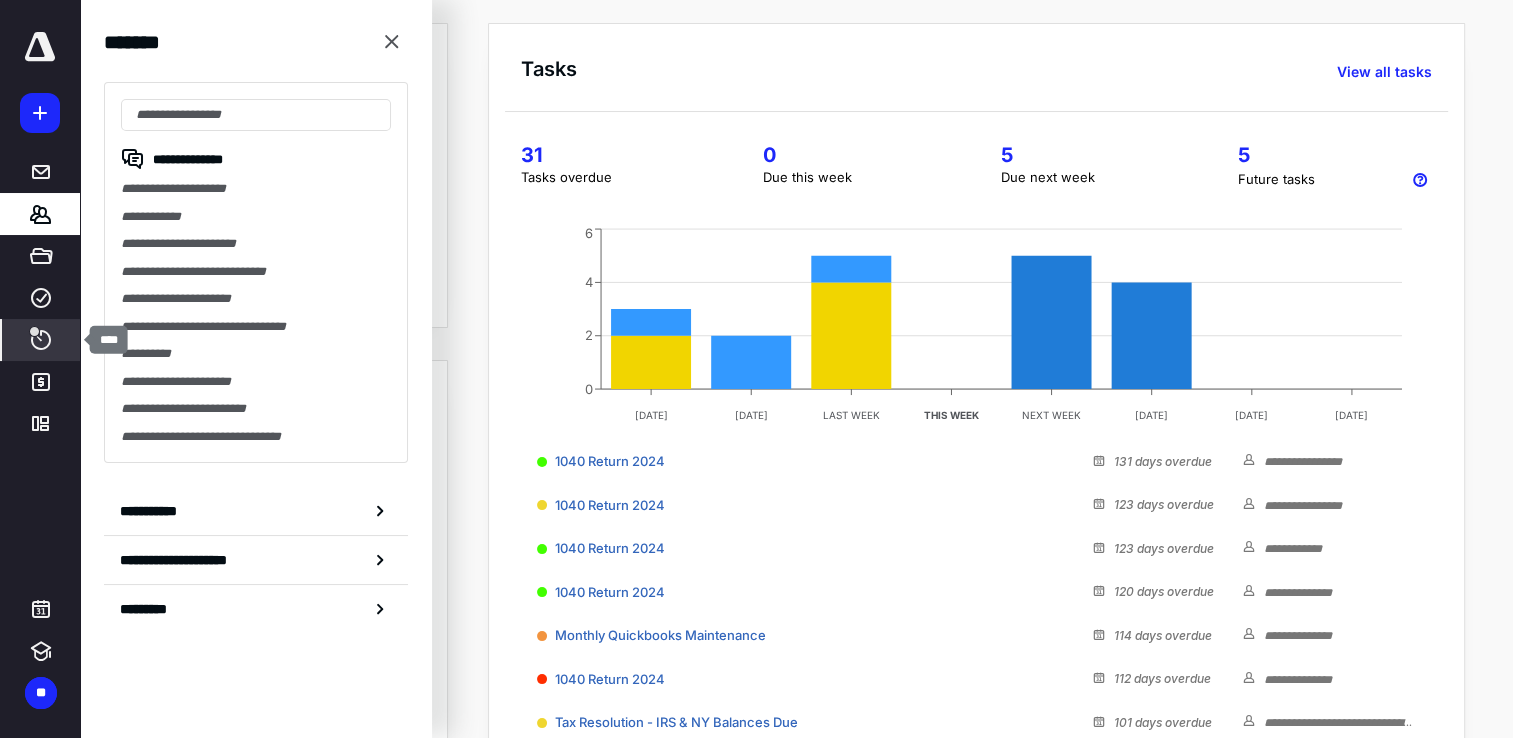 click at bounding box center (34, 331) 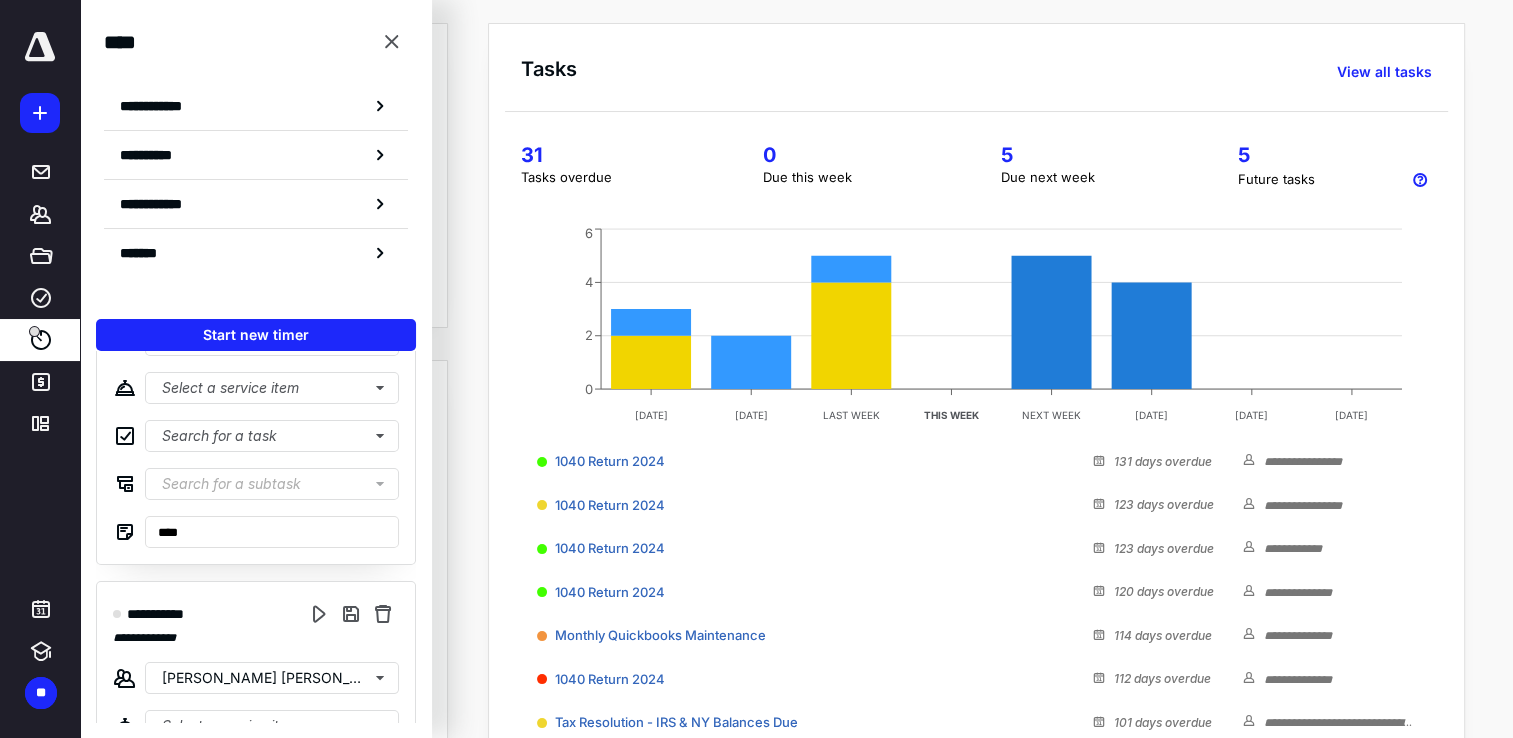 scroll, scrollTop: 1000, scrollLeft: 0, axis: vertical 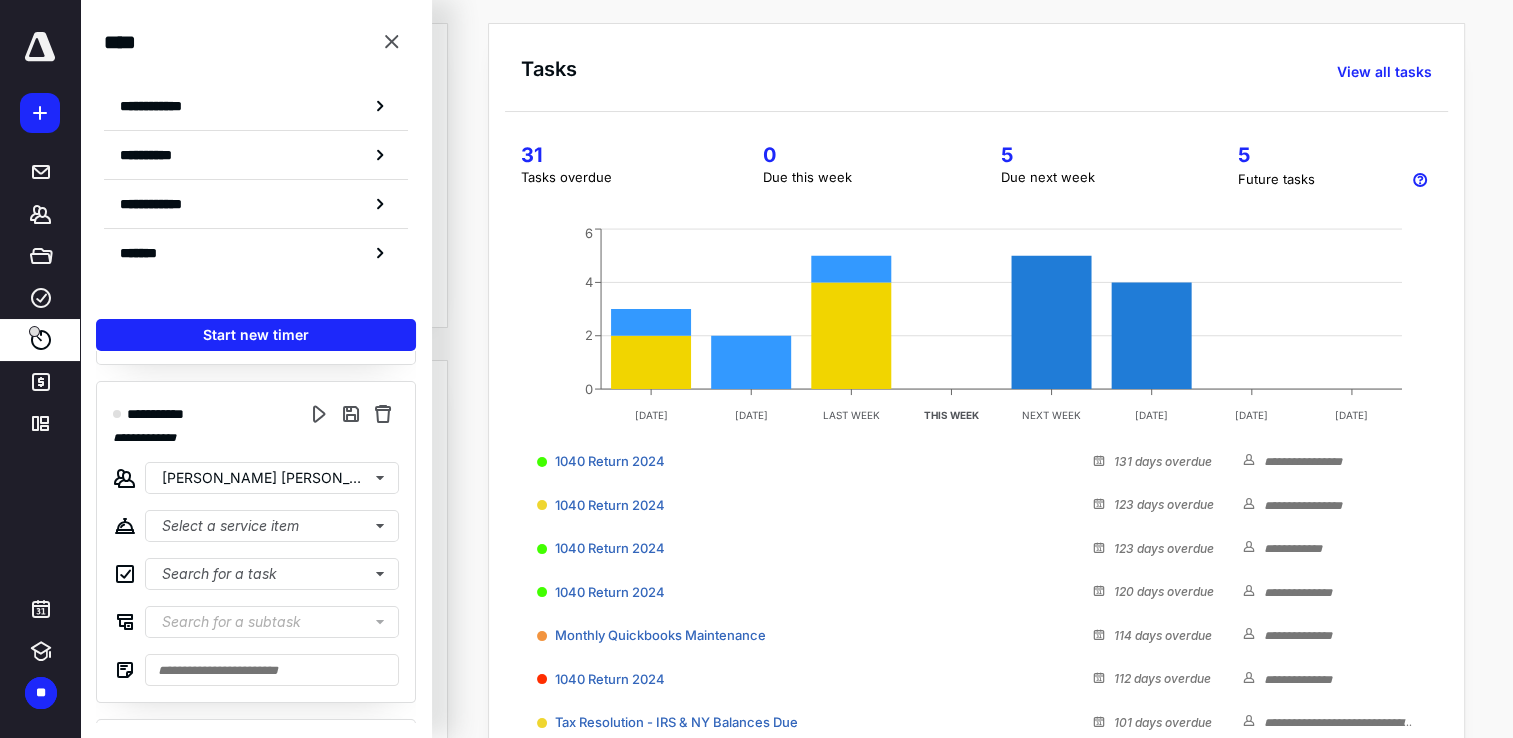 click on "**********" at bounding box center [155, 414] 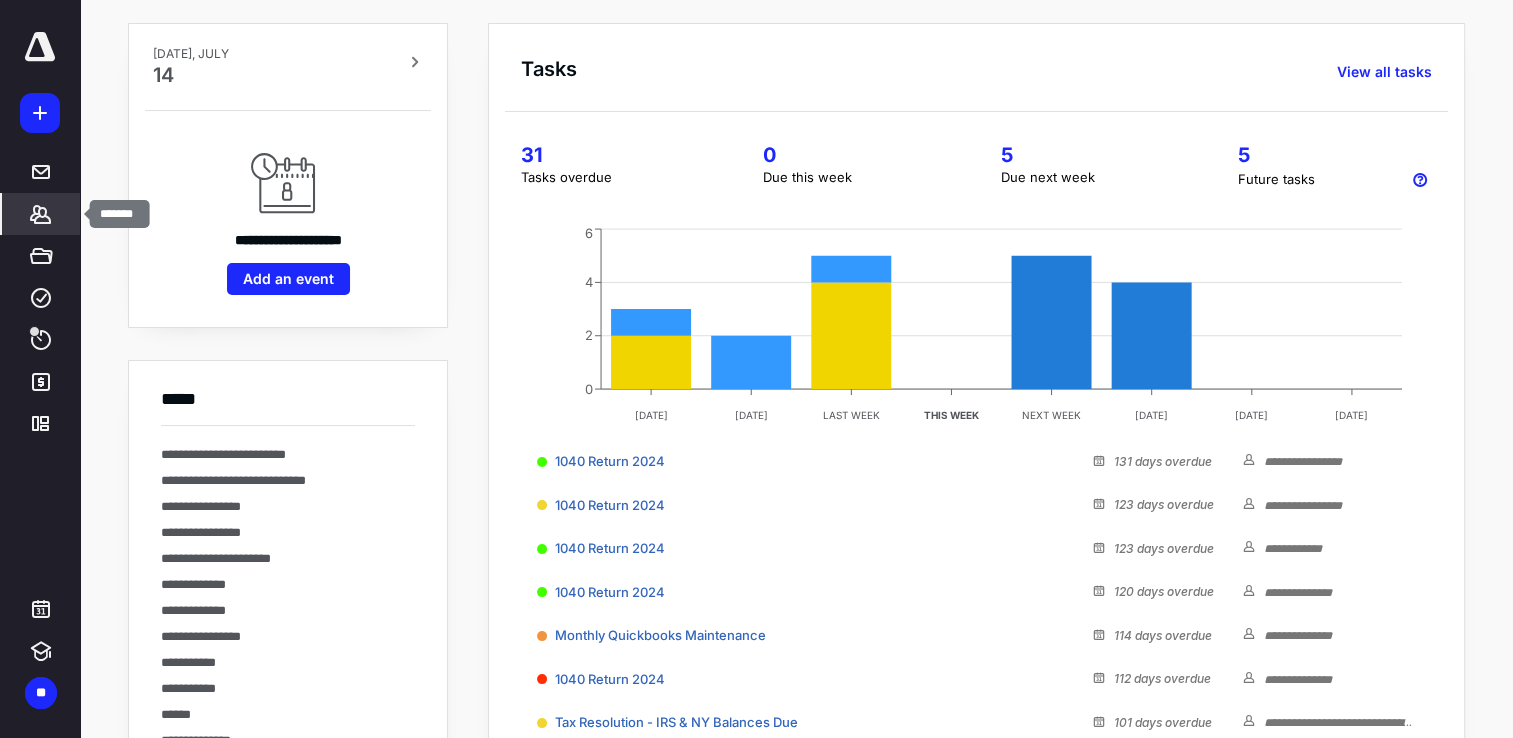 click on "*******" at bounding box center [41, 214] 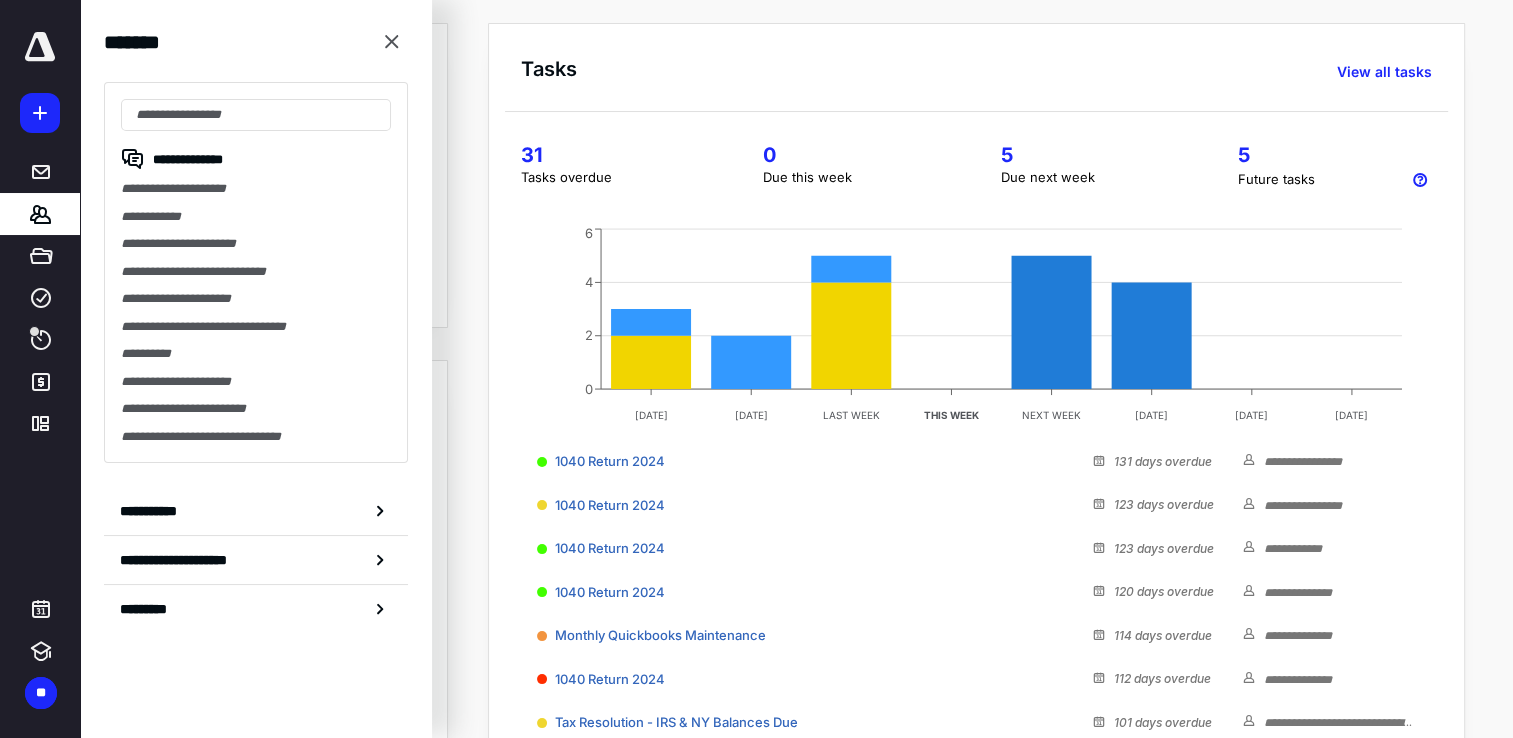 click on "**********" at bounding box center (256, 272) 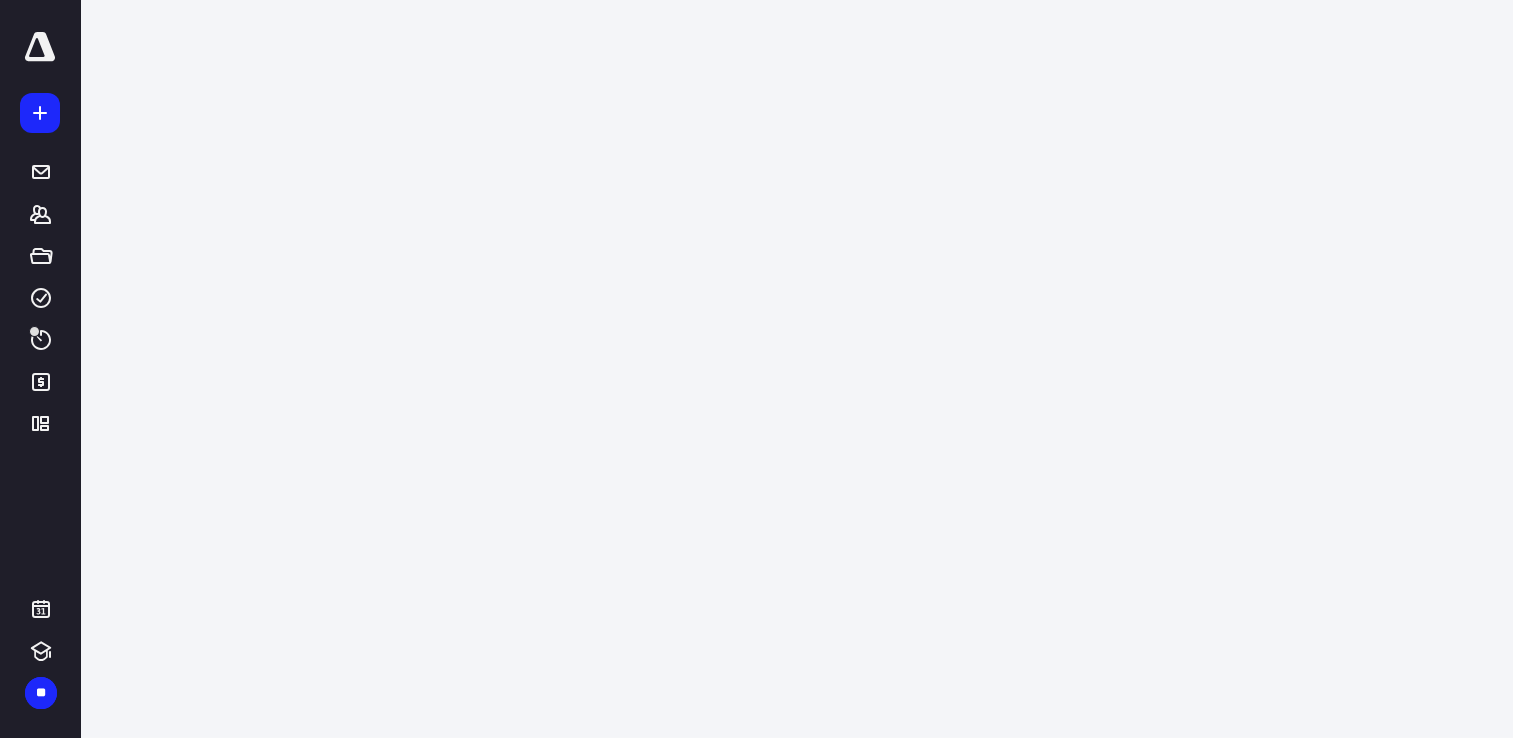 scroll, scrollTop: 0, scrollLeft: 0, axis: both 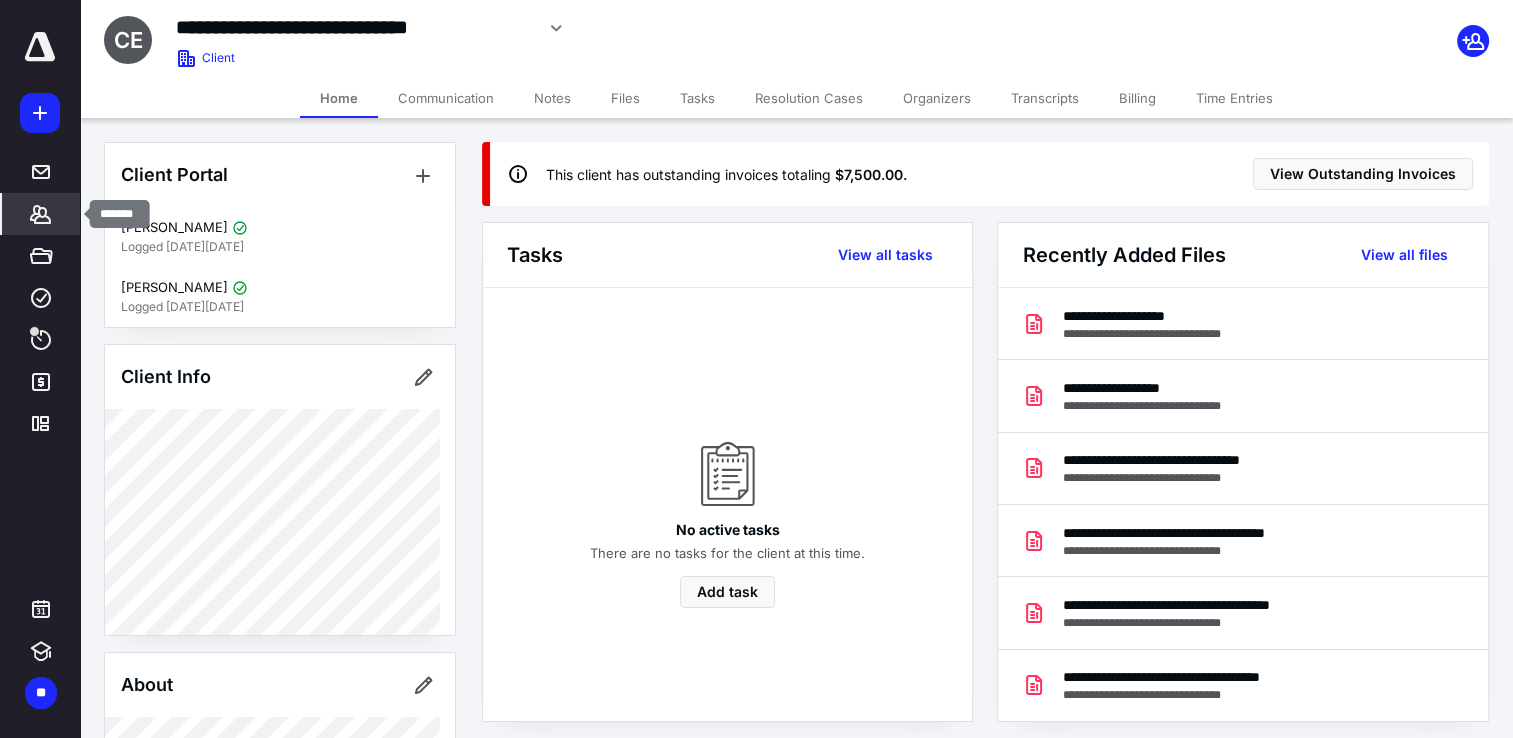 click 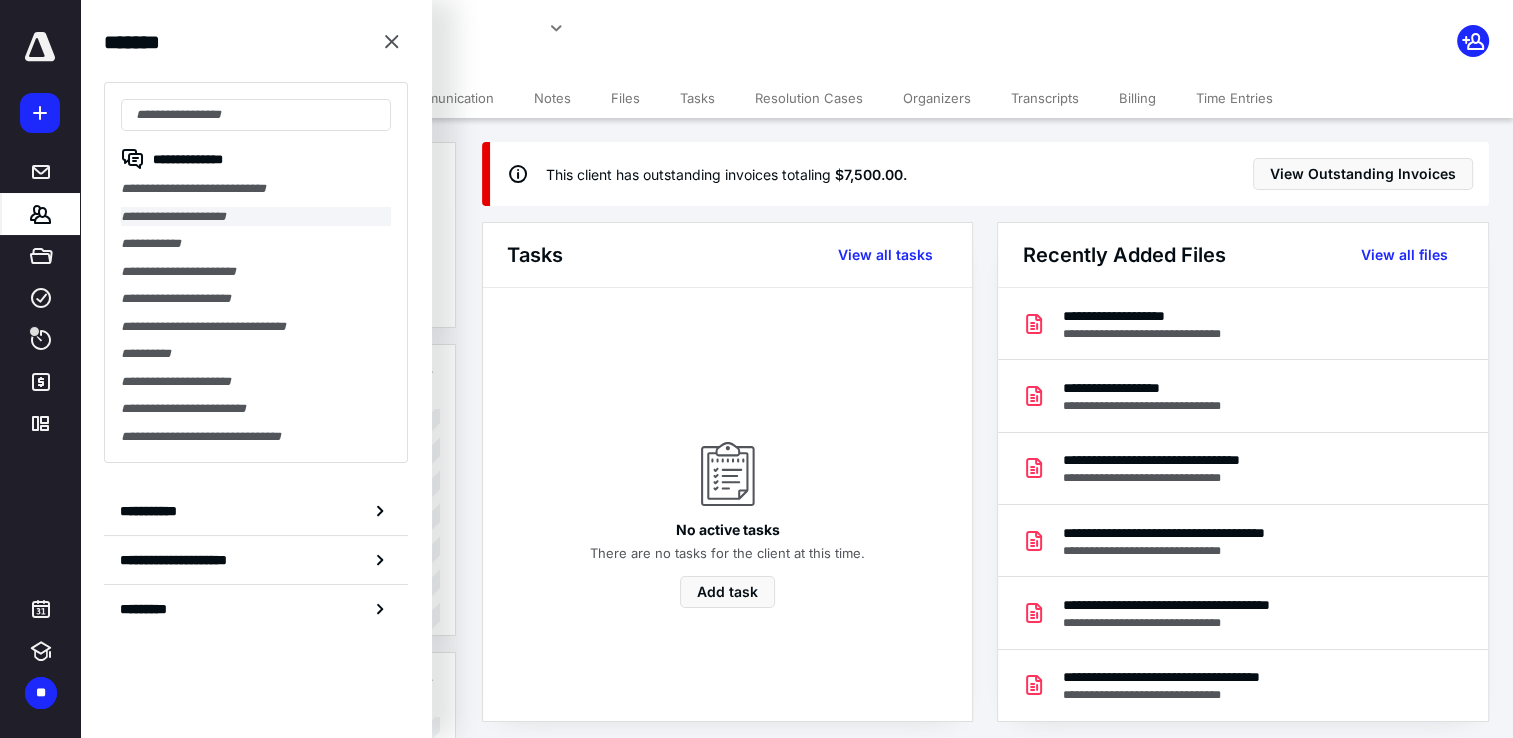 click on "**********" at bounding box center [256, 217] 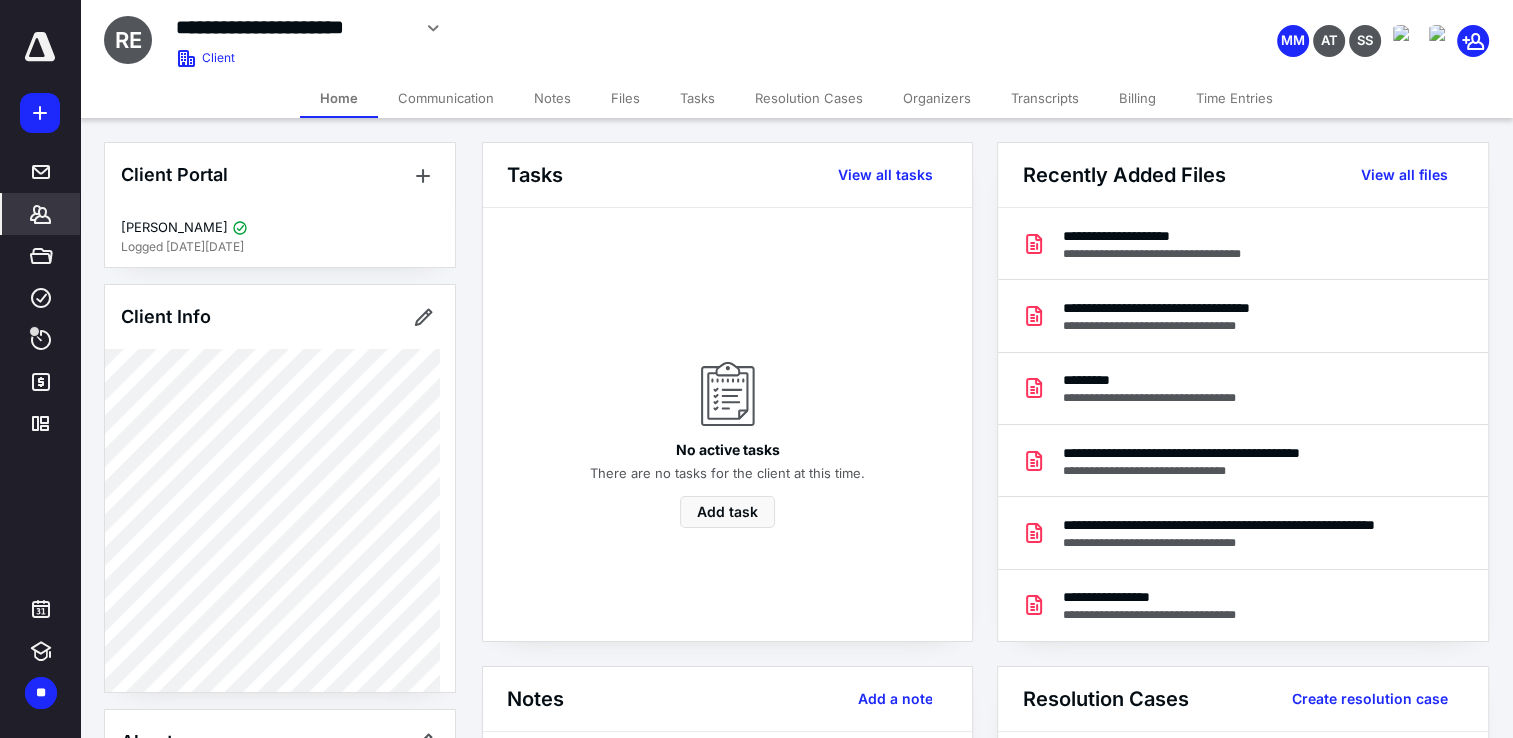 click 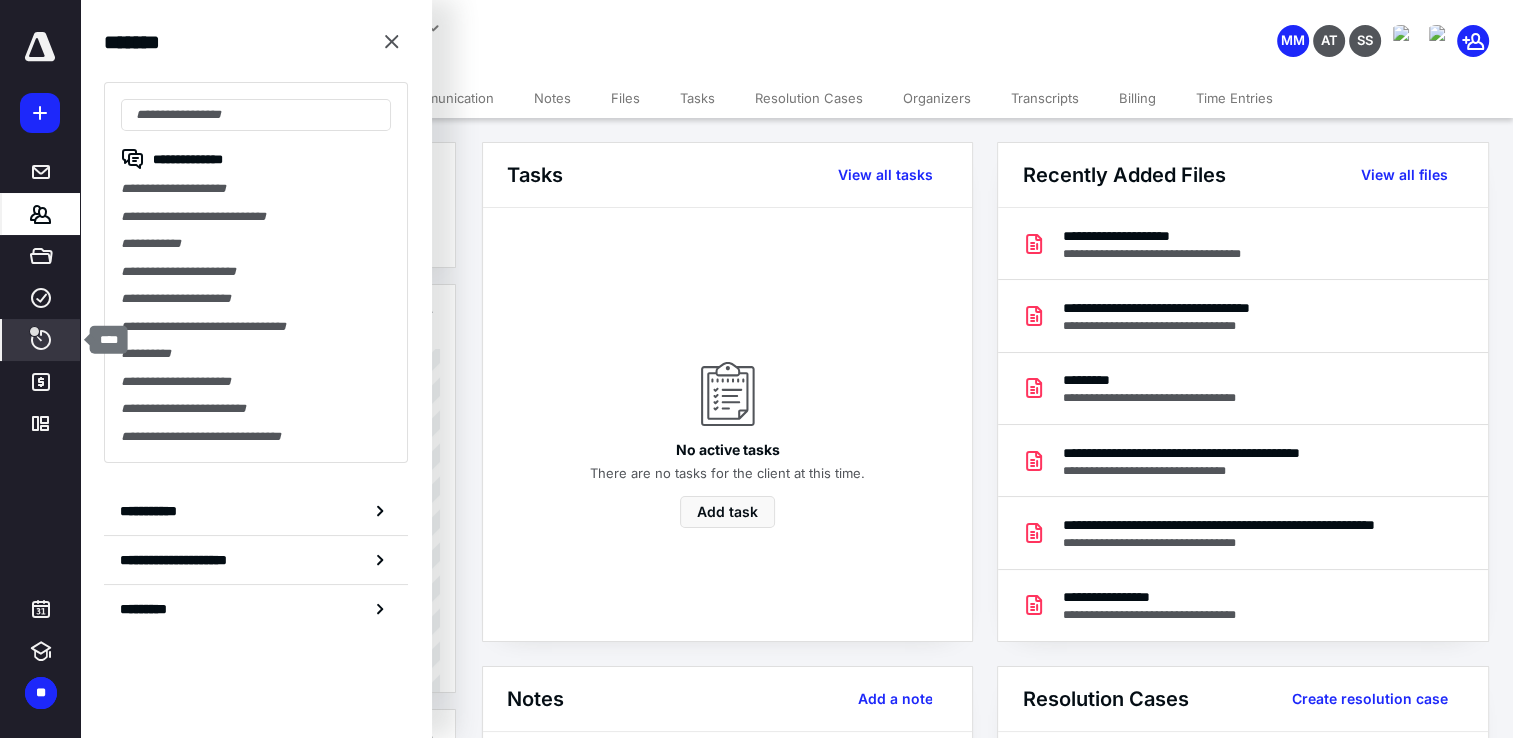 click 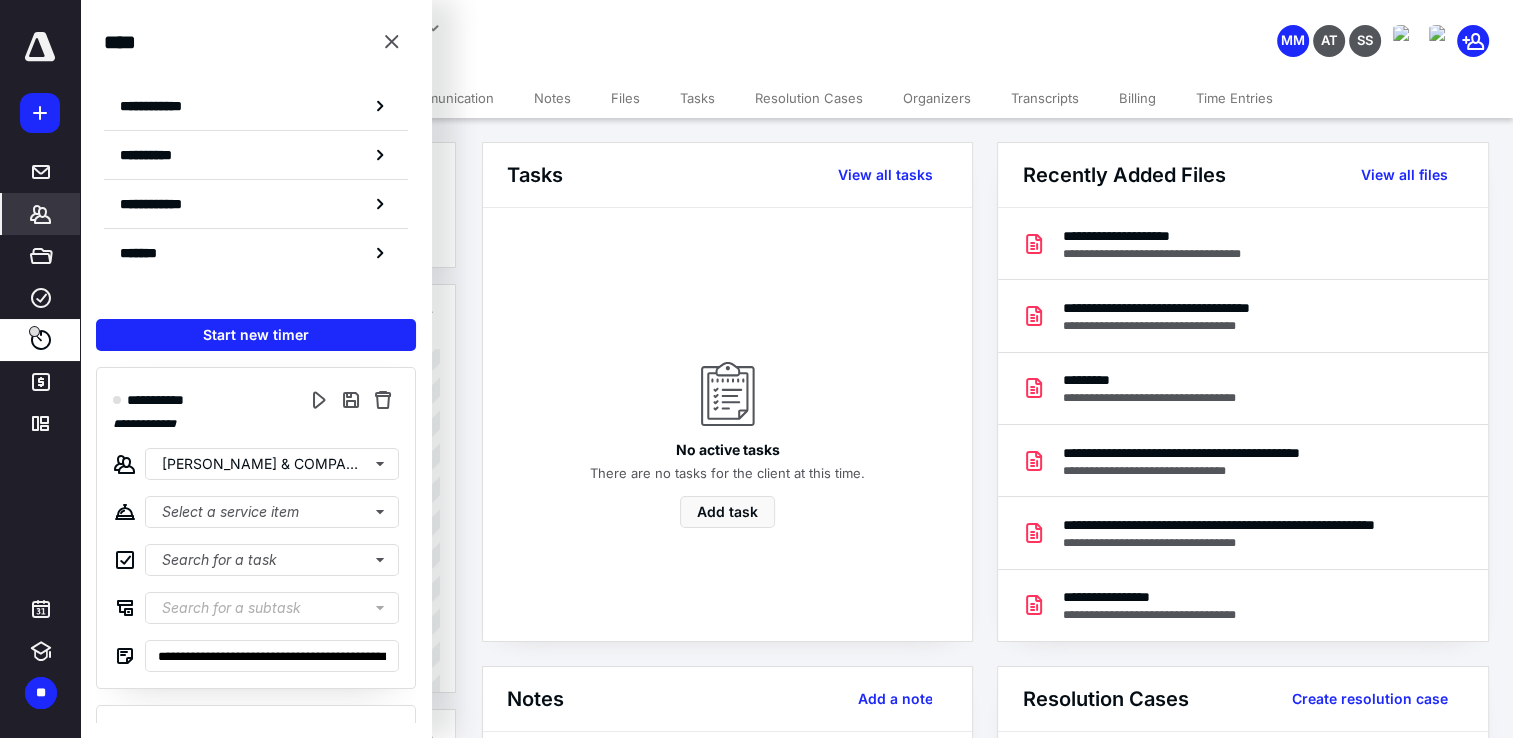 click on "**********" at bounding box center (563, 35) 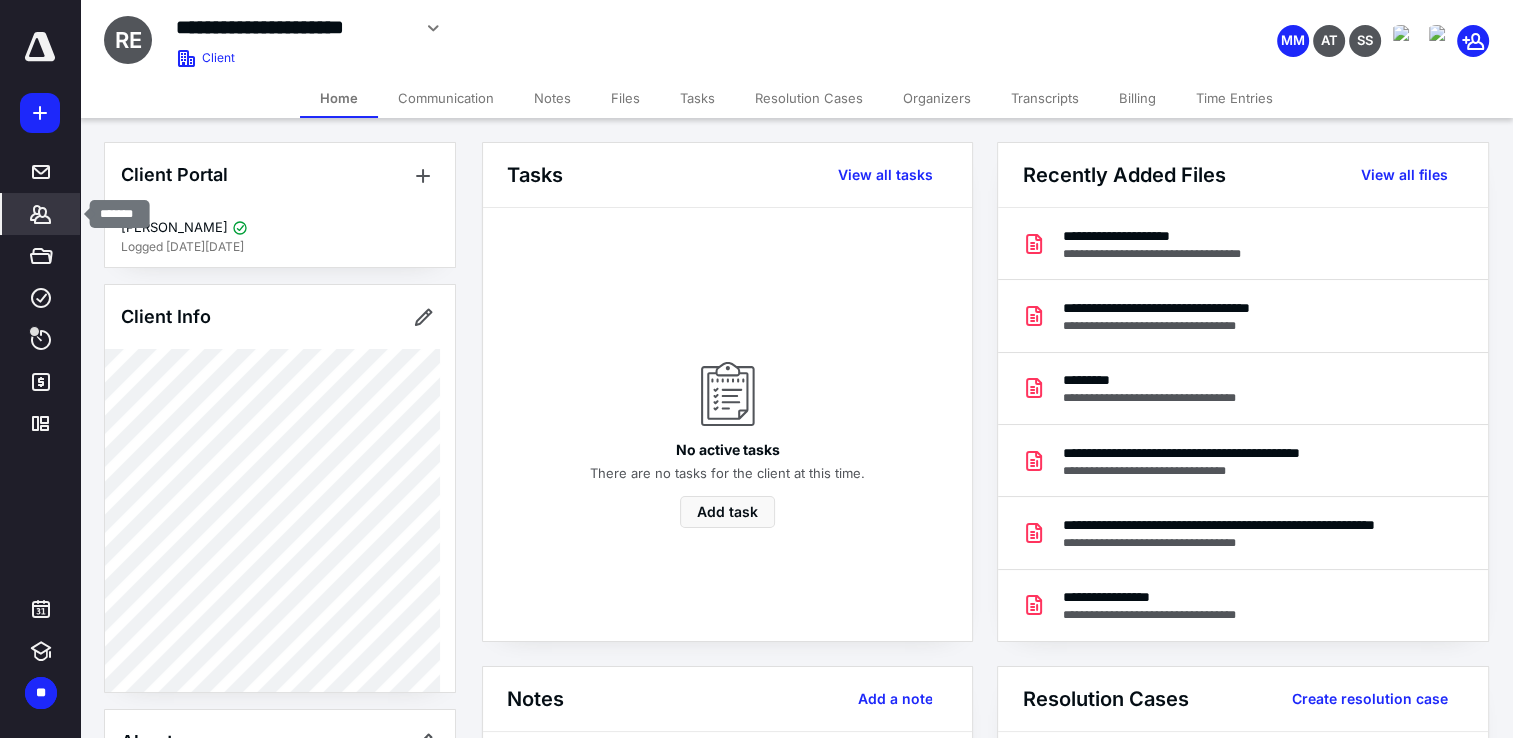 click 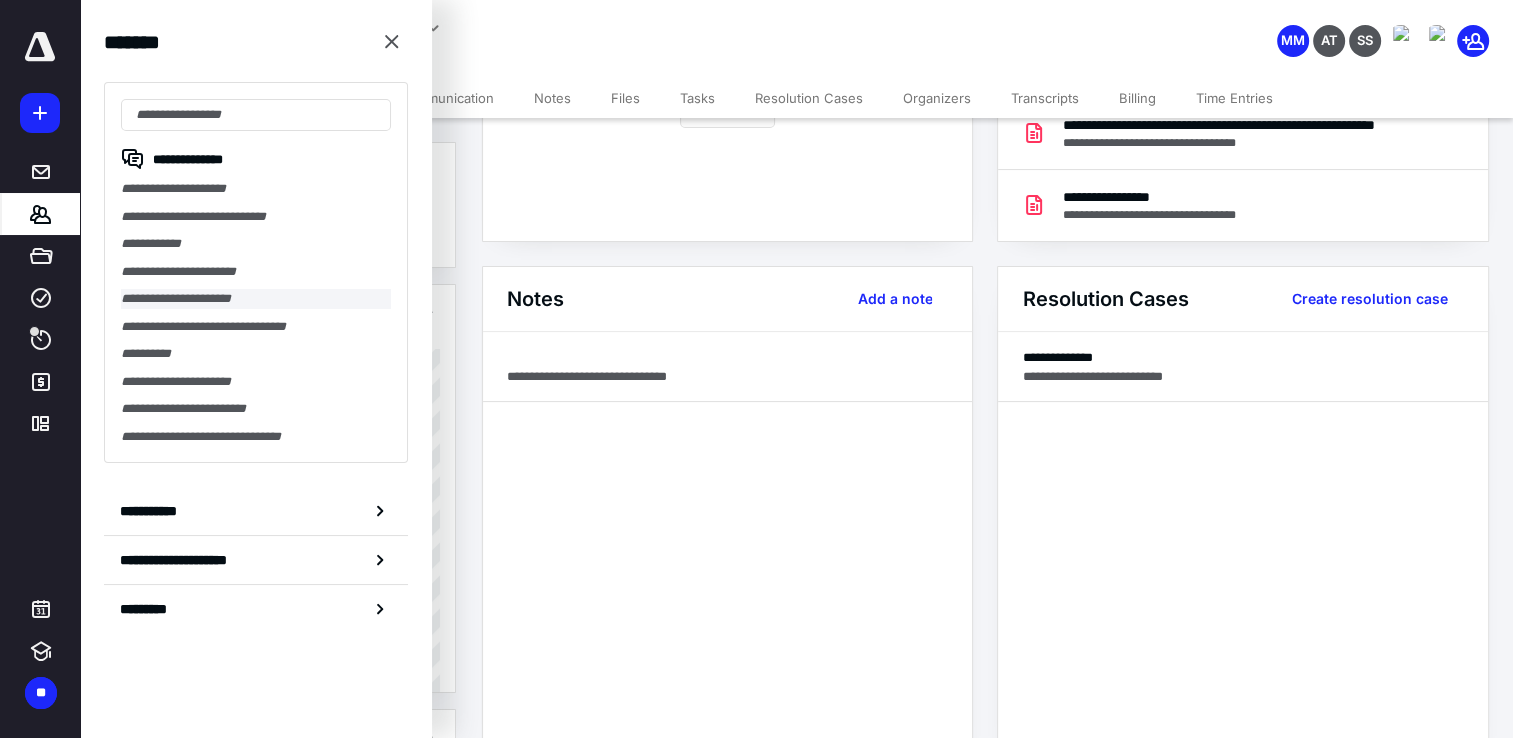 scroll, scrollTop: 0, scrollLeft: 0, axis: both 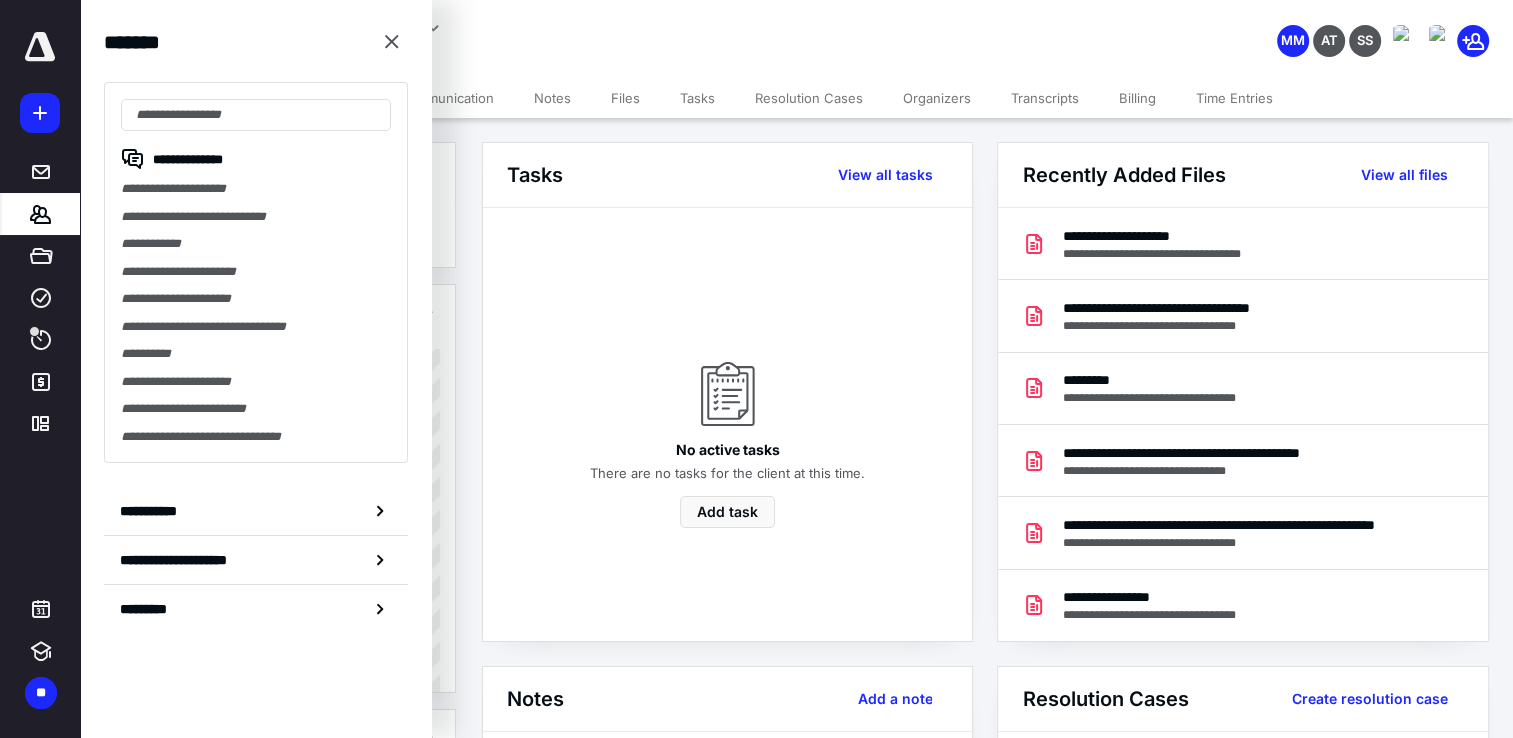 click on "**********" at bounding box center [598, 28] 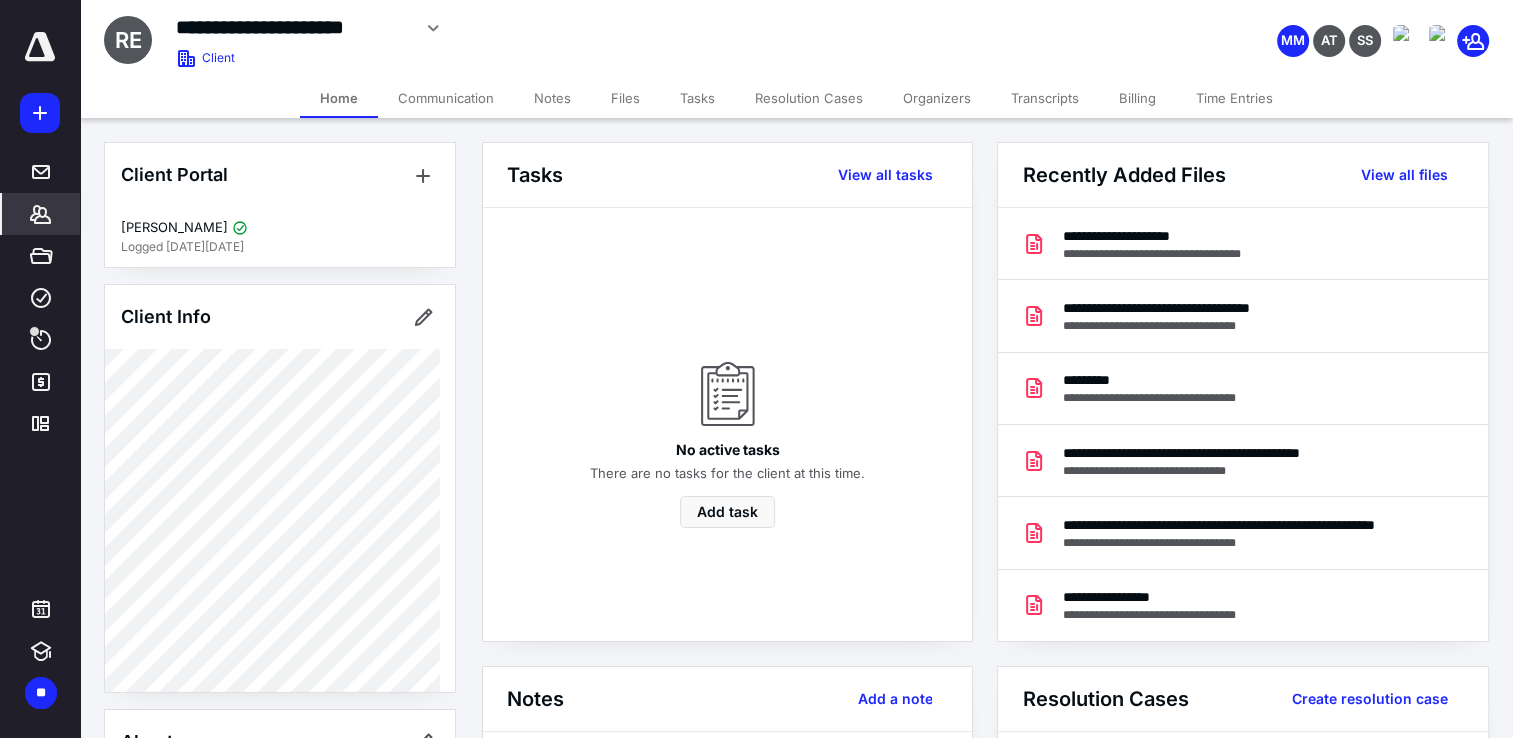 click on "Home" at bounding box center [339, 98] 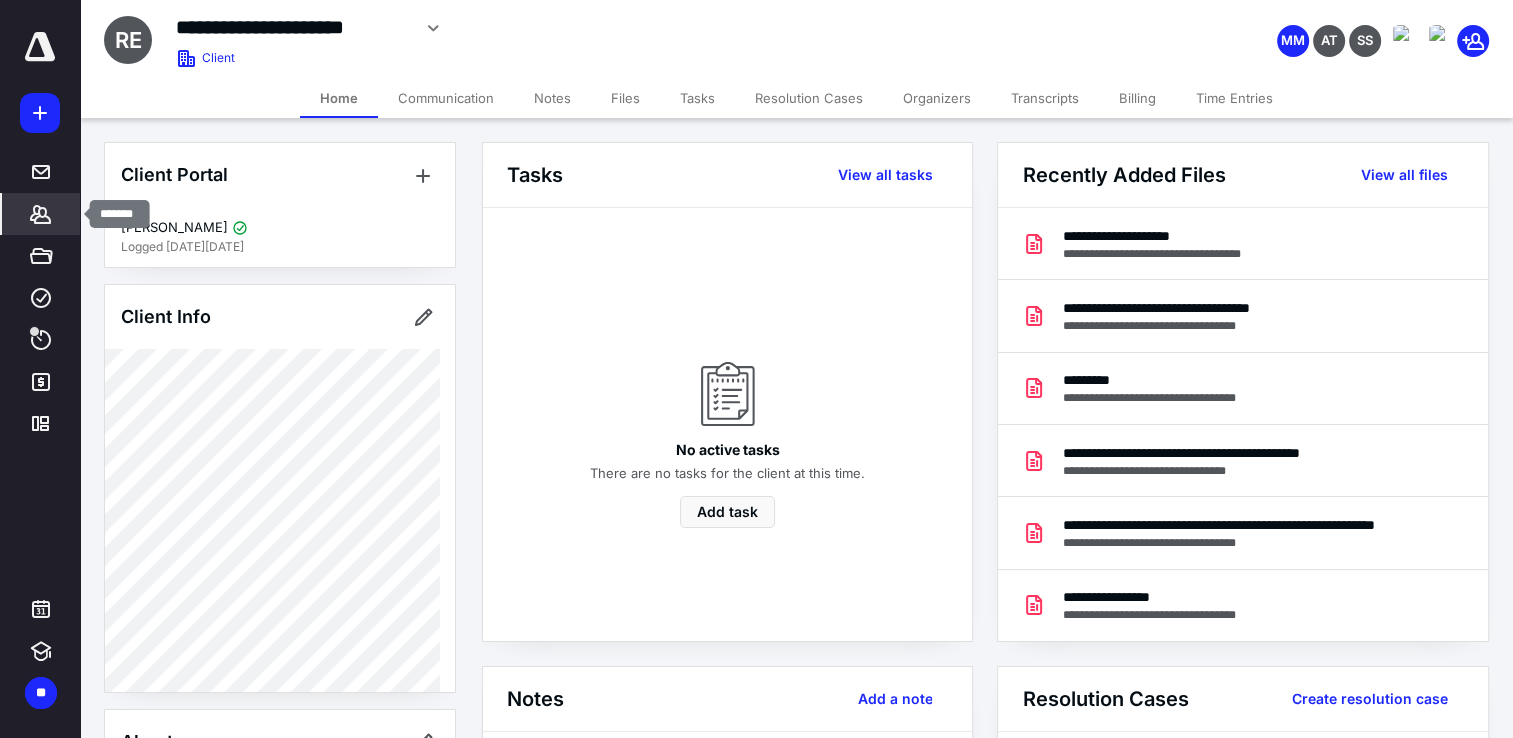 click on "*******" at bounding box center (41, 214) 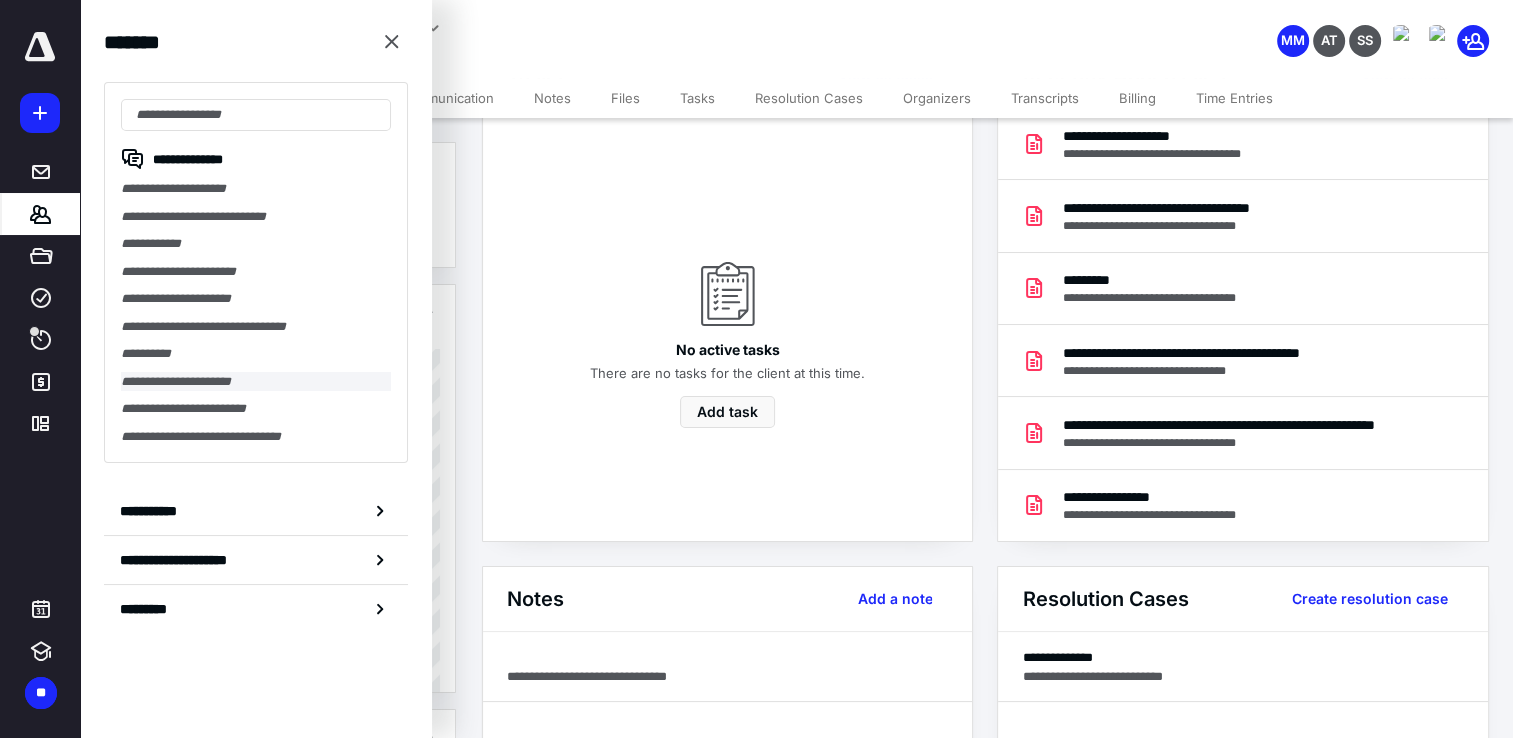 scroll, scrollTop: 0, scrollLeft: 0, axis: both 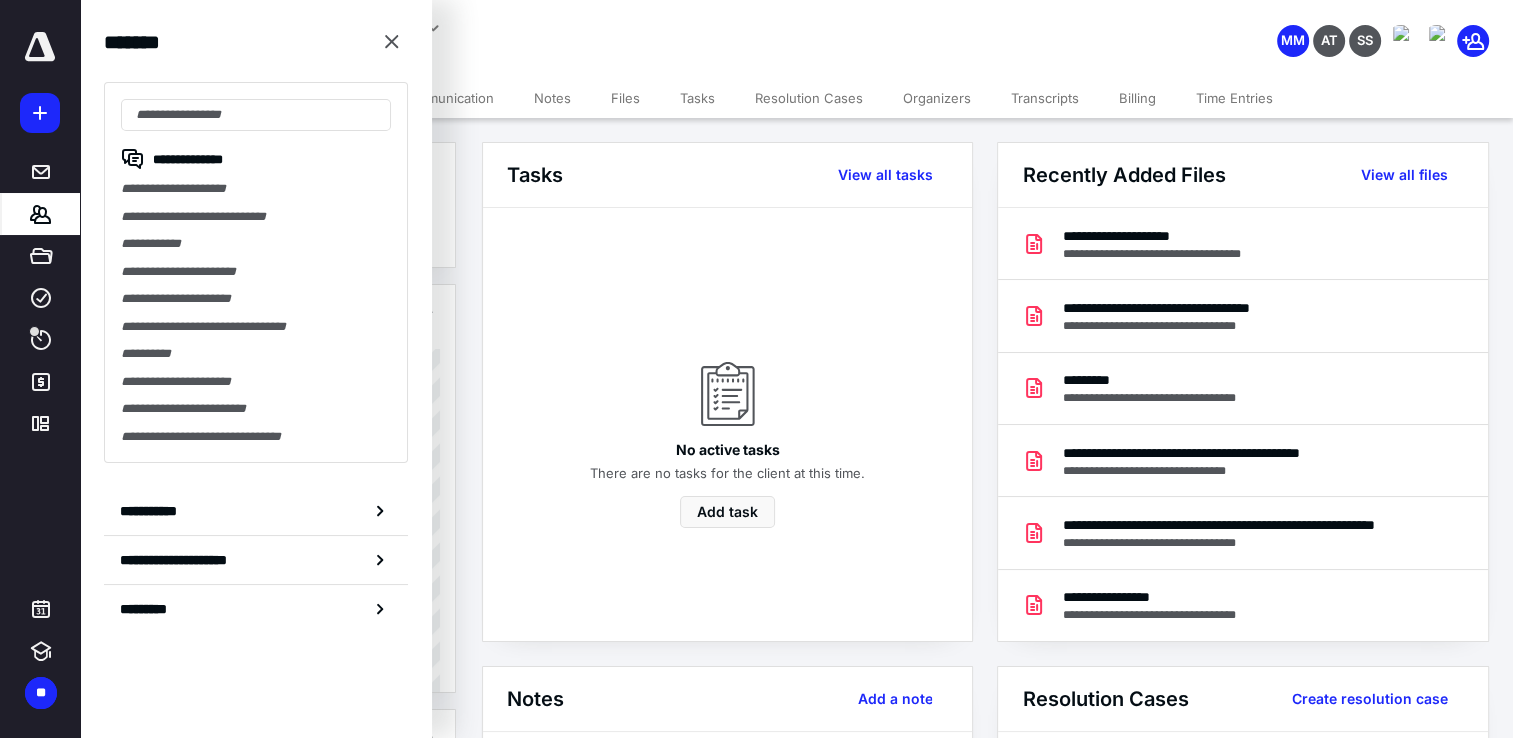 click on "**********" at bounding box center (598, 39) 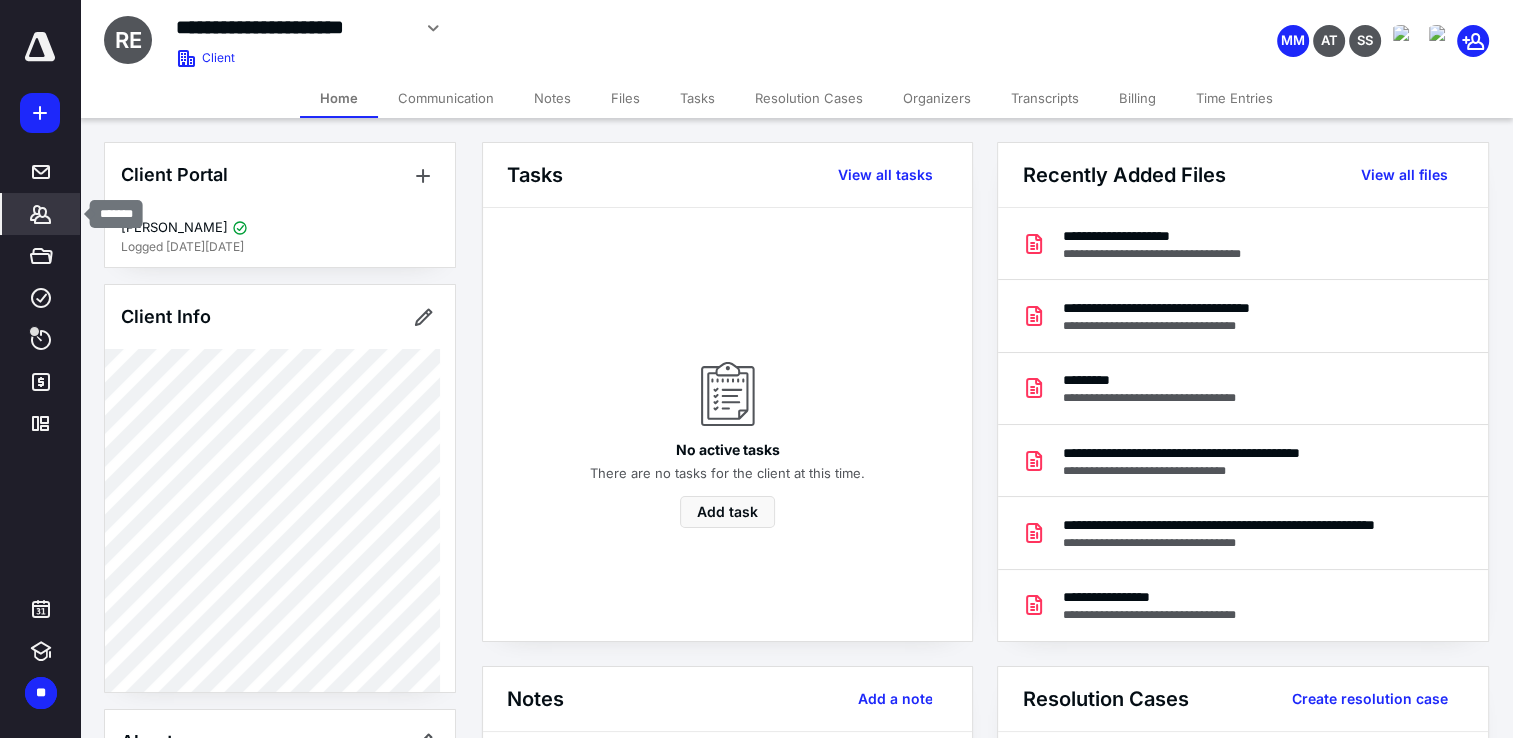 click on "*******" at bounding box center [41, 214] 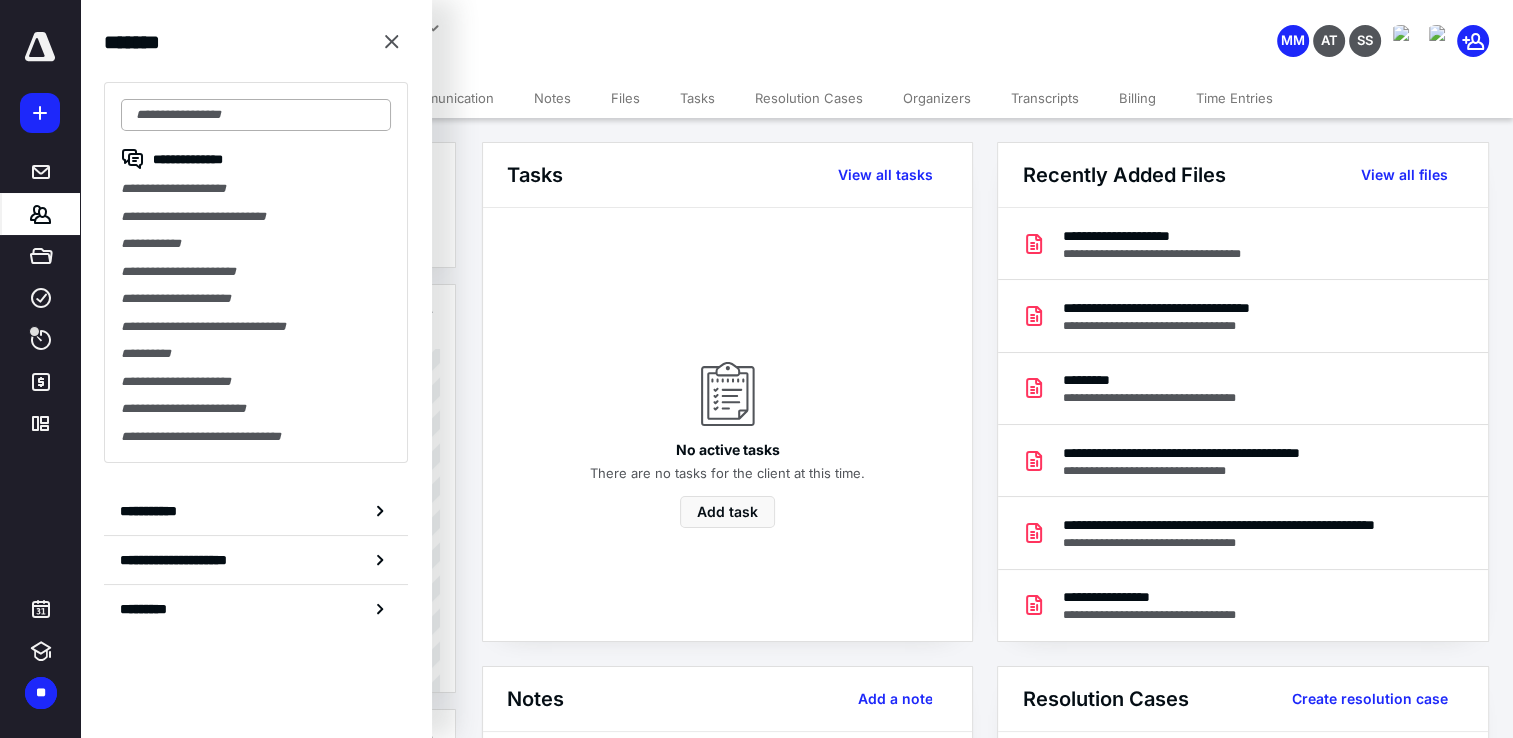 click at bounding box center (256, 115) 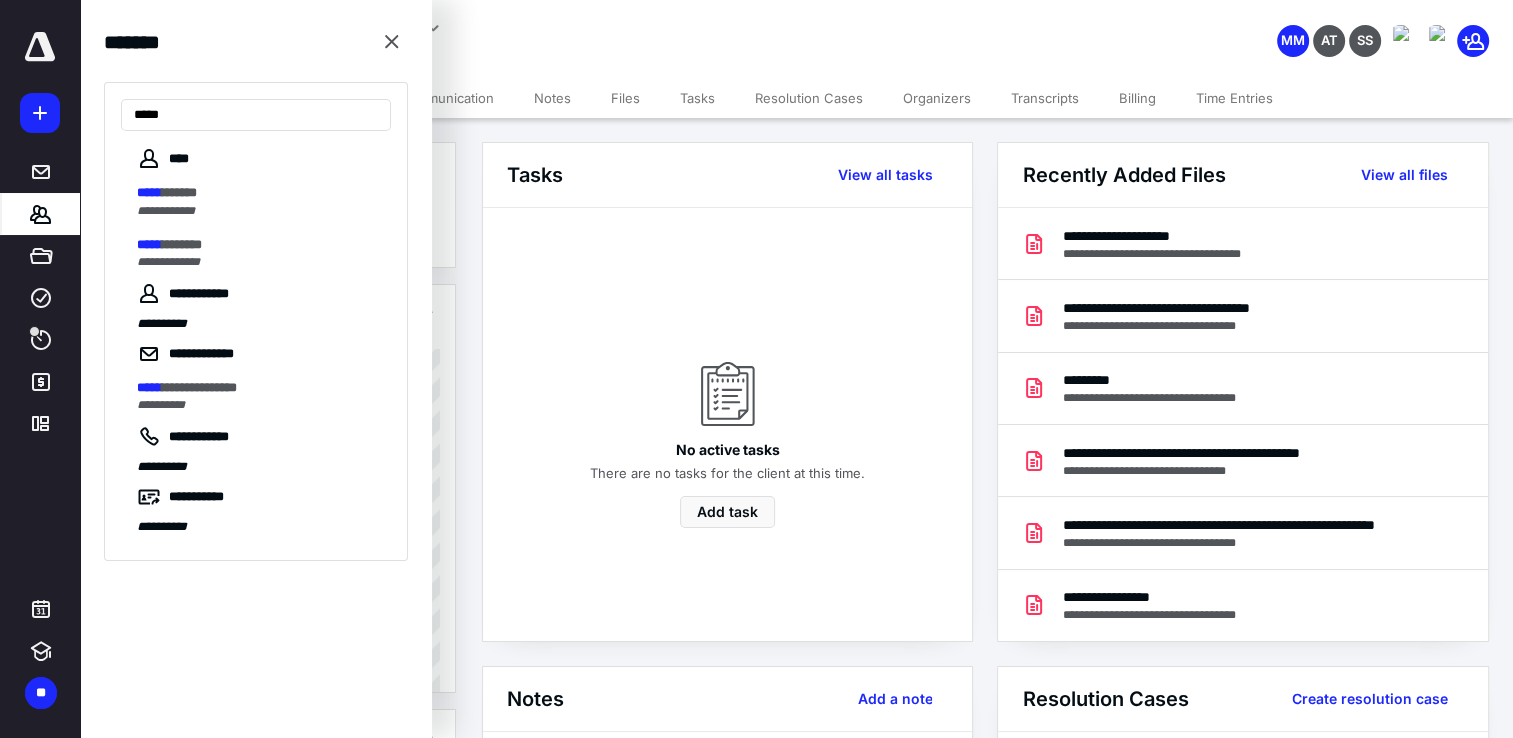 type on "*****" 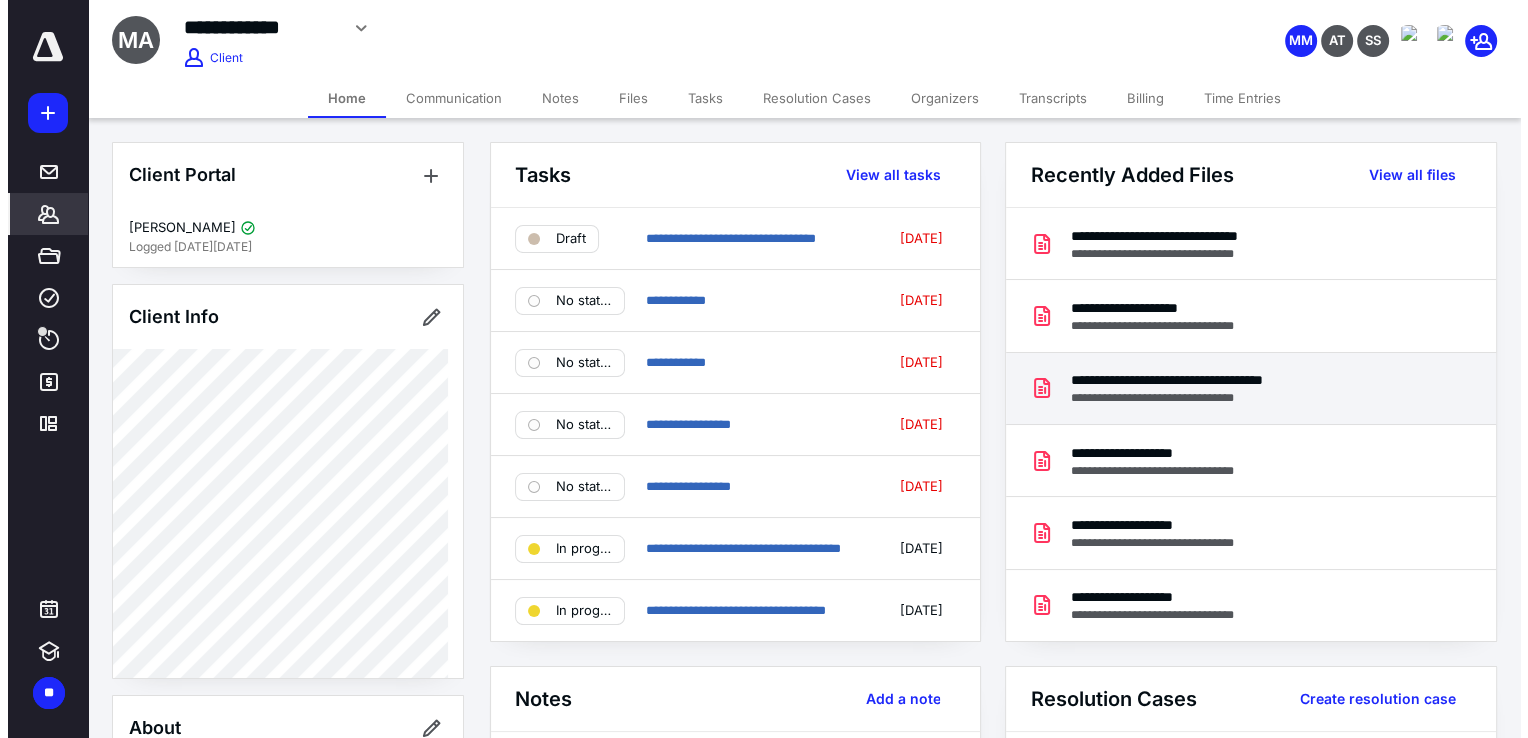 scroll, scrollTop: 100, scrollLeft: 0, axis: vertical 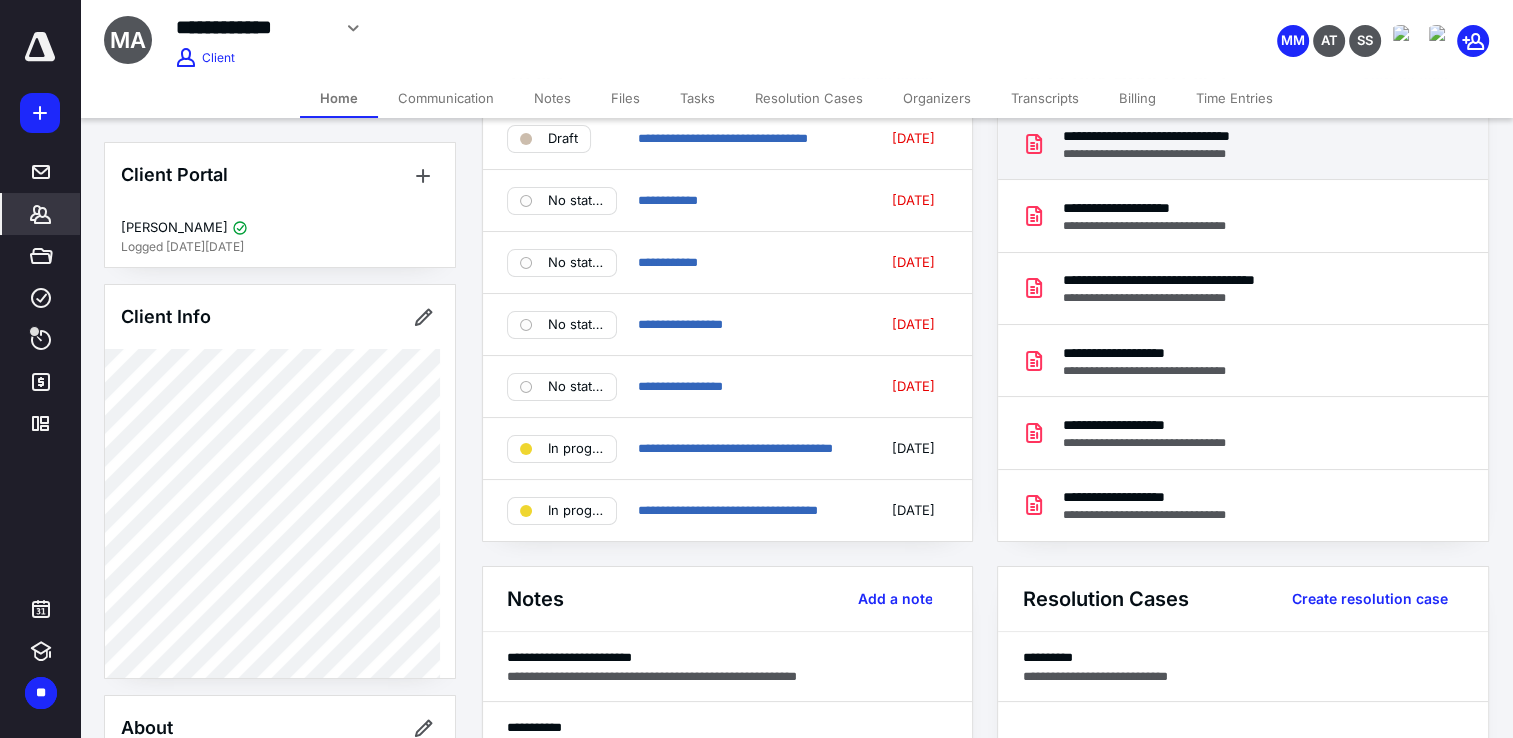 click on "**********" at bounding box center (1176, 154) 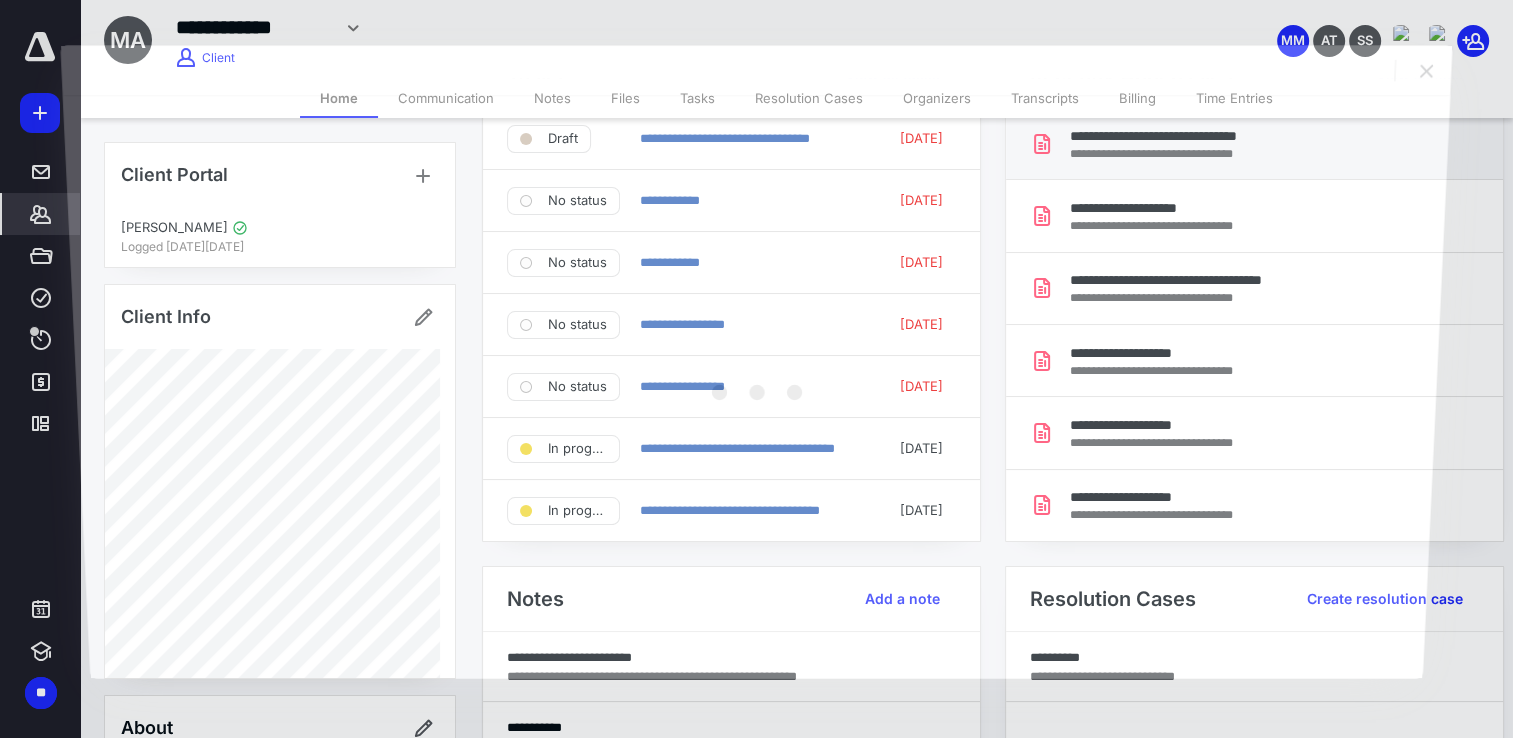 click at bounding box center [756, 386] 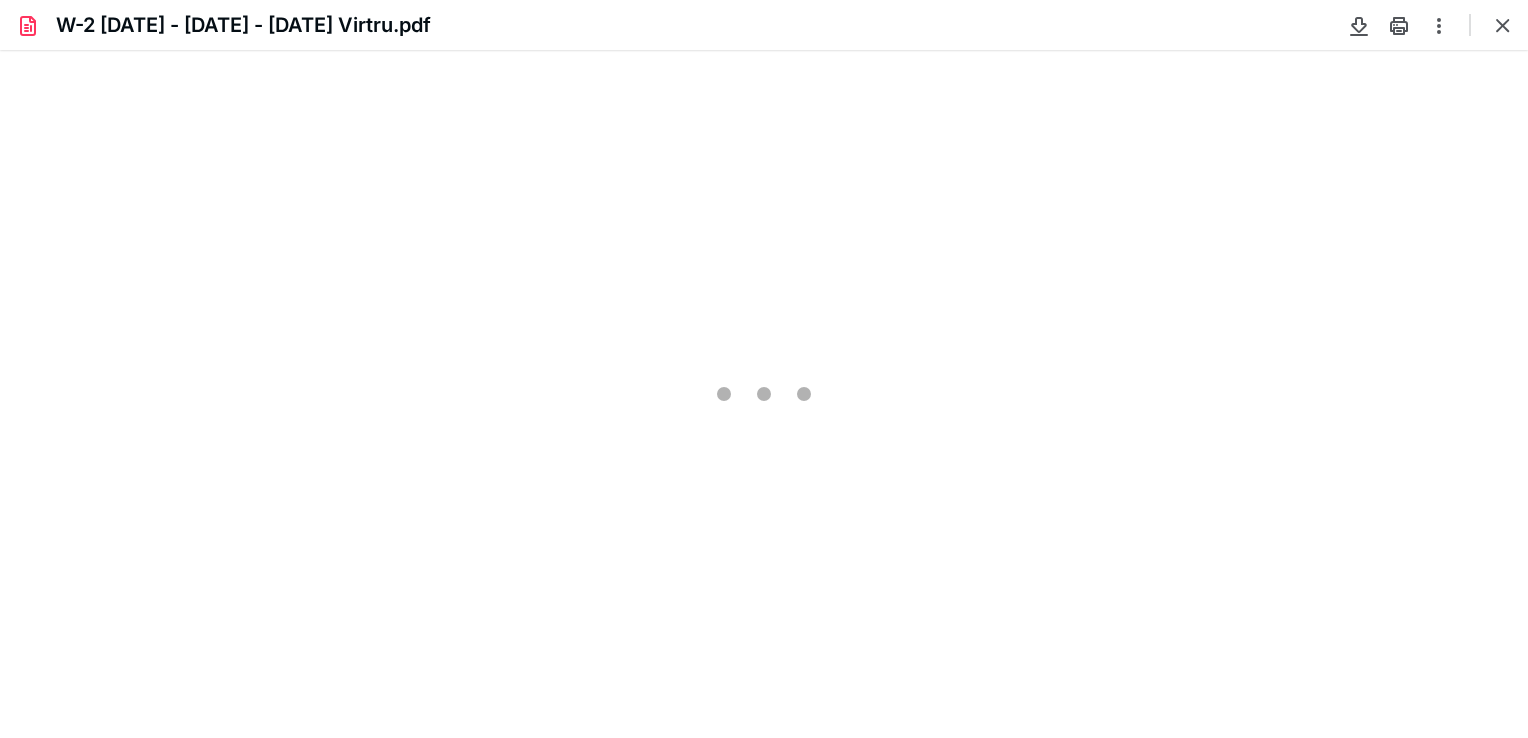 scroll, scrollTop: 0, scrollLeft: 0, axis: both 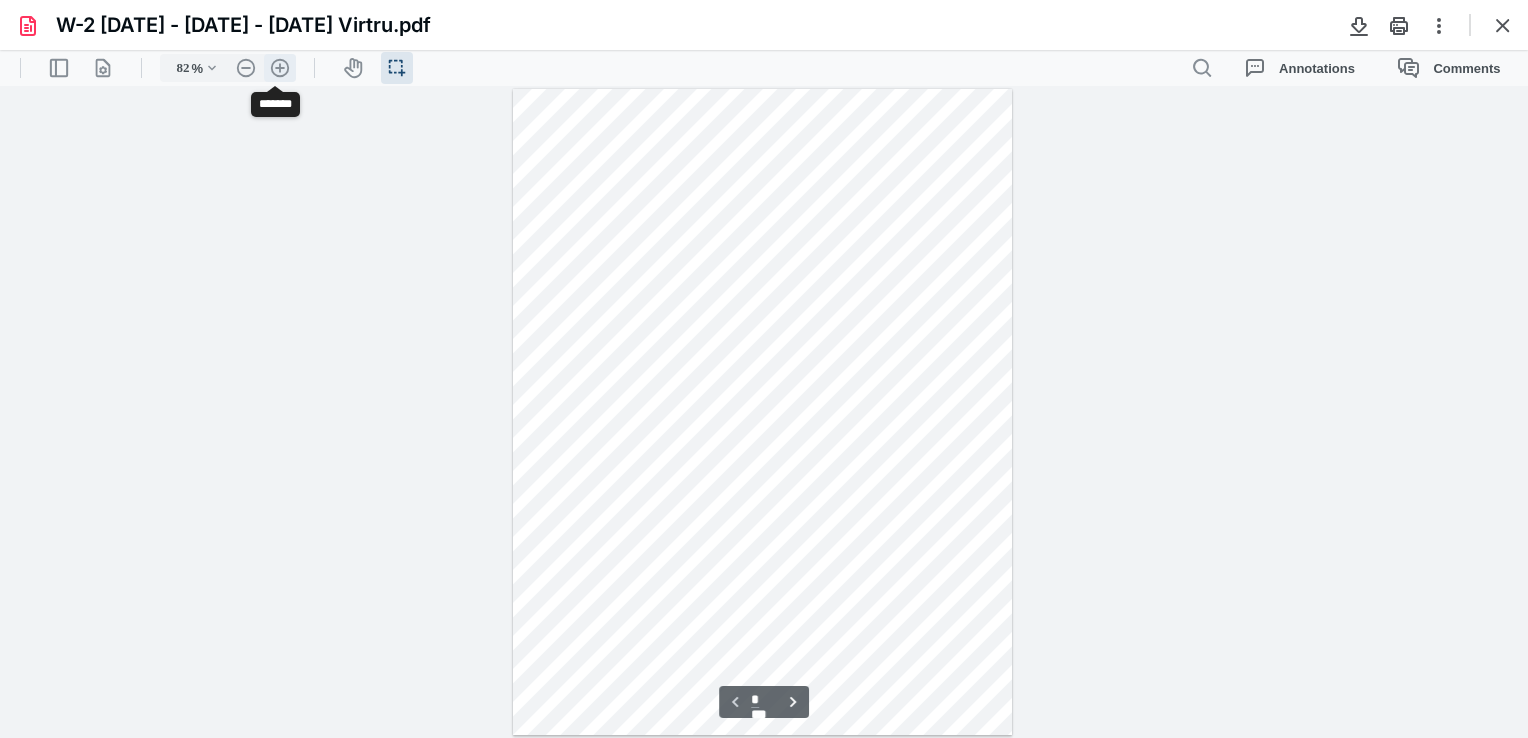 click on ".cls-1{fill:#abb0c4;} icon - header - zoom - in - line" at bounding box center (280, 68) 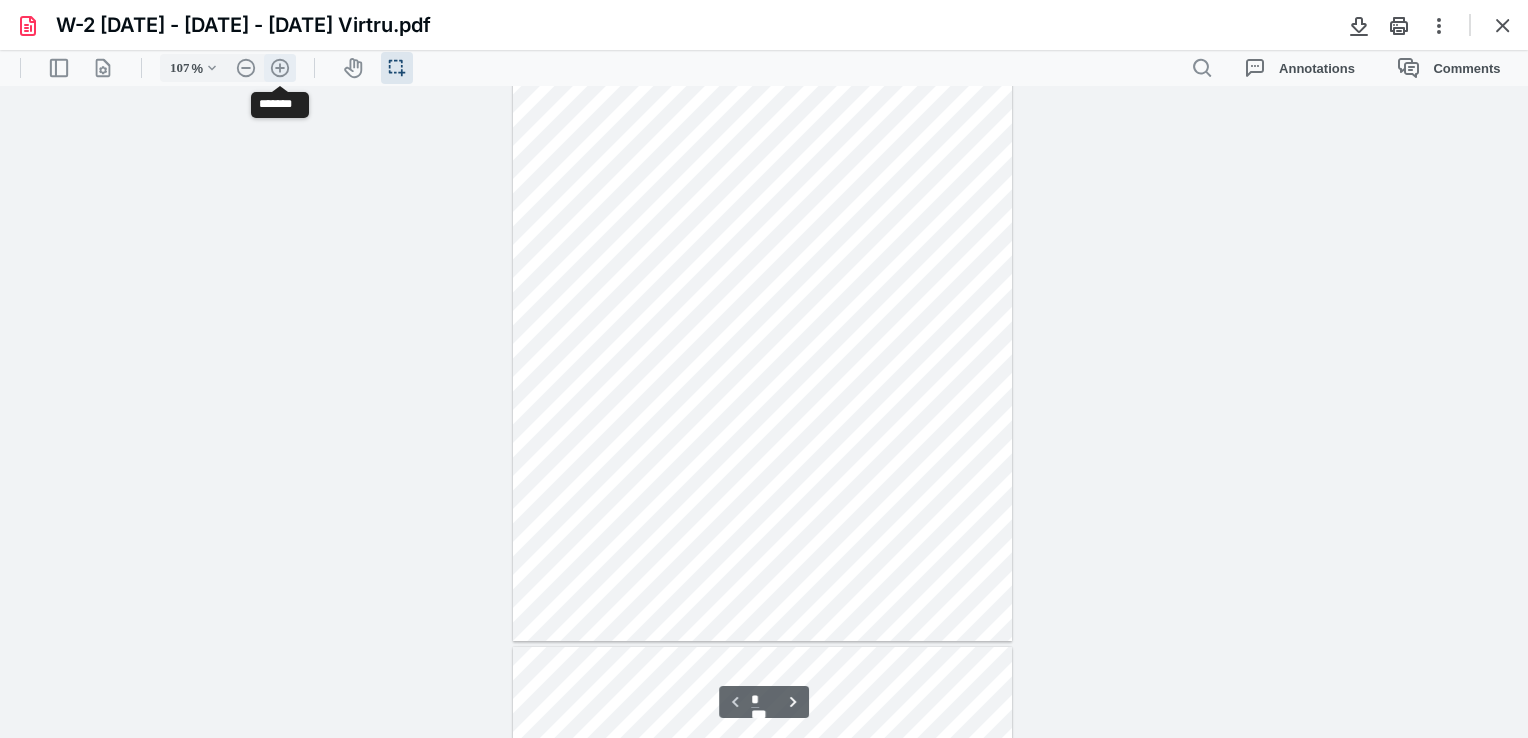 click on ".cls-1{fill:#abb0c4;} icon - header - zoom - in - line" at bounding box center [280, 68] 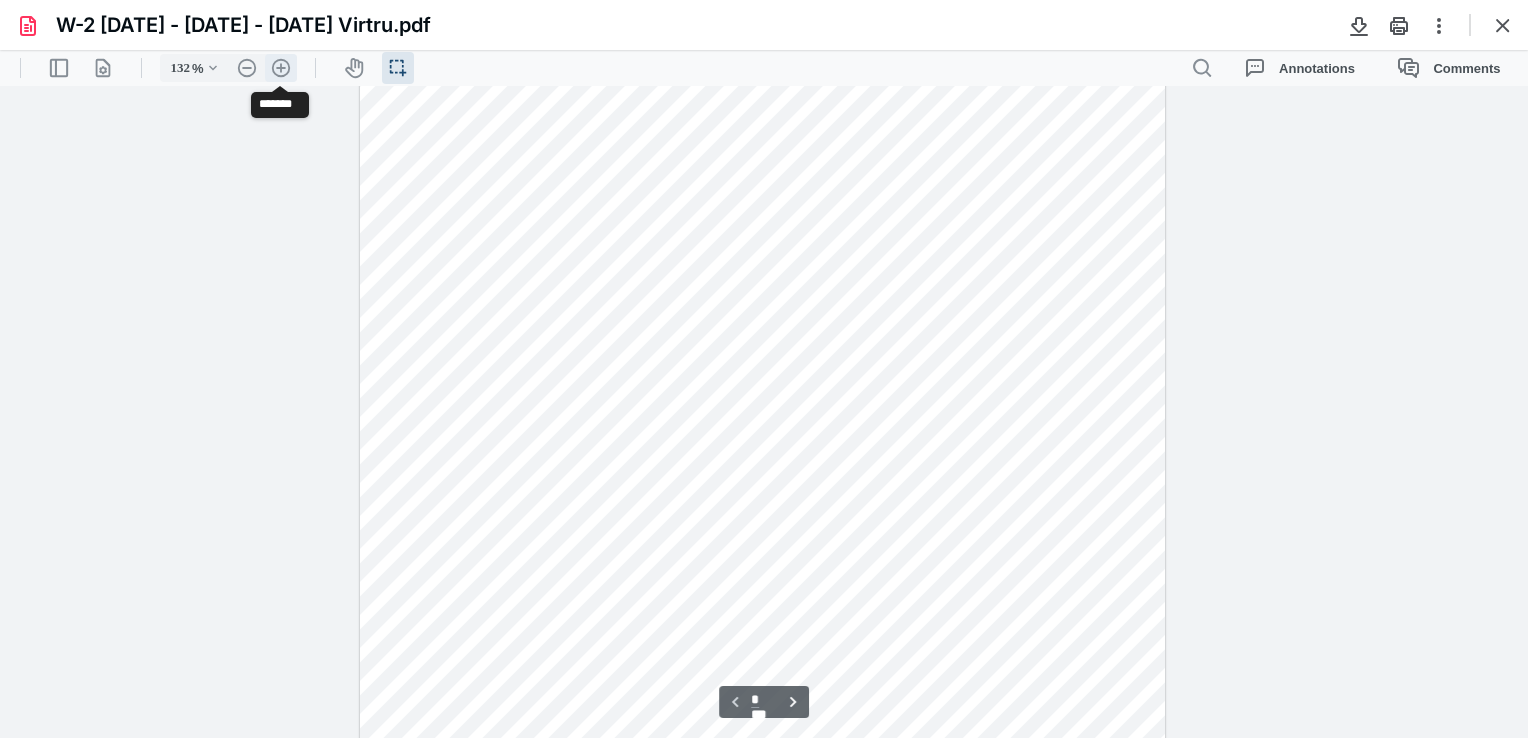 click on ".cls-1{fill:#abb0c4;} icon - header - zoom - in - line" at bounding box center [281, 68] 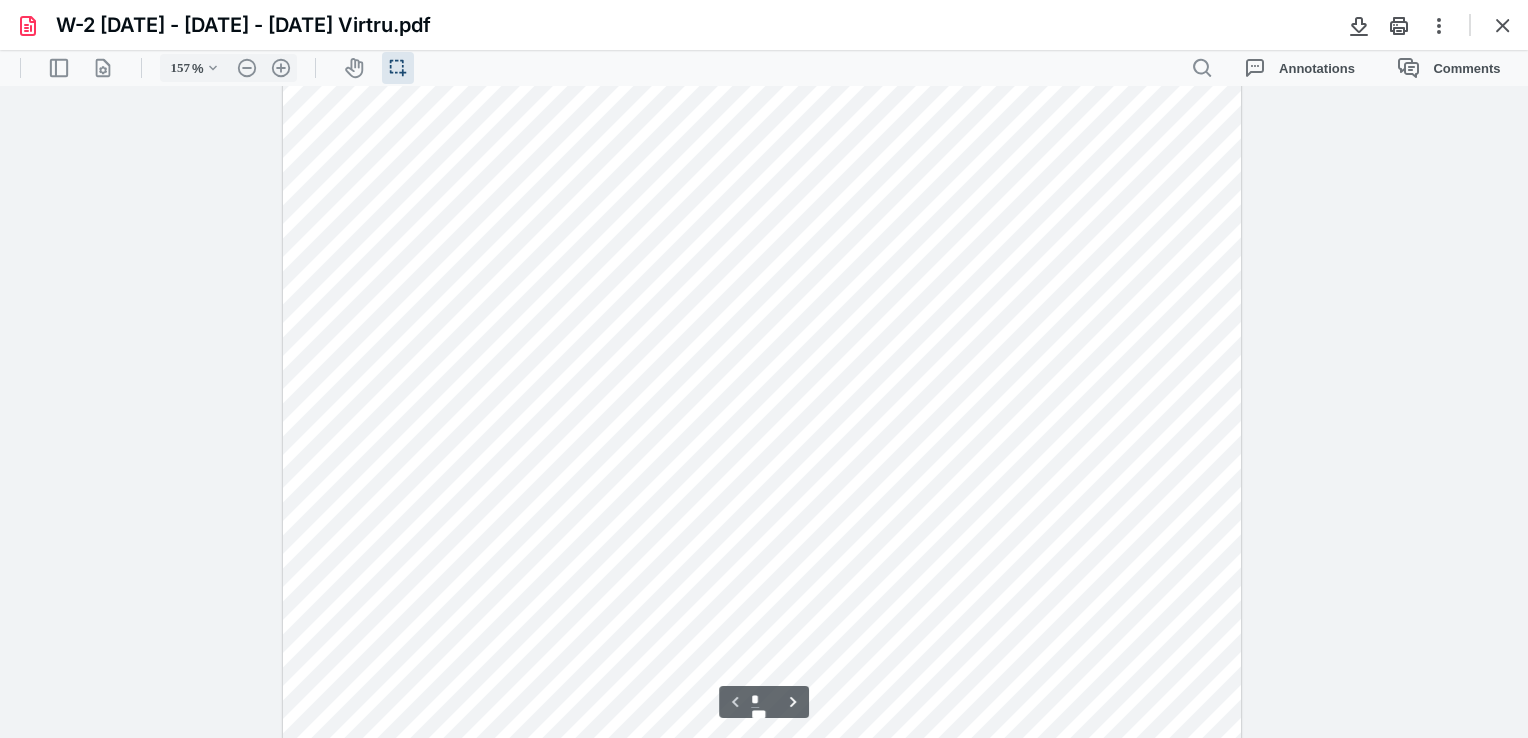 scroll, scrollTop: 0, scrollLeft: 0, axis: both 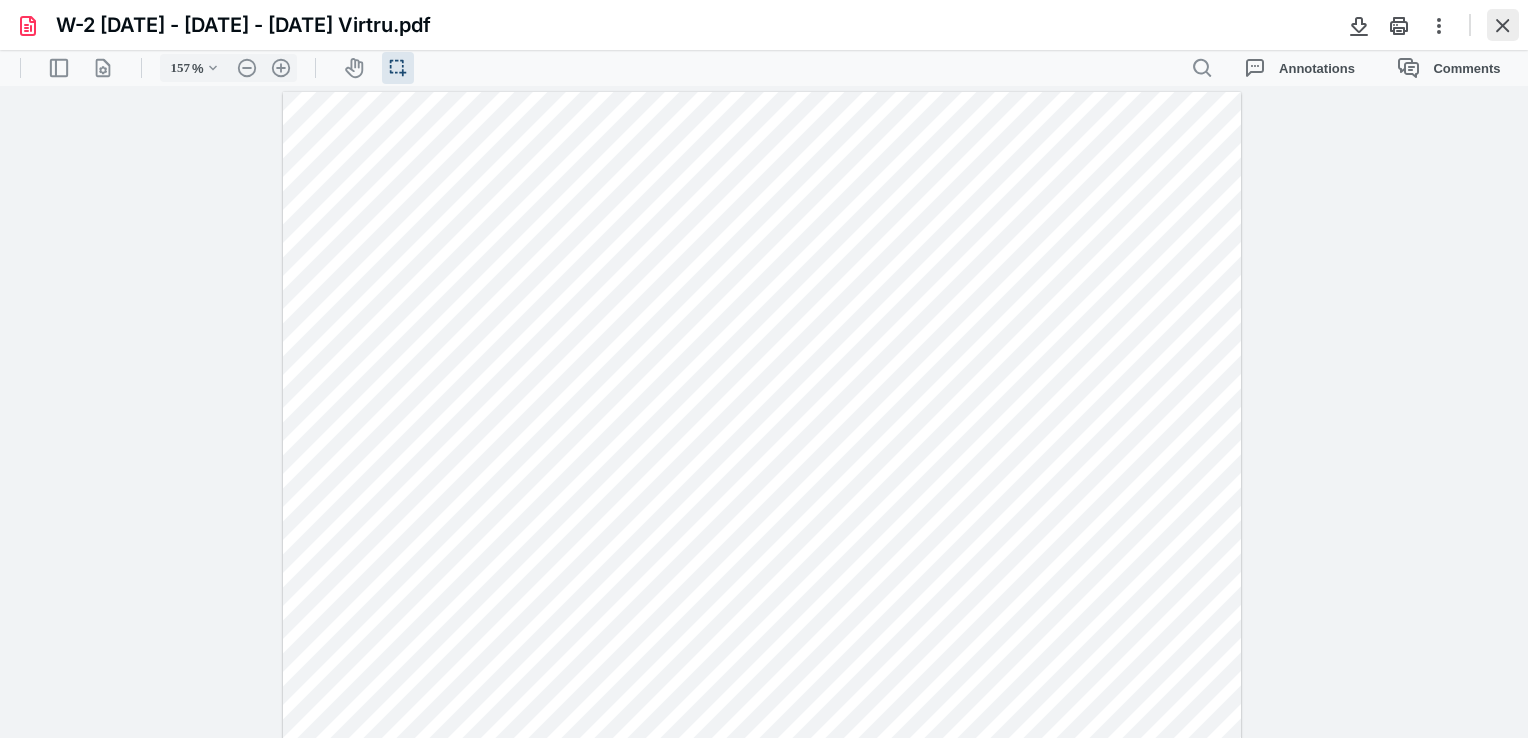 click at bounding box center (1503, 25) 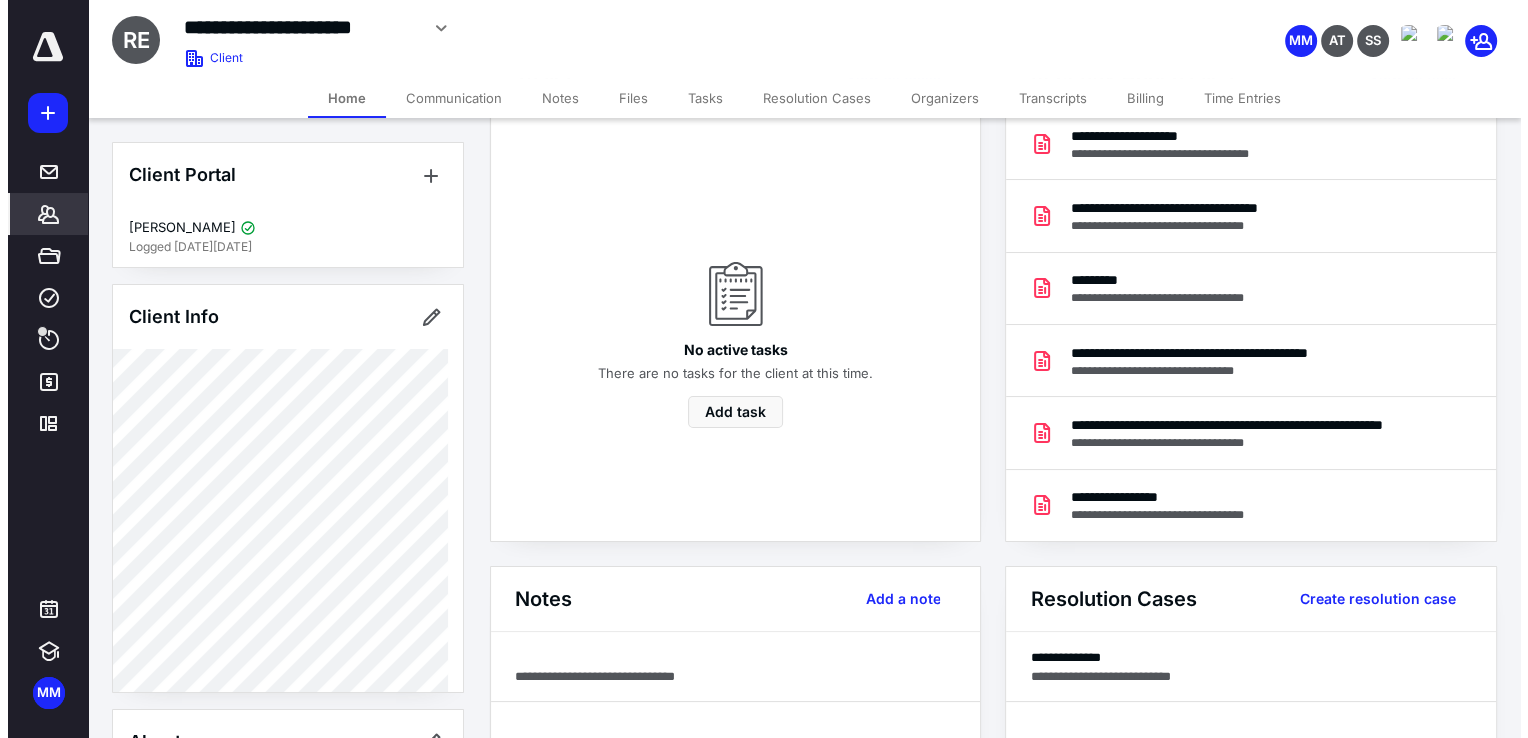 scroll, scrollTop: 0, scrollLeft: 0, axis: both 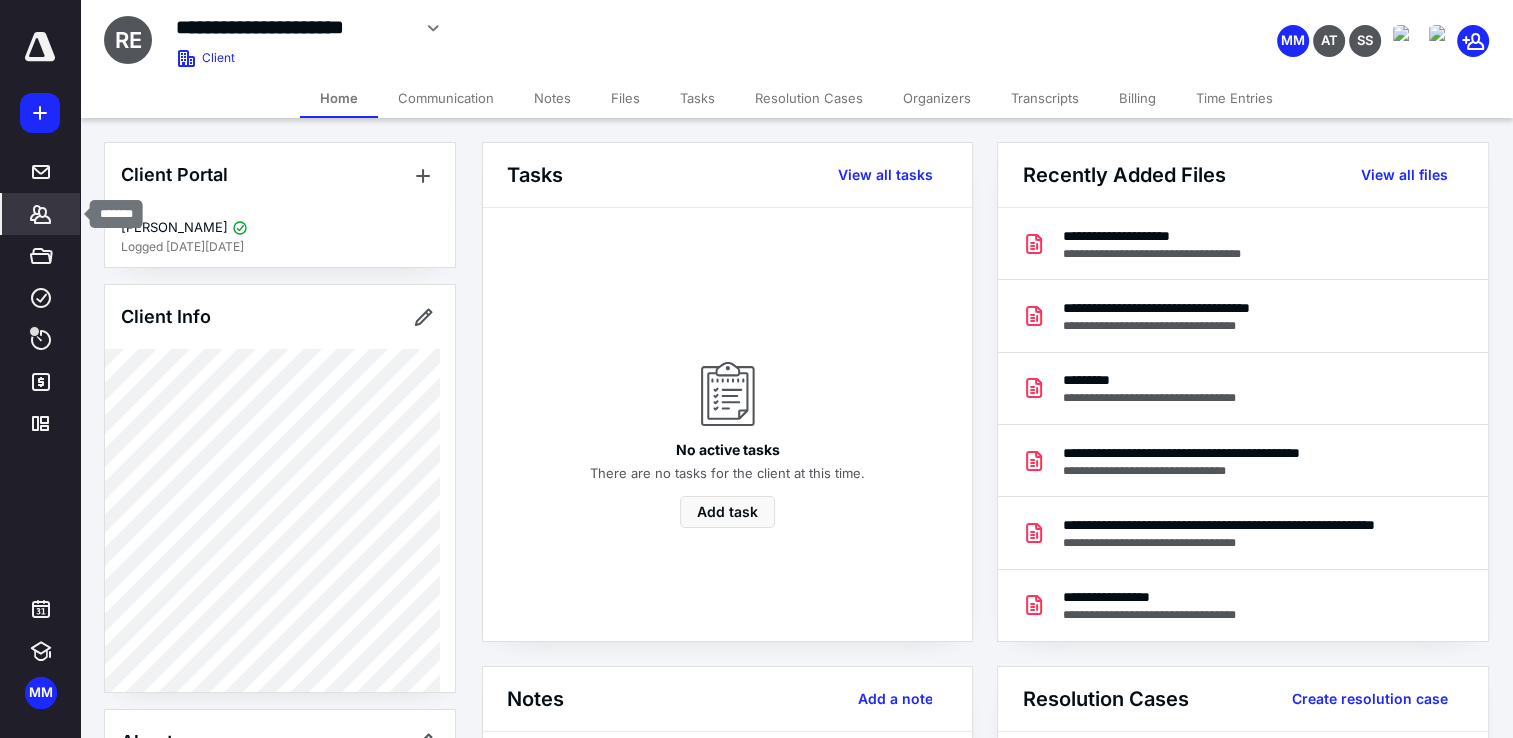 click 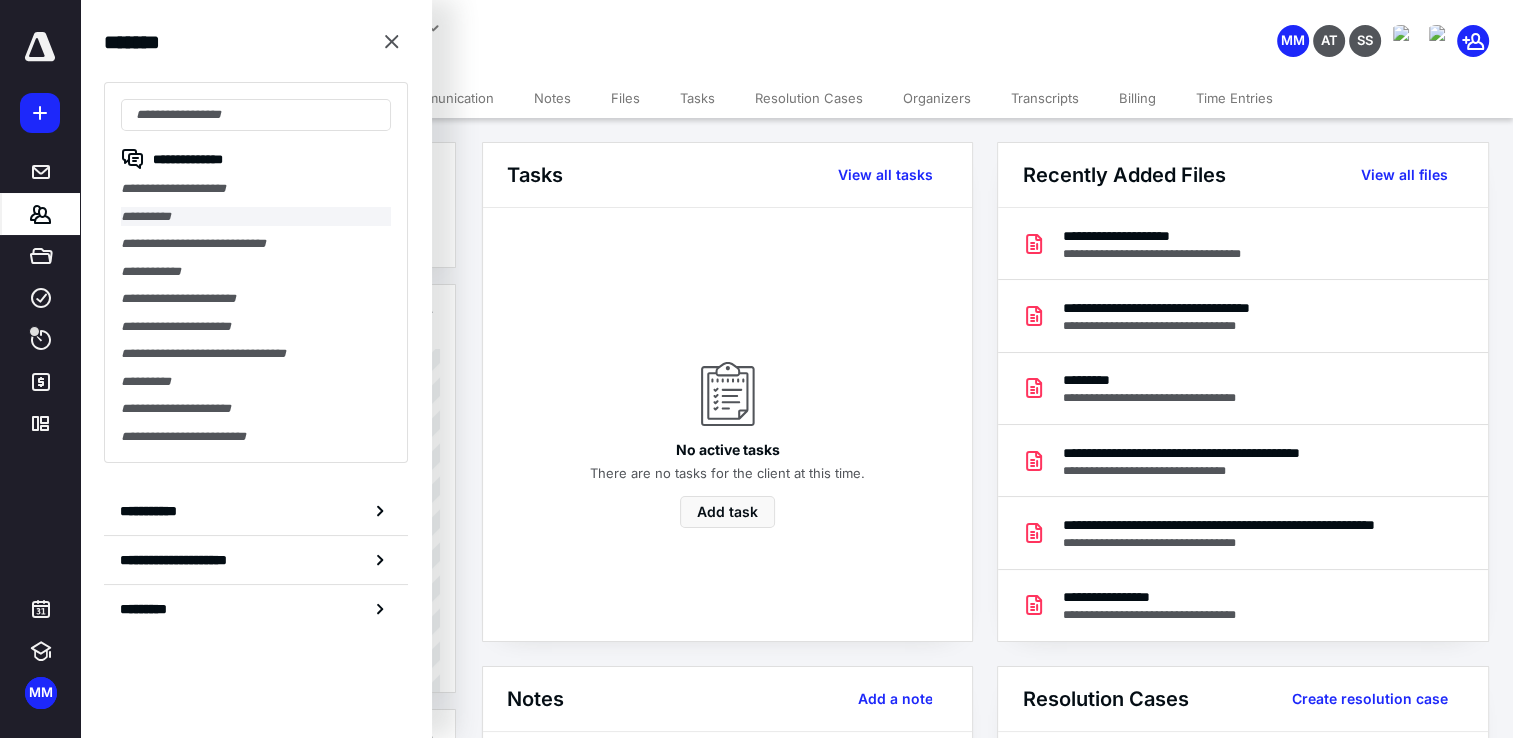click on "**********" at bounding box center (256, 217) 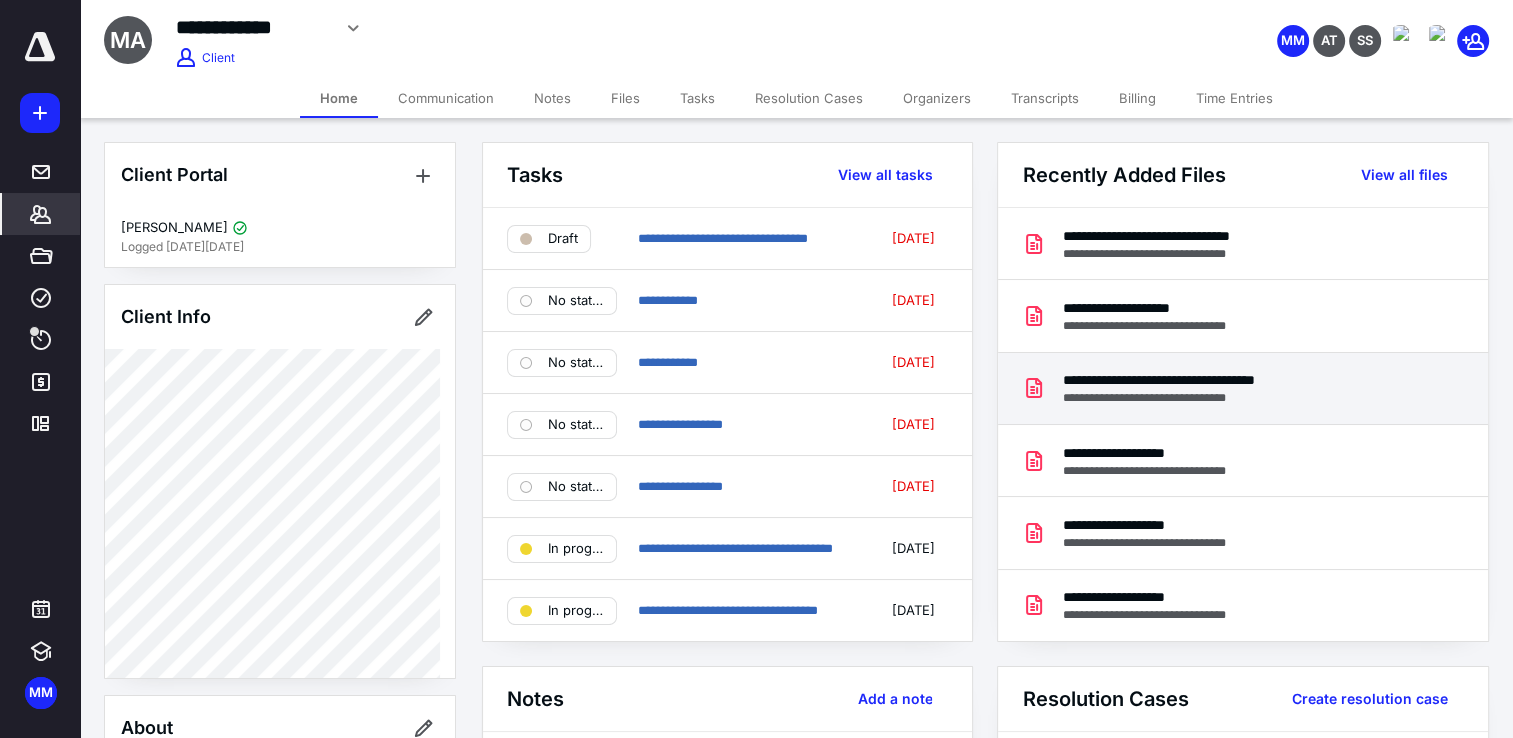 click on "**********" at bounding box center (1201, 398) 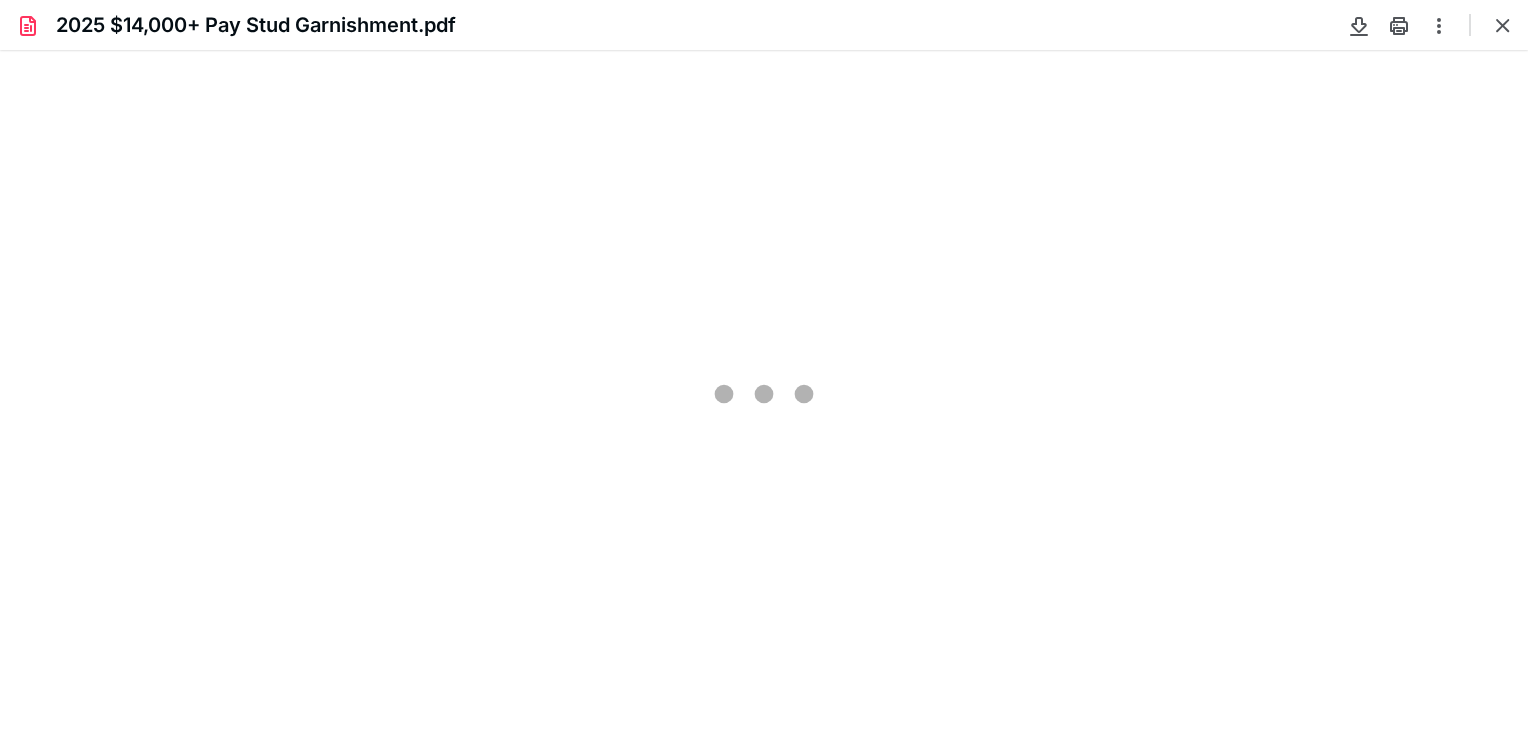 scroll, scrollTop: 0, scrollLeft: 0, axis: both 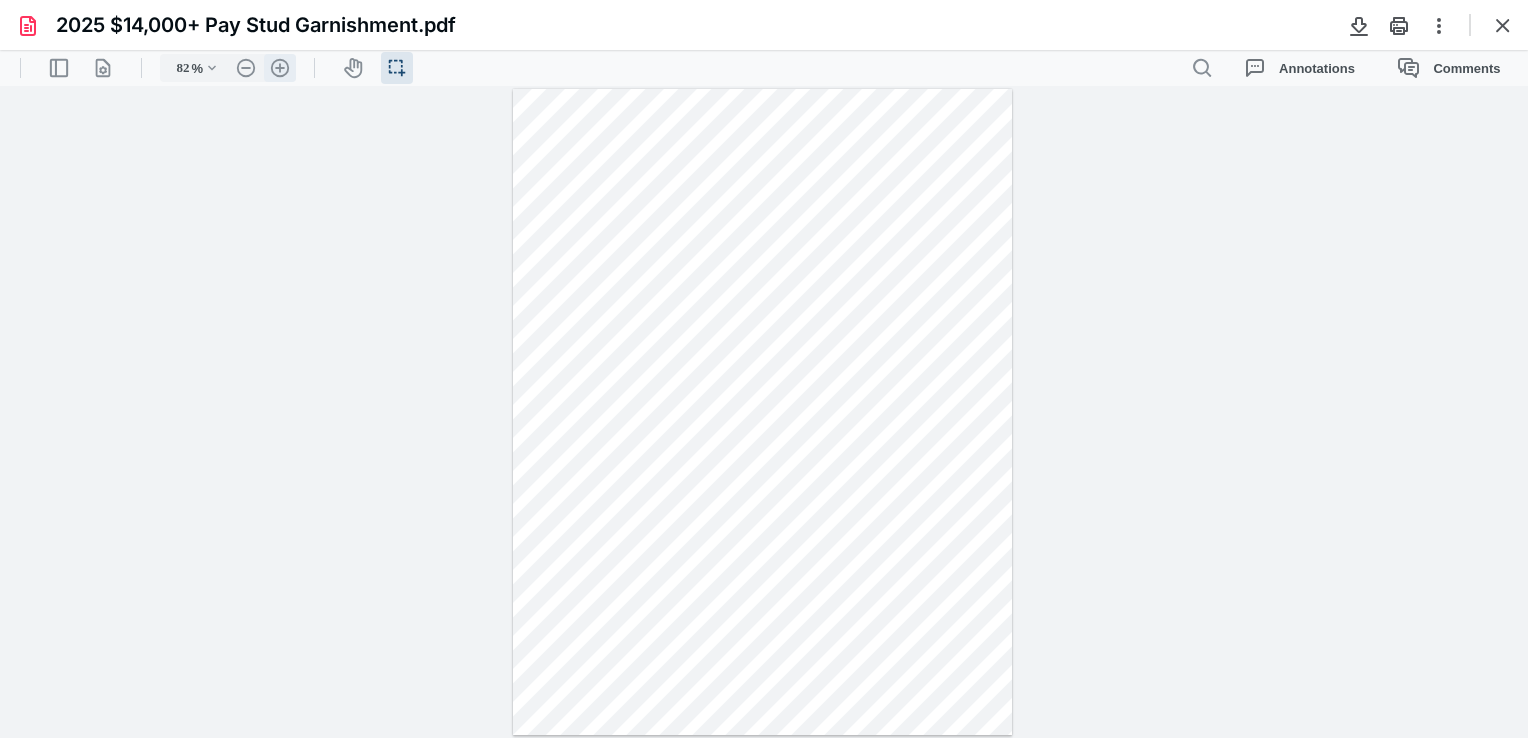 click on ".cls-1{fill:#abb0c4;} icon - header - zoom - in - line" at bounding box center (280, 68) 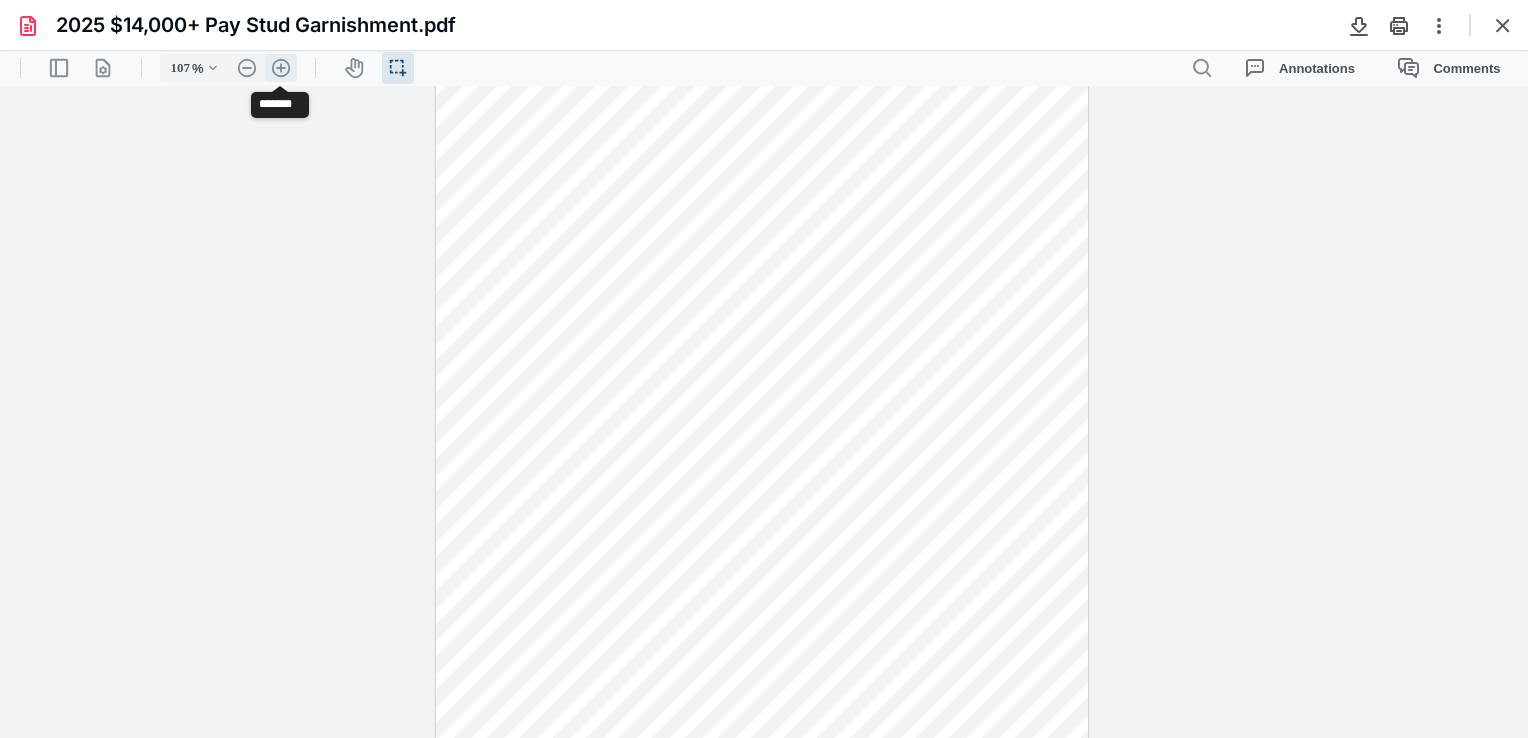 click on ".cls-1{fill:#abb0c4;} icon - header - zoom - in - line" at bounding box center [281, 68] 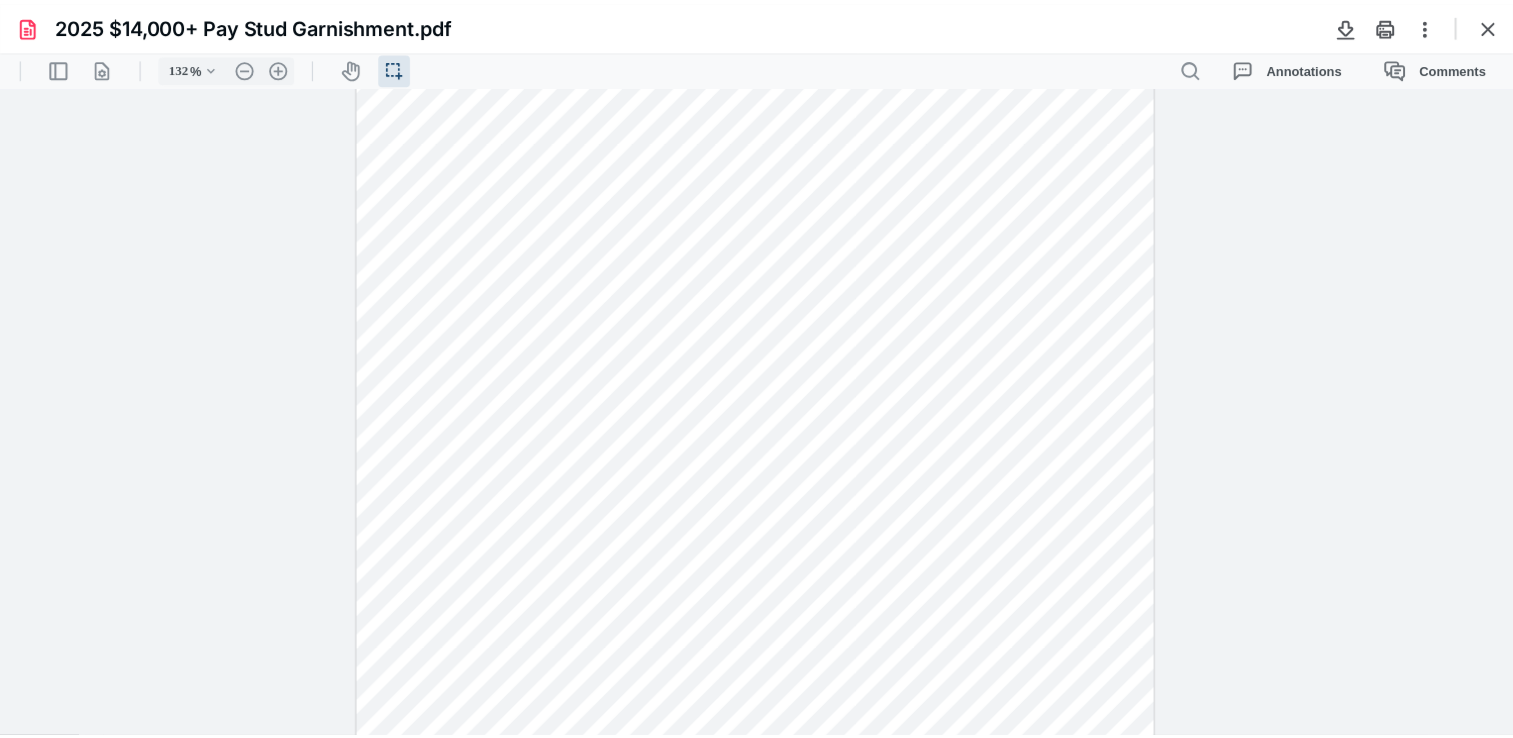 scroll, scrollTop: 99, scrollLeft: 0, axis: vertical 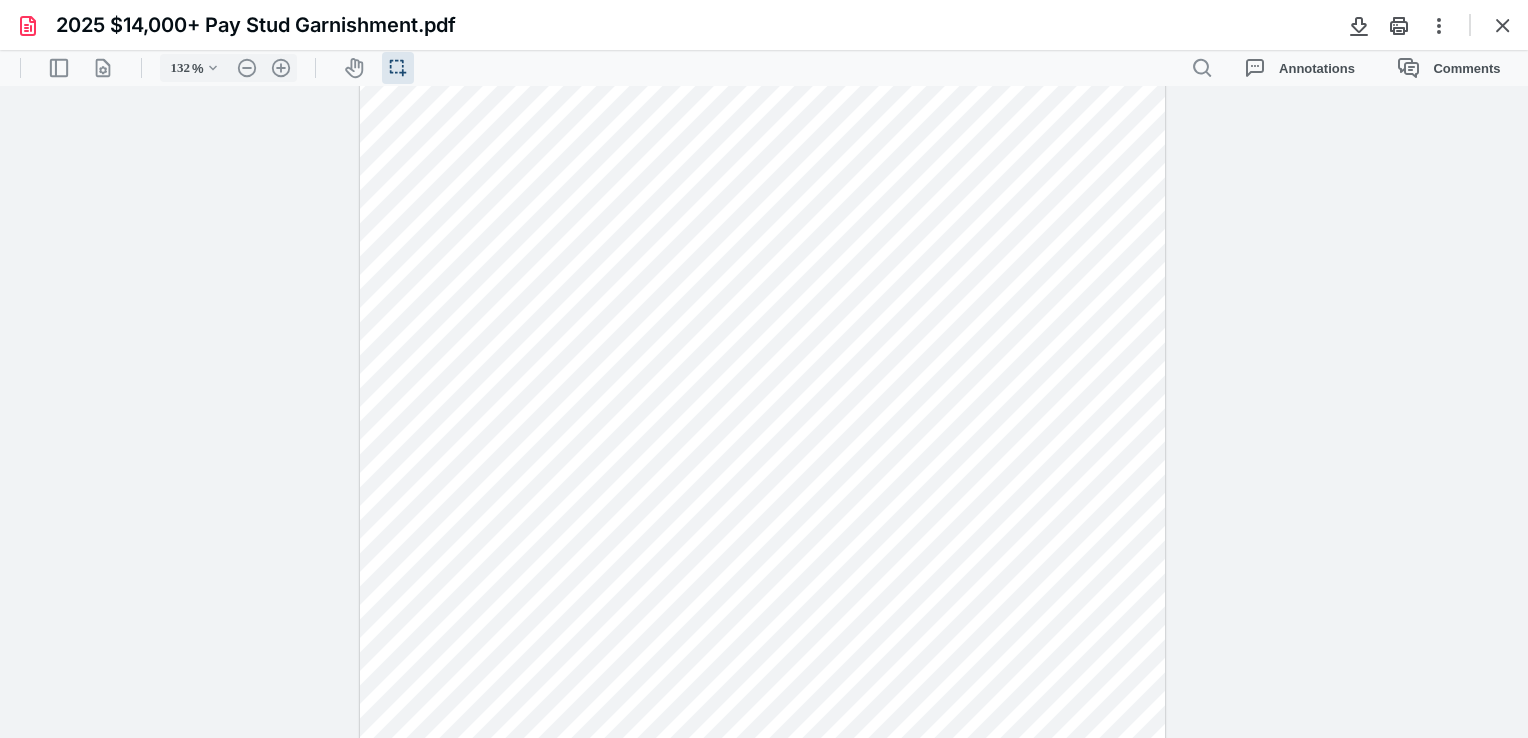 type 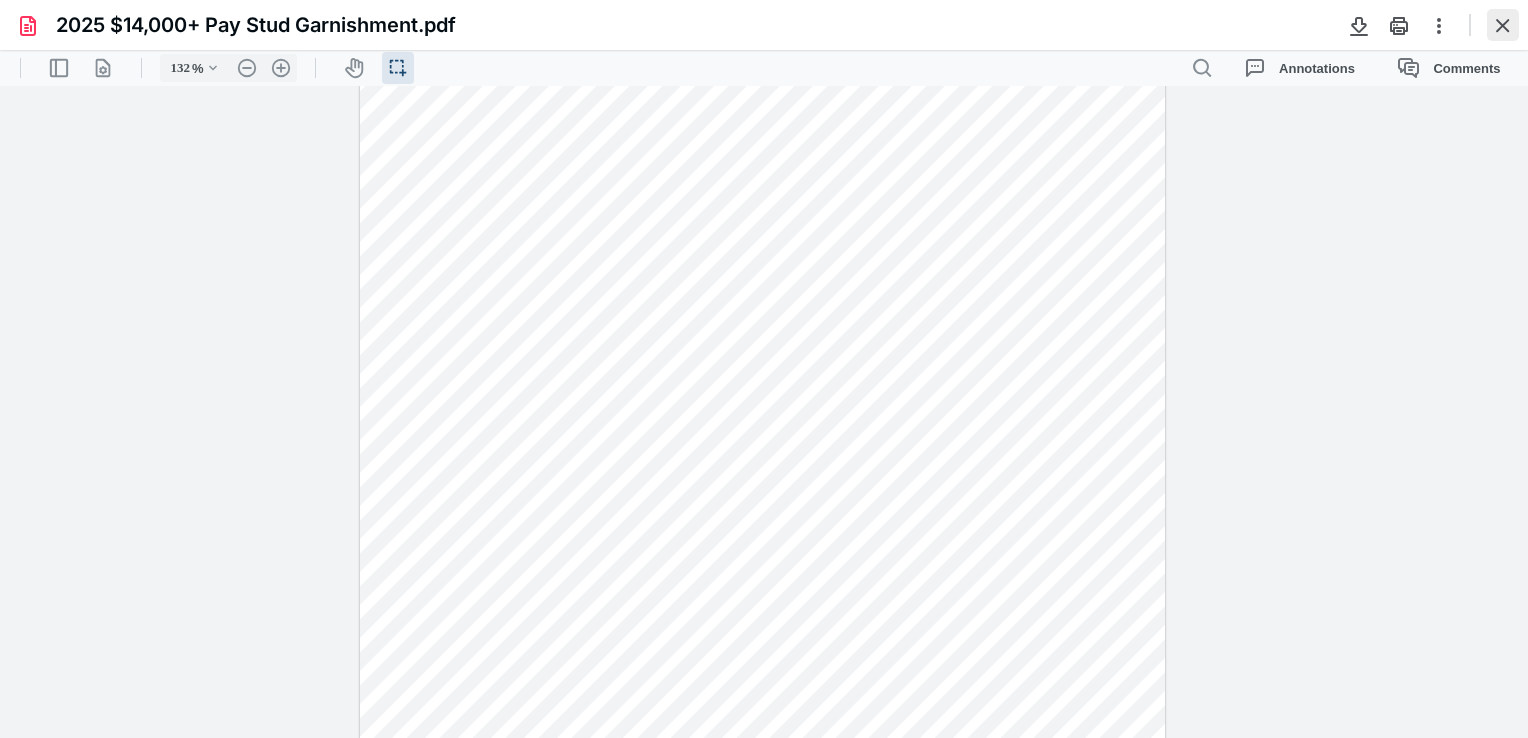 click at bounding box center (1503, 25) 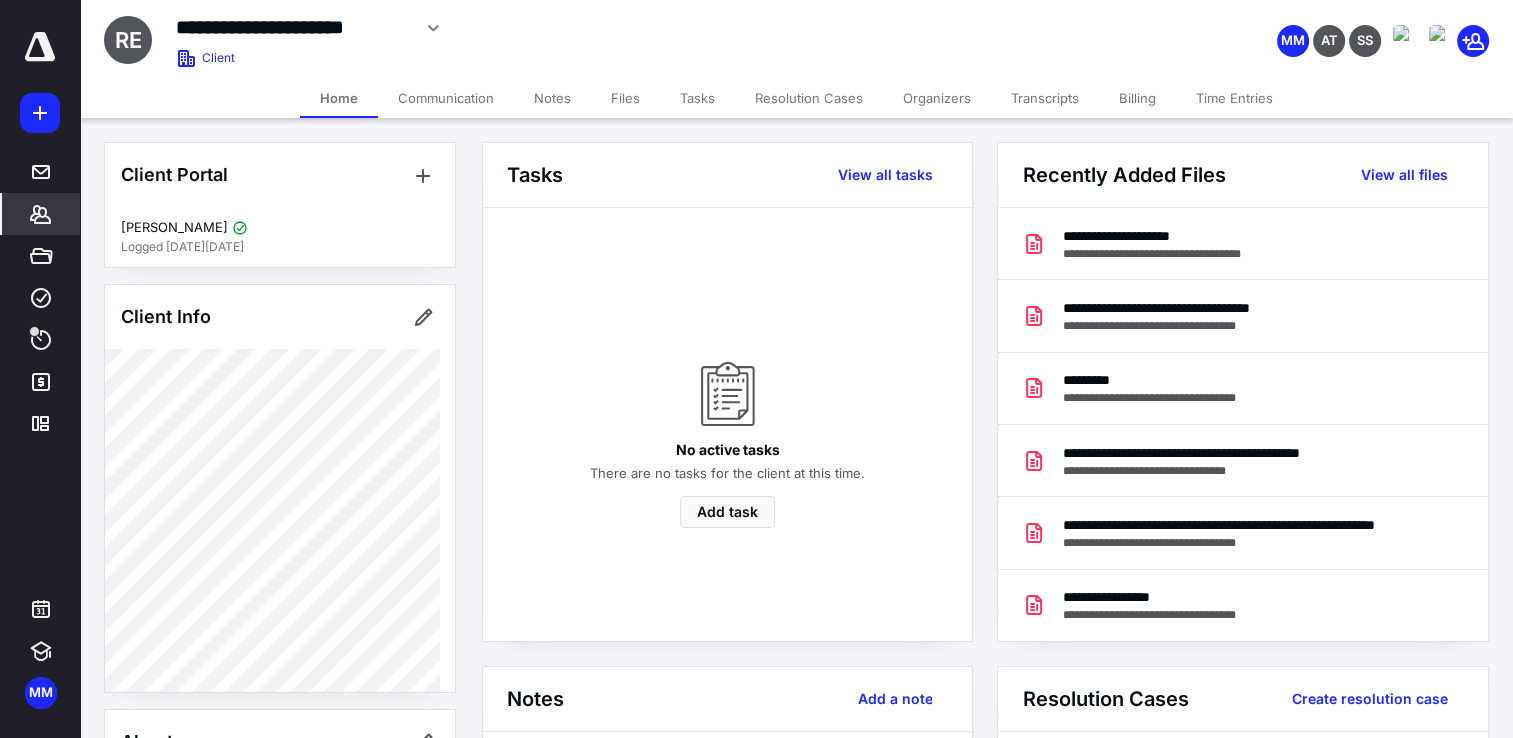 click 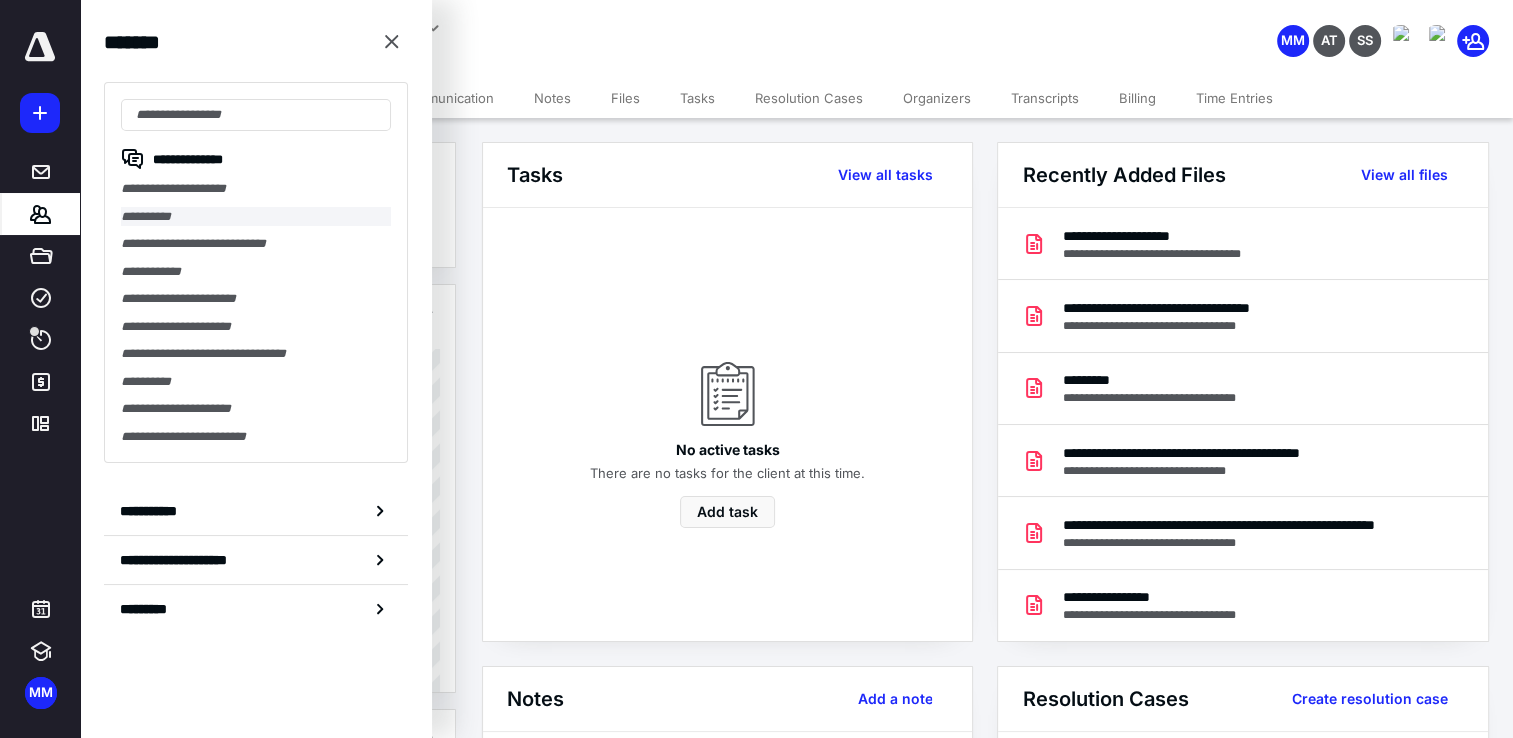 click on "**********" at bounding box center (256, 217) 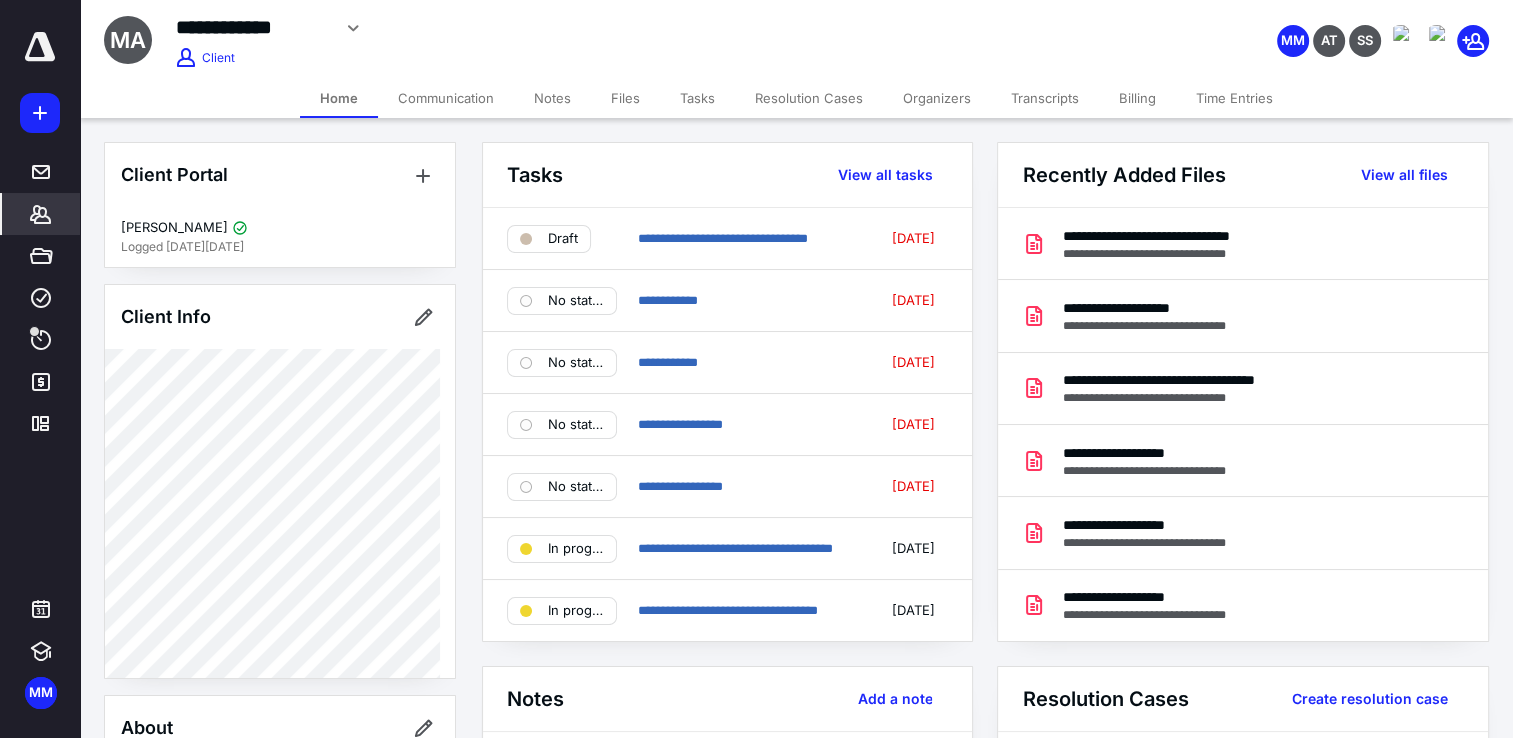 click on "Tasks" at bounding box center [697, 98] 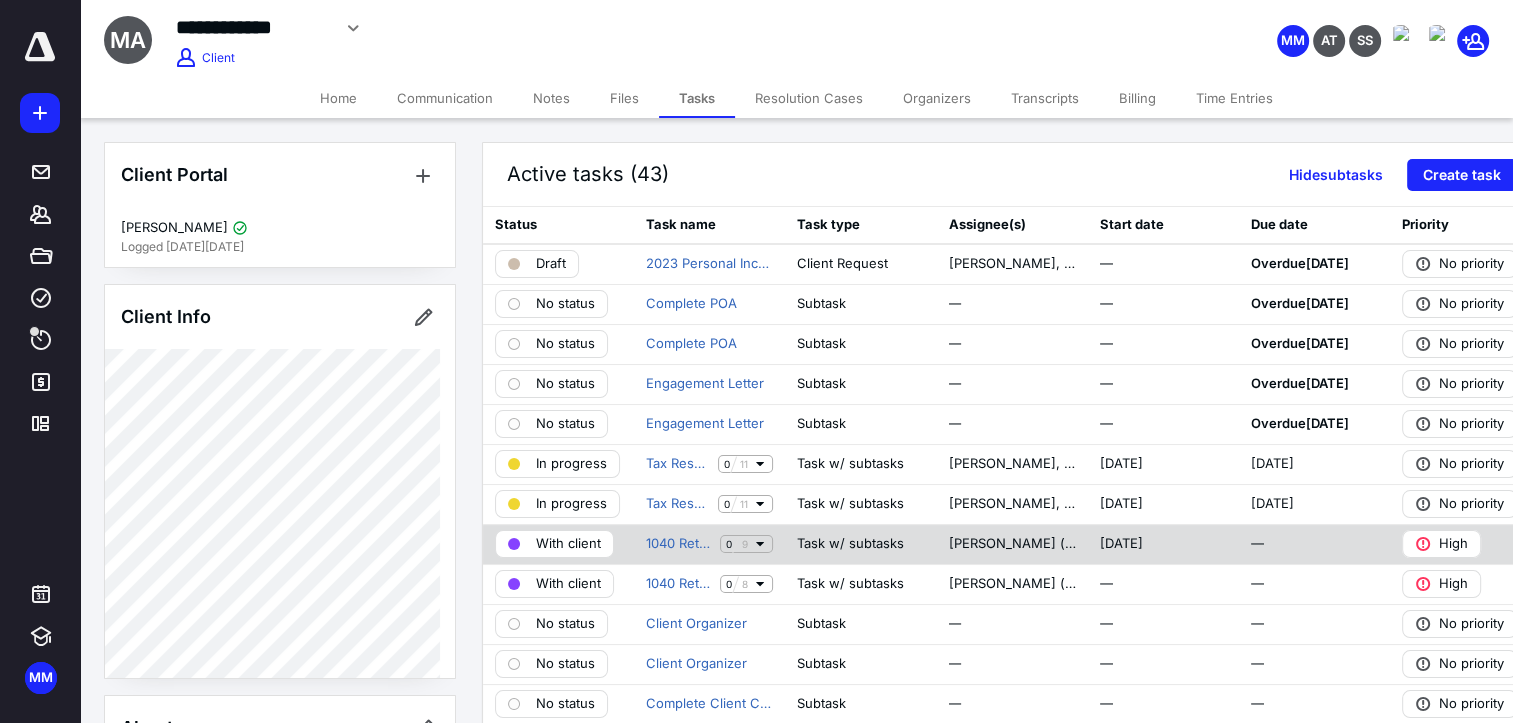 click on "Task w/ subtasks" at bounding box center [850, 544] 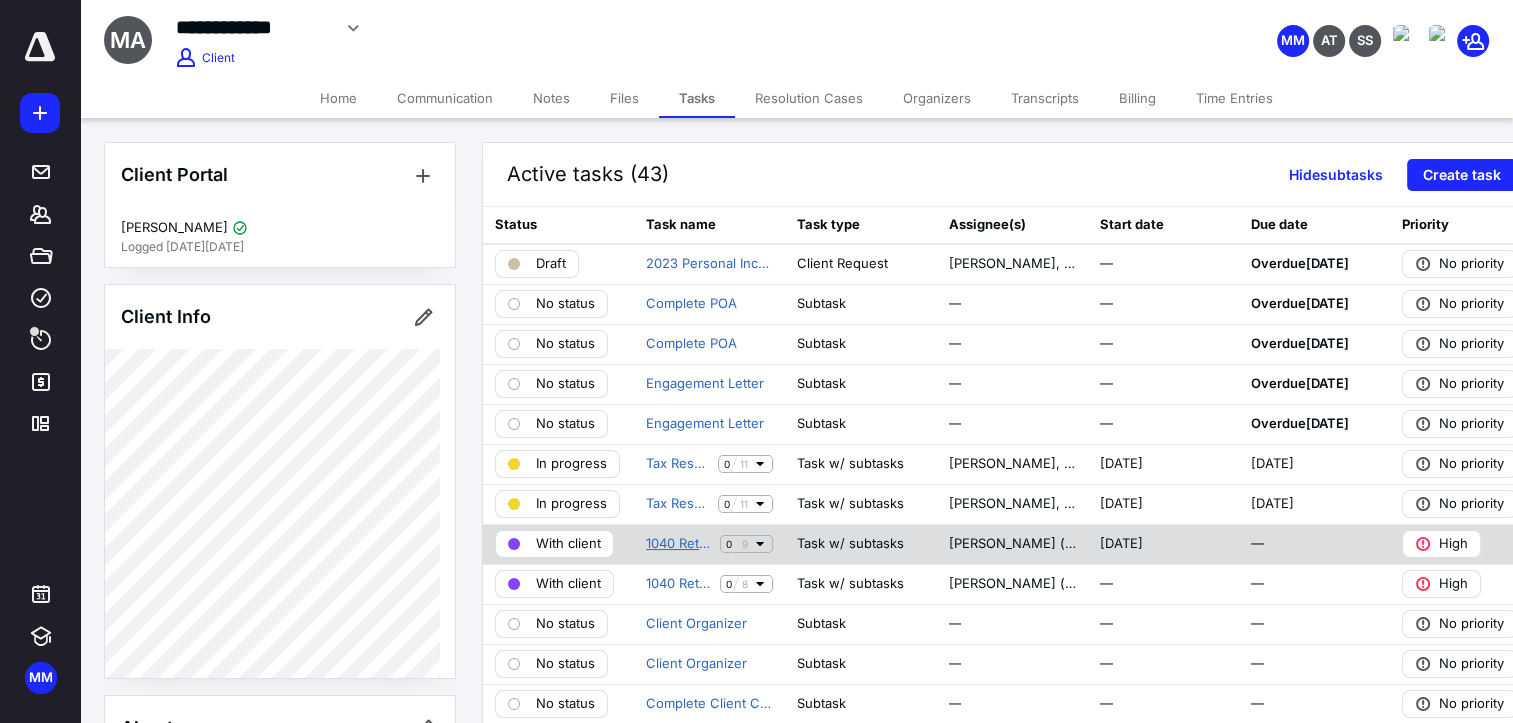click on "1040 Return 2023" at bounding box center [679, 544] 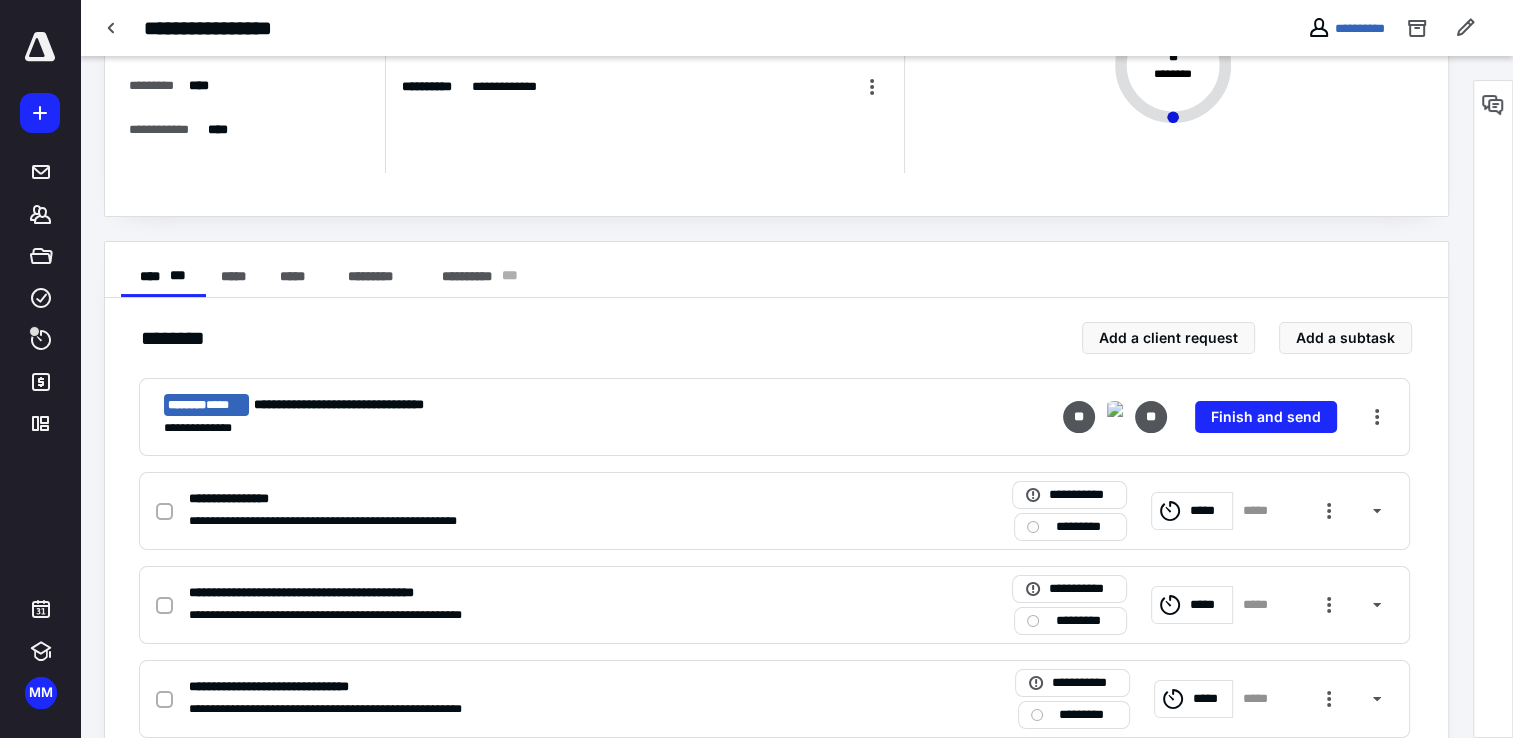scroll, scrollTop: 0, scrollLeft: 0, axis: both 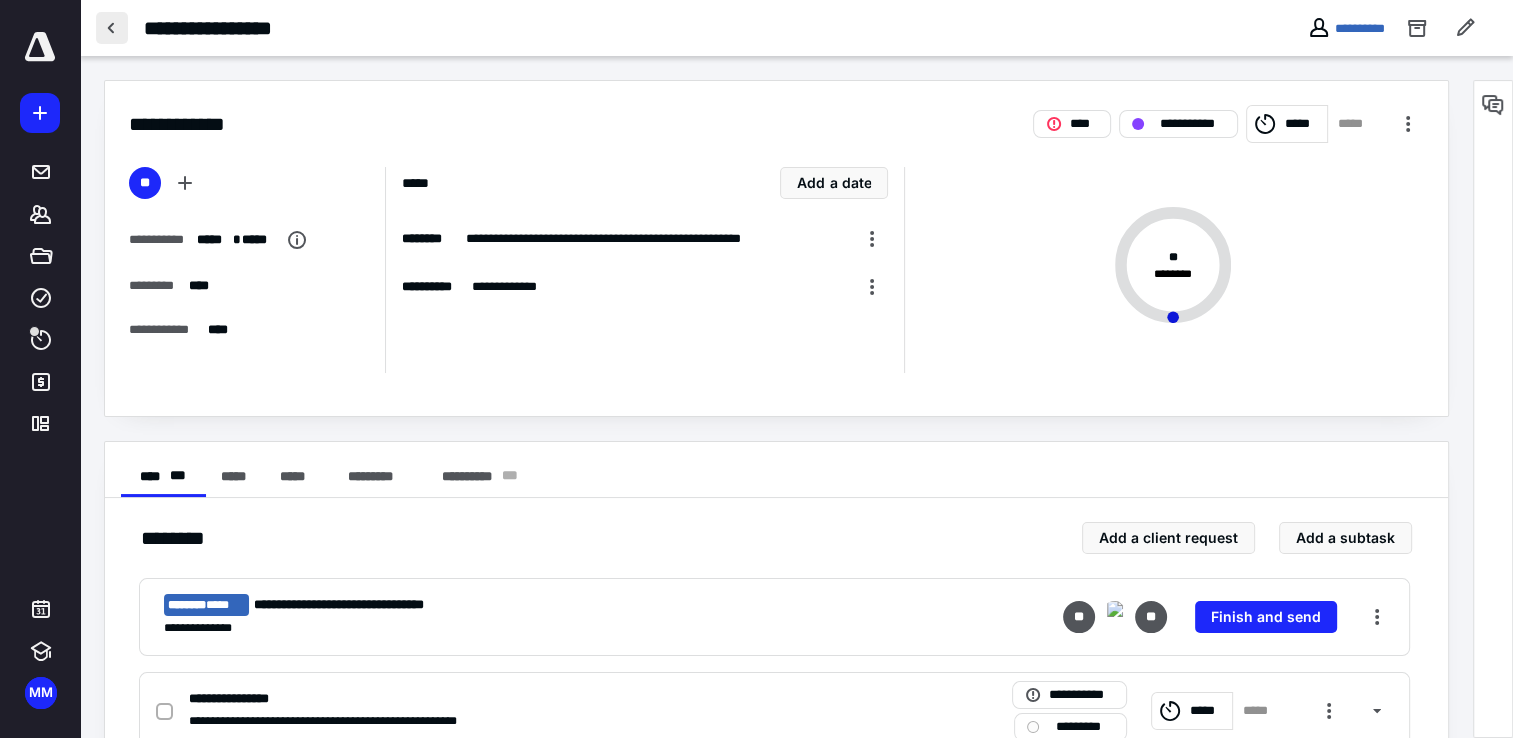 click at bounding box center (112, 28) 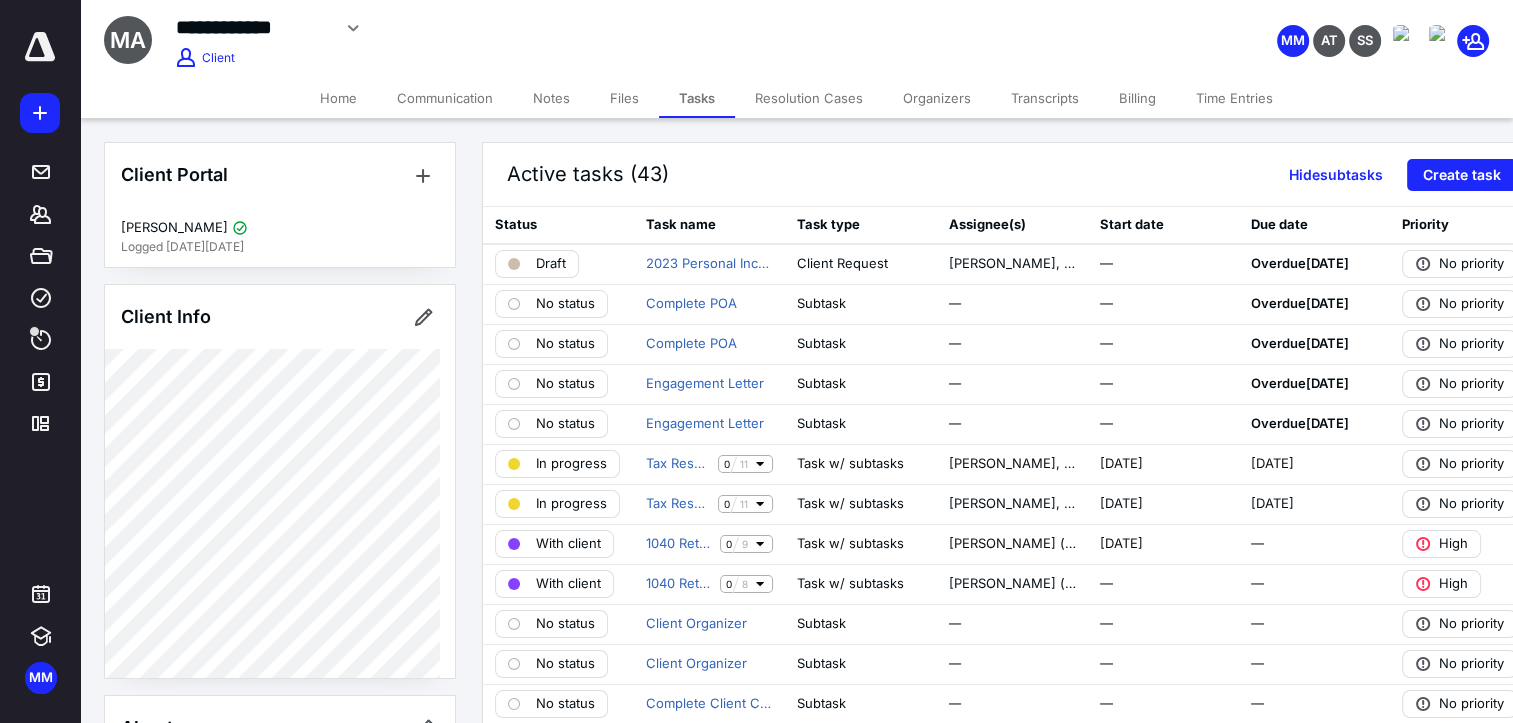 click on "Resolution Cases" at bounding box center (809, 98) 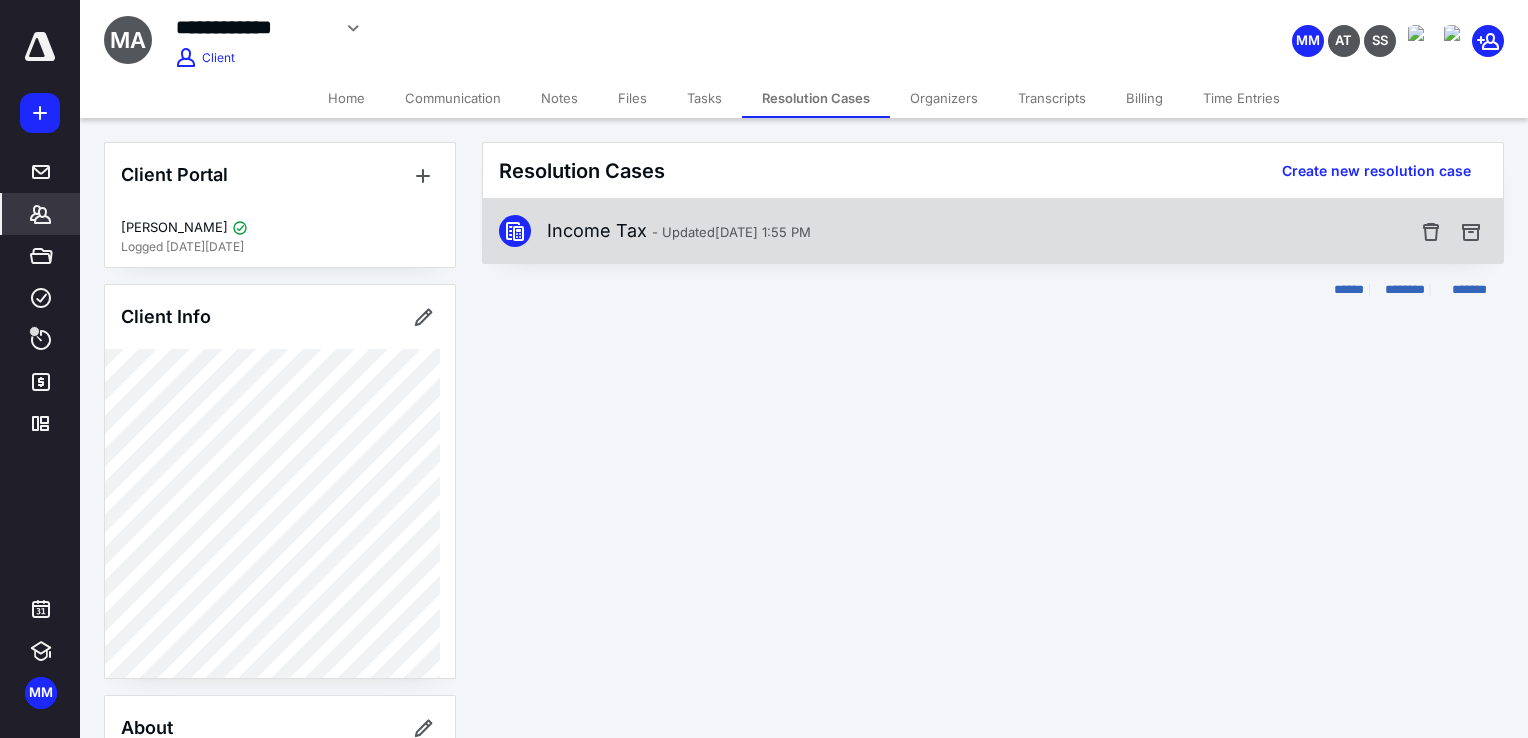 click on "- Updated  Dec 28, 2022 1:55 PM" at bounding box center [731, 232] 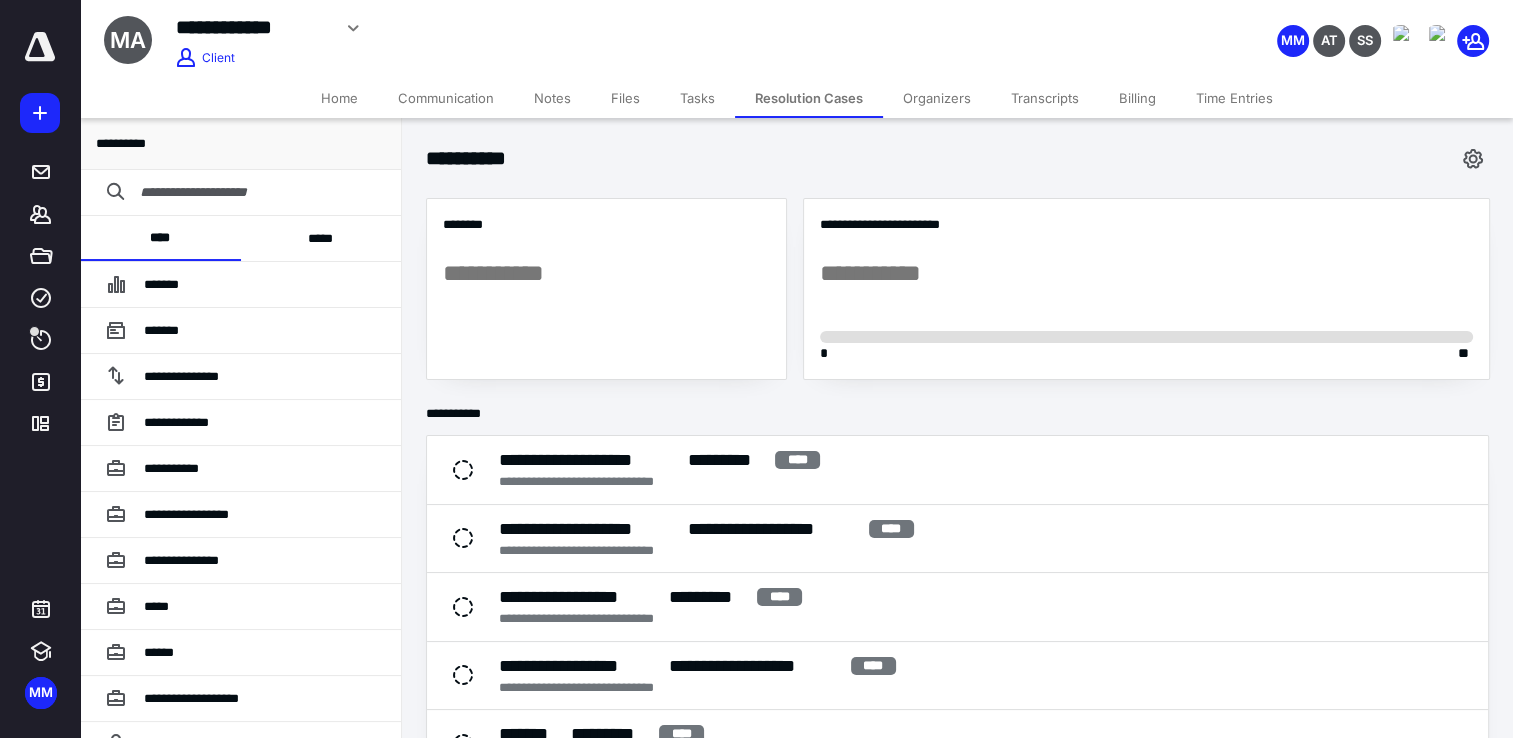 click on "Tasks" at bounding box center [697, 98] 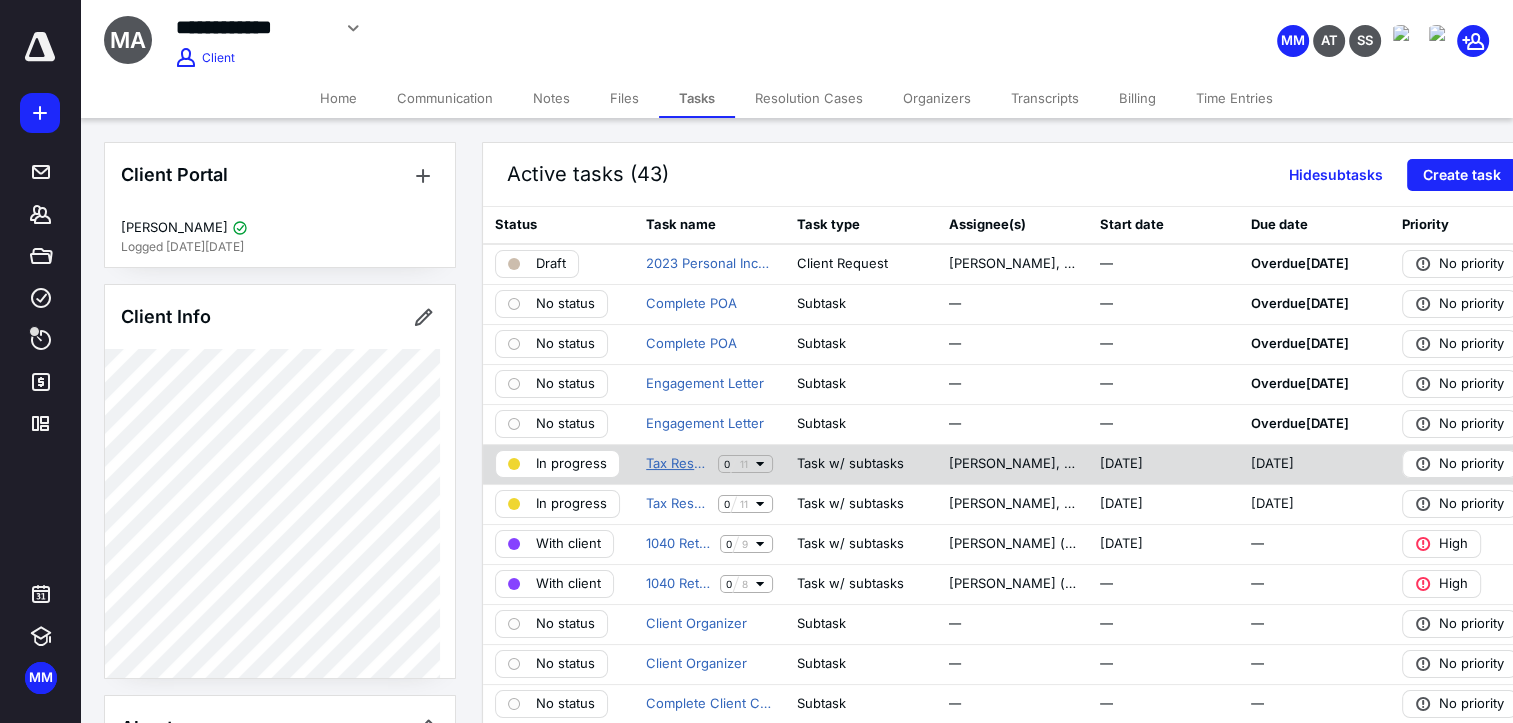 click on "Tax Resolution- Federal tax Refund 2018" at bounding box center (678, 464) 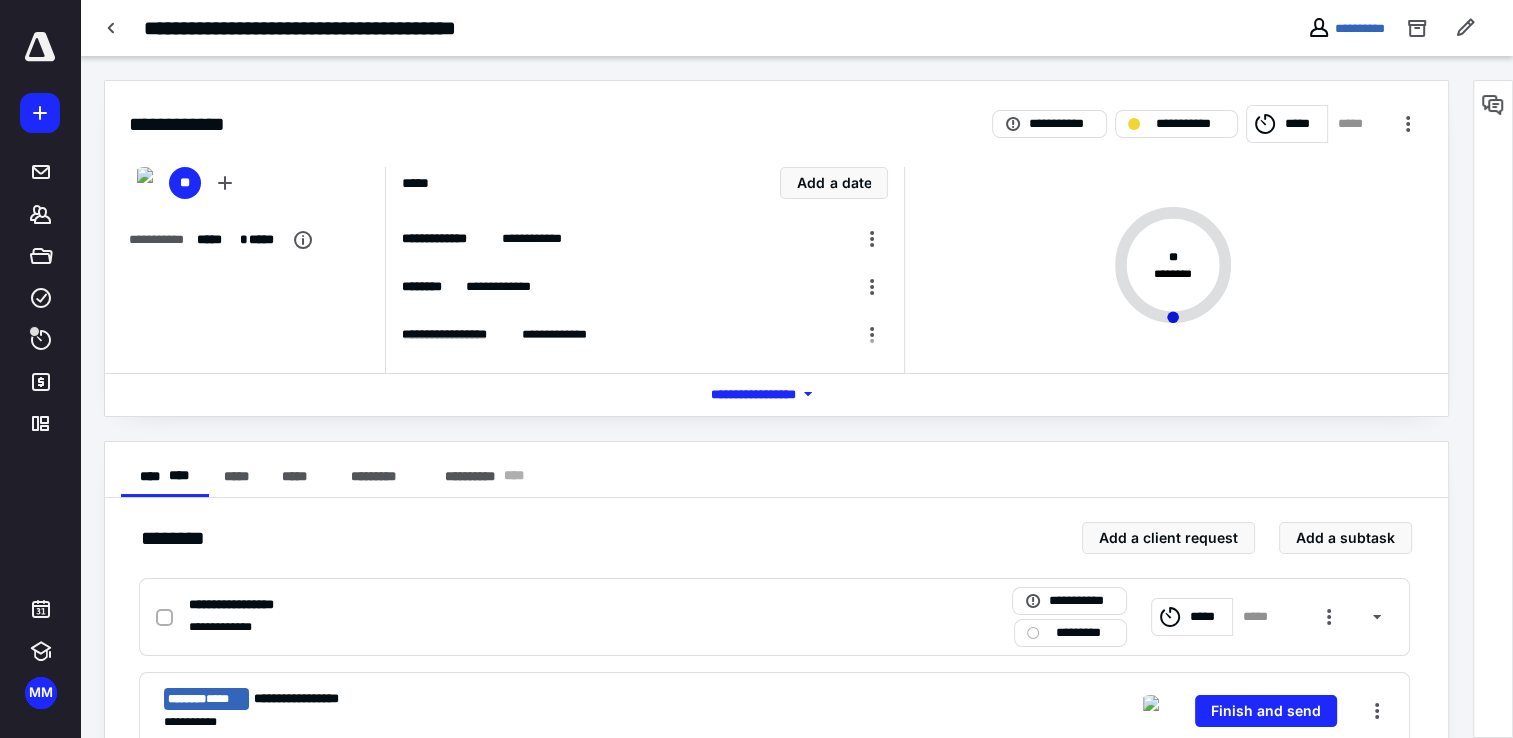 click on "*****" at bounding box center [1303, 124] 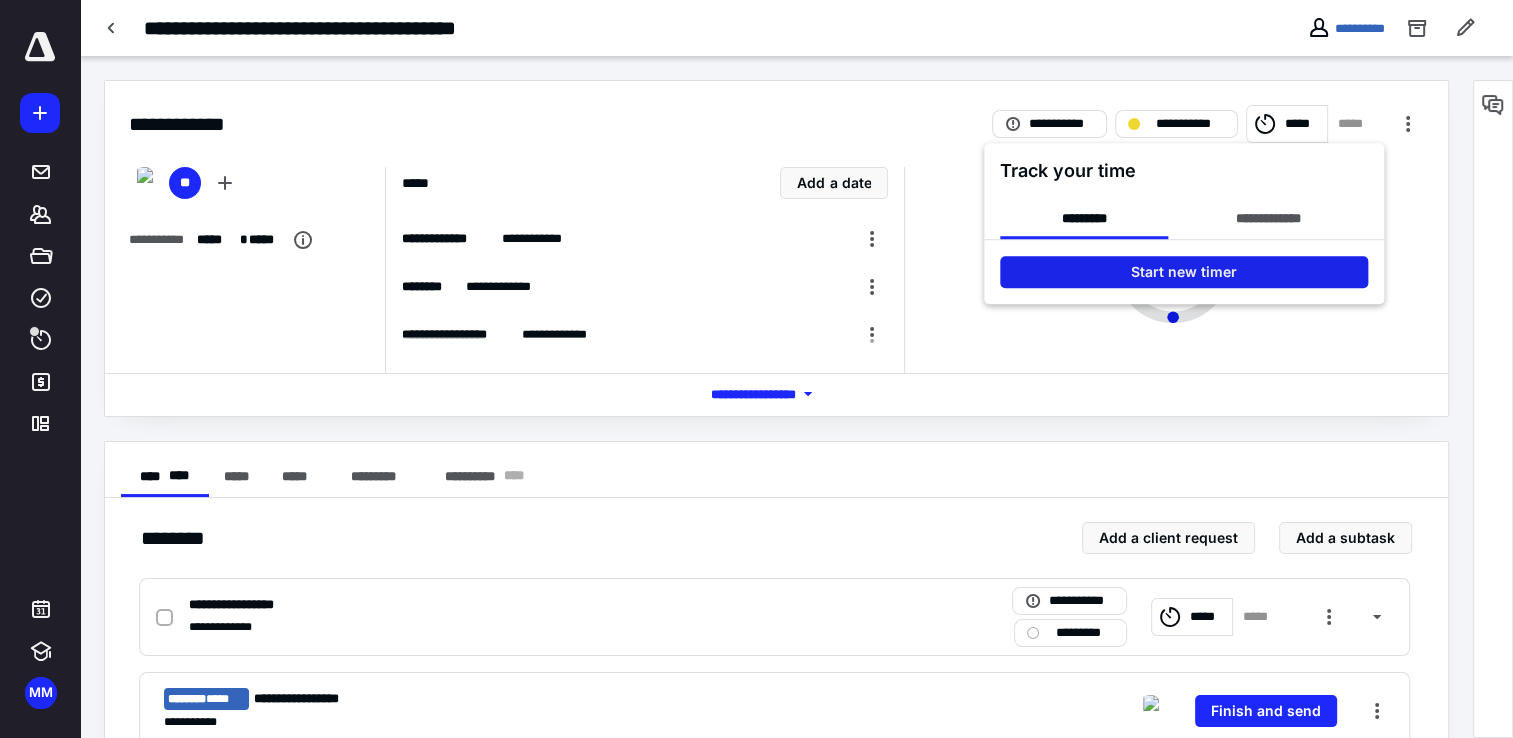 click on "Start new timer" at bounding box center [1184, 272] 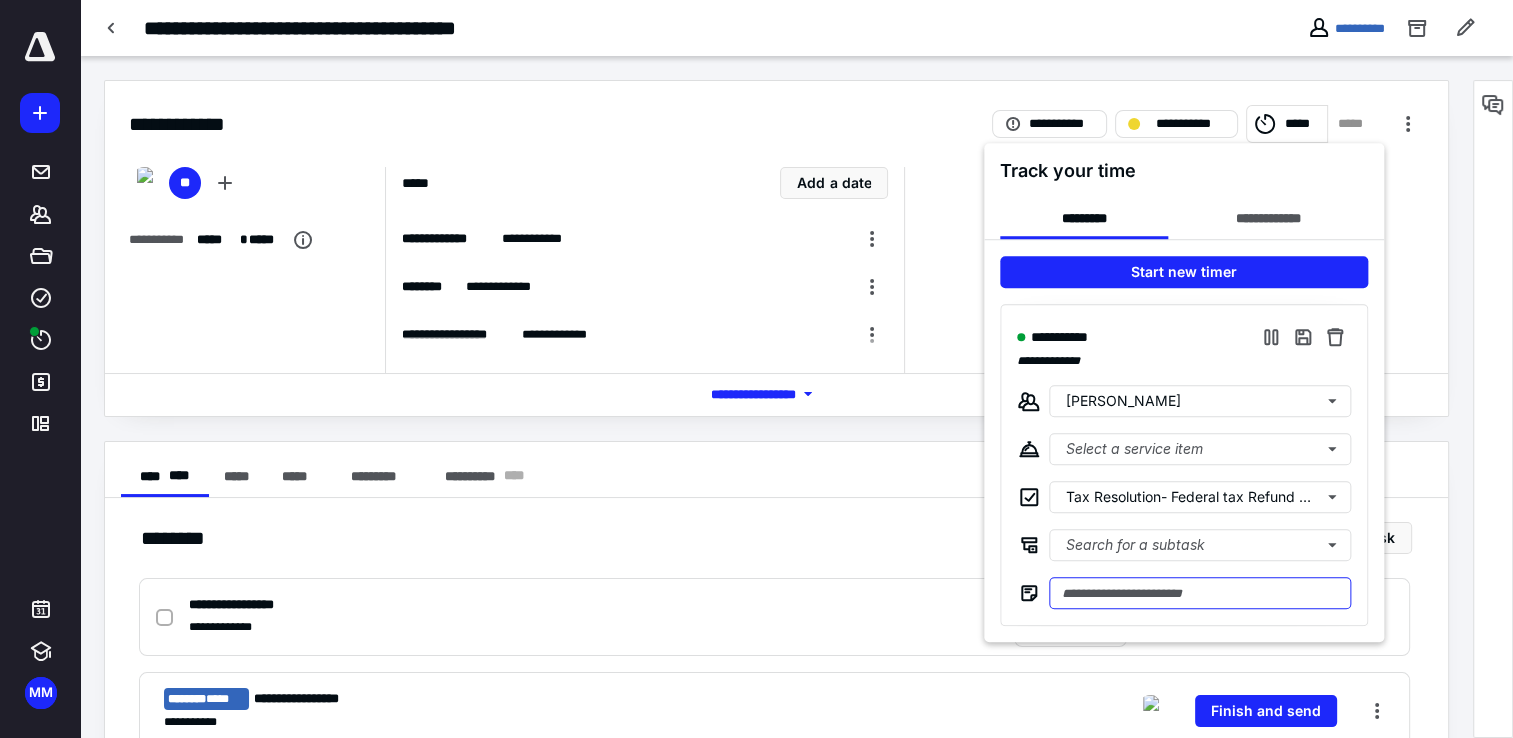 click at bounding box center [1200, 593] 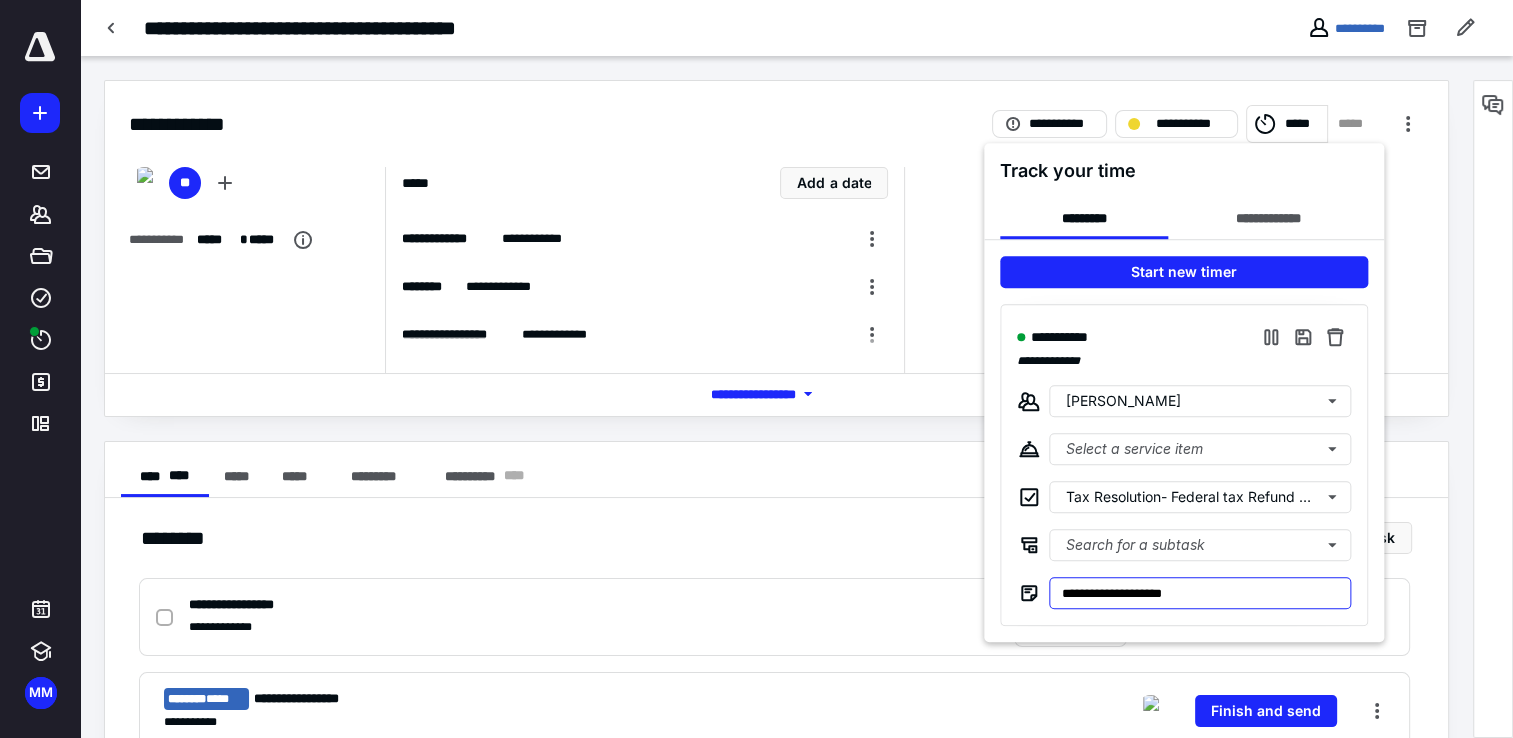 drag, startPoint x: 1141, startPoint y: 590, endPoint x: 1212, endPoint y: 590, distance: 71 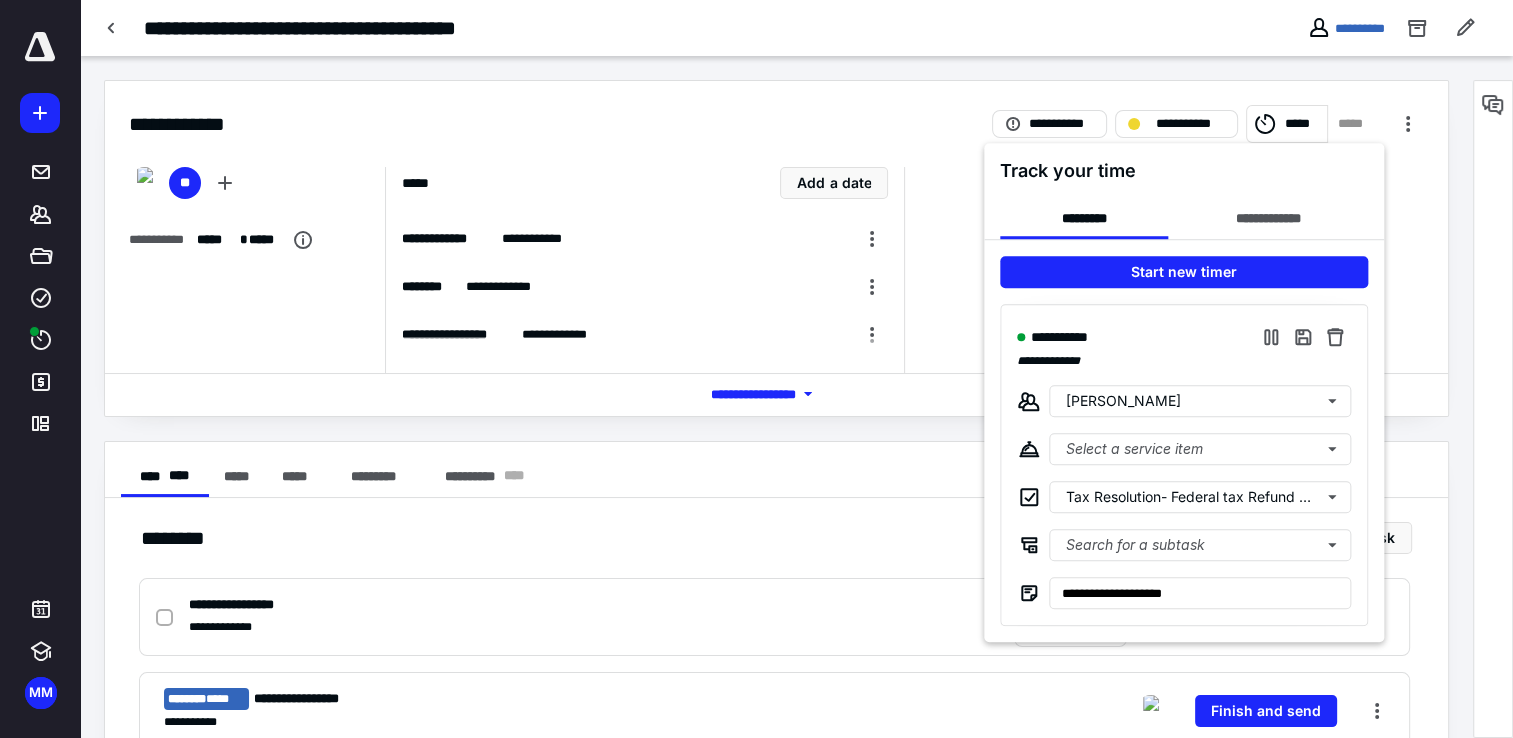 click at bounding box center (756, 369) 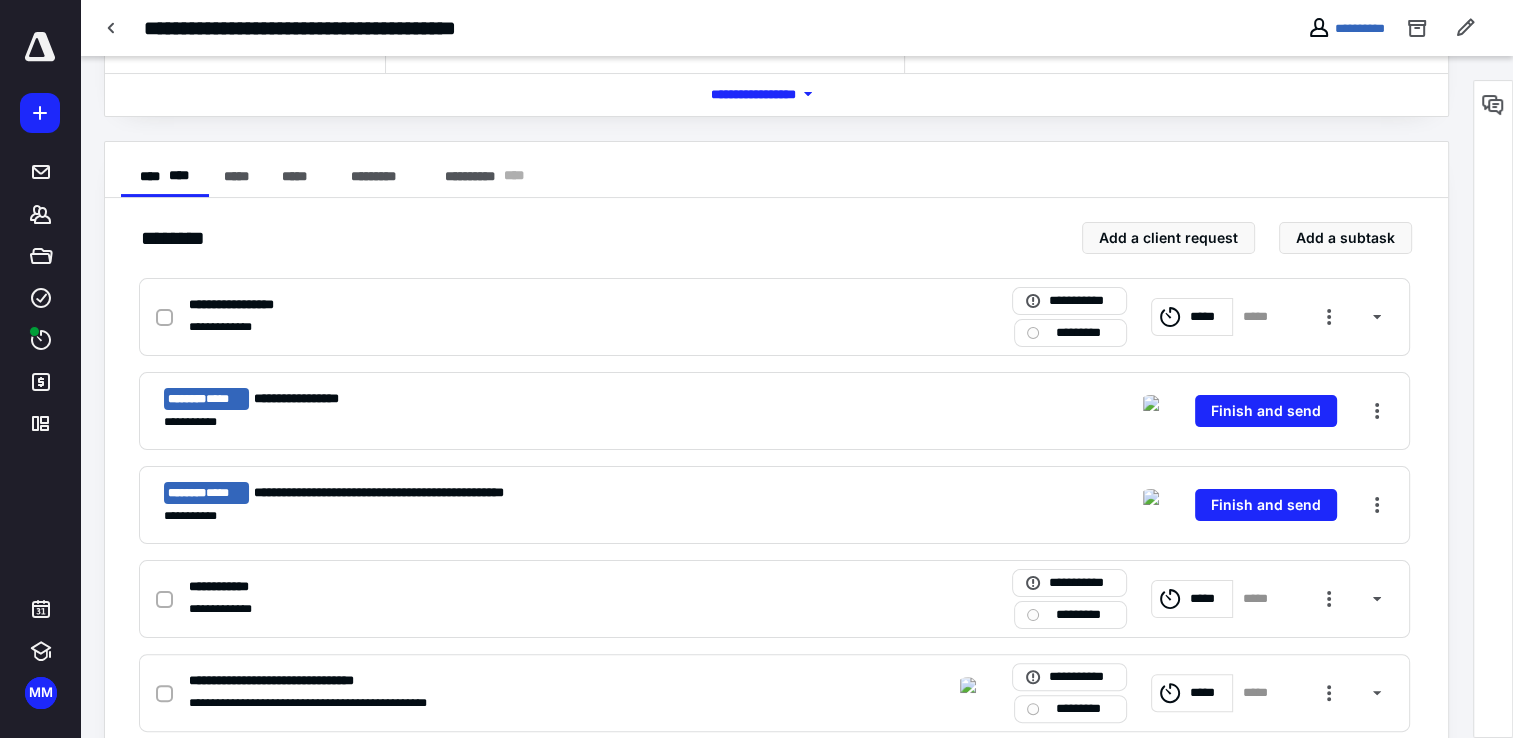 scroll, scrollTop: 0, scrollLeft: 0, axis: both 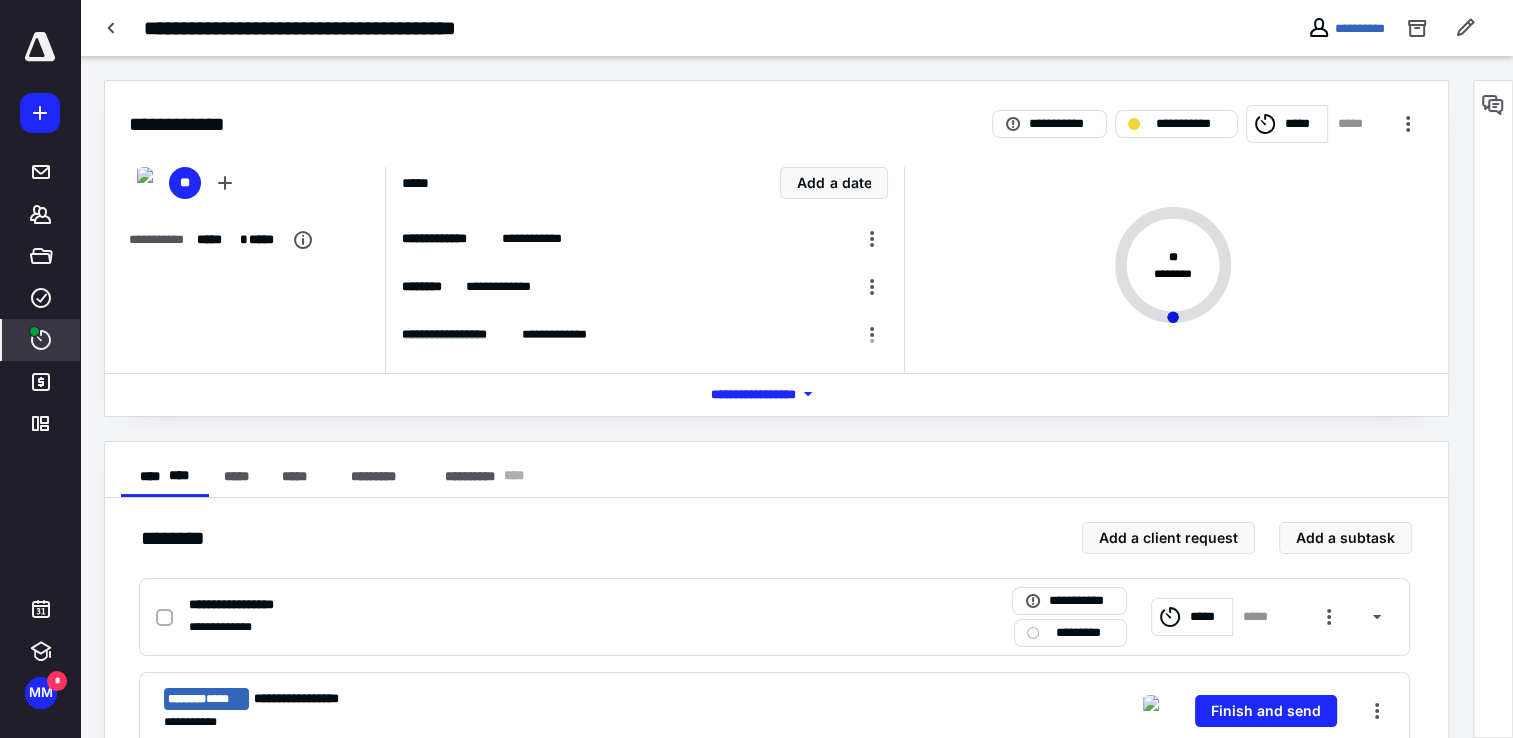 click on "****" at bounding box center [41, 340] 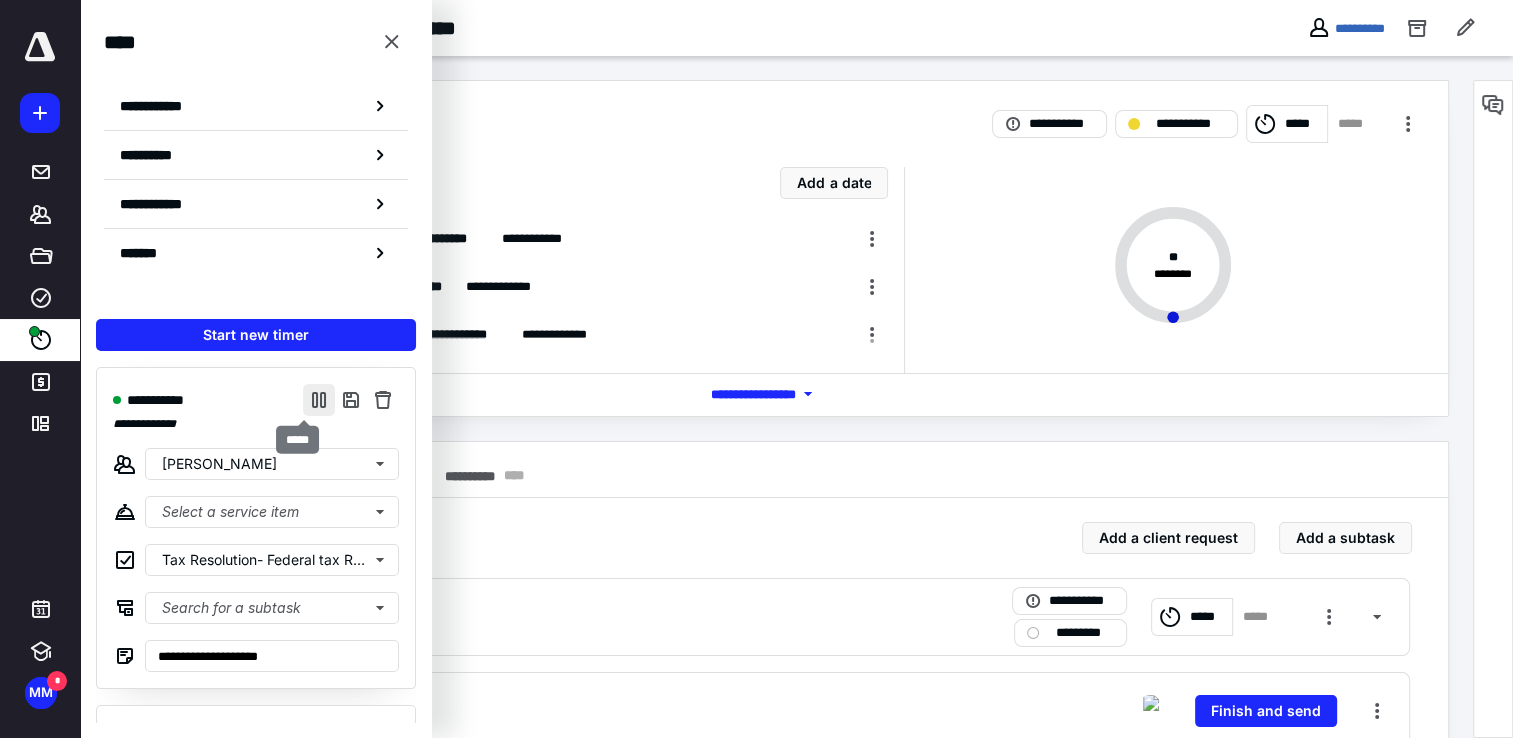click at bounding box center (319, 400) 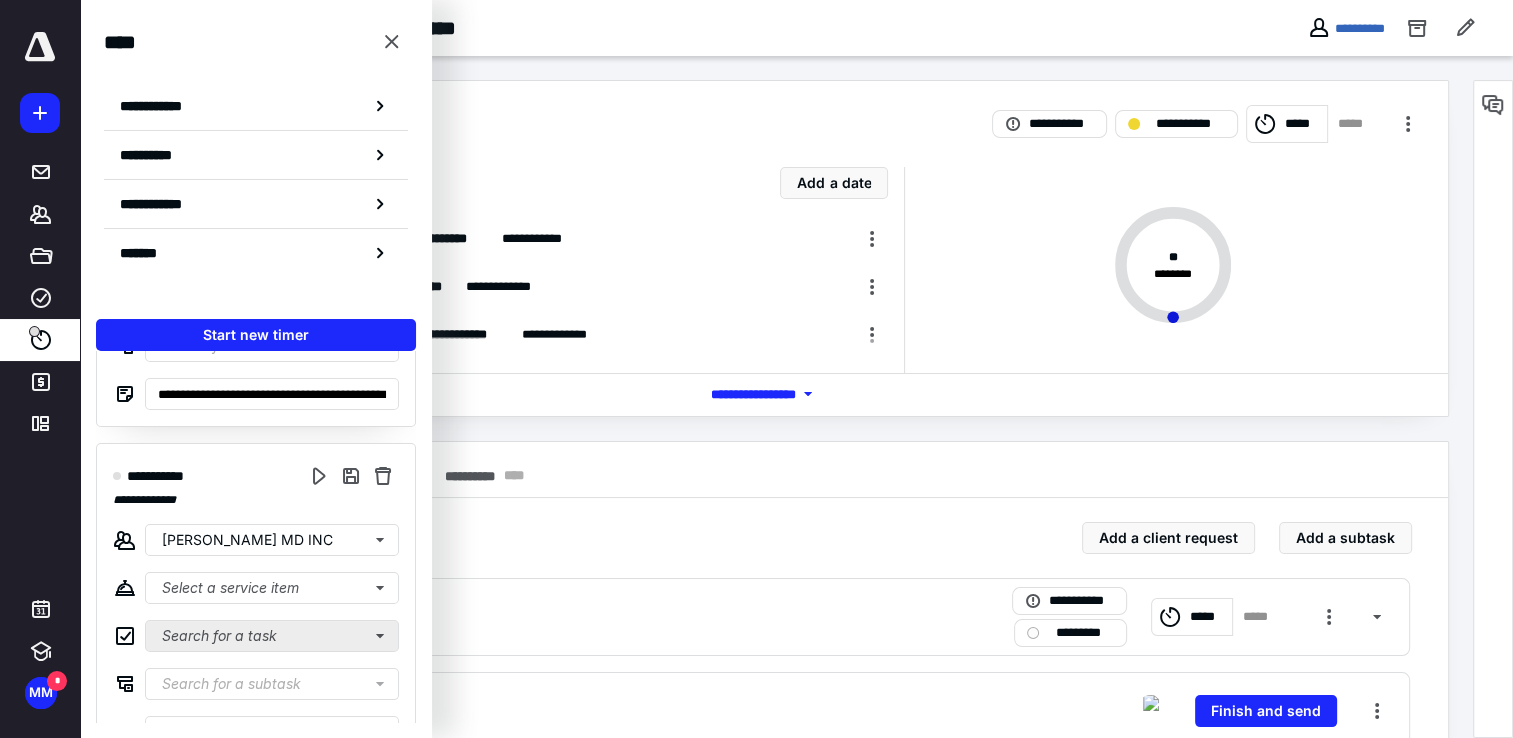 scroll, scrollTop: 700, scrollLeft: 0, axis: vertical 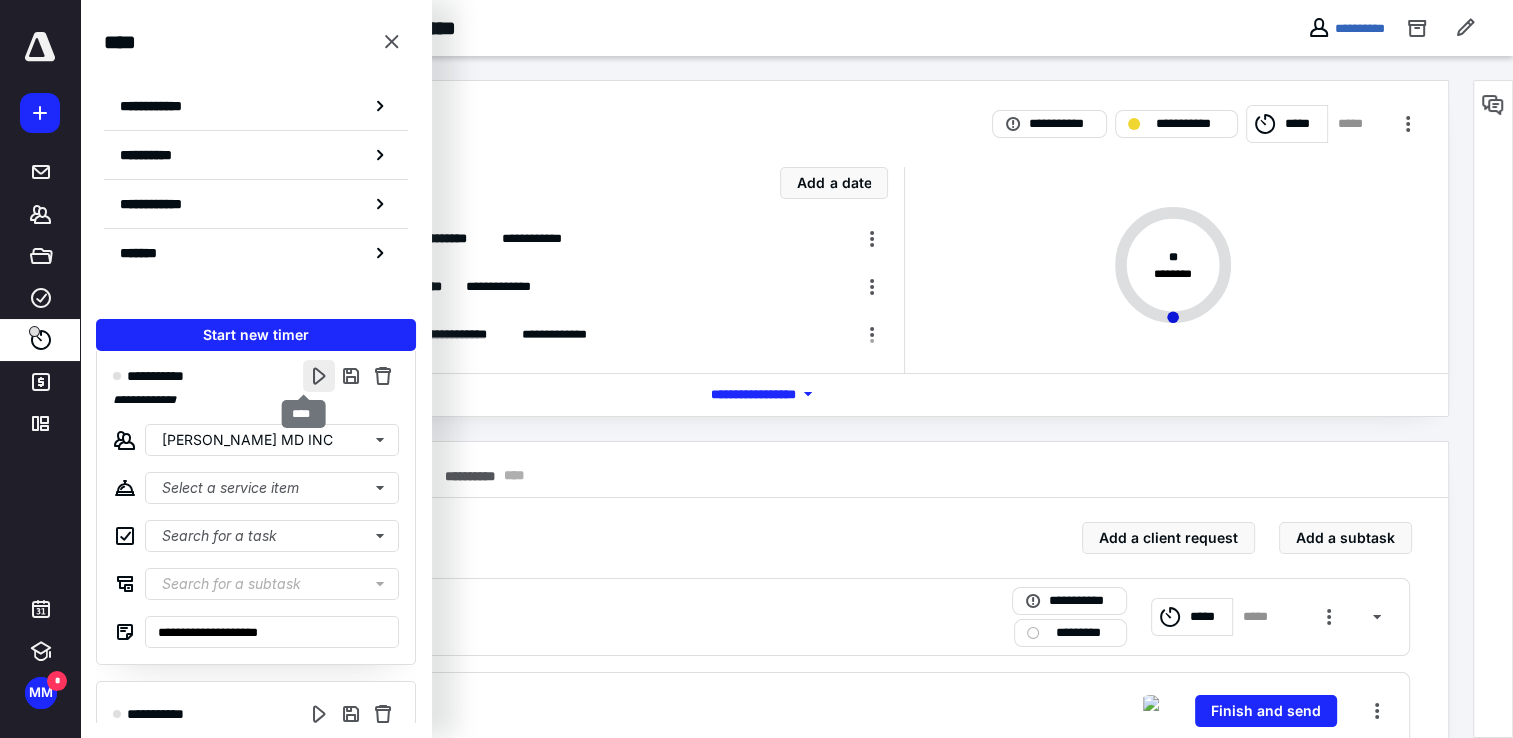 click at bounding box center [319, 376] 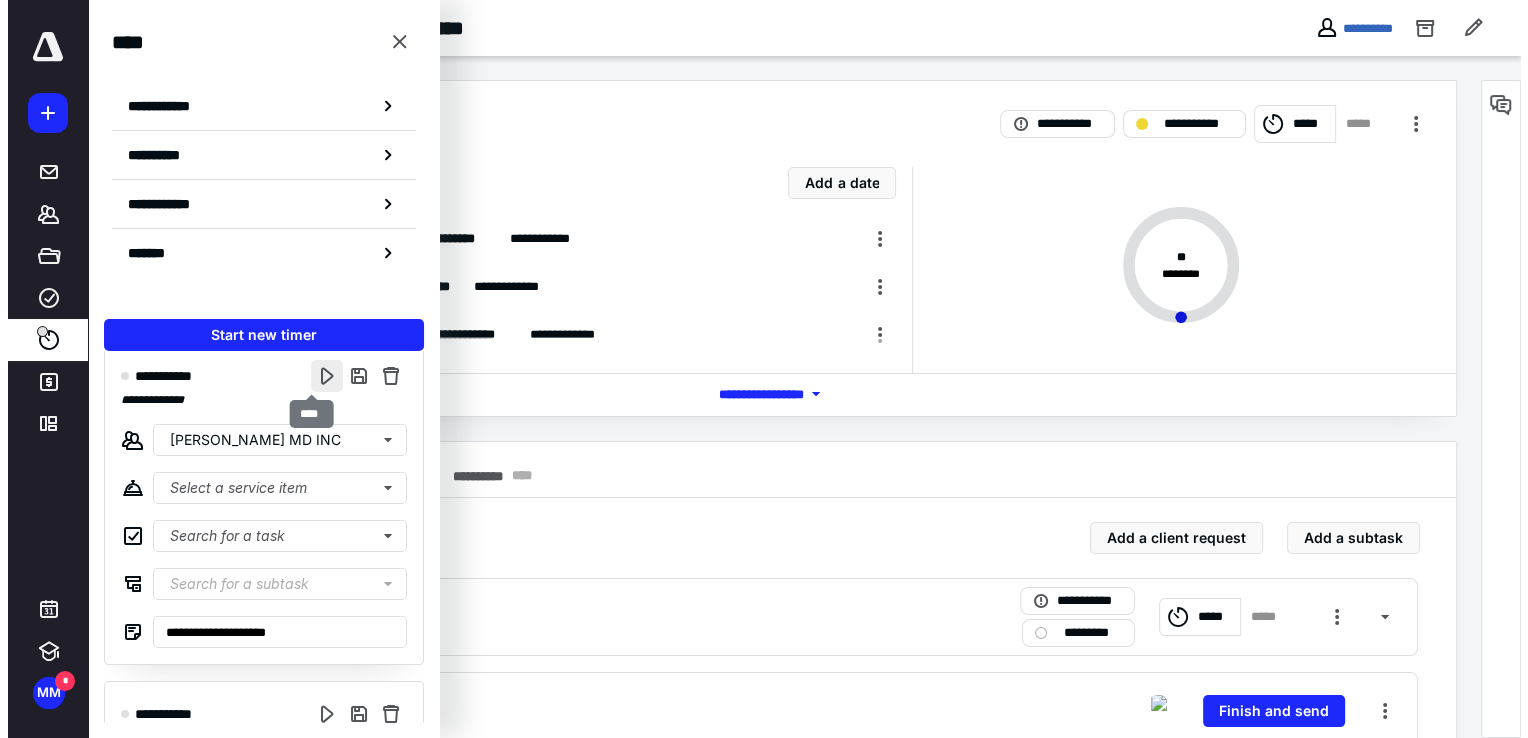 scroll, scrollTop: 24, scrollLeft: 0, axis: vertical 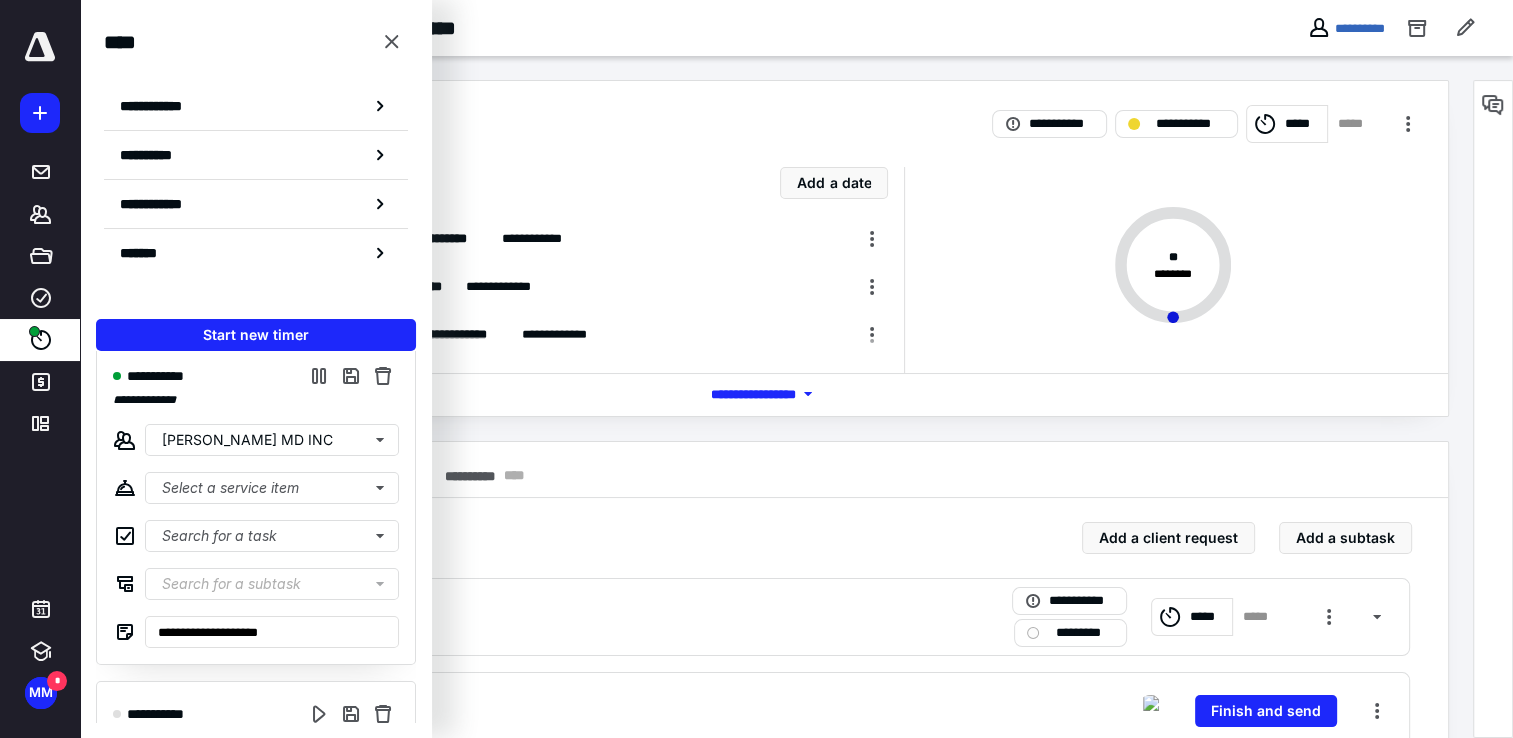 click on "**********" at bounding box center (776, 248) 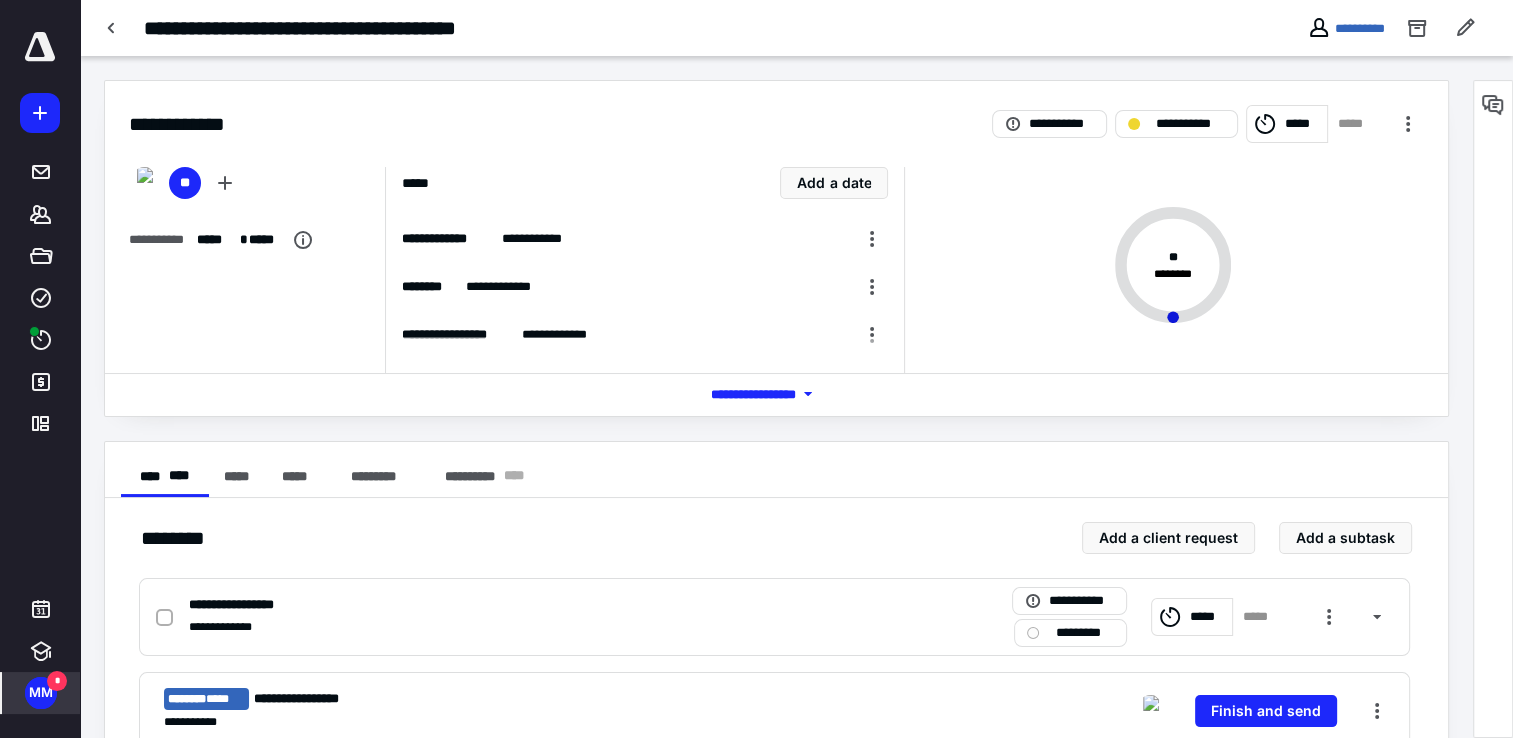 click on "MM" at bounding box center [41, 693] 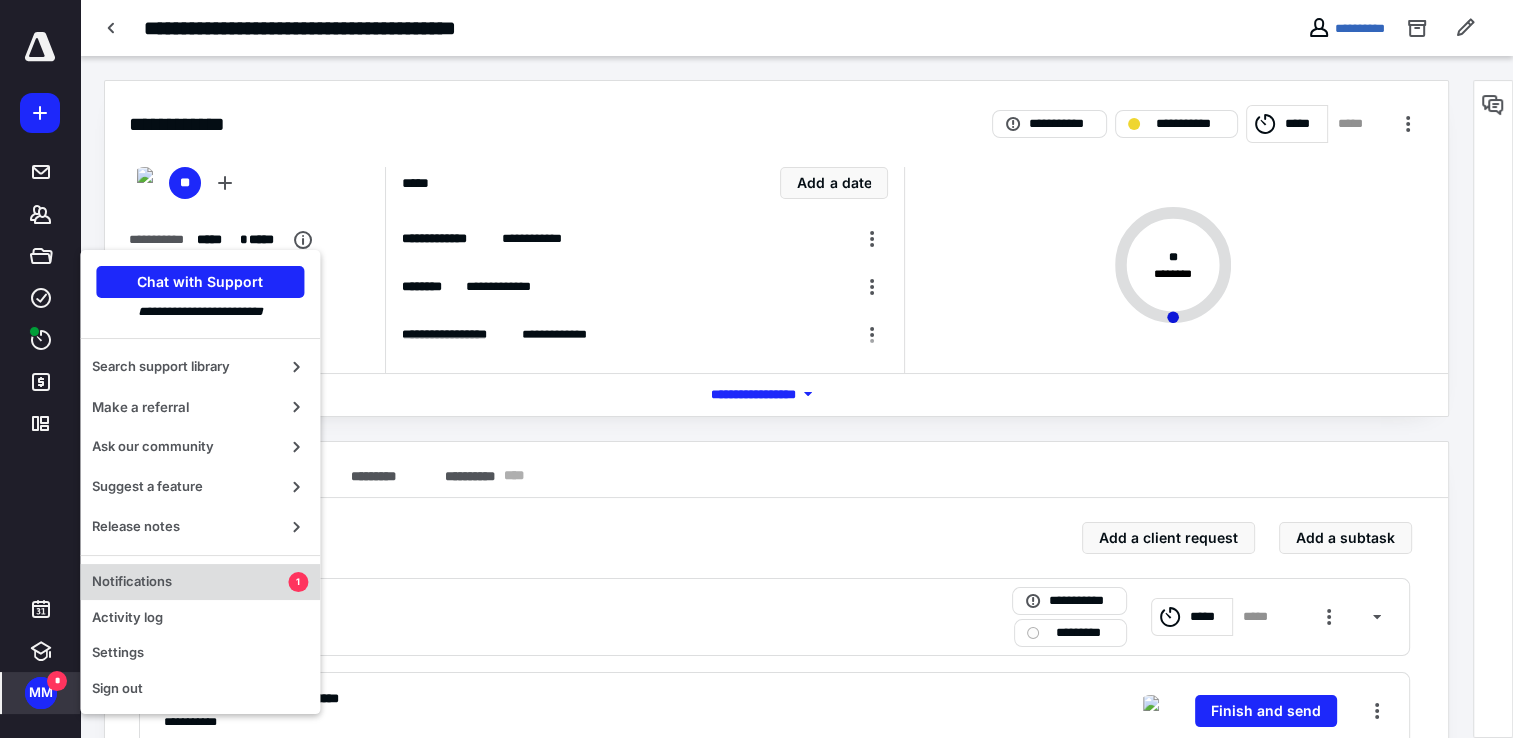 click on "Notifications" at bounding box center (190, 582) 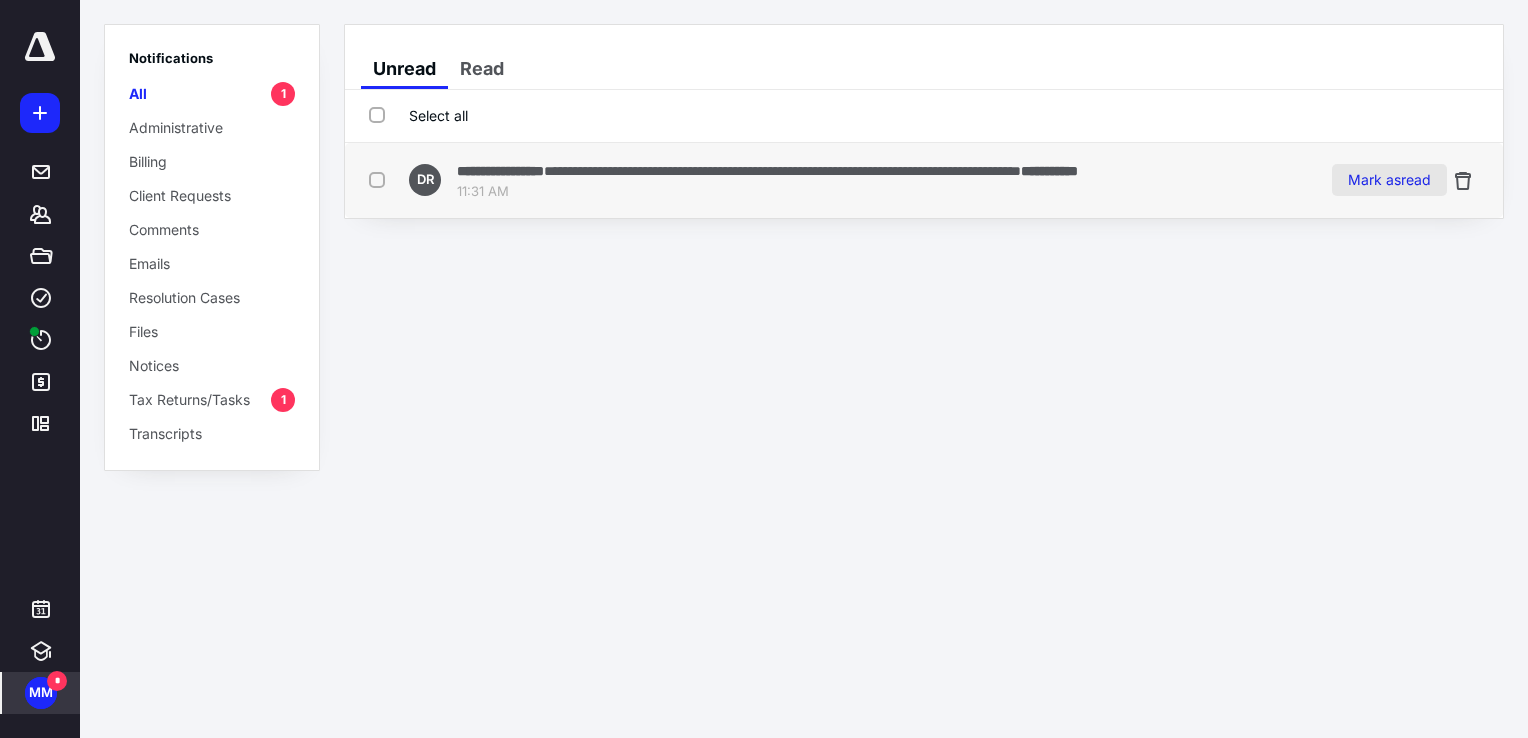 click on "Mark as  read" at bounding box center (1389, 180) 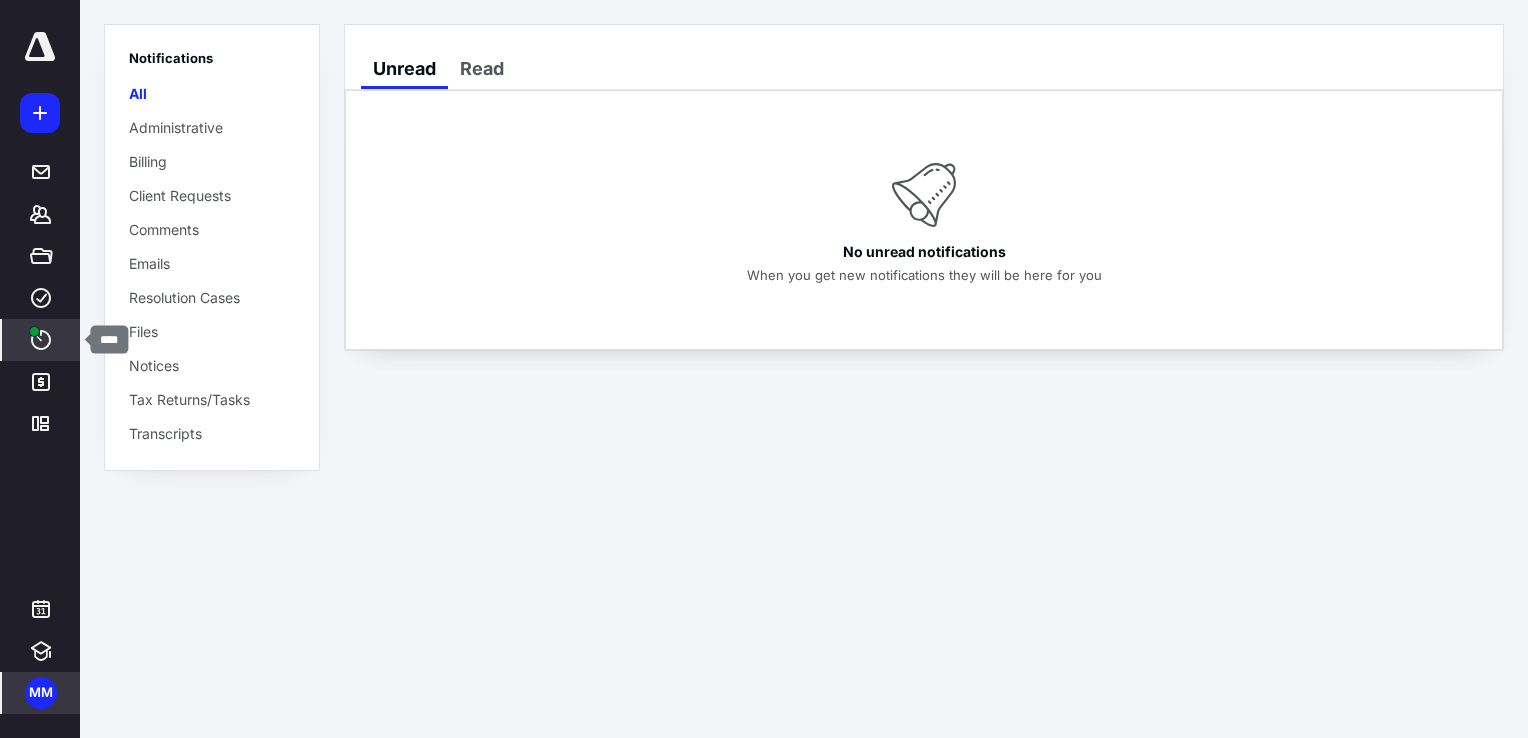 click 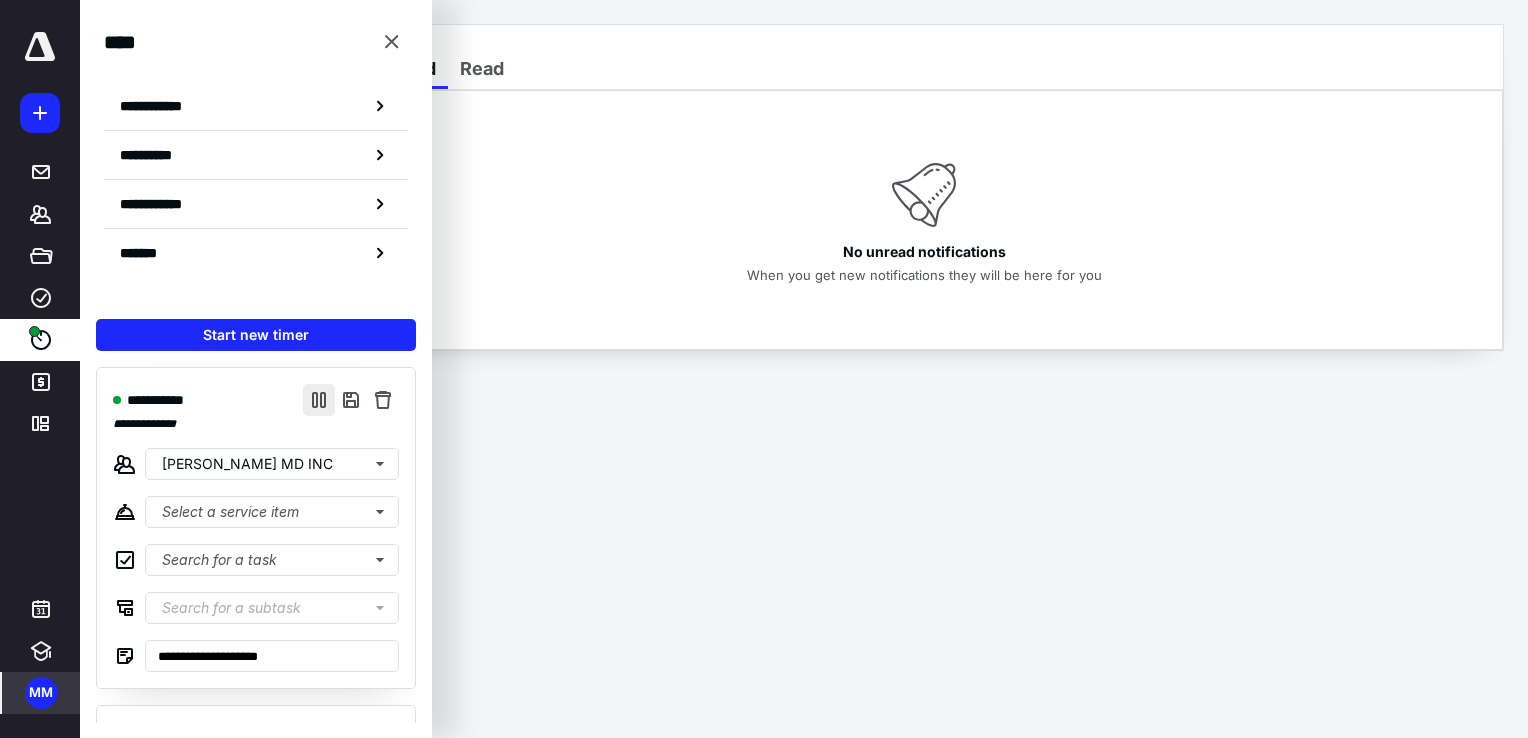 click at bounding box center [319, 400] 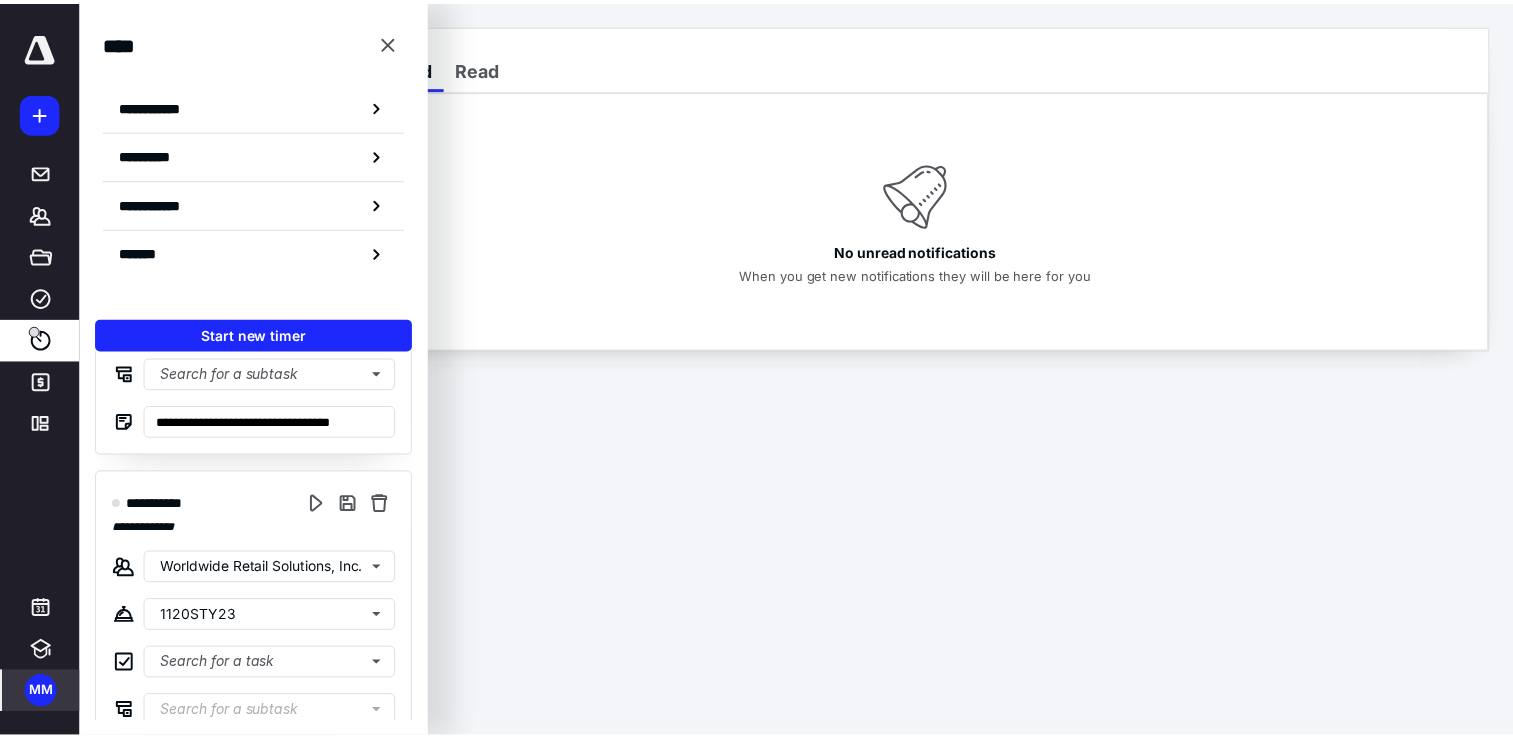 scroll, scrollTop: 2666, scrollLeft: 0, axis: vertical 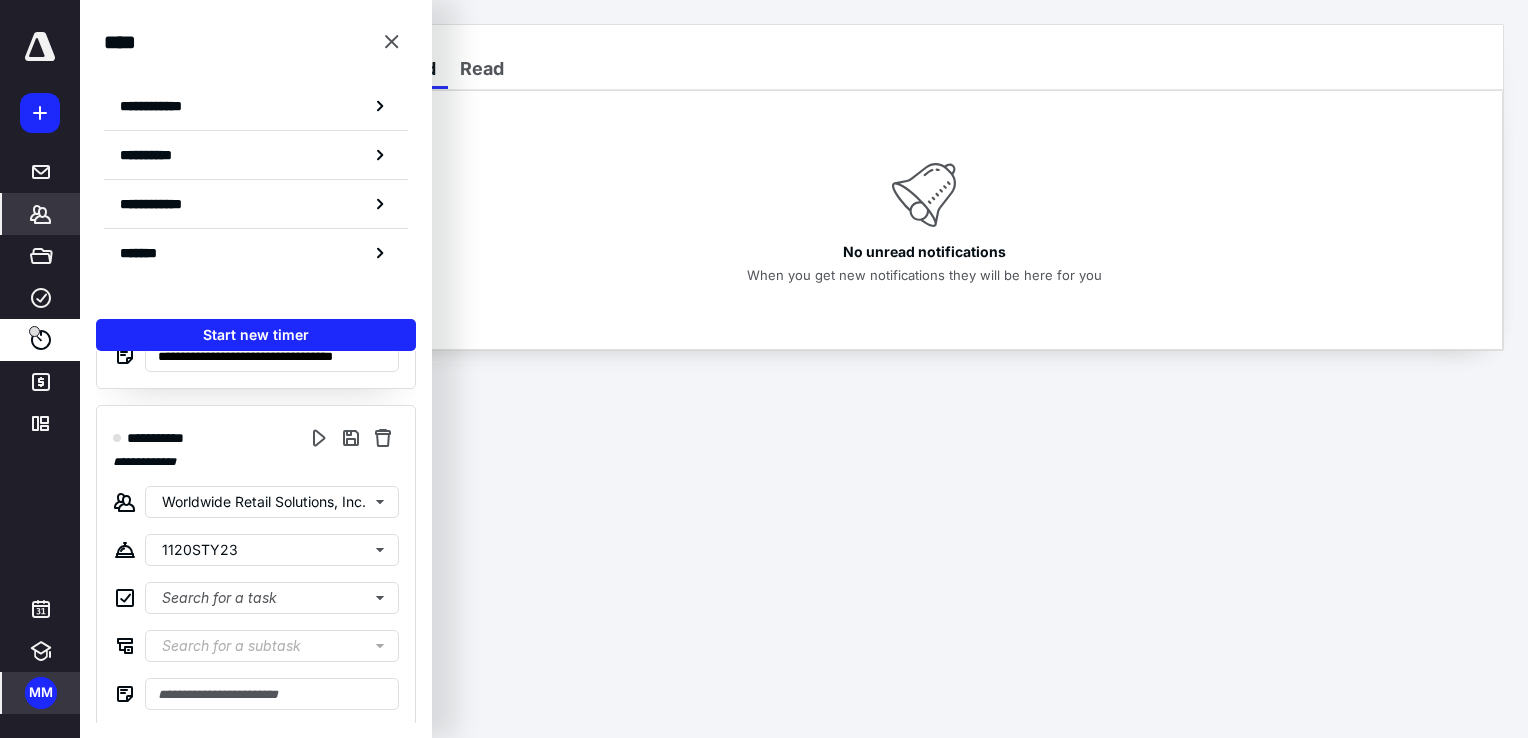 click 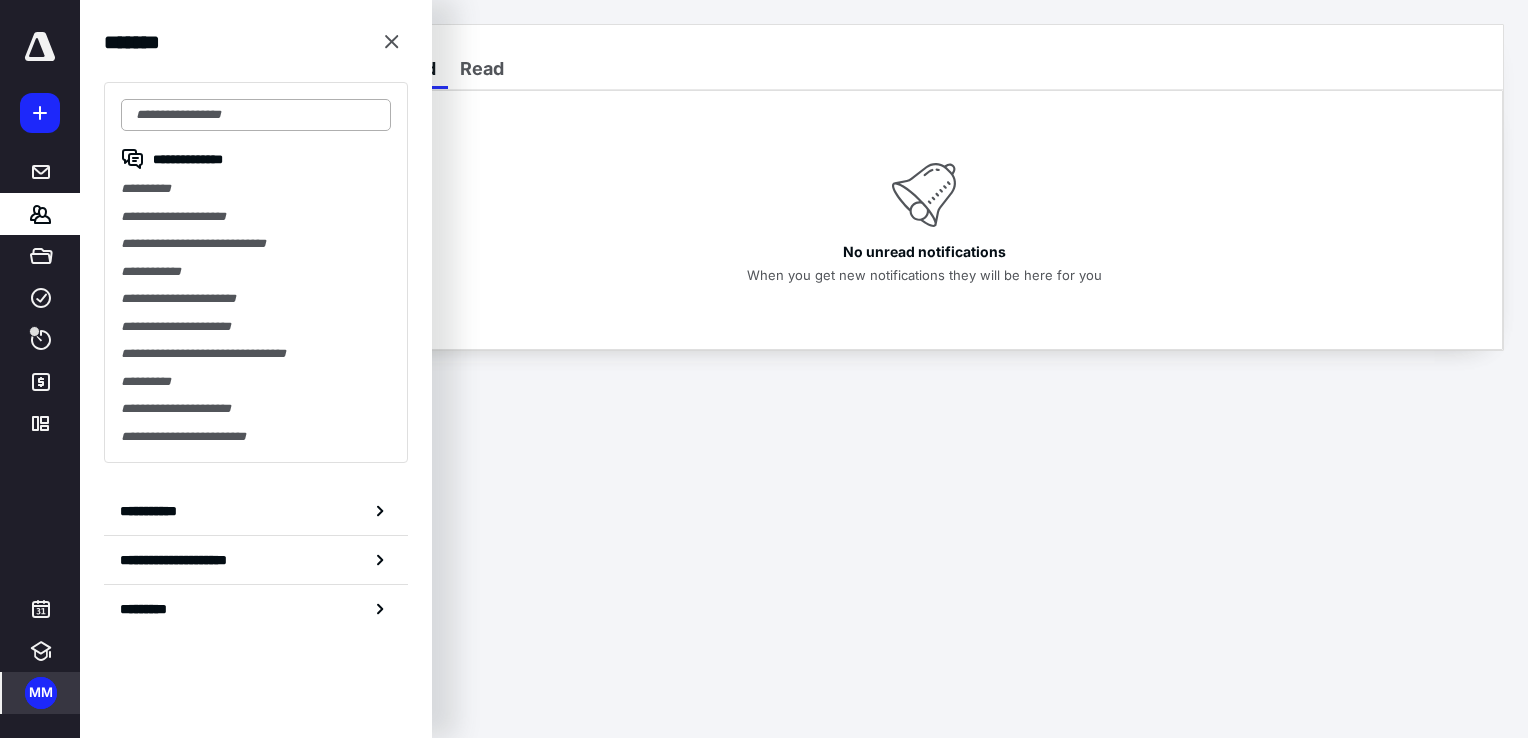 click at bounding box center (256, 115) 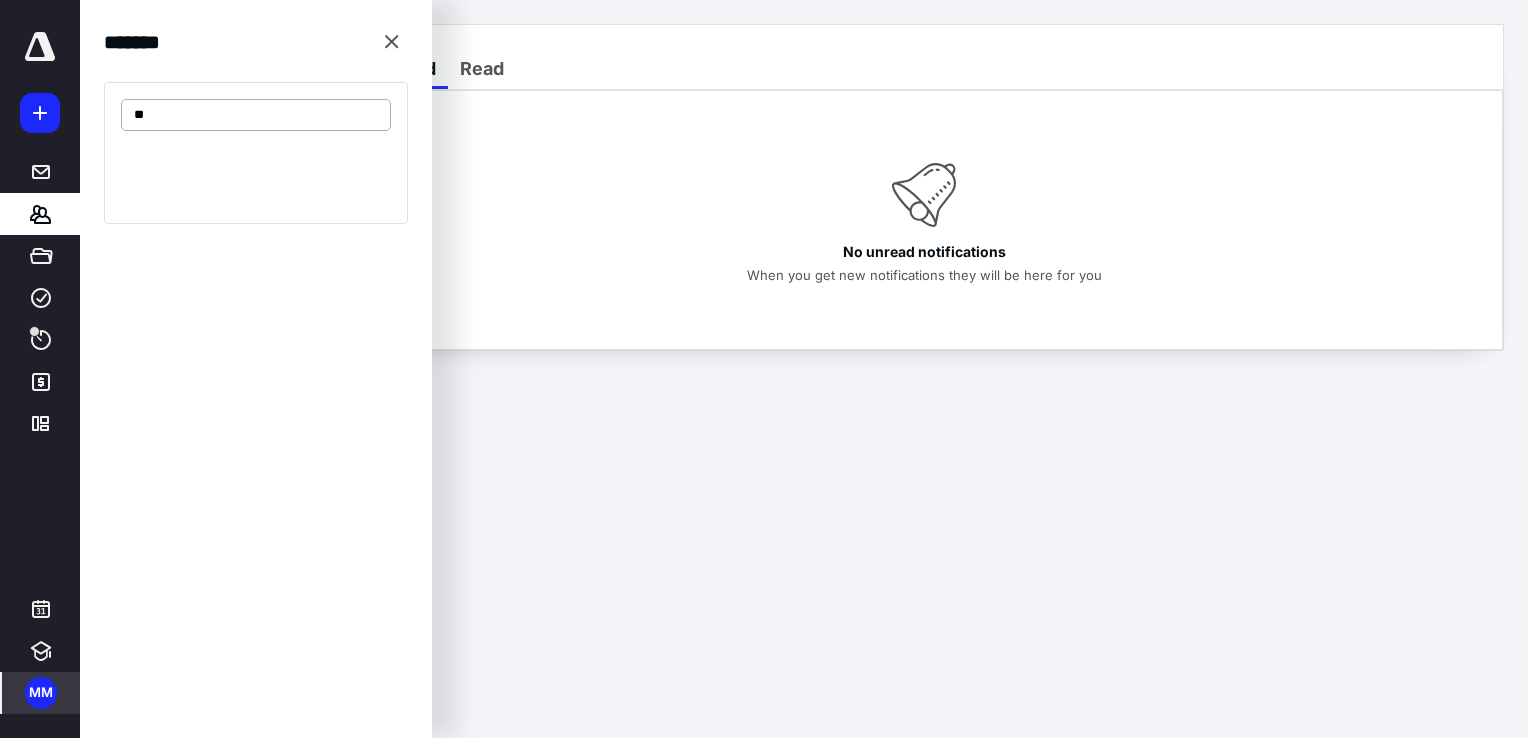 type on "*" 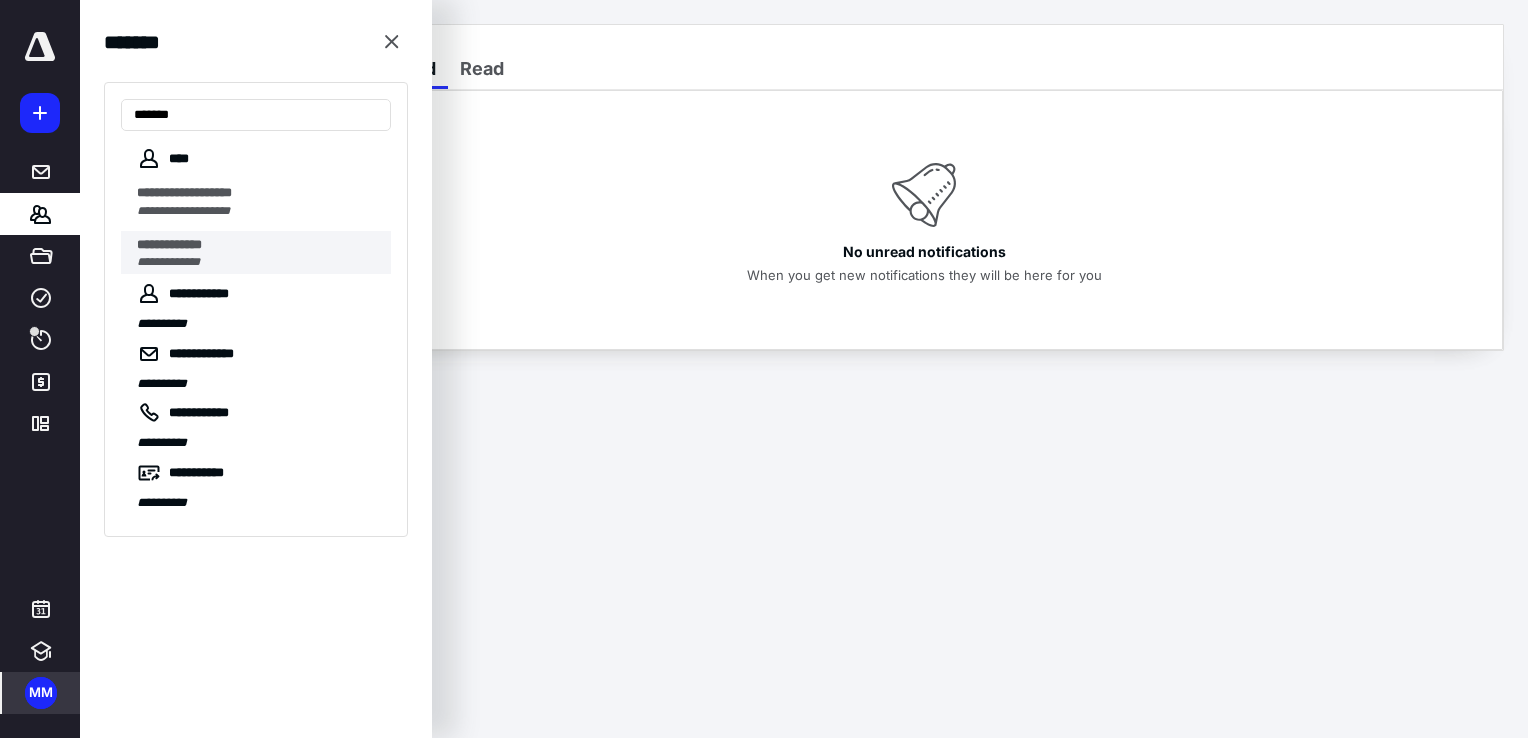 type on "*******" 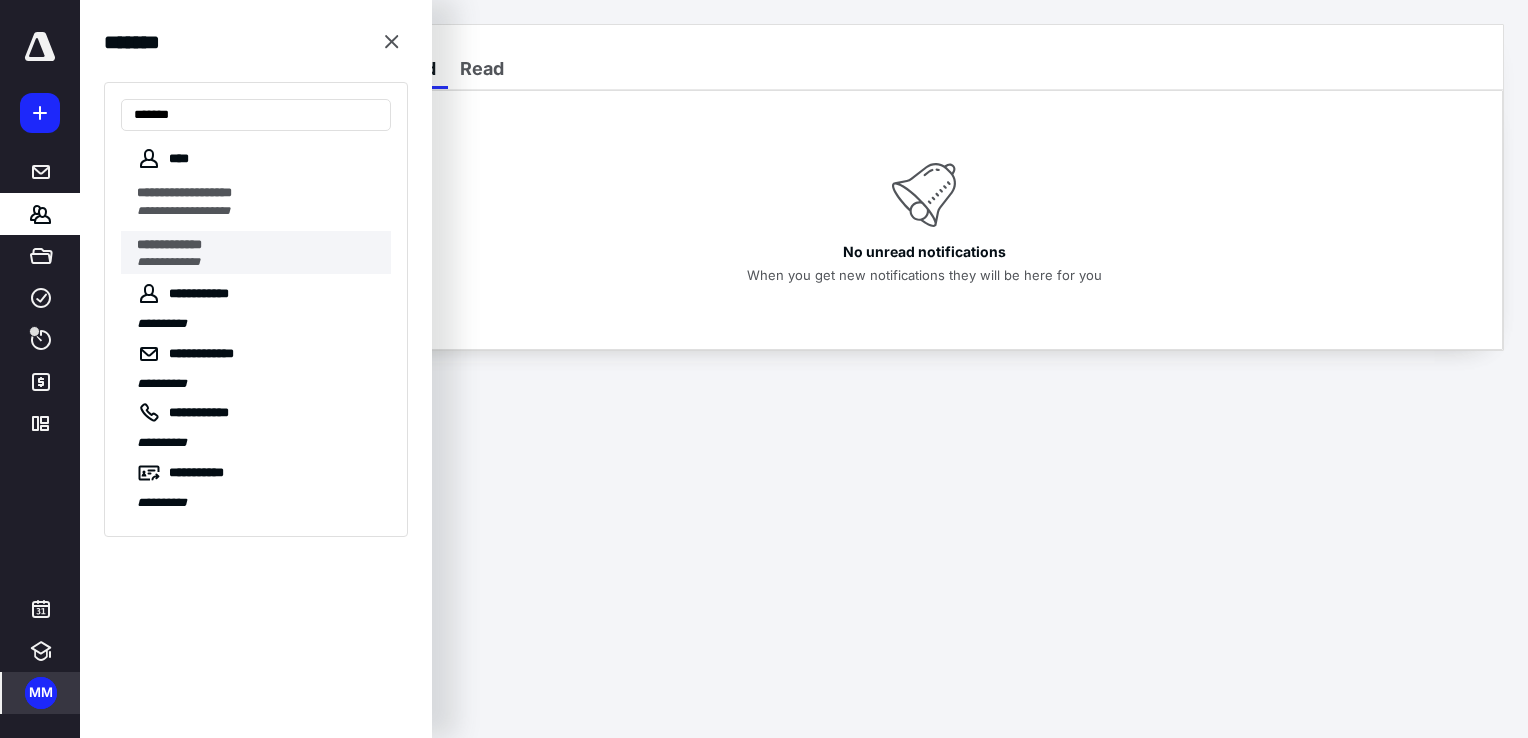 click on "**********" at bounding box center (168, 262) 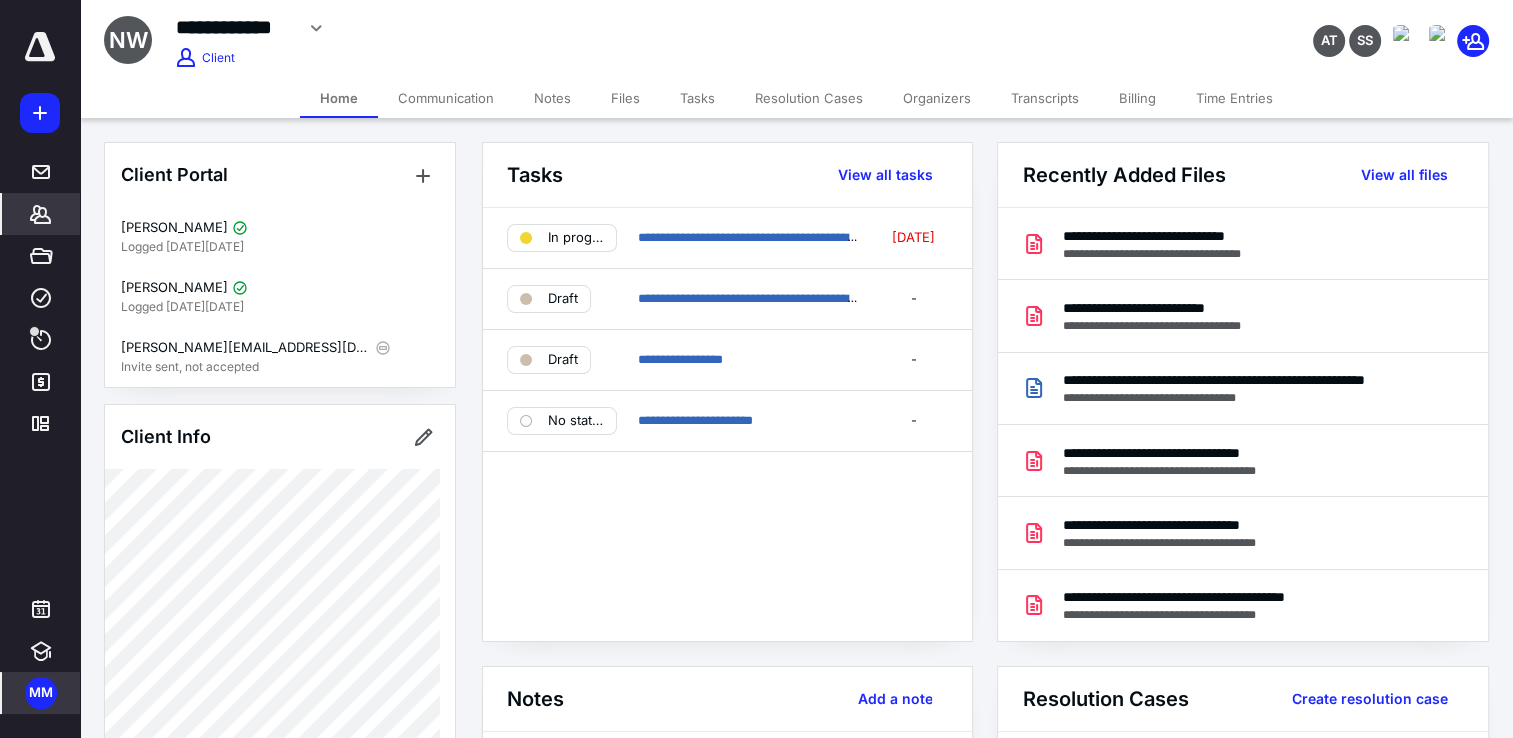 click on "Tasks" at bounding box center [697, 98] 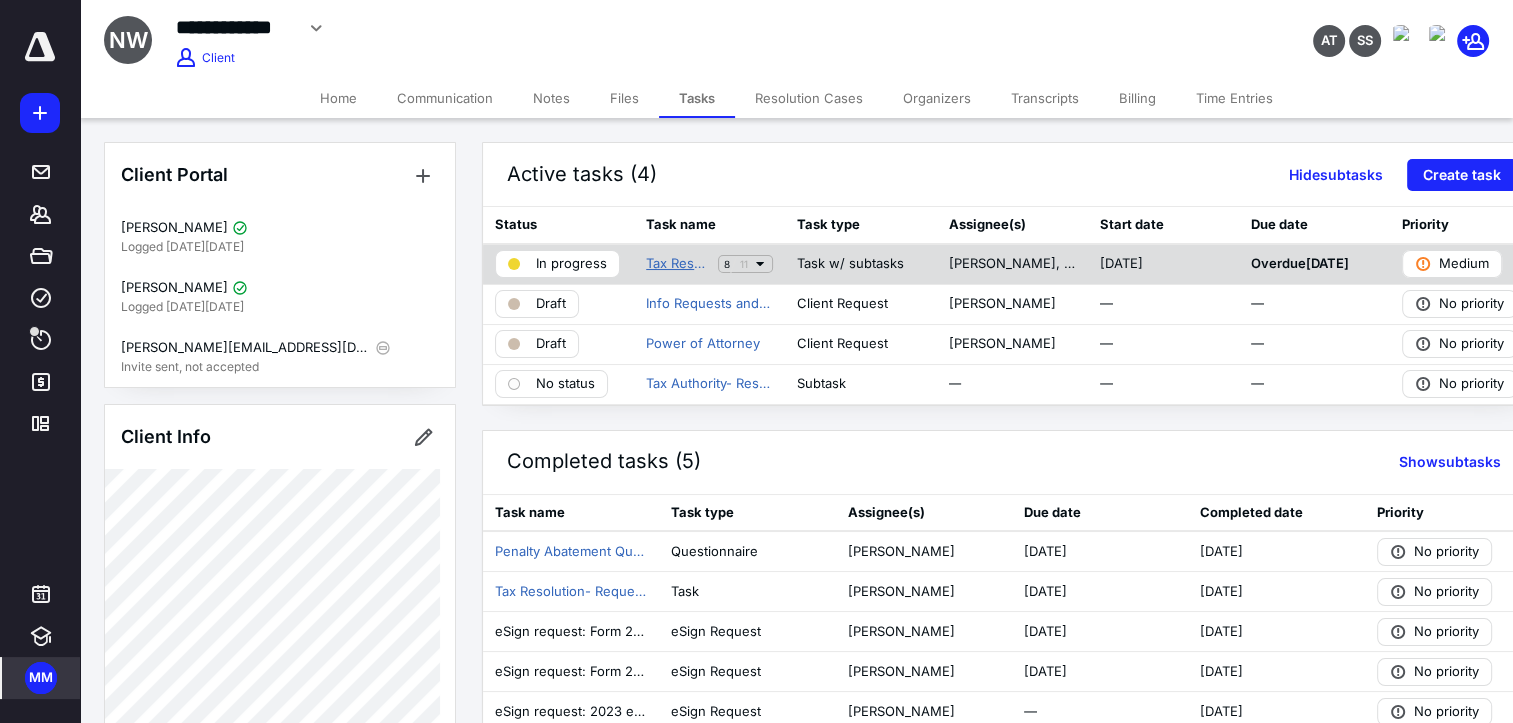 click on "Tax Resolution - IRS and NYS Resolve Balances Due" at bounding box center (678, 264) 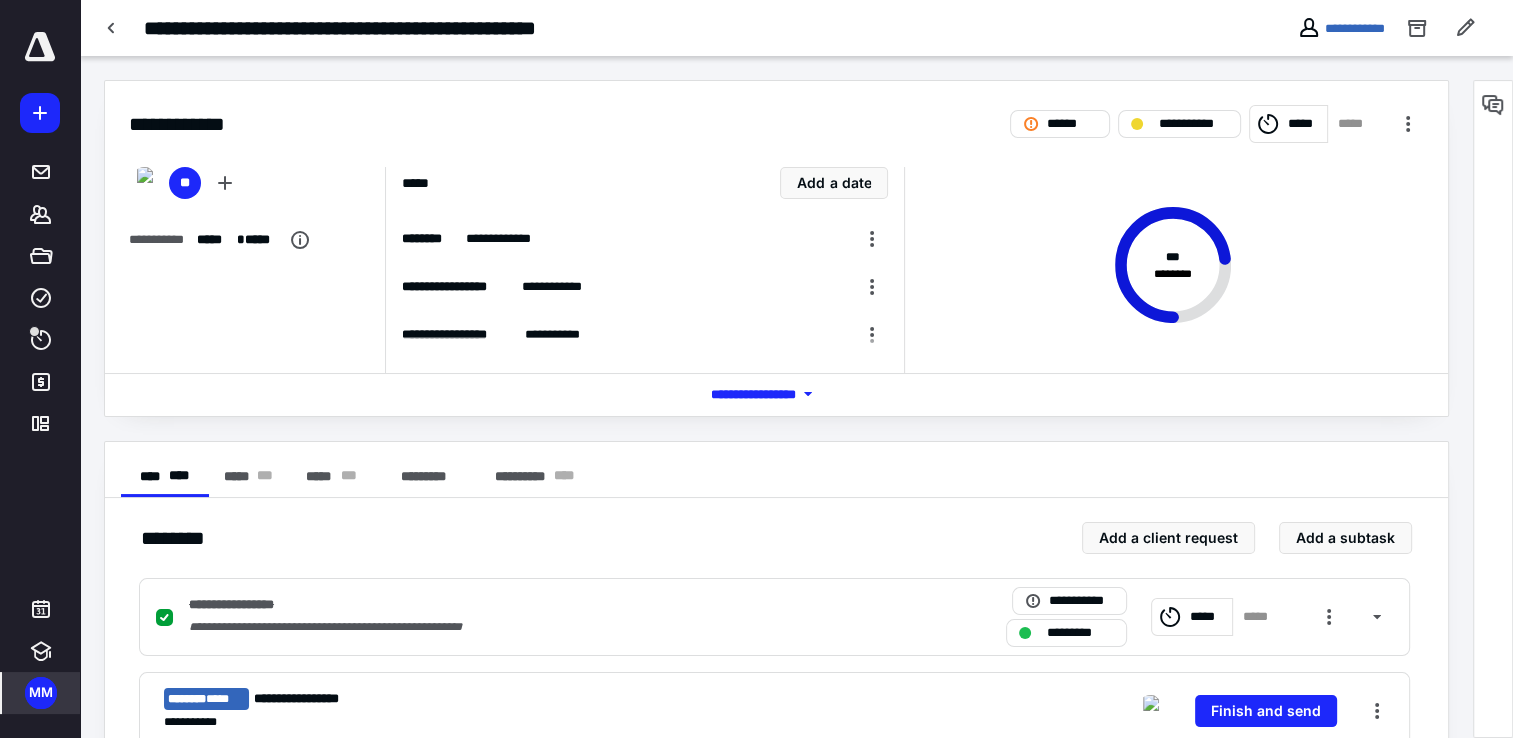 click on "*****" at bounding box center [1305, 124] 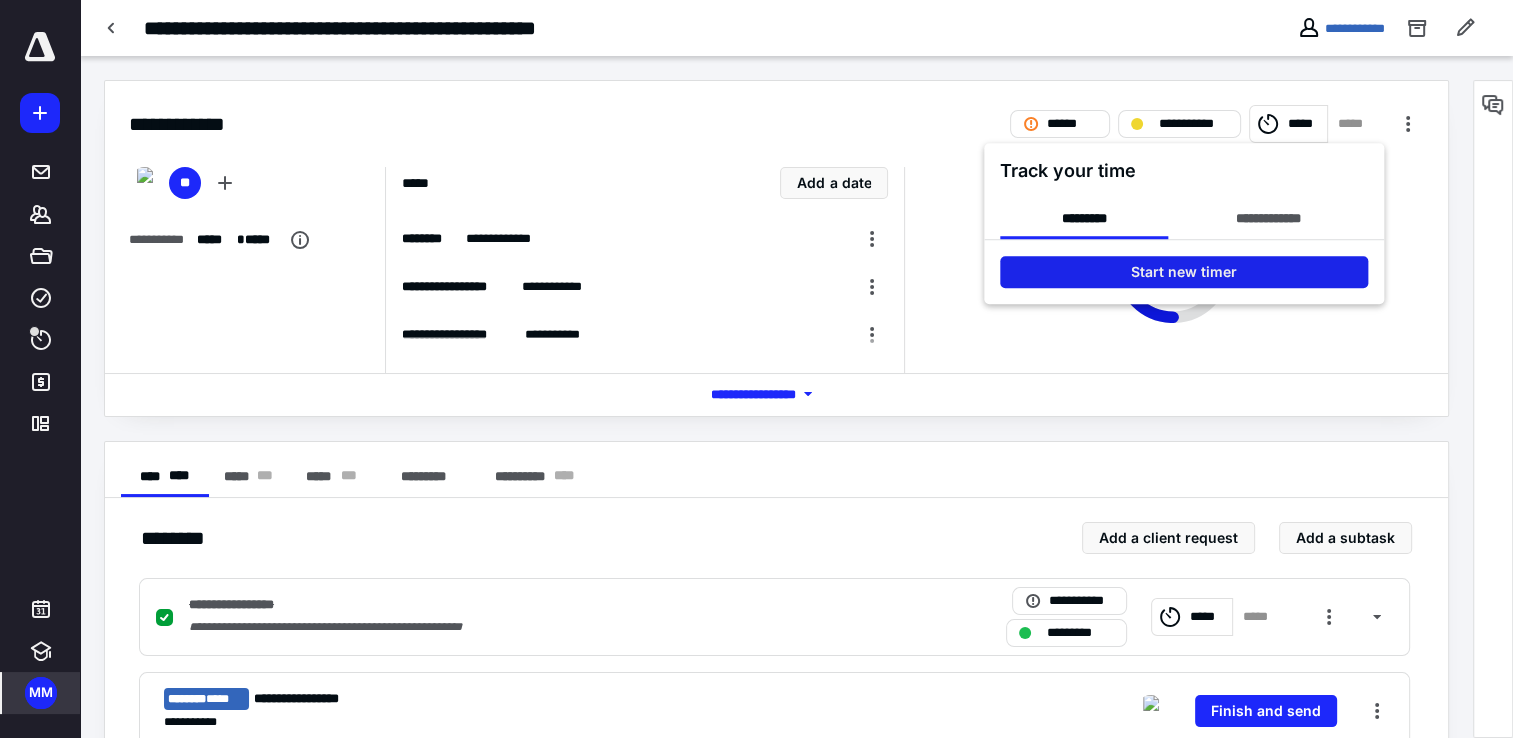 click on "Start new timer" at bounding box center [1184, 272] 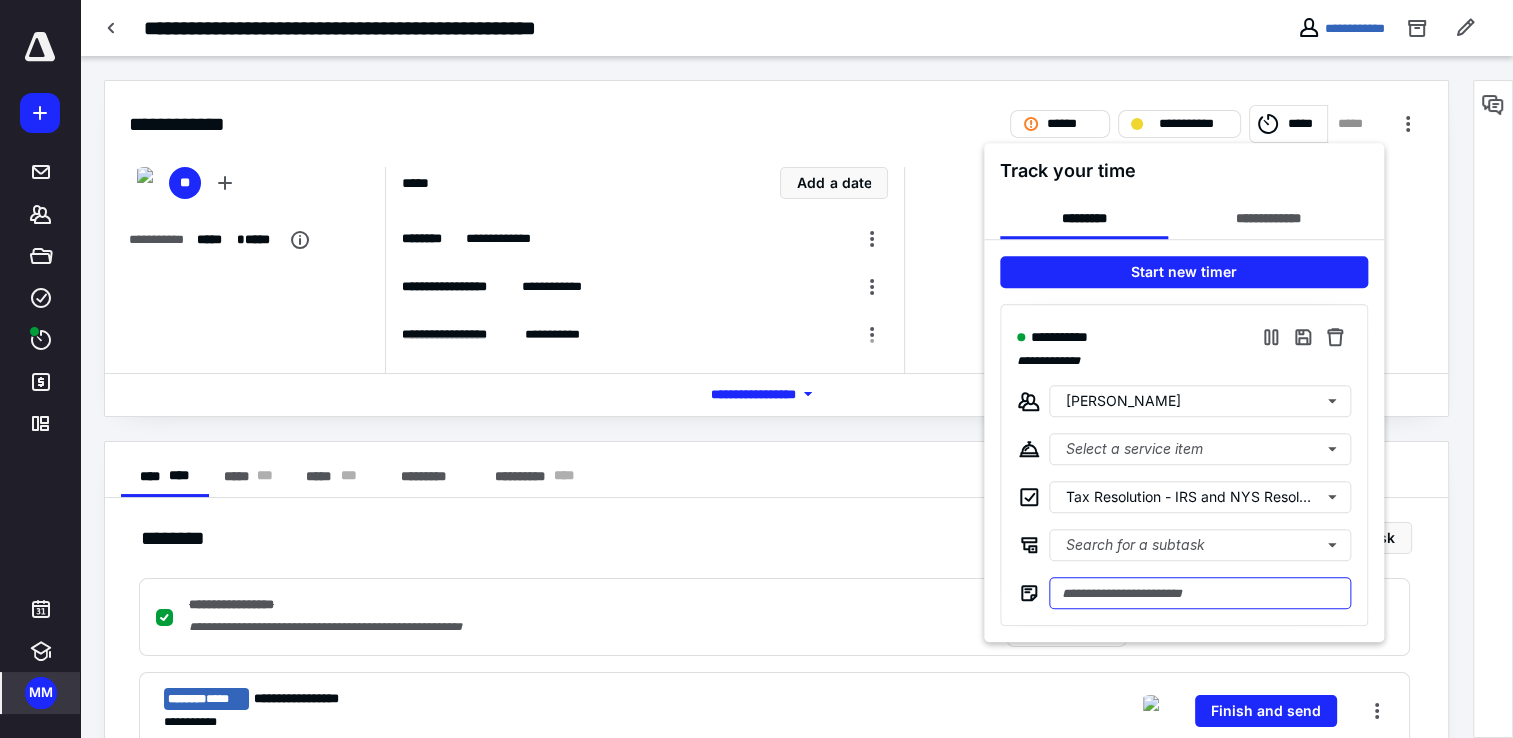 click at bounding box center [1200, 593] 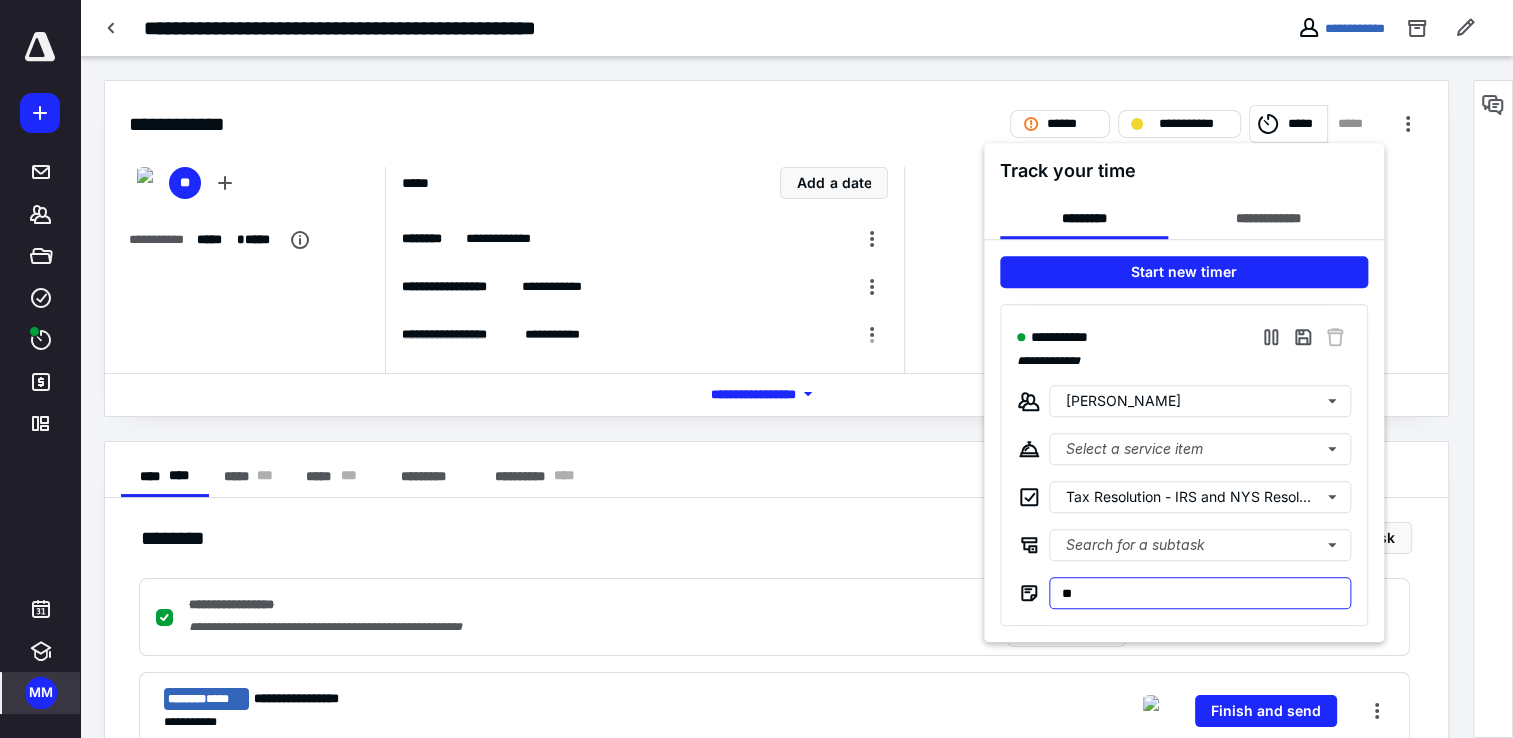 type on "*" 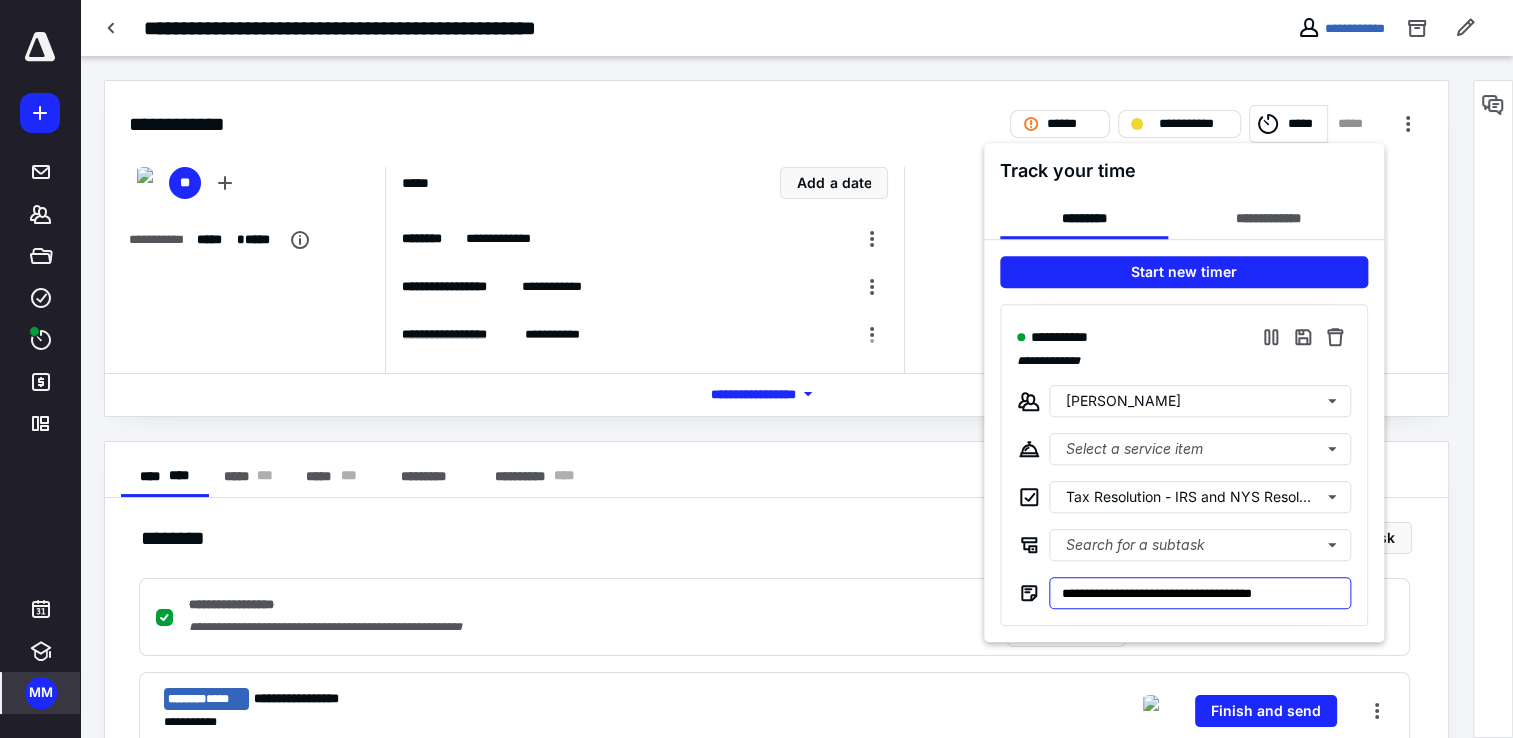 type on "**********" 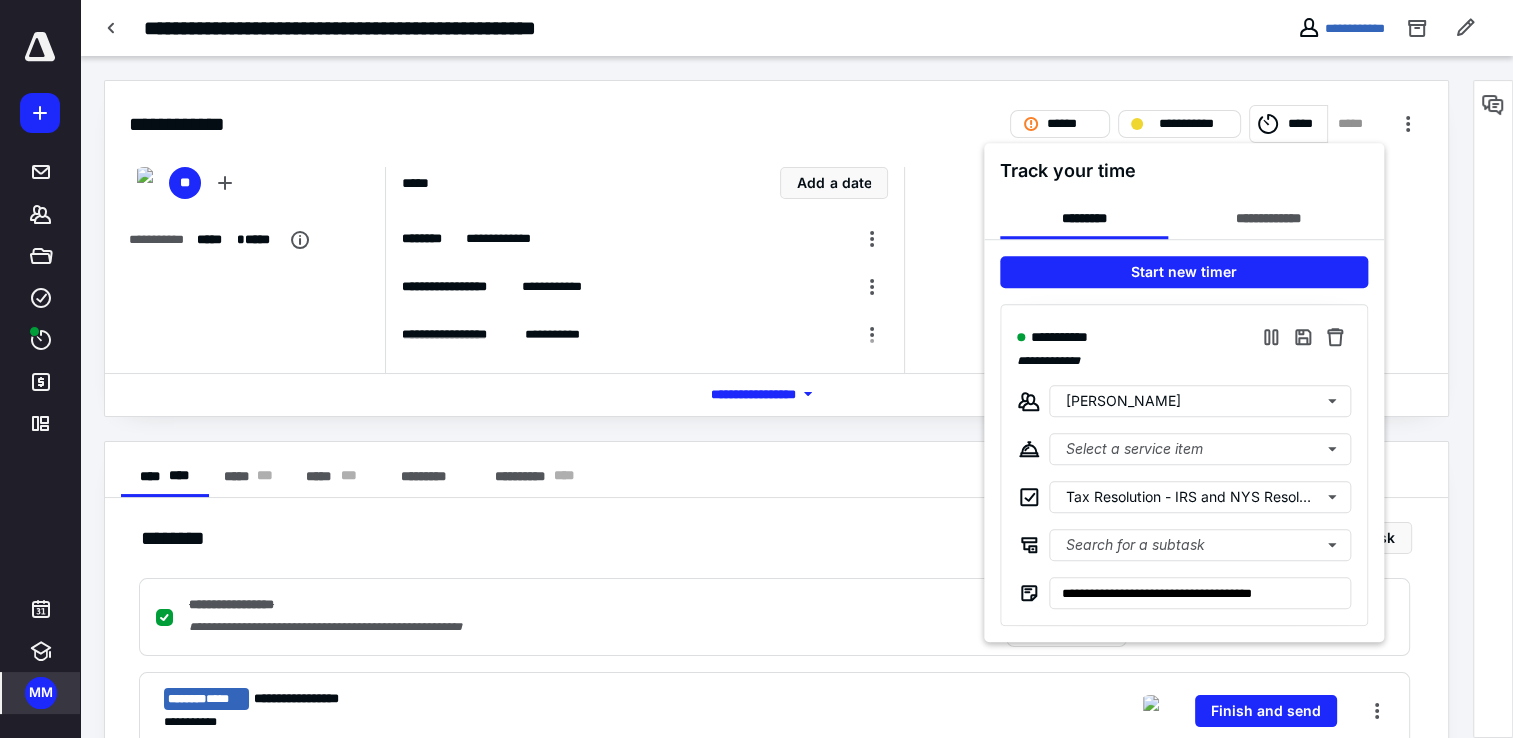 drag, startPoint x: 1097, startPoint y: 599, endPoint x: 966, endPoint y: 574, distance: 133.36417 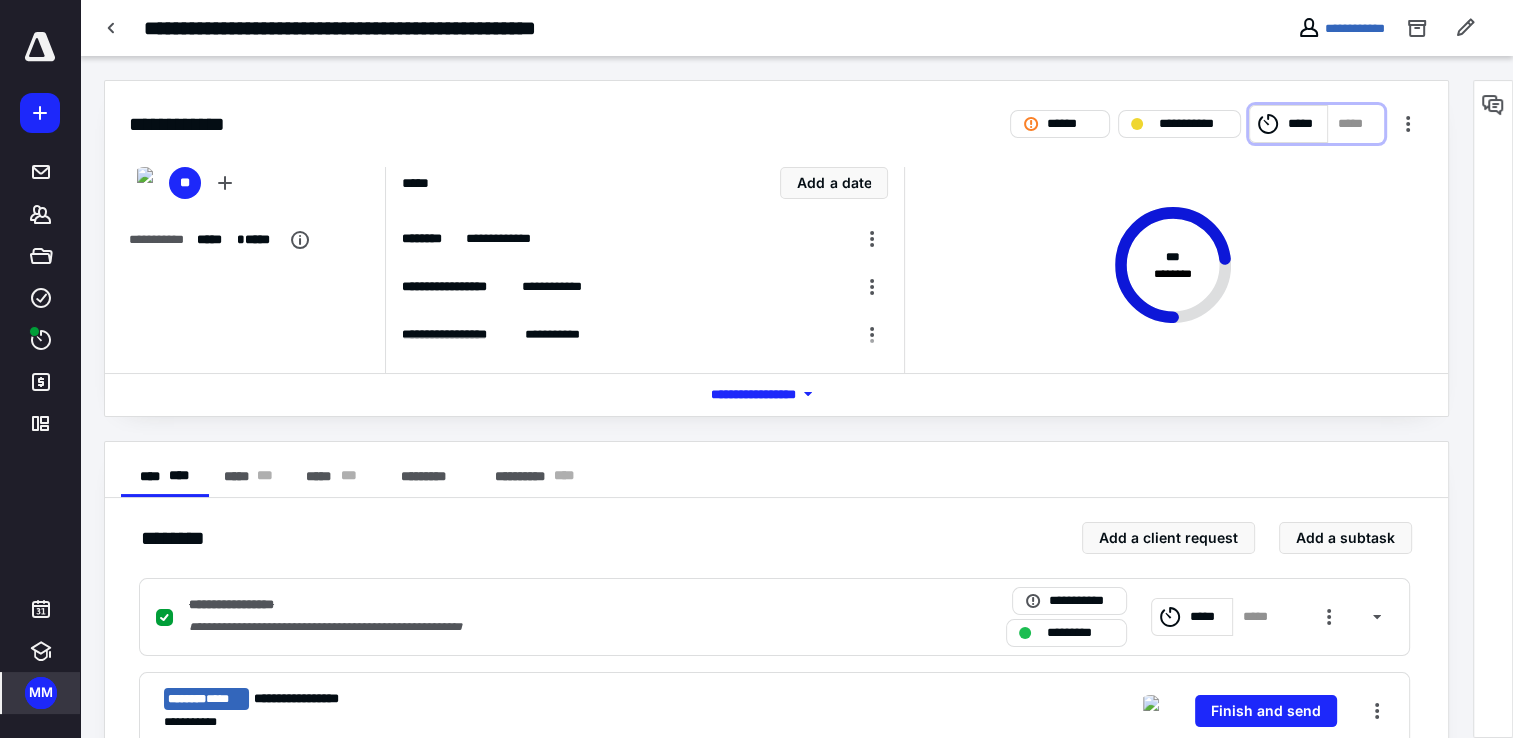 click on "*****" at bounding box center (1305, 124) 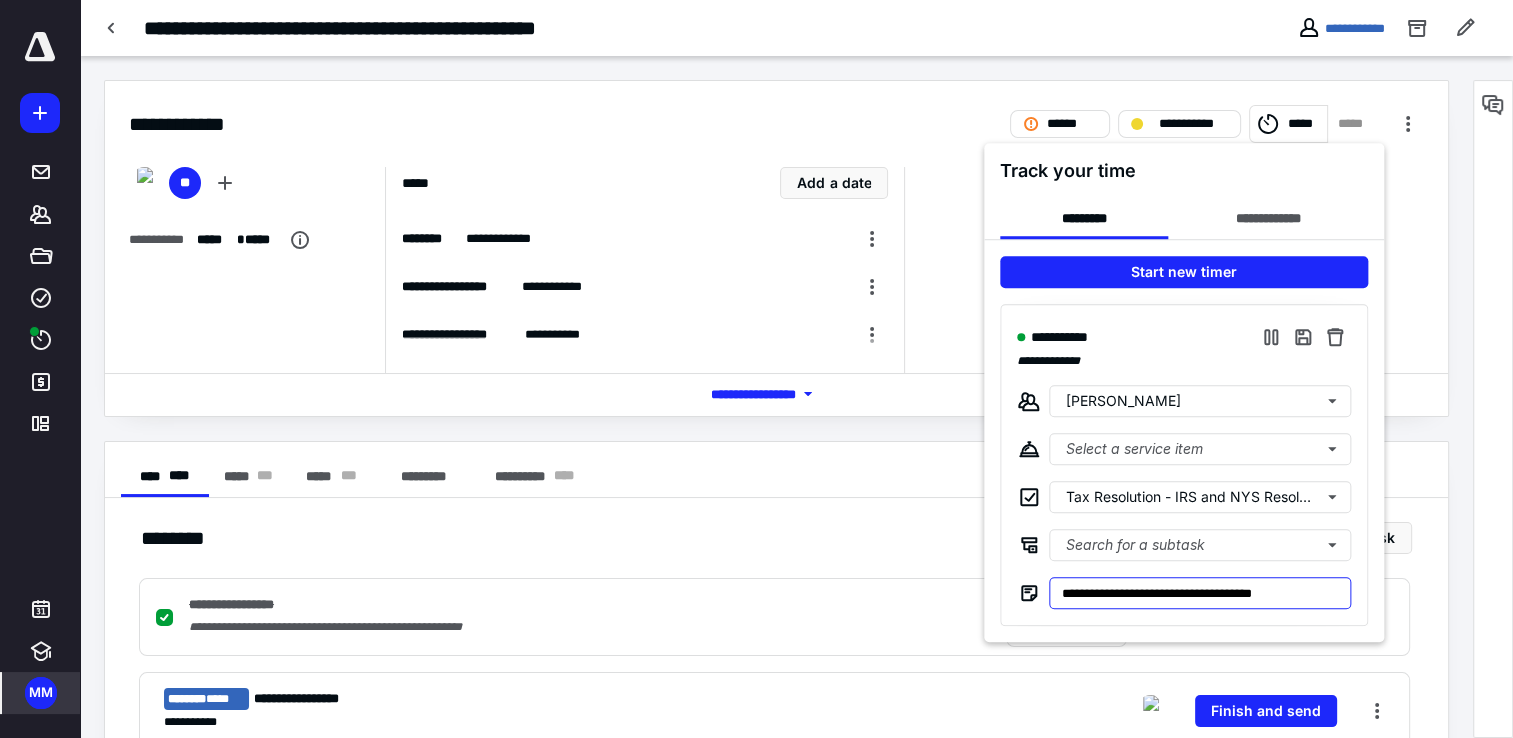 click on "**********" at bounding box center (1200, 593) 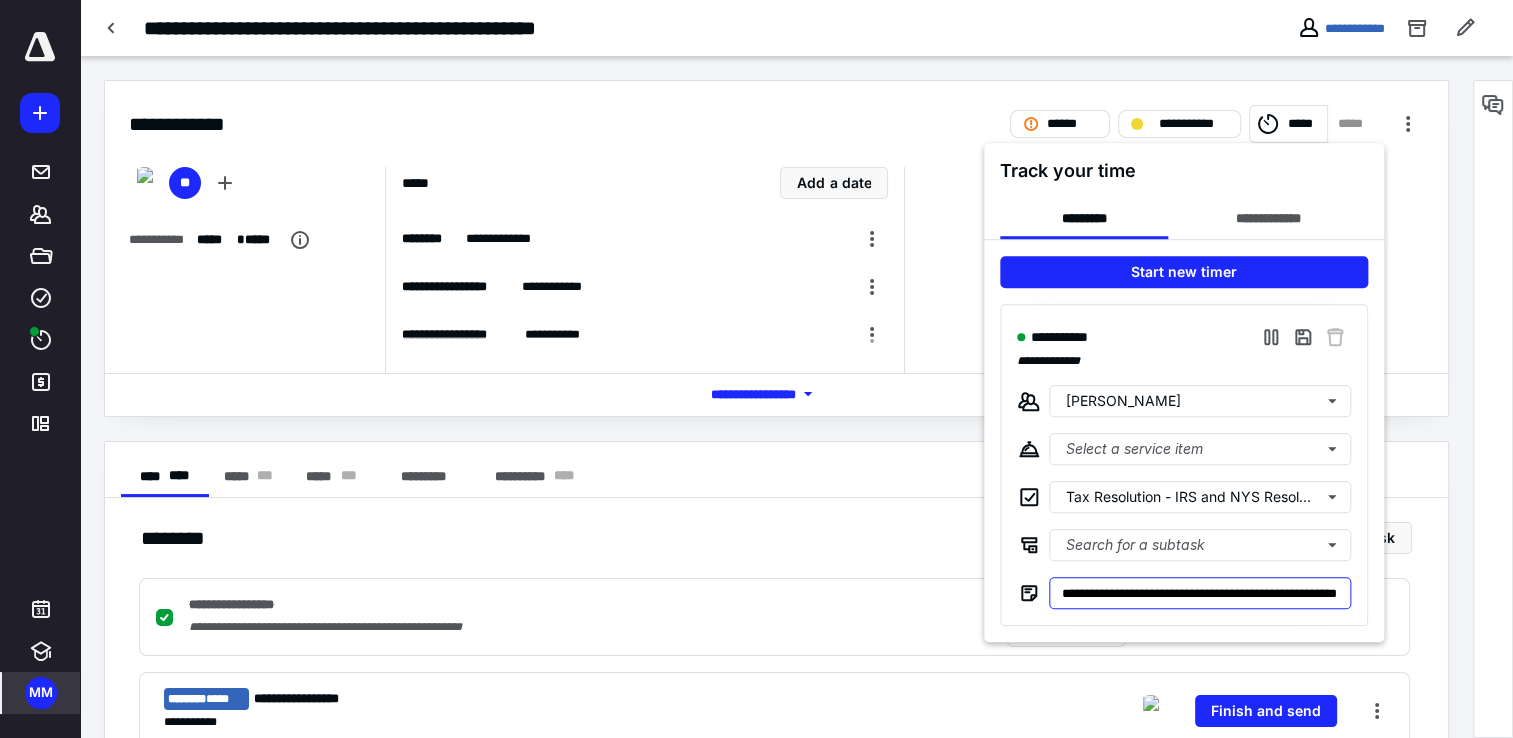scroll, scrollTop: 0, scrollLeft: 72, axis: horizontal 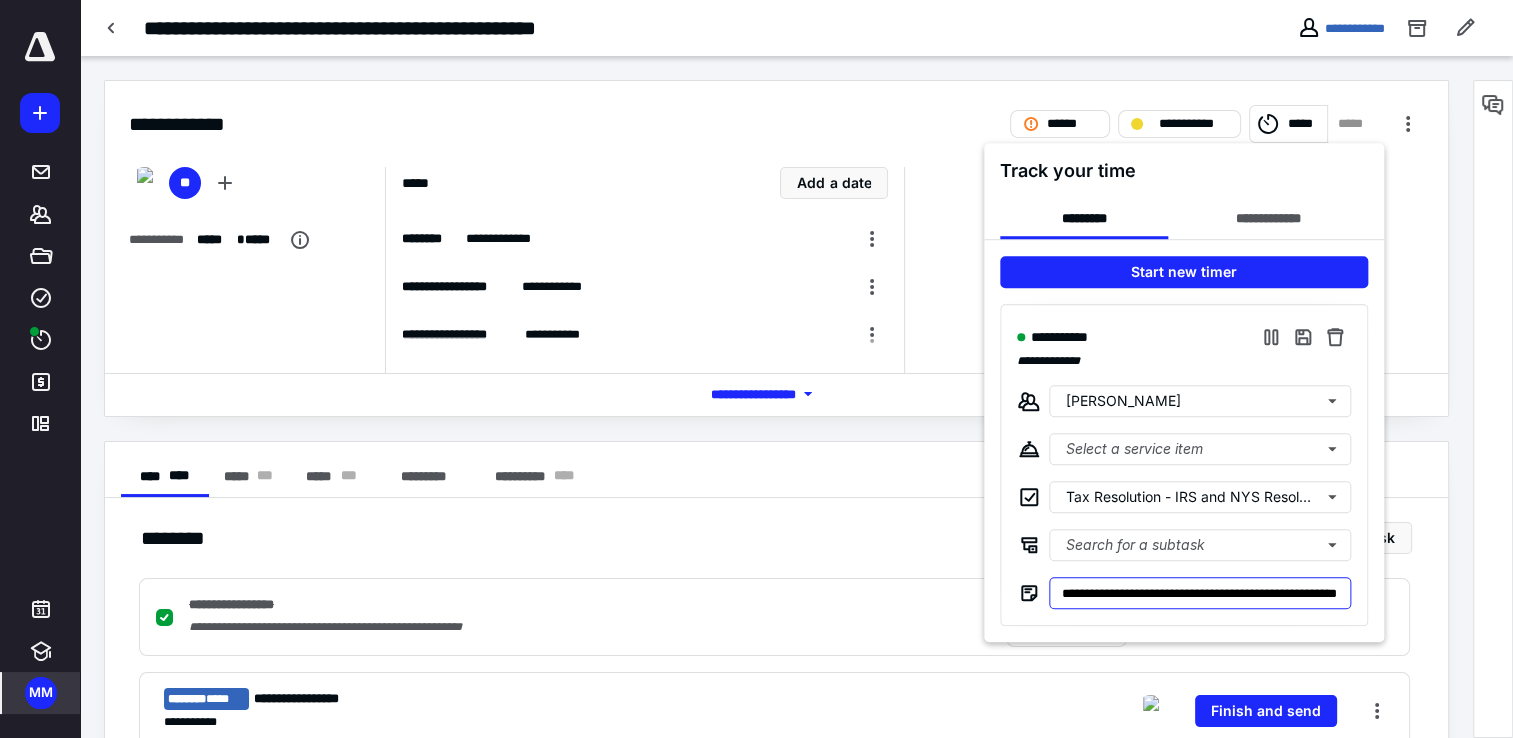 type on "**********" 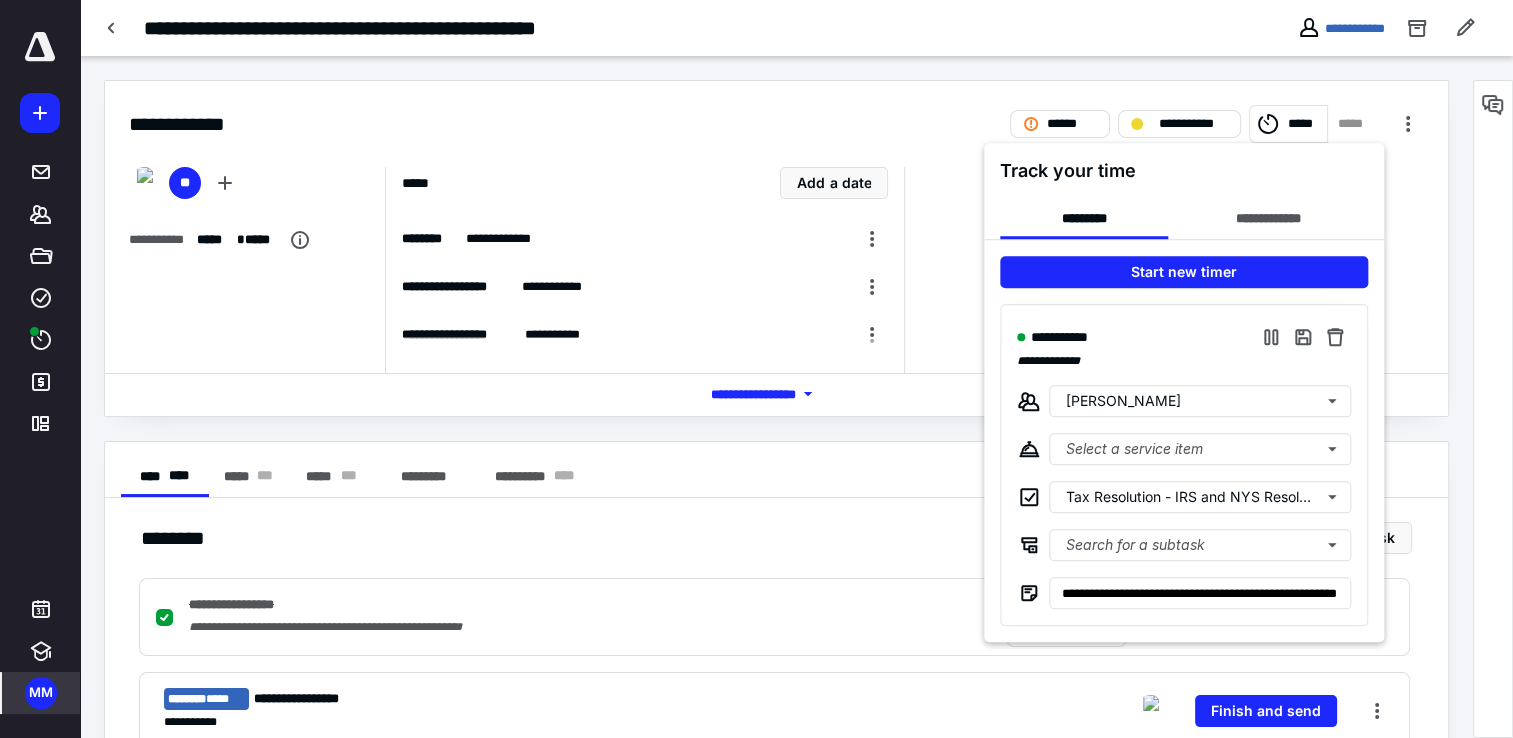 click at bounding box center [756, 369] 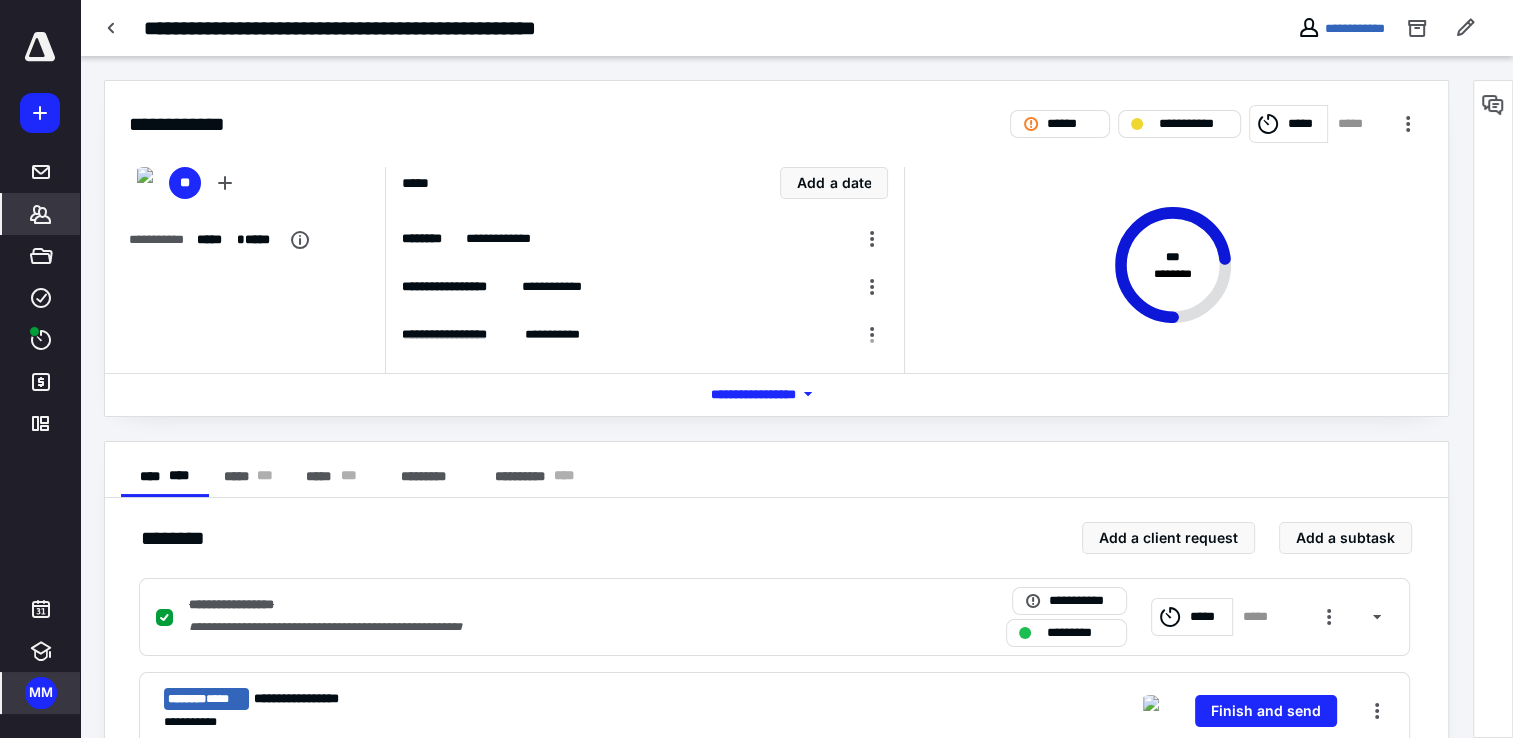click 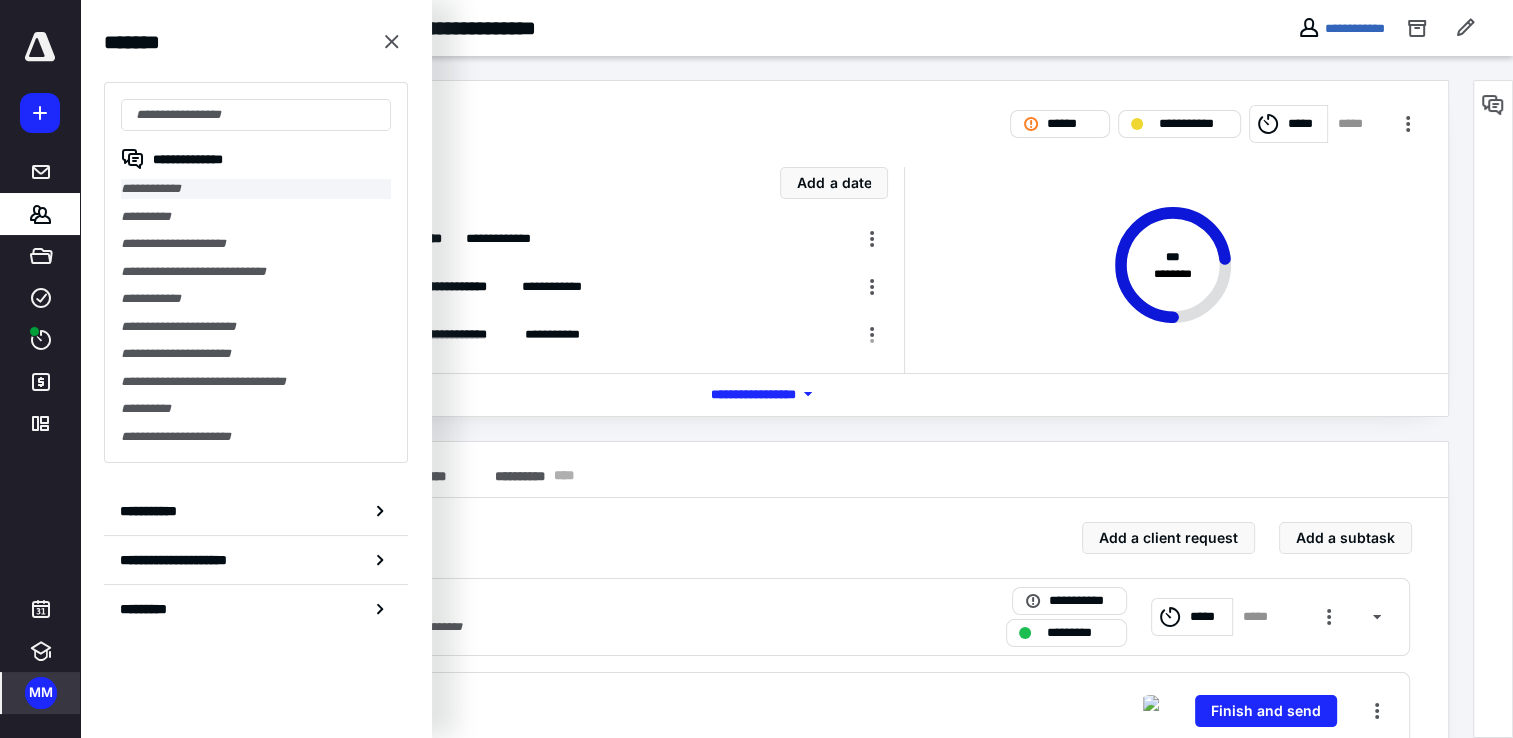 click on "**********" at bounding box center [256, 189] 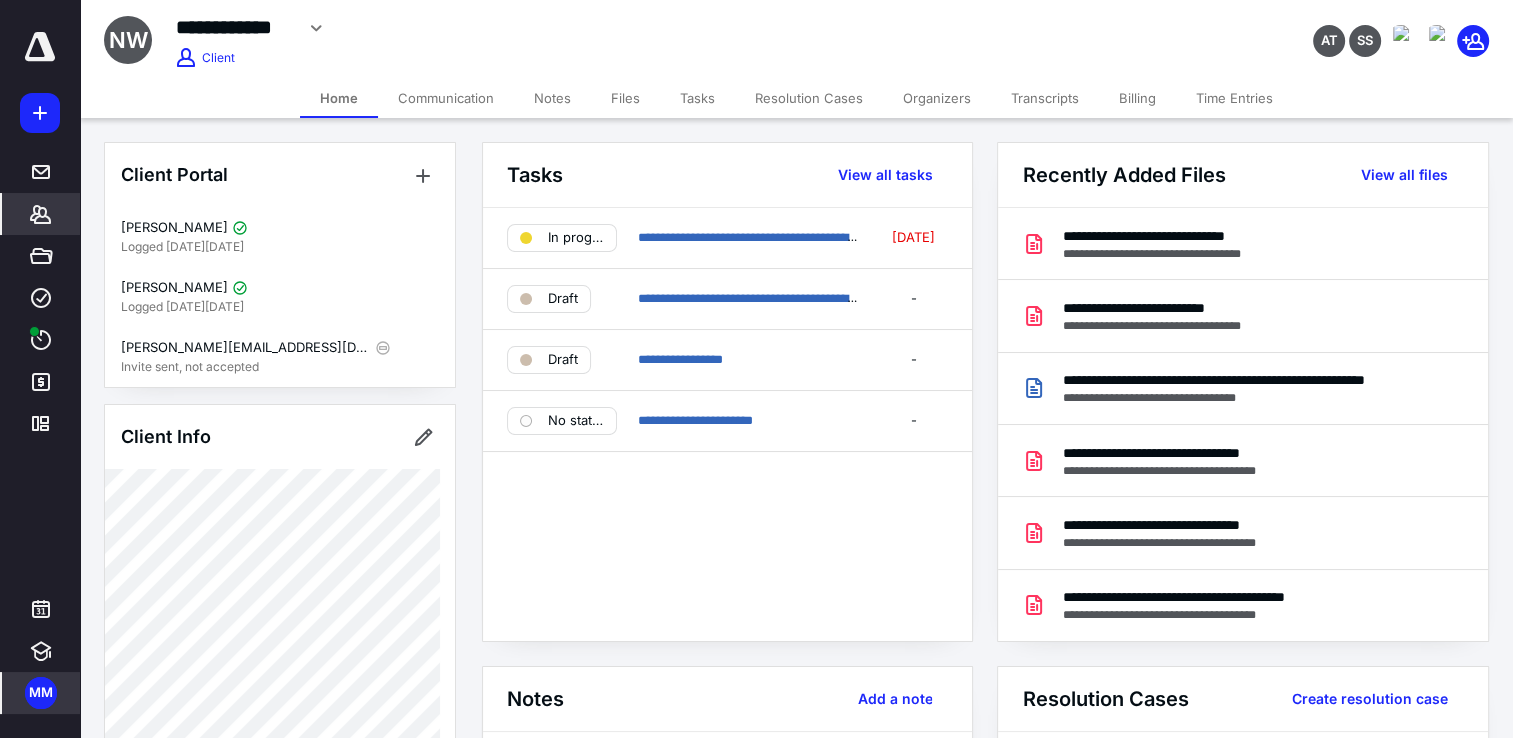 click on "Files" at bounding box center [625, 98] 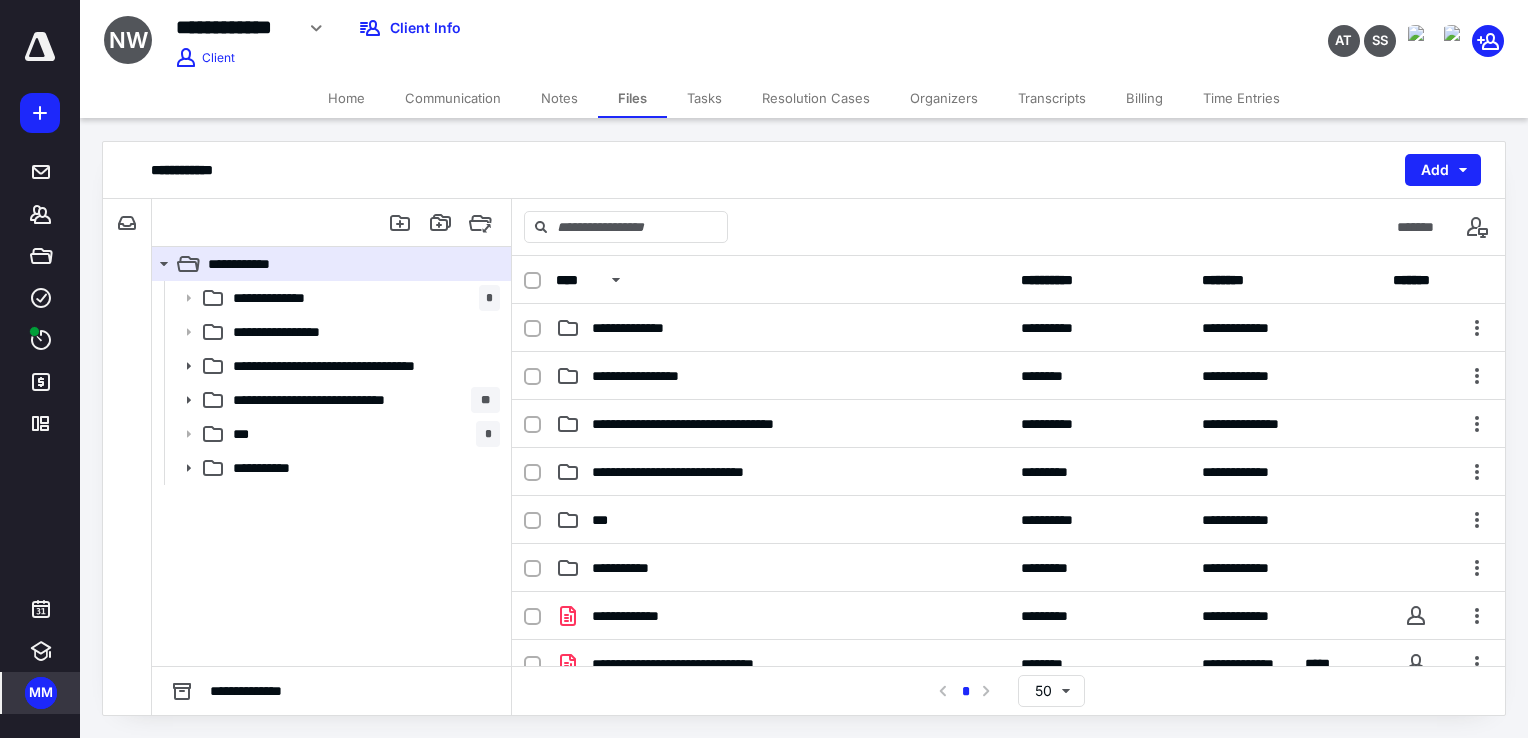 click on "Home" at bounding box center [346, 98] 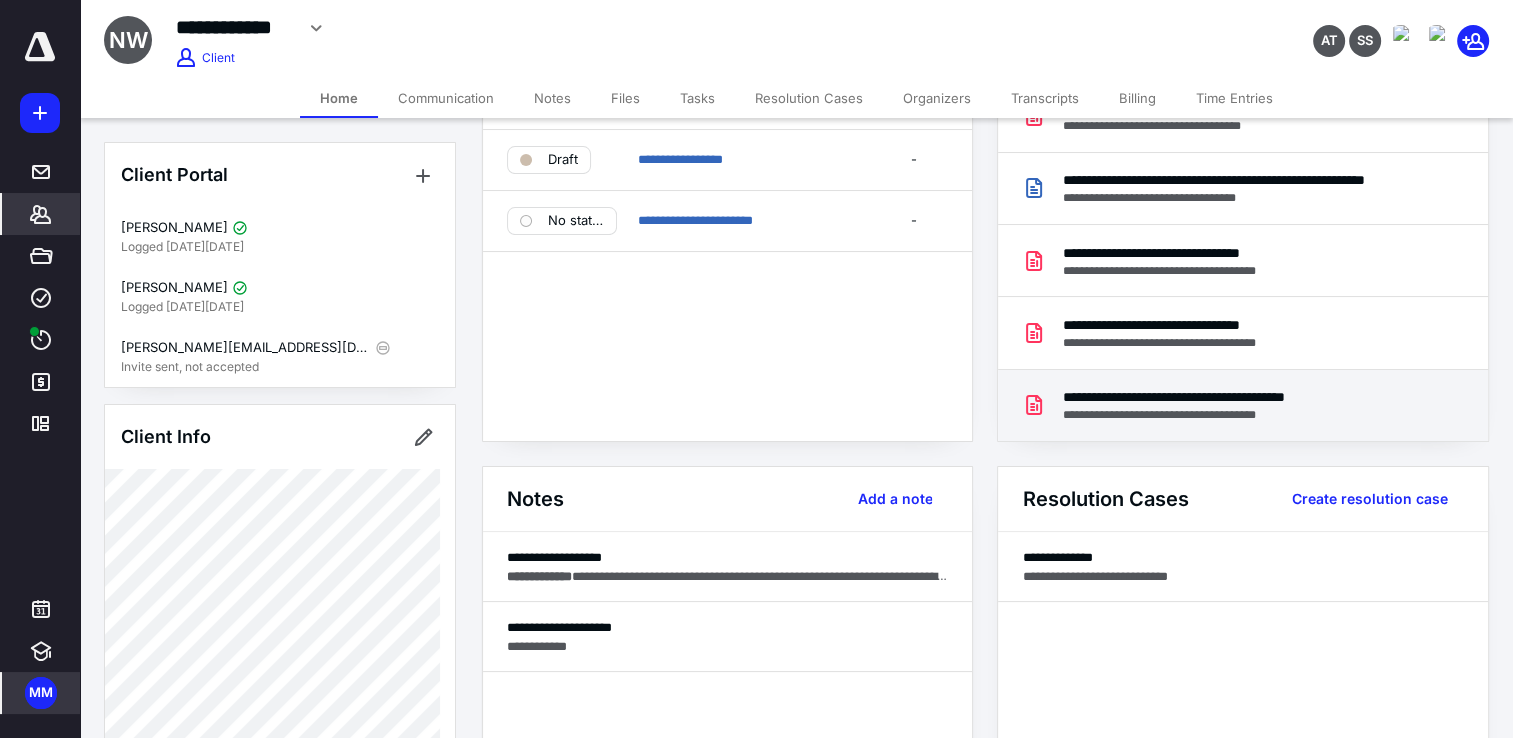 scroll, scrollTop: 100, scrollLeft: 0, axis: vertical 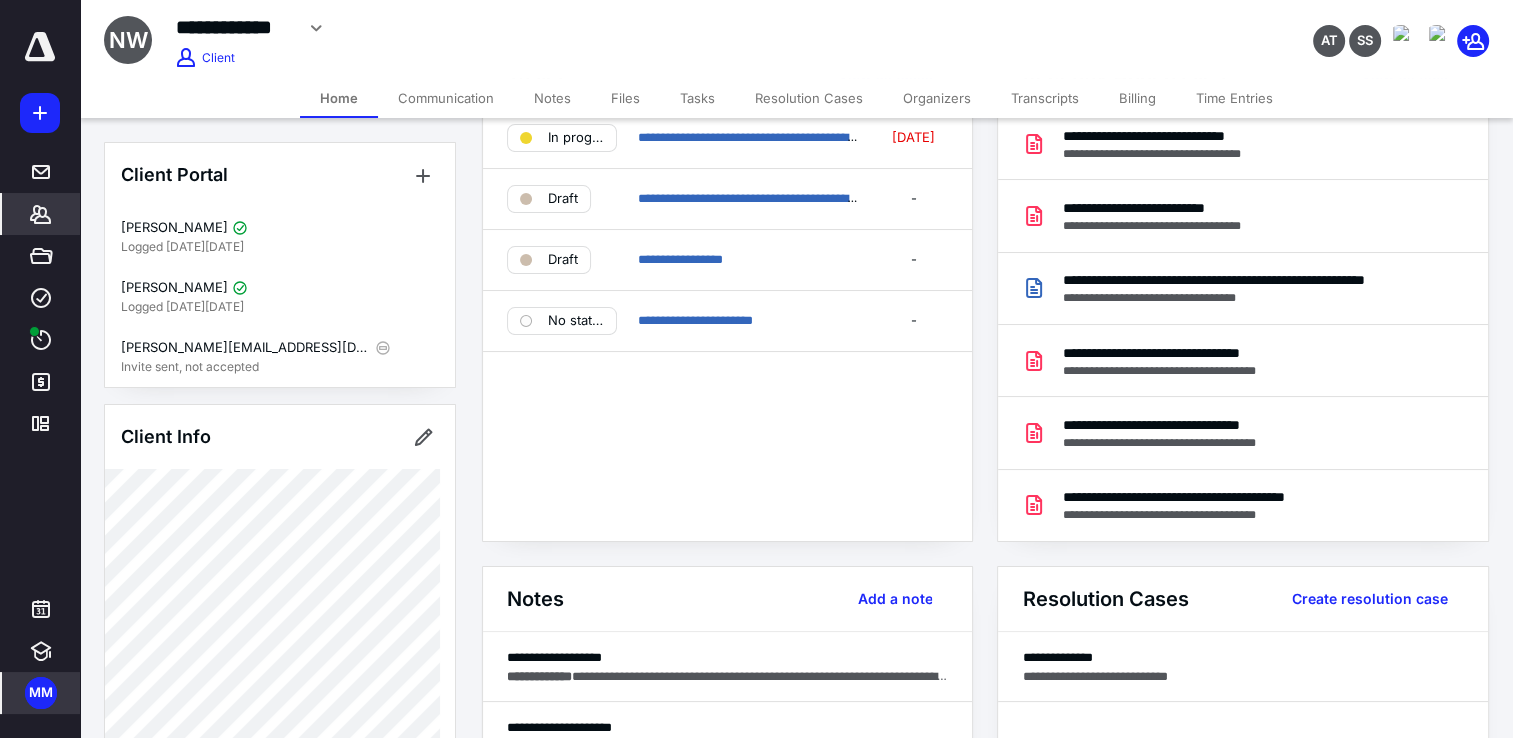 click on "Files" at bounding box center [625, 98] 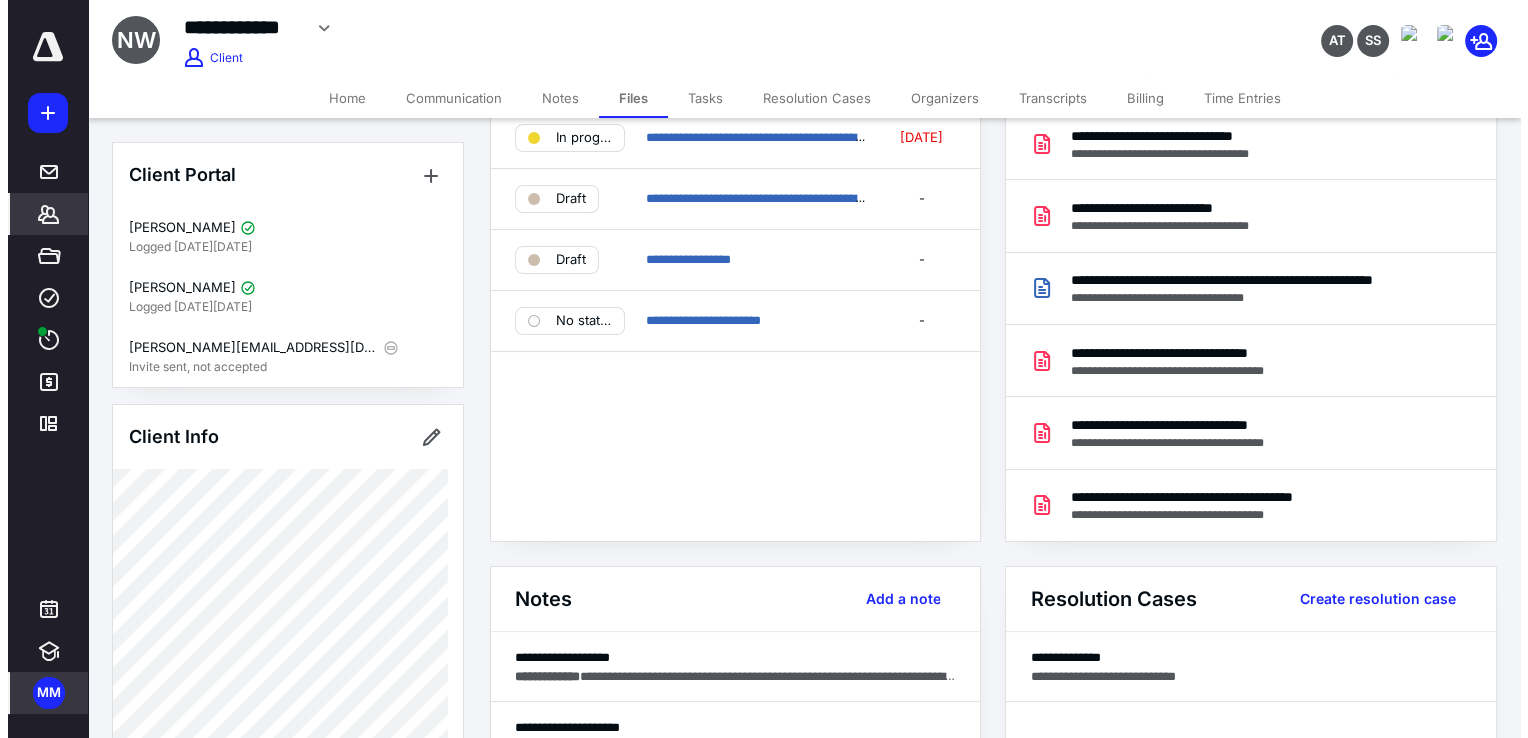 scroll, scrollTop: 0, scrollLeft: 0, axis: both 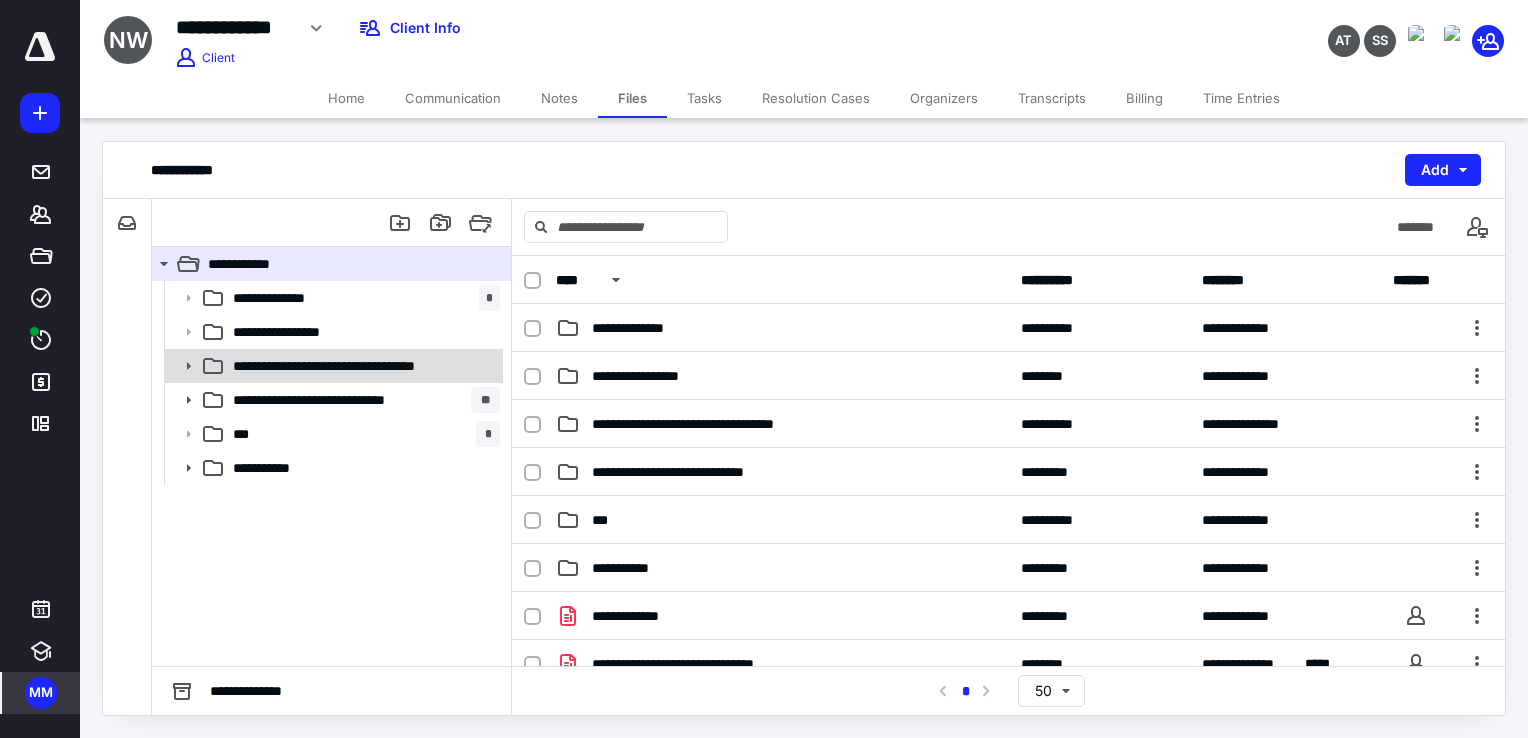 click 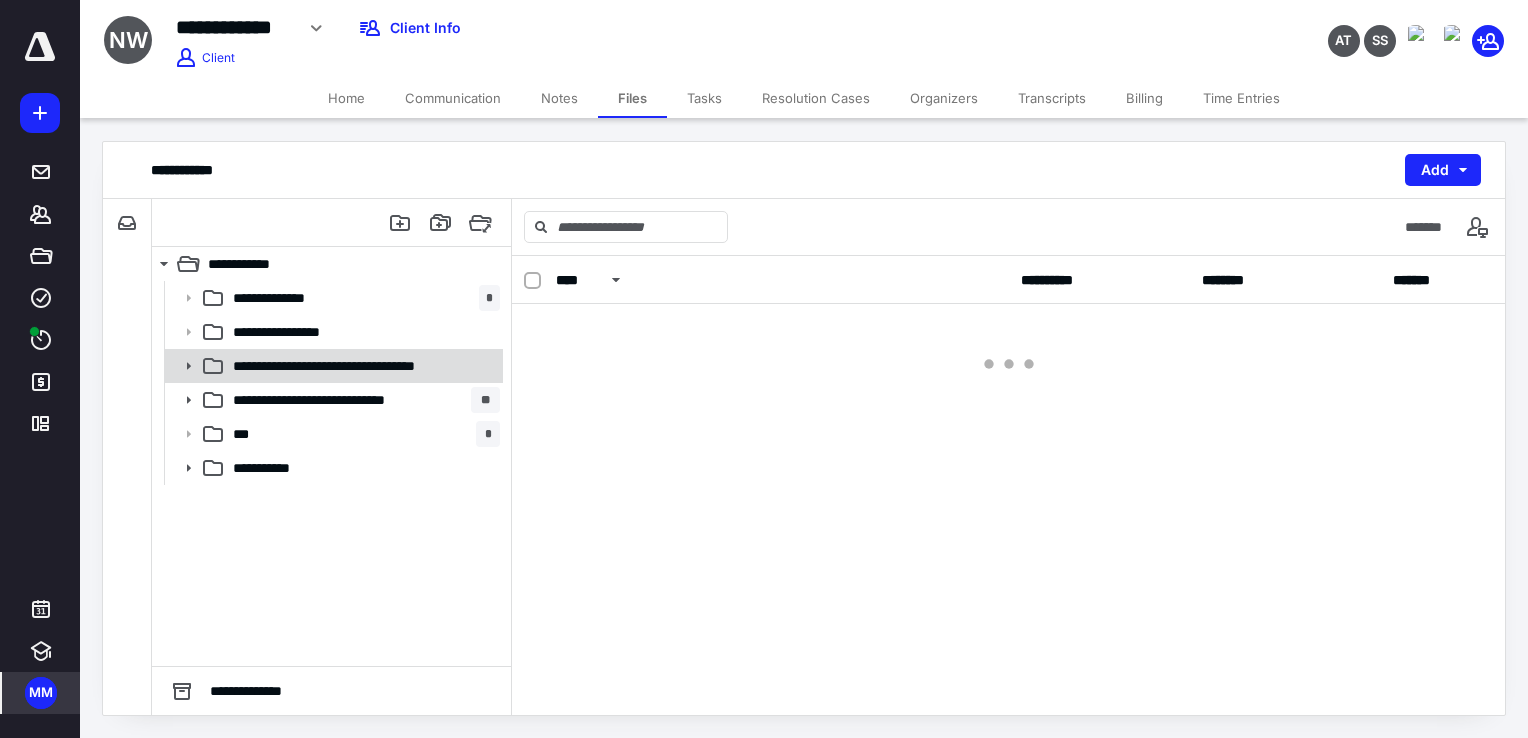click 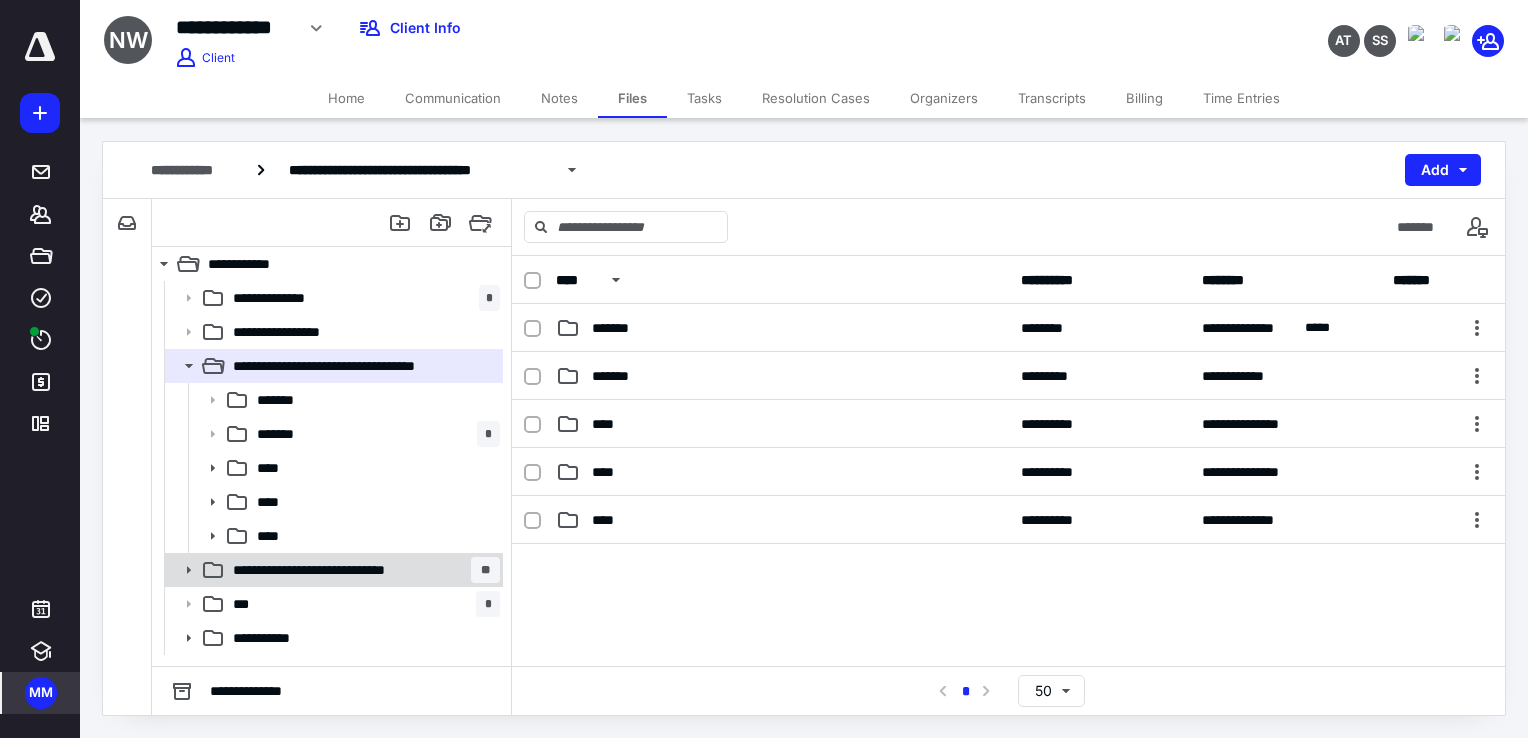 click 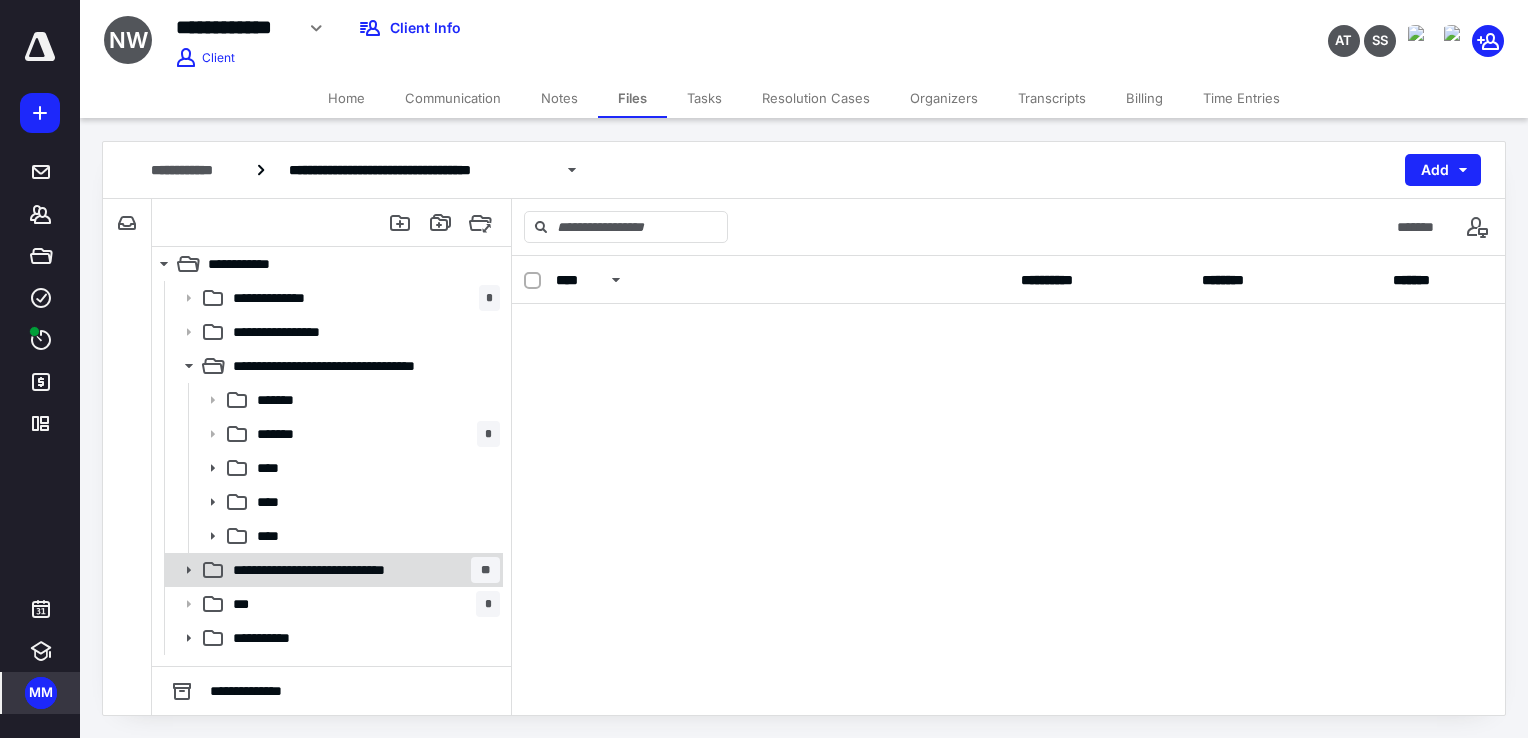 click 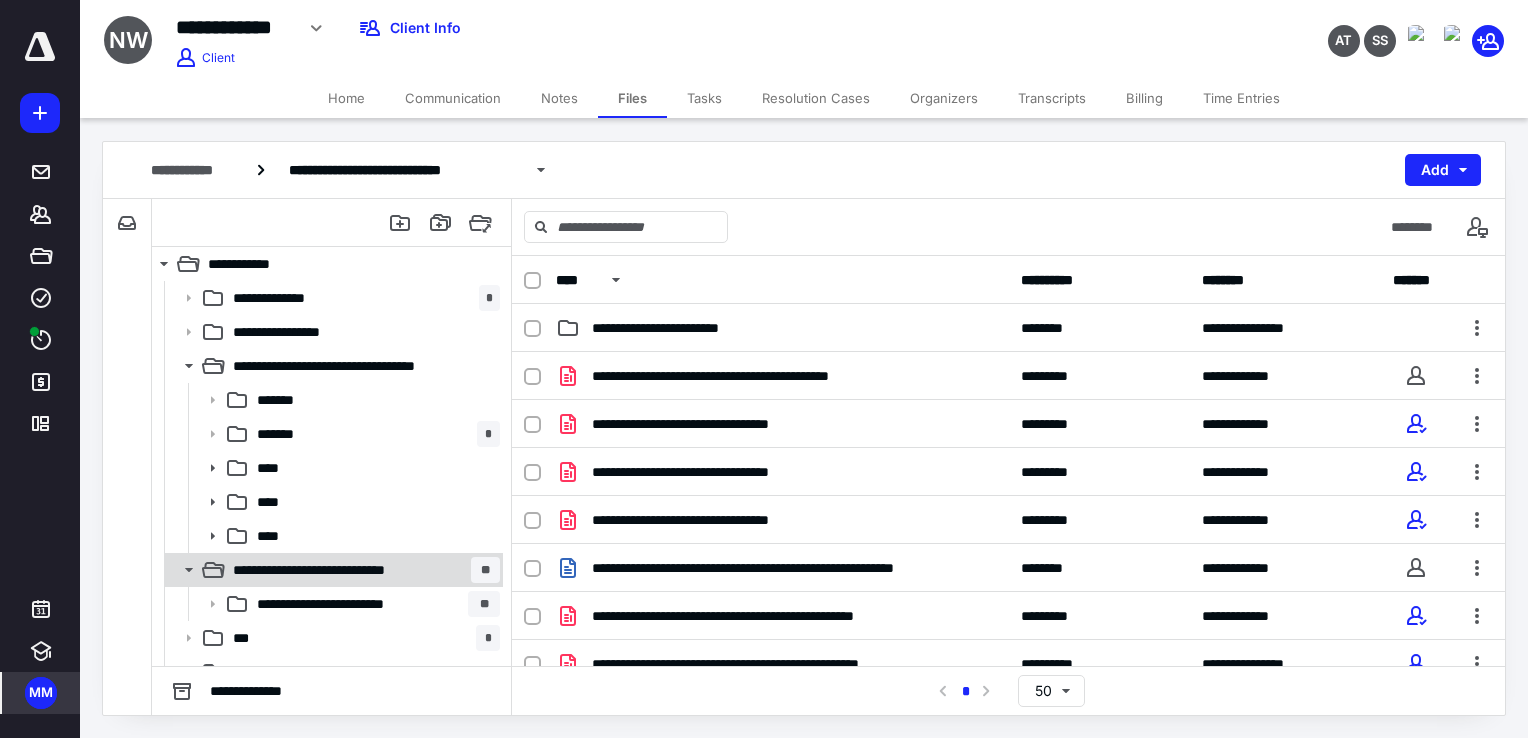 scroll, scrollTop: 21, scrollLeft: 0, axis: vertical 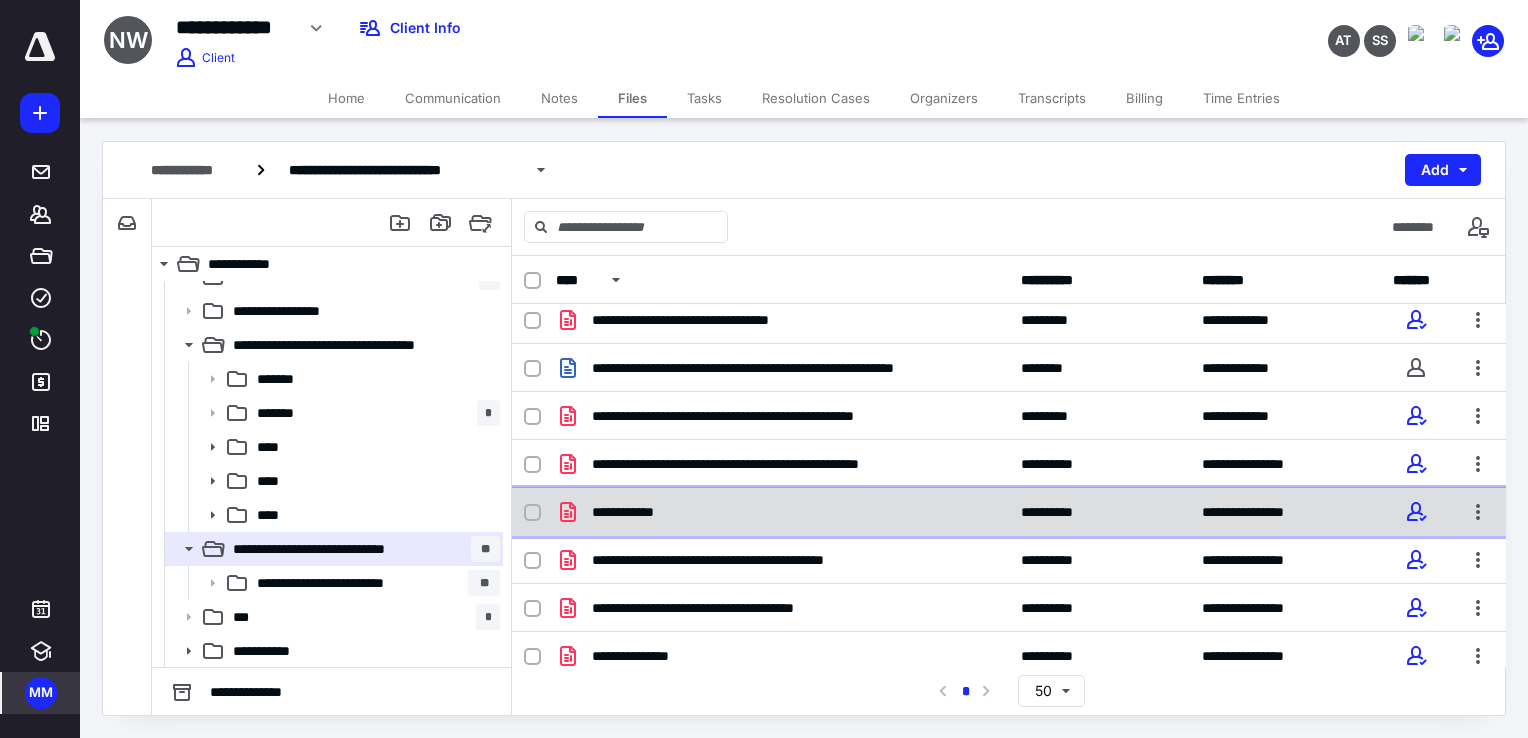 click on "**********" at bounding box center (635, 512) 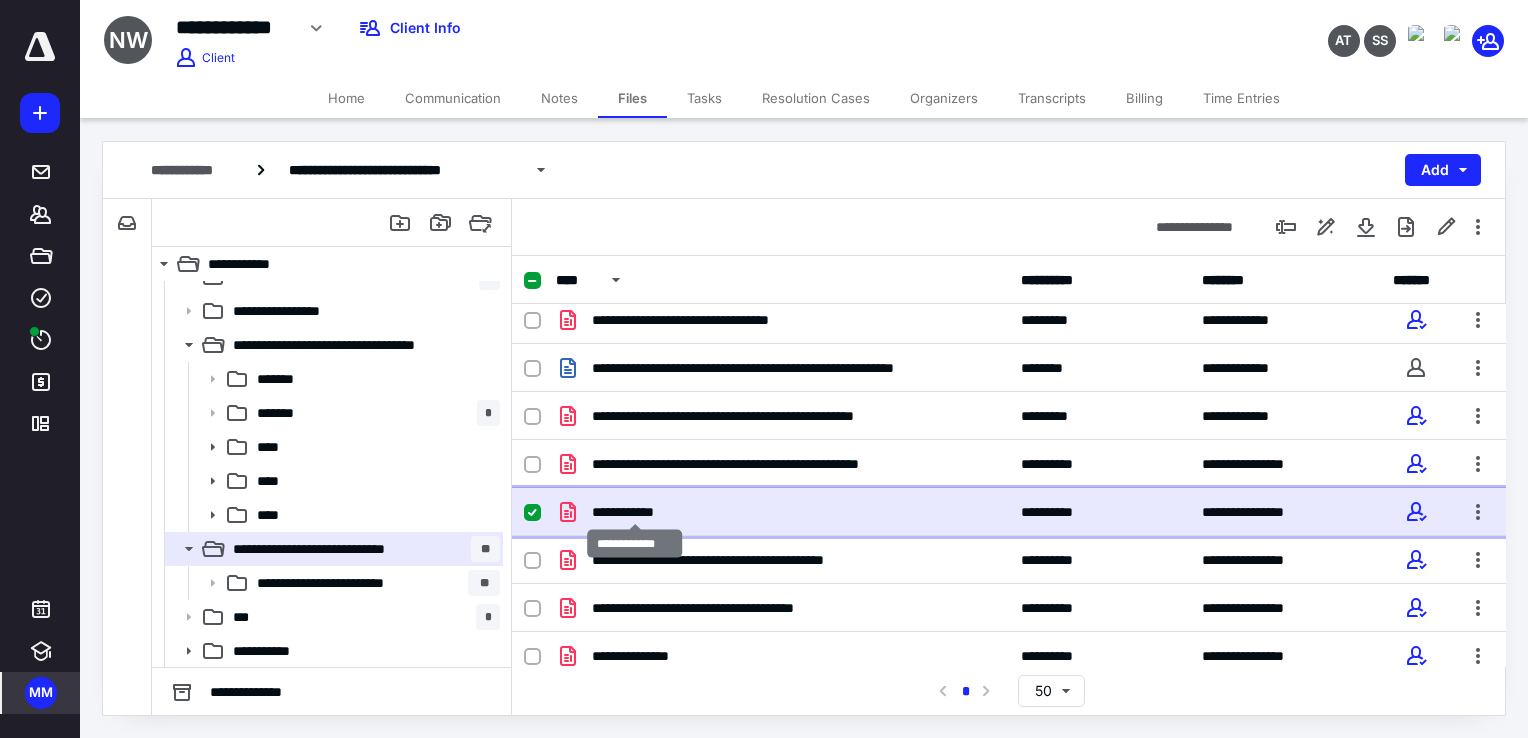 click on "**********" at bounding box center [635, 512] 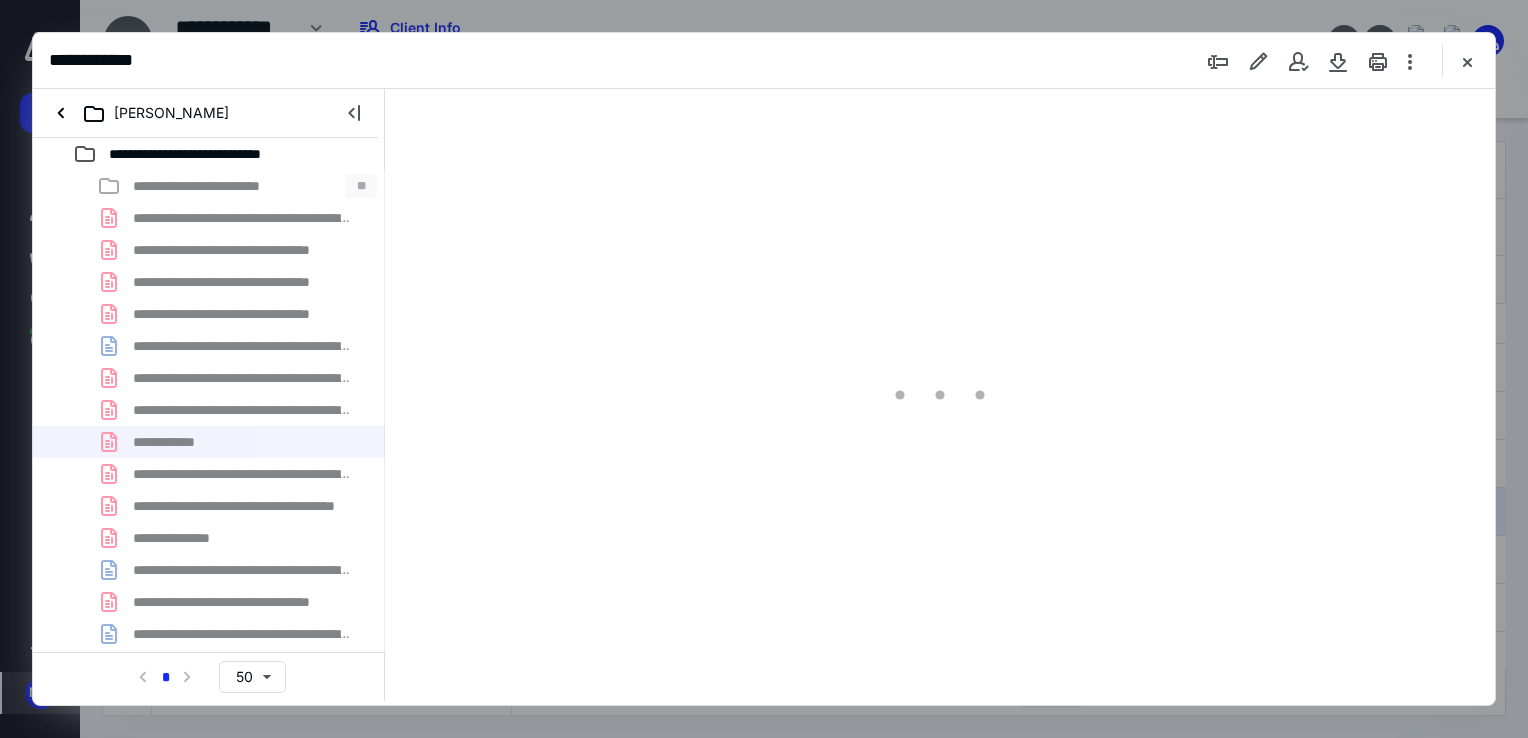 scroll, scrollTop: 0, scrollLeft: 0, axis: both 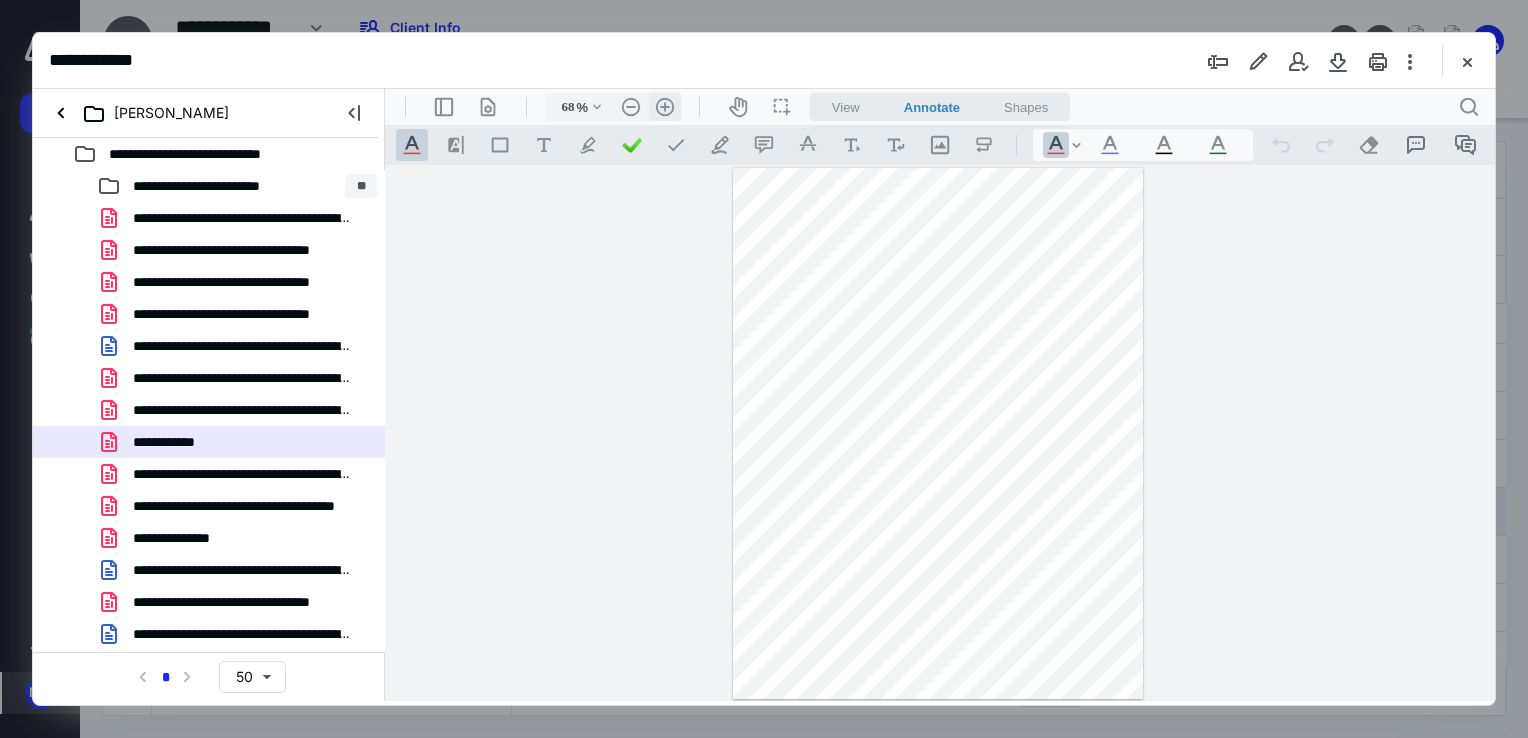 click on ".cls-1{fill:#abb0c4;} icon - header - zoom - in - line" at bounding box center [665, 107] 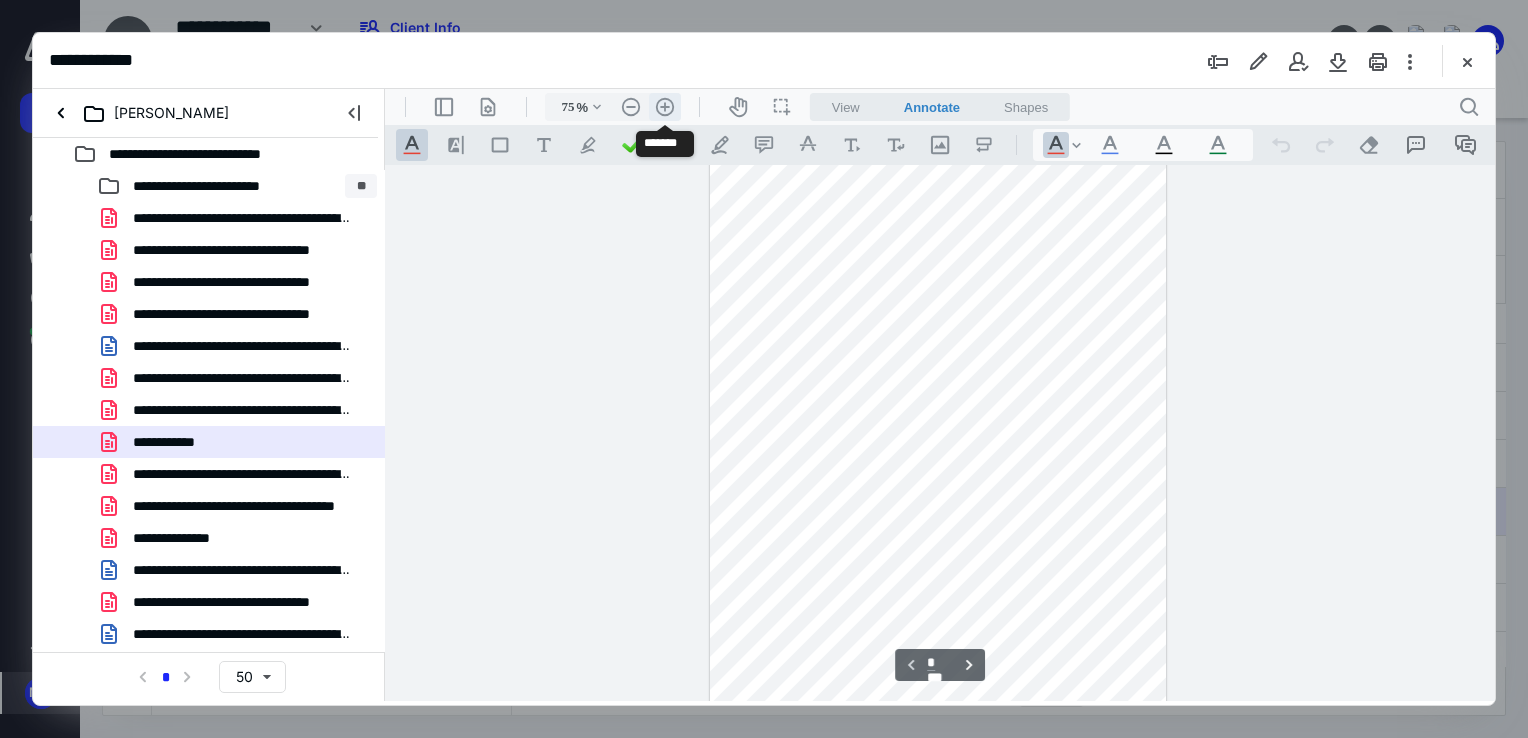 click on ".cls-1{fill:#abb0c4;} icon - header - zoom - in - line" at bounding box center [665, 107] 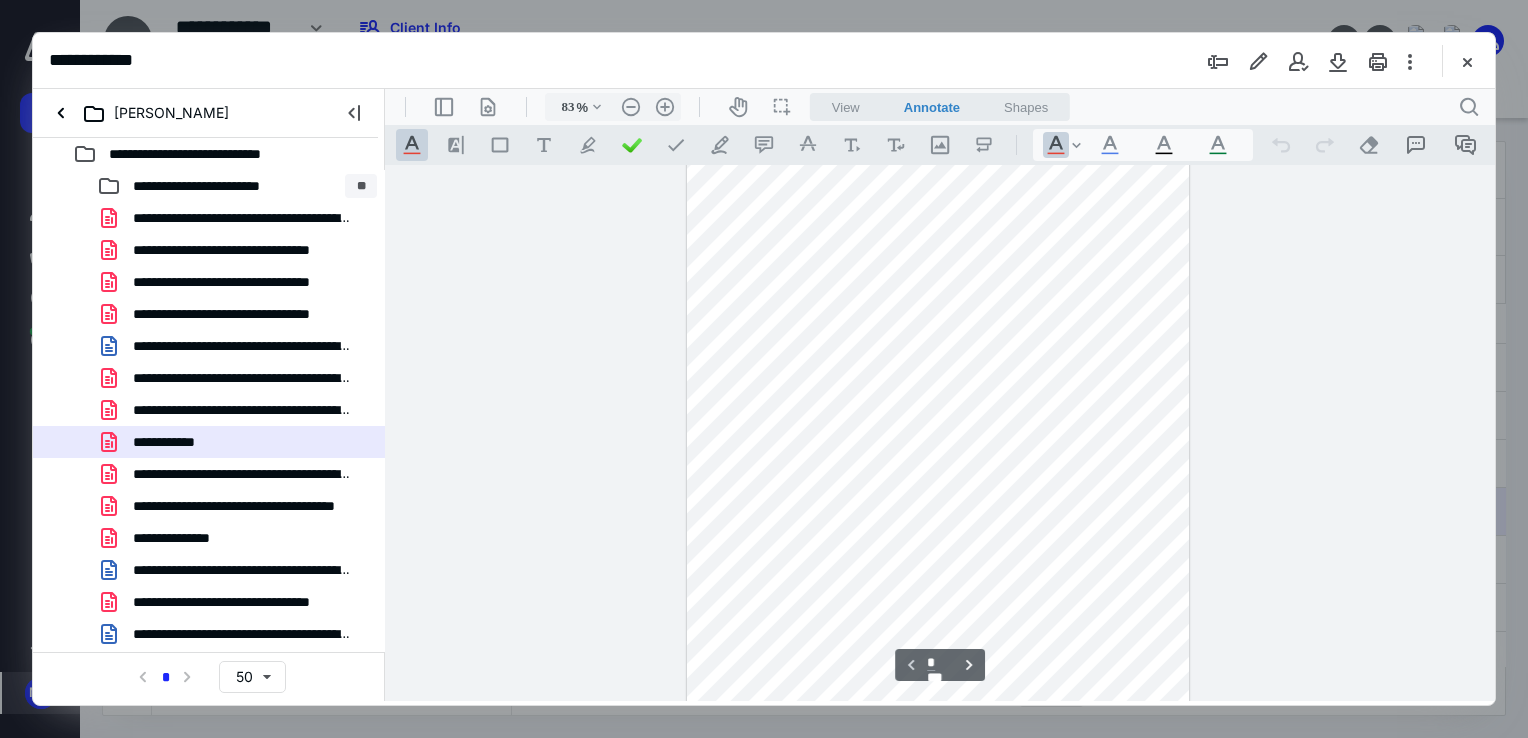 scroll, scrollTop: 0, scrollLeft: 0, axis: both 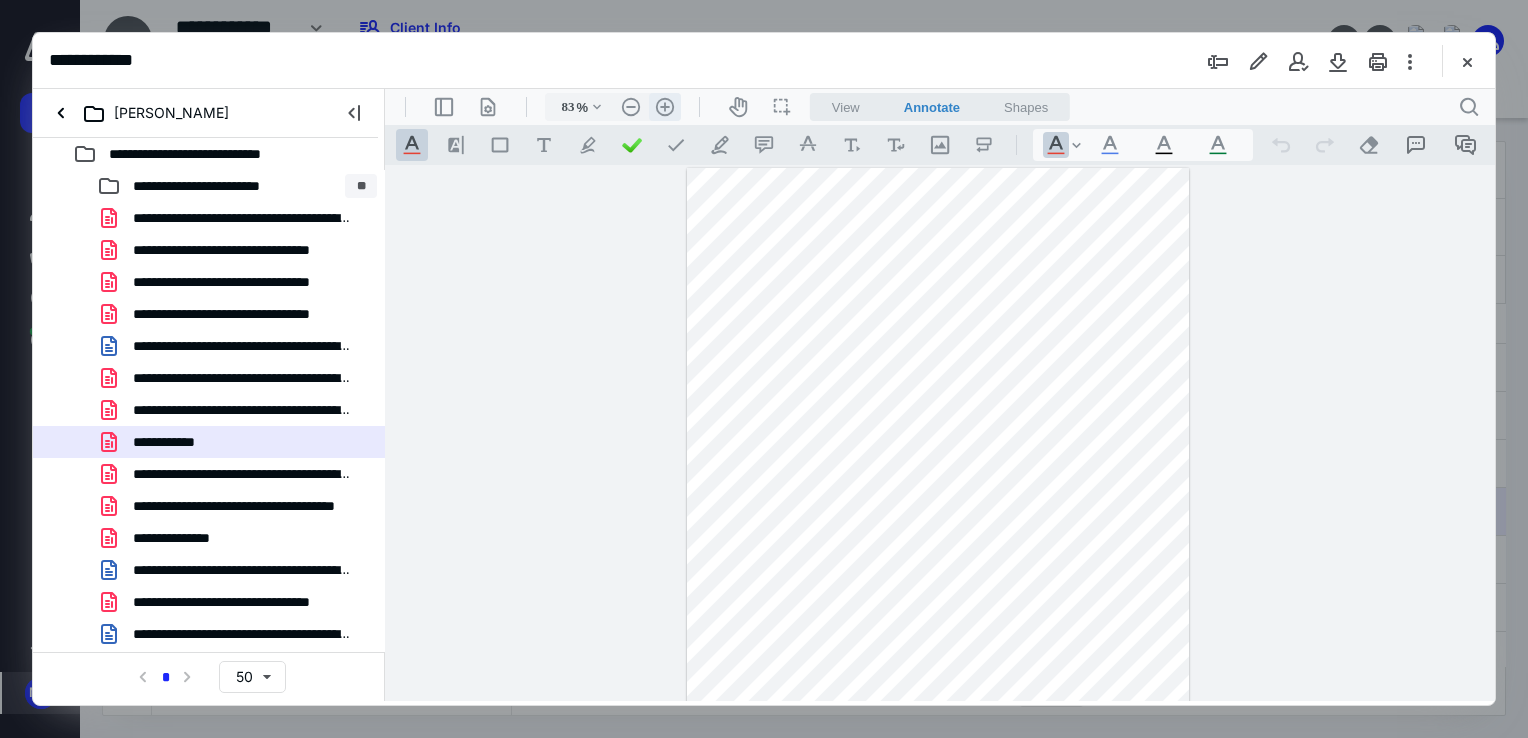 click on ".cls-1{fill:#abb0c4;} icon - header - zoom - in - line" at bounding box center (665, 107) 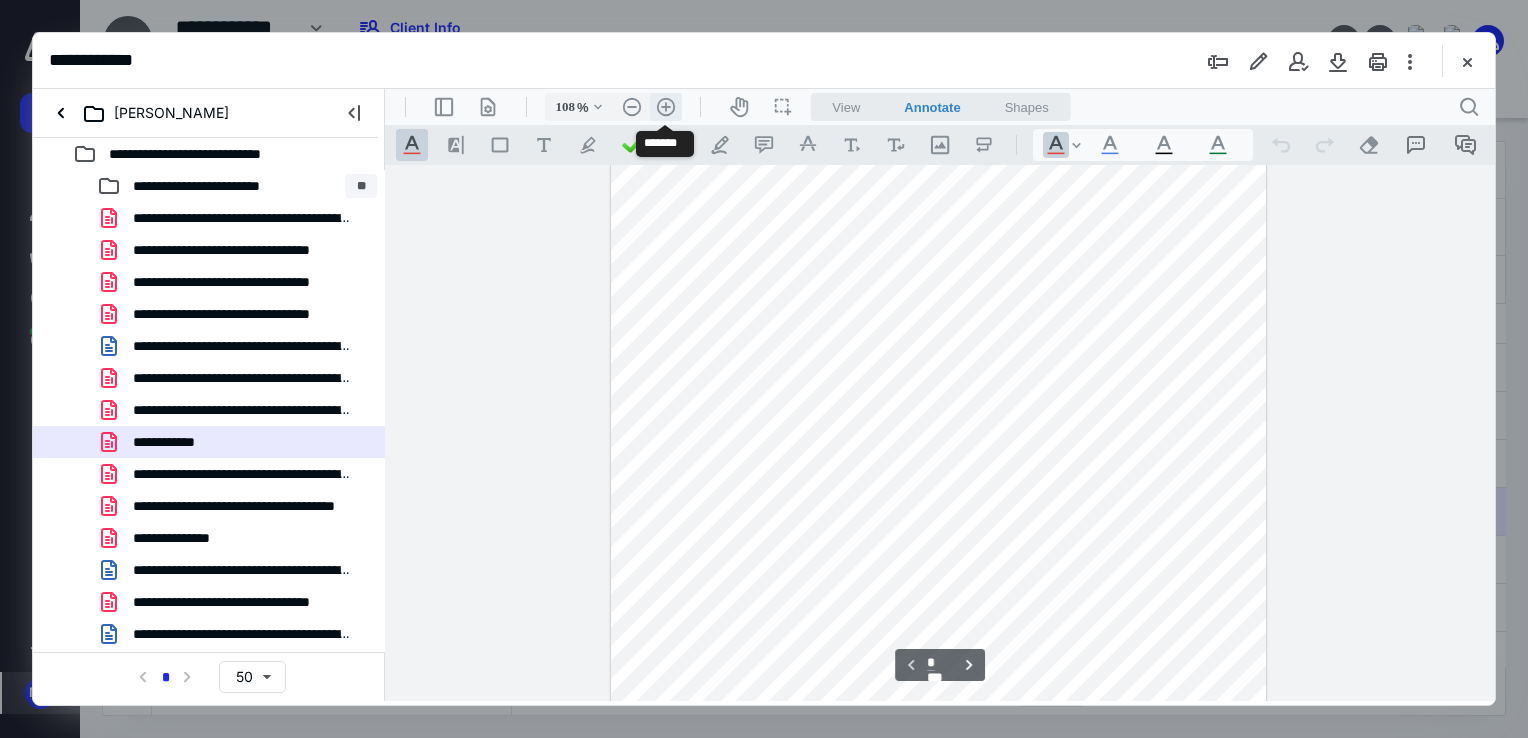 click on ".cls-1{fill:#abb0c4;} icon - header - zoom - in - line" at bounding box center [666, 107] 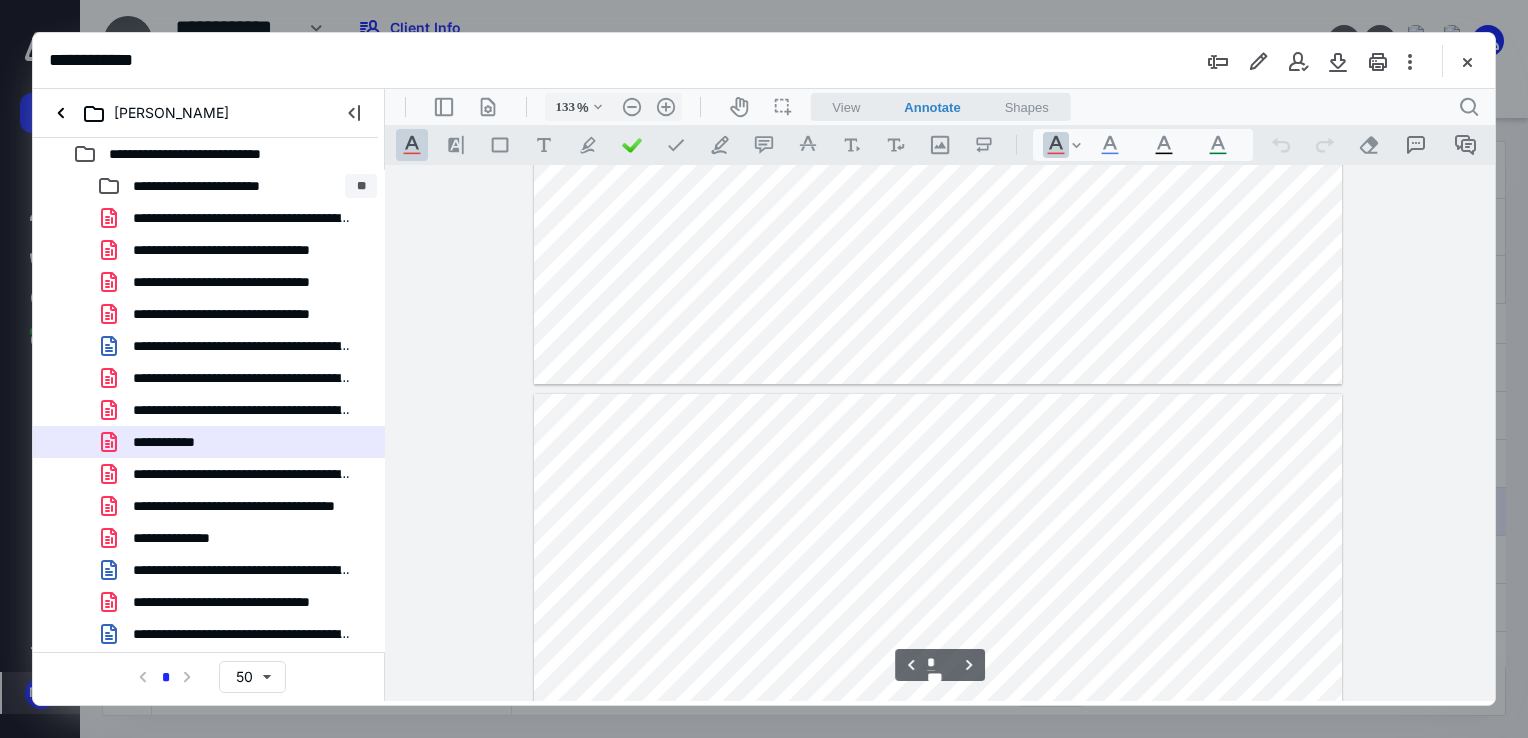 scroll, scrollTop: 4400, scrollLeft: 0, axis: vertical 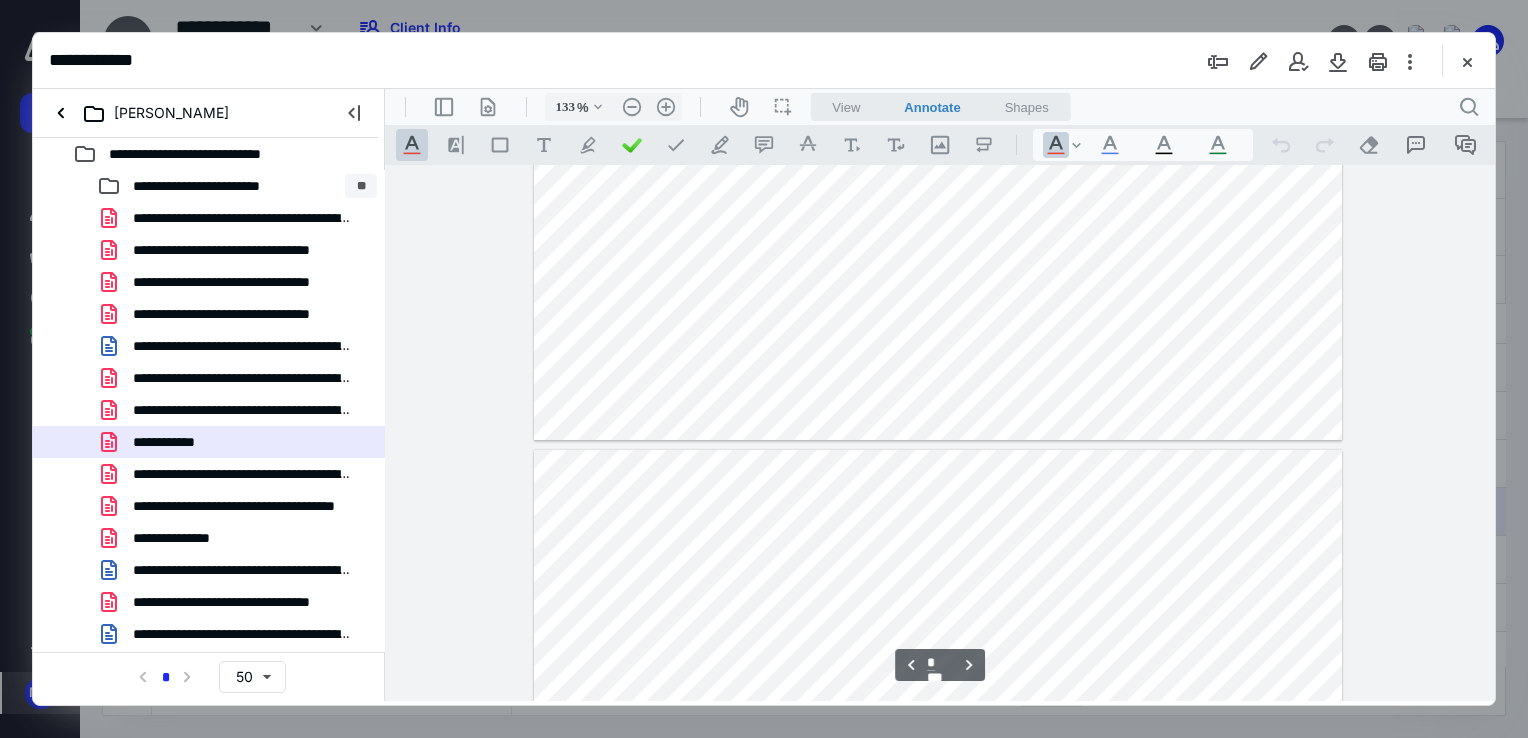 type on "*" 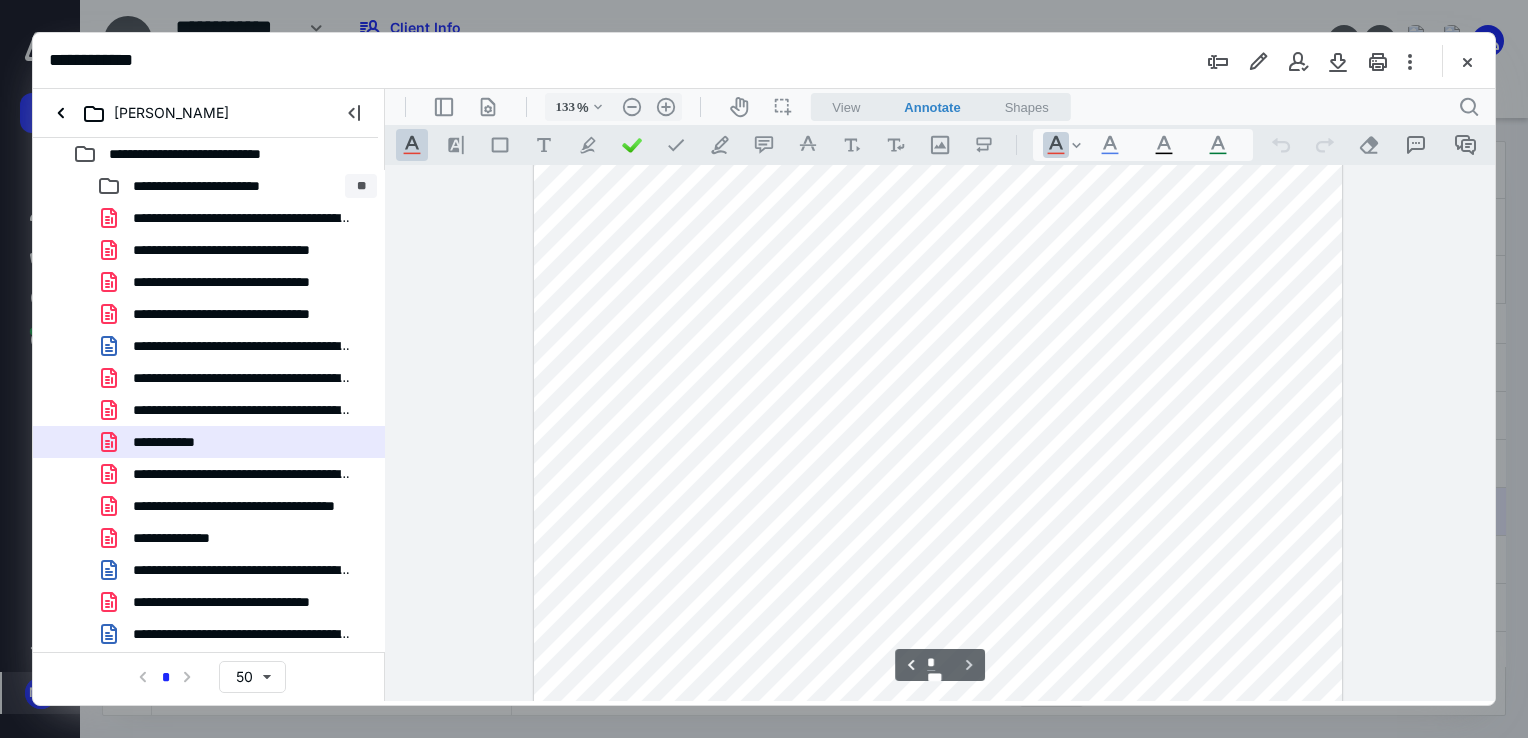 scroll, scrollTop: 5700, scrollLeft: 0, axis: vertical 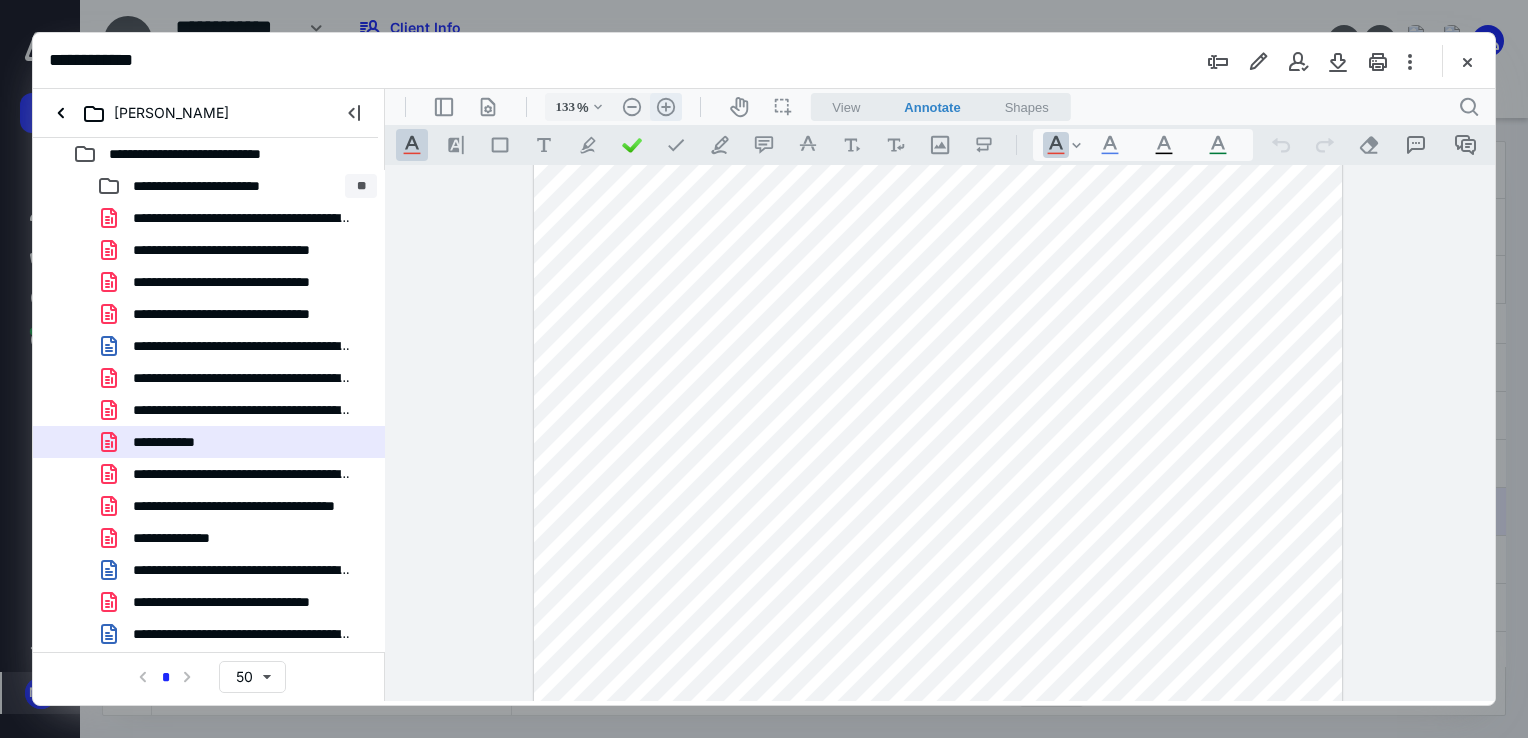 click on ".cls-1{fill:#abb0c4;} icon - header - zoom - in - line" at bounding box center [666, 107] 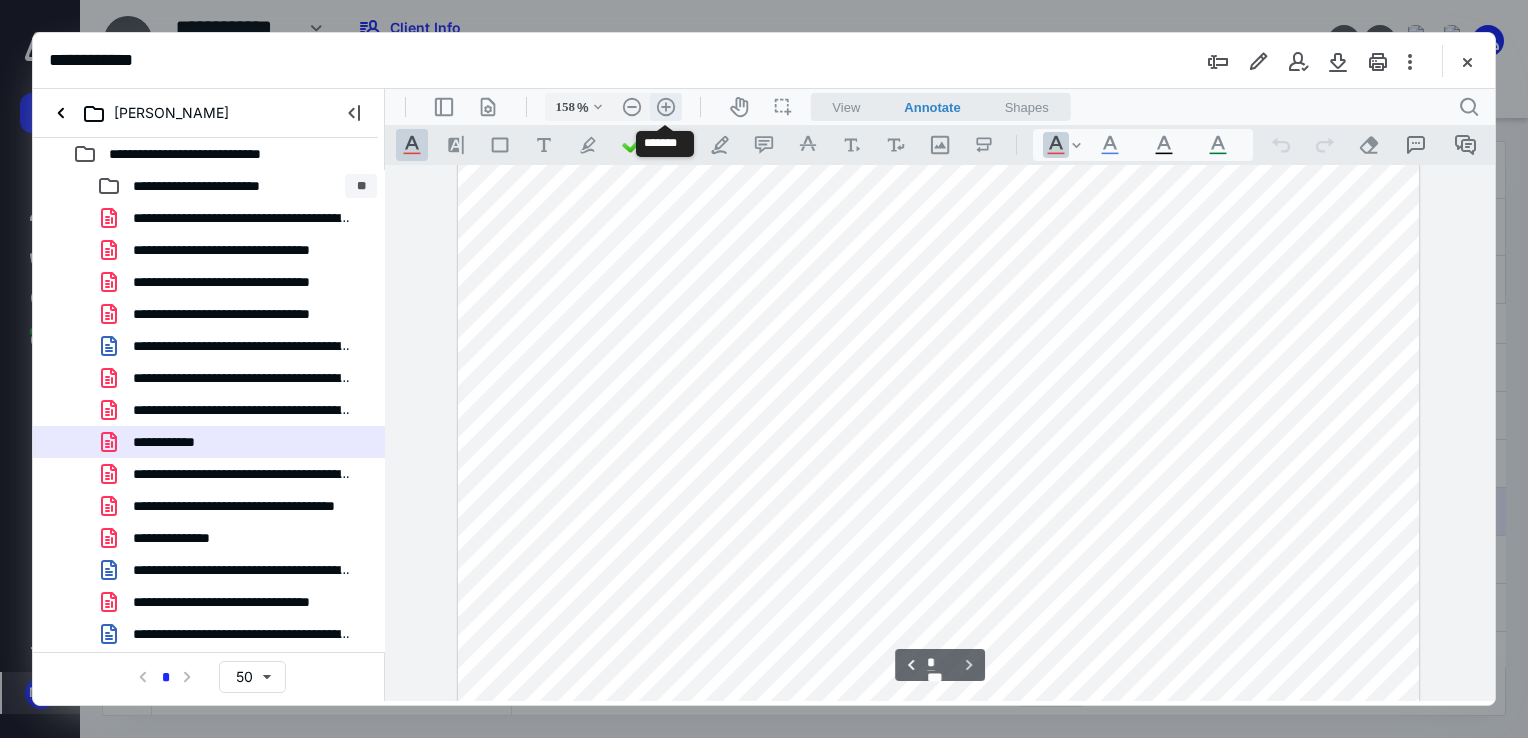 click on ".cls-1{fill:#abb0c4;} icon - header - zoom - in - line" at bounding box center (666, 107) 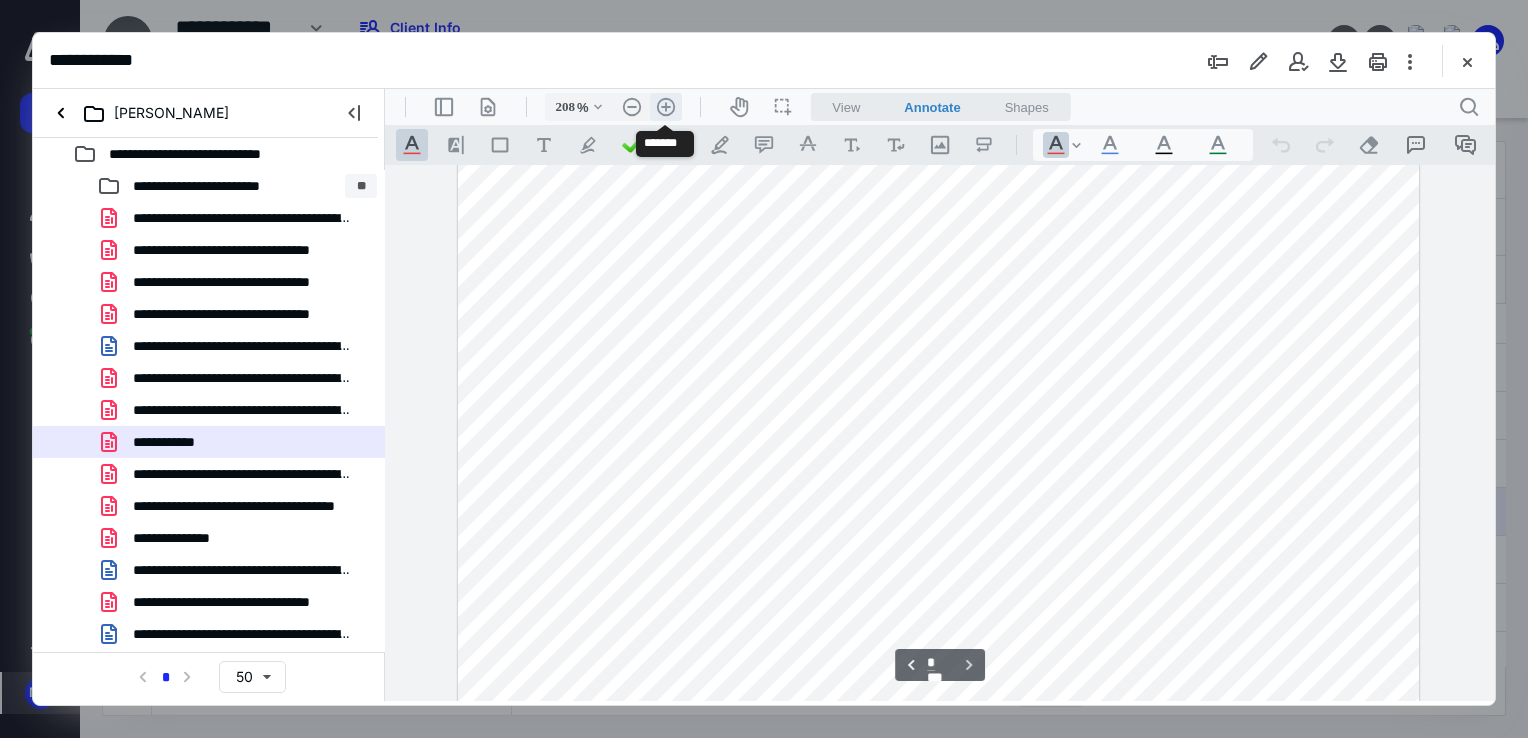 scroll, scrollTop: 9066, scrollLeft: 92, axis: both 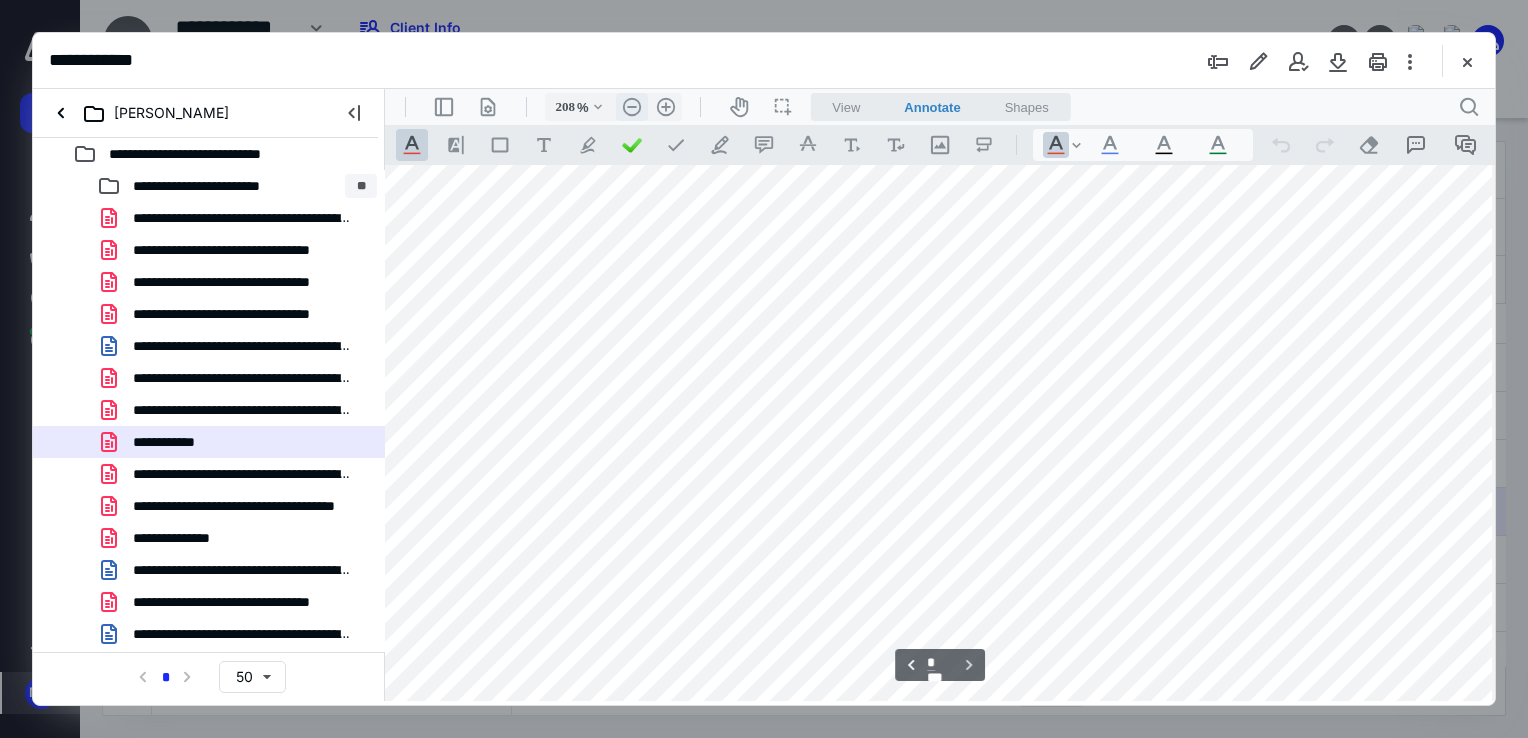click on ".cls-1{fill:#abb0c4;} icon - header - zoom - out - line" at bounding box center (632, 107) 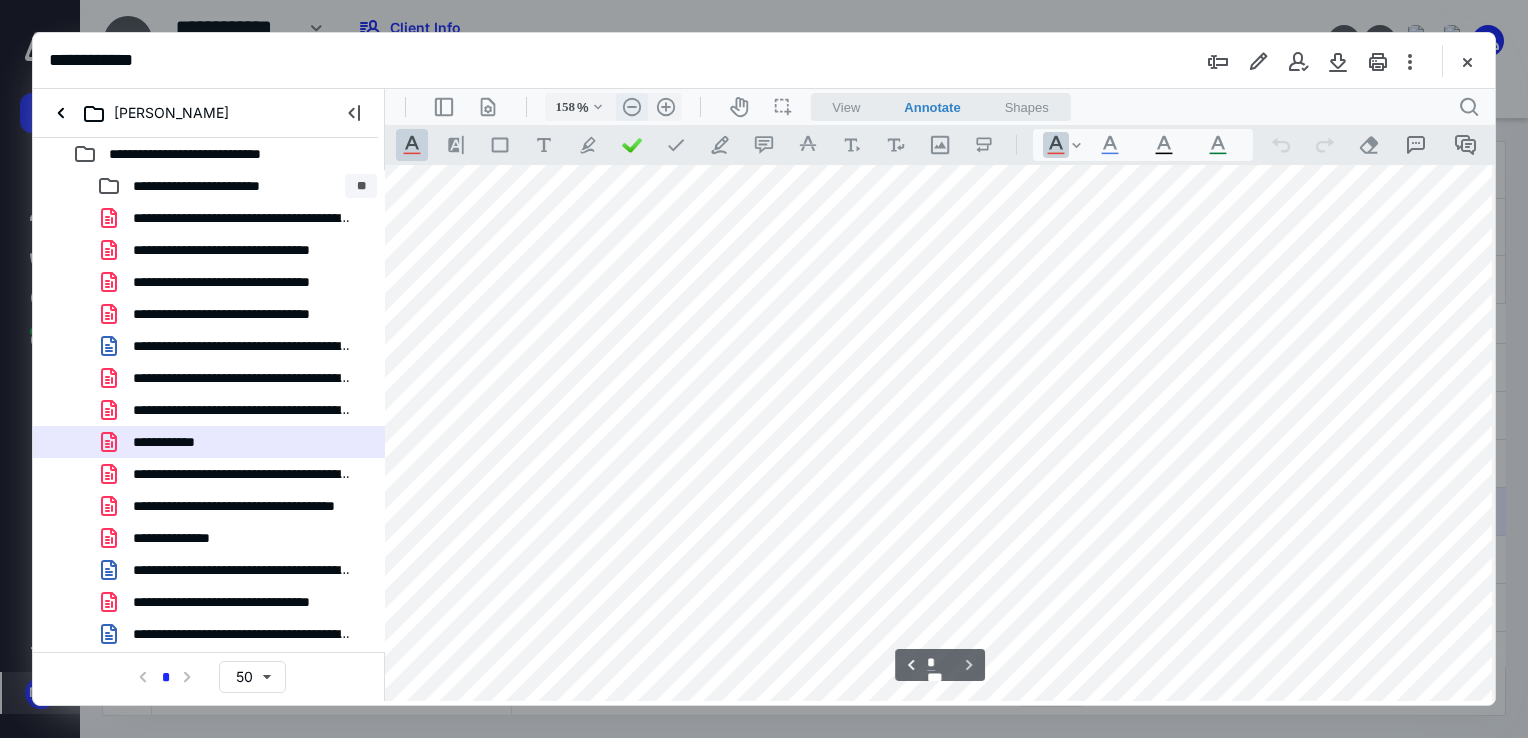 scroll, scrollTop: 6822, scrollLeft: 0, axis: vertical 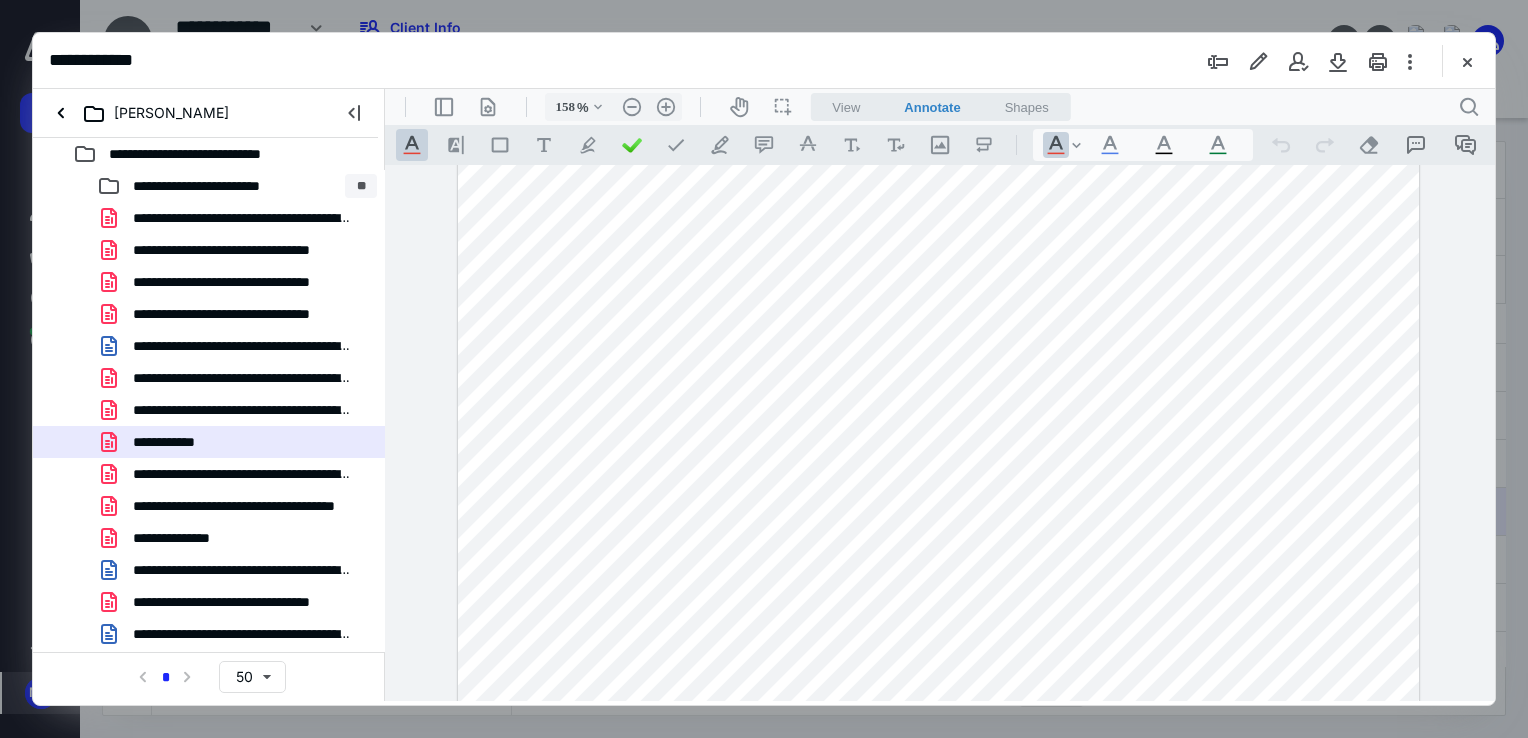 type 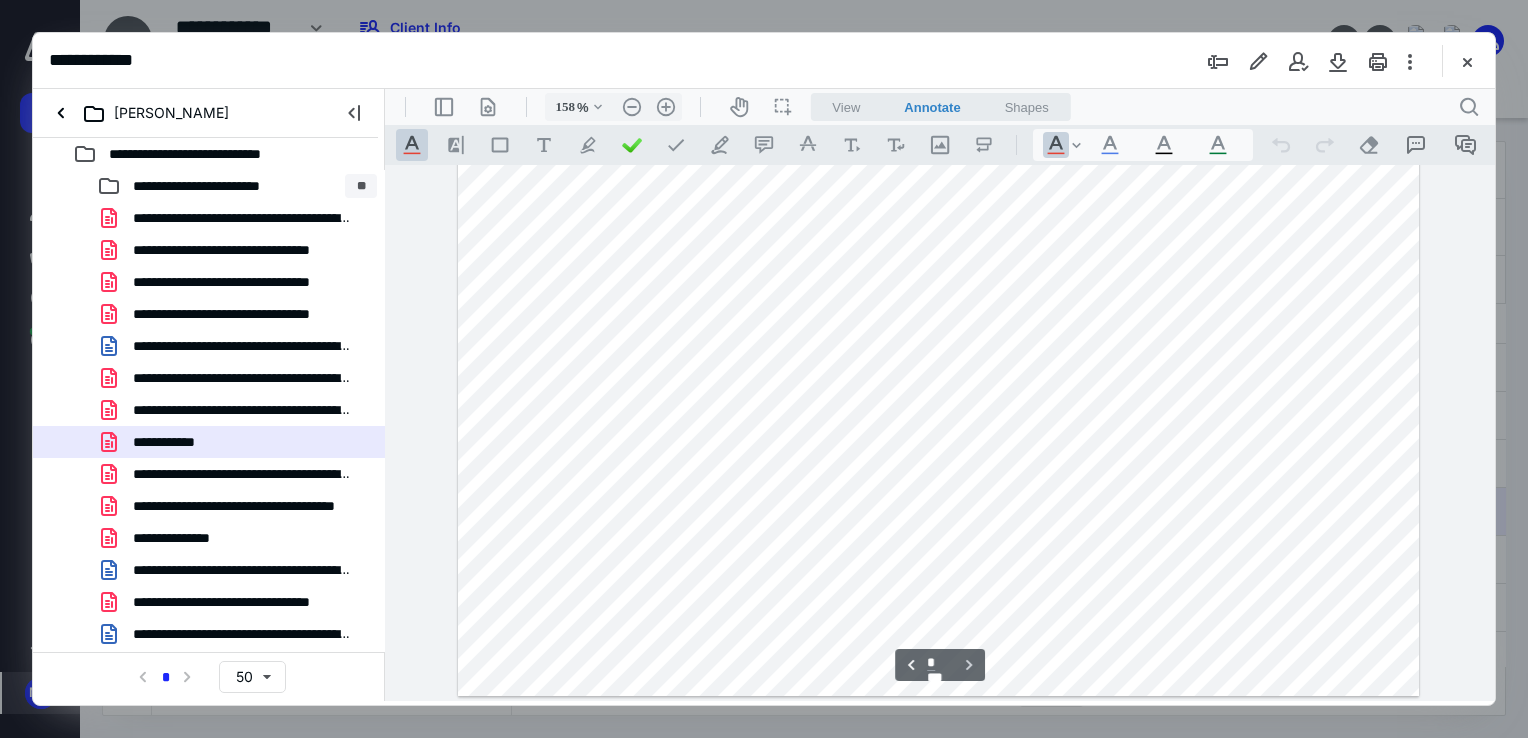 scroll, scrollTop: 6899, scrollLeft: 0, axis: vertical 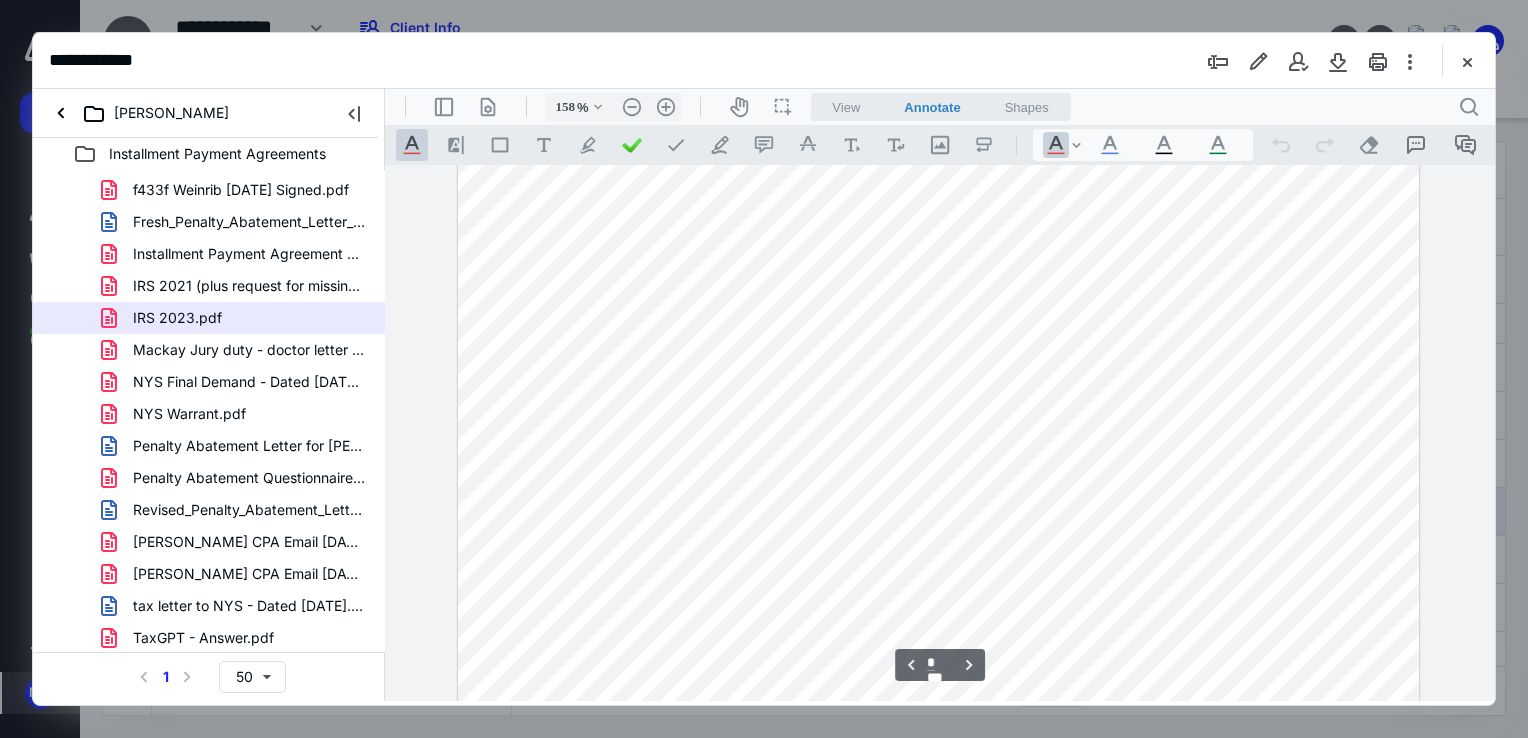 type on "*" 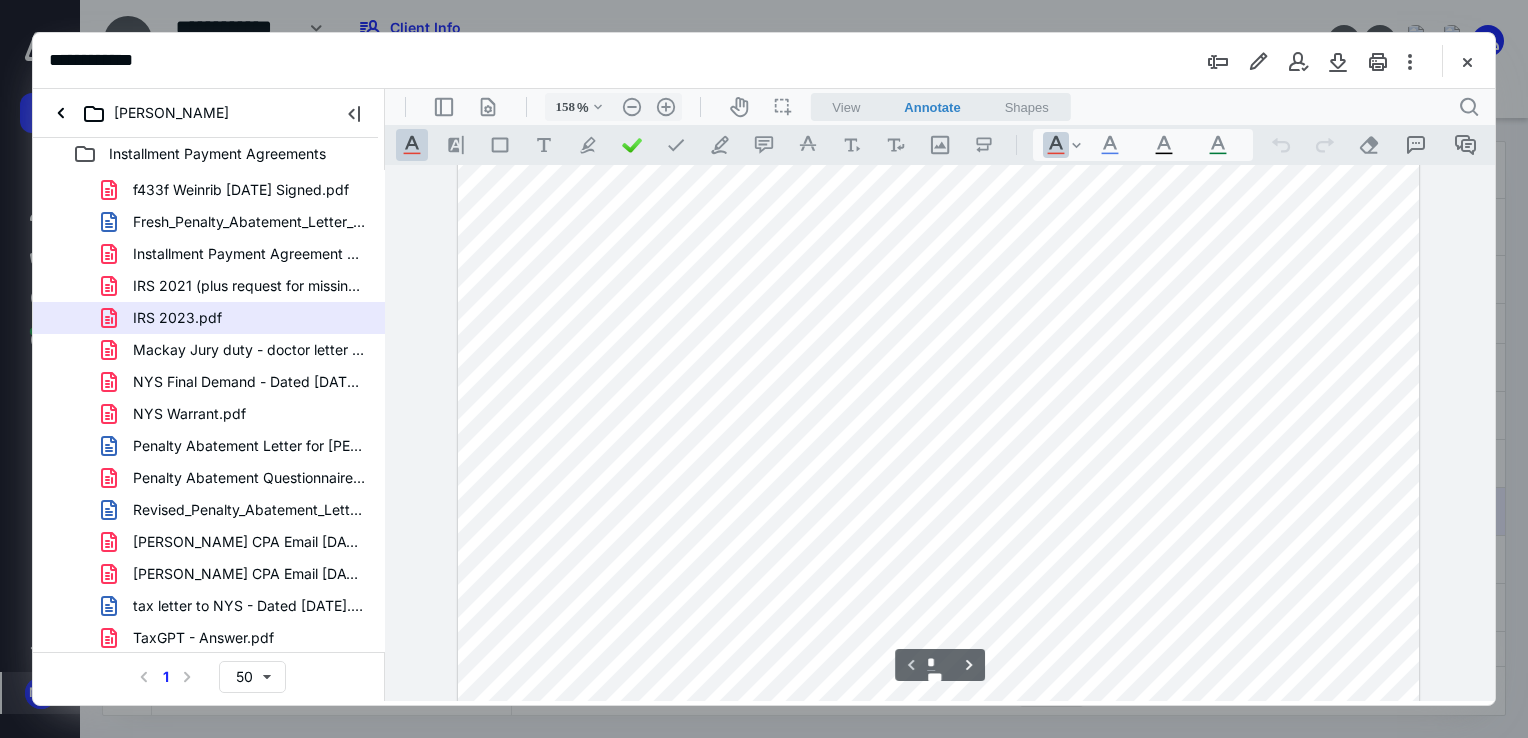 scroll, scrollTop: 0, scrollLeft: 0, axis: both 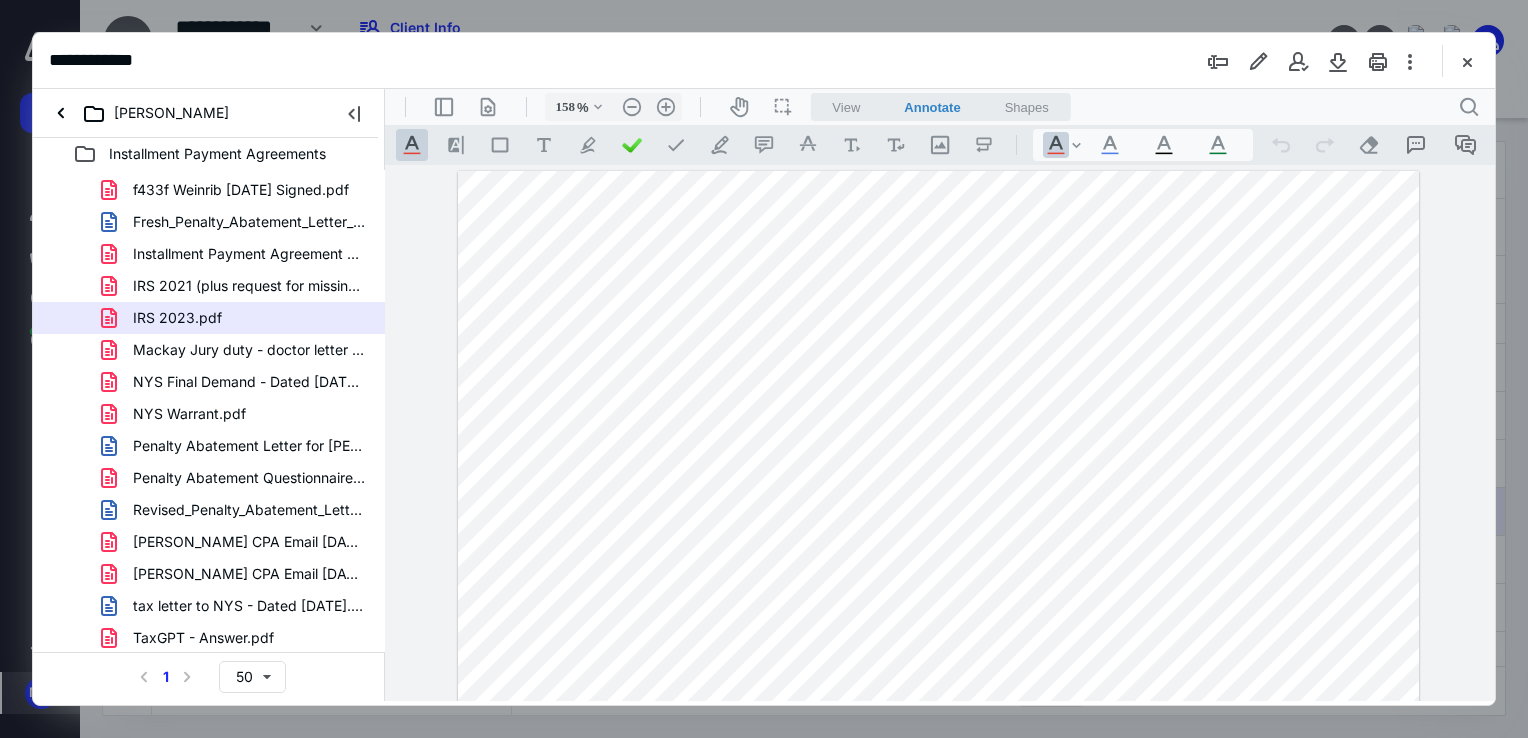 drag, startPoint x: 597, startPoint y: 255, endPoint x: 733, endPoint y: 282, distance: 138.65425 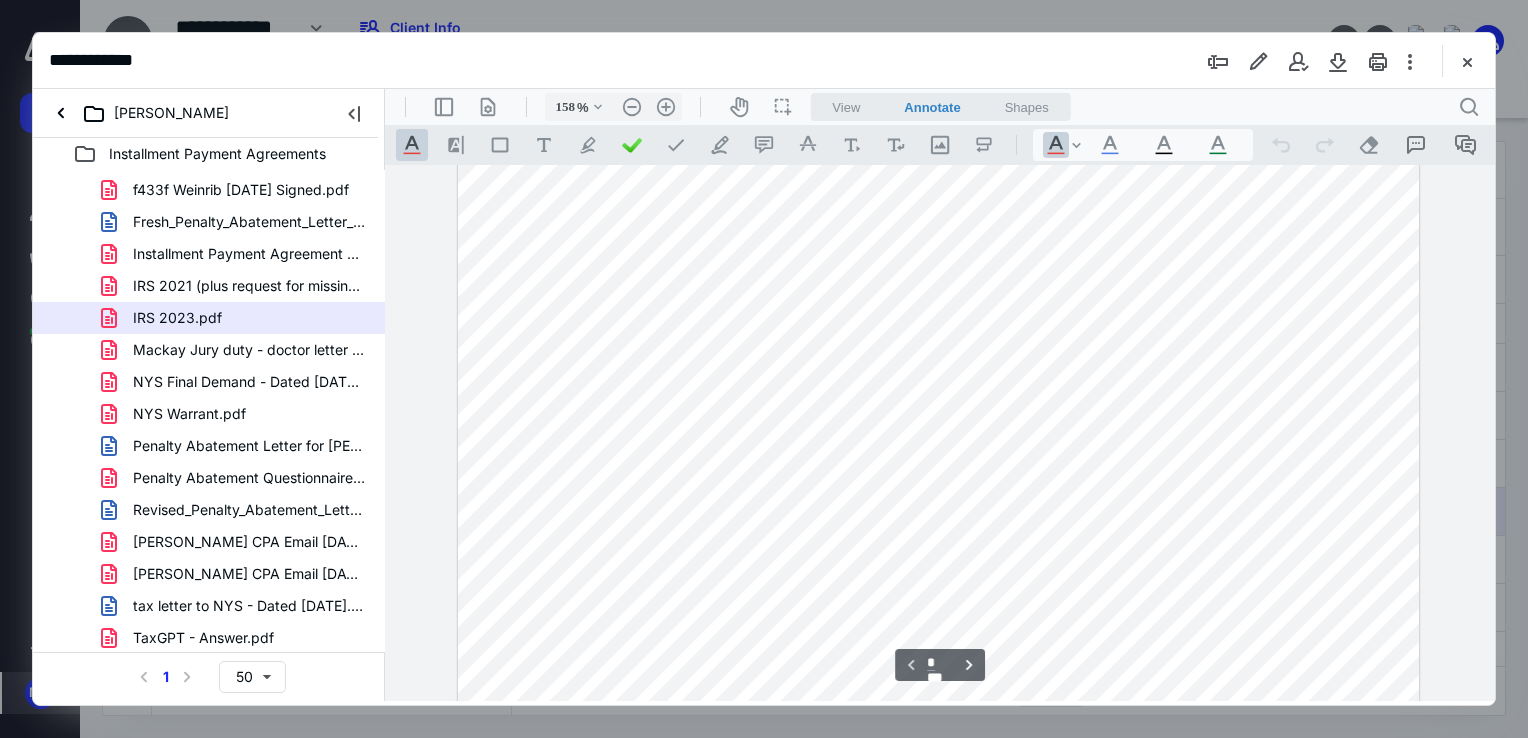 scroll, scrollTop: 800, scrollLeft: 0, axis: vertical 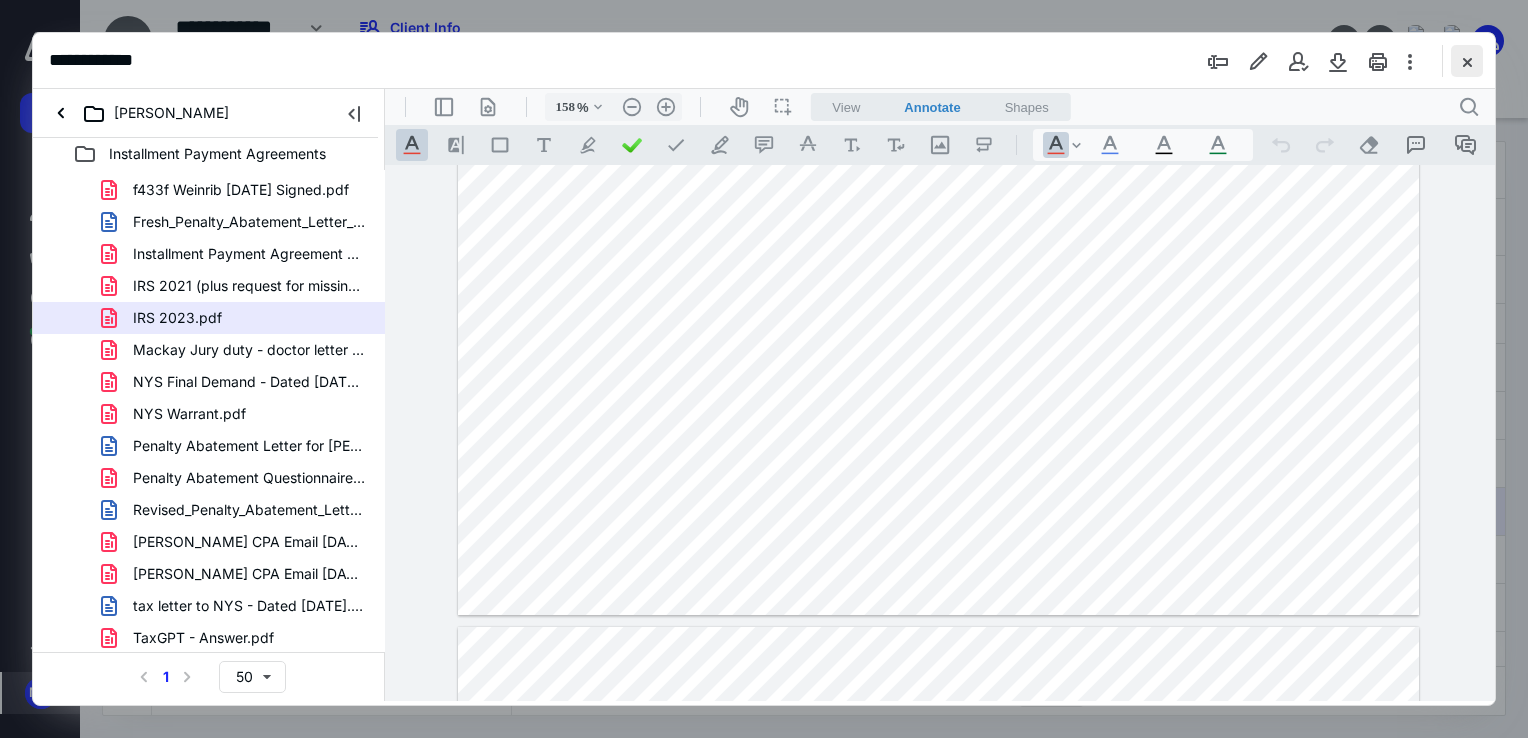 click at bounding box center (1467, 61) 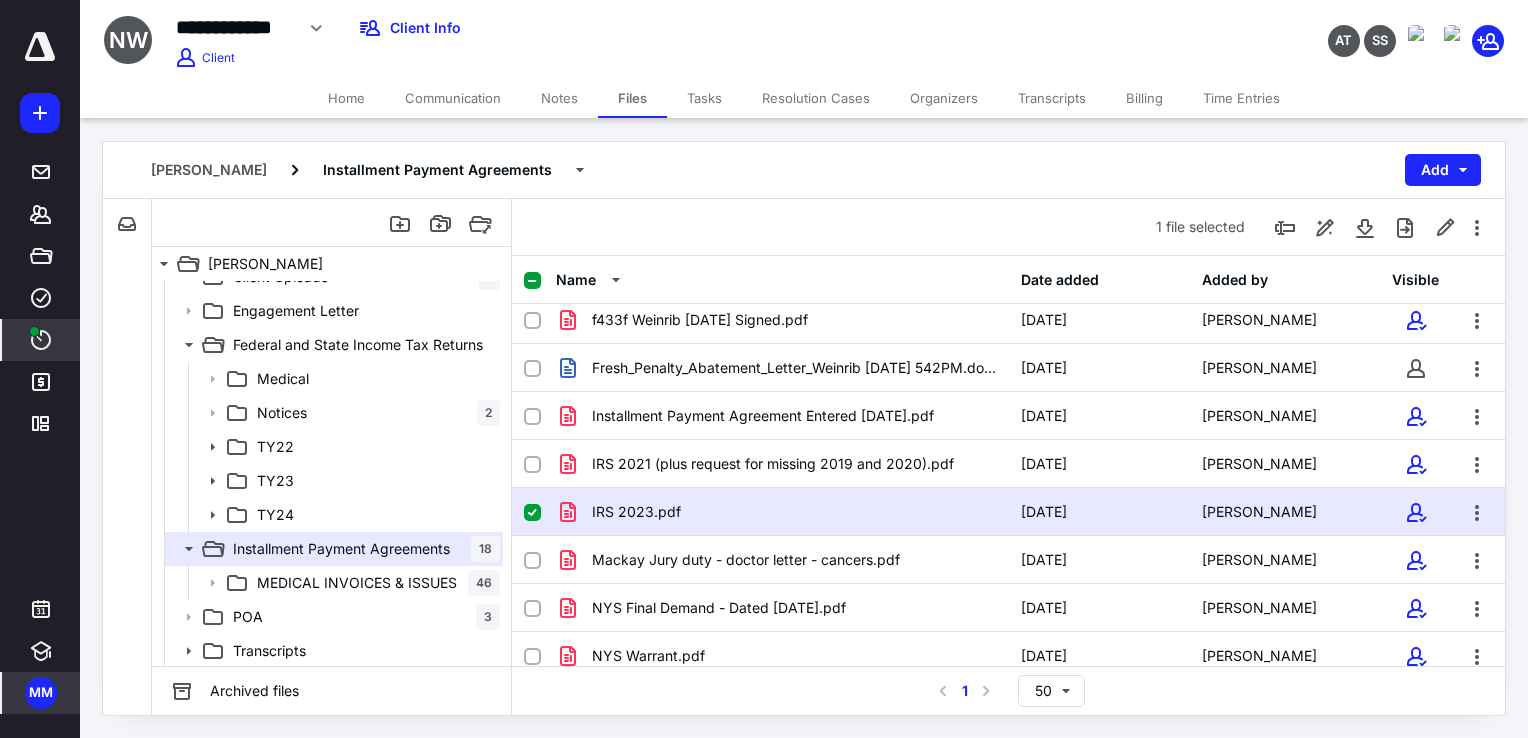 click 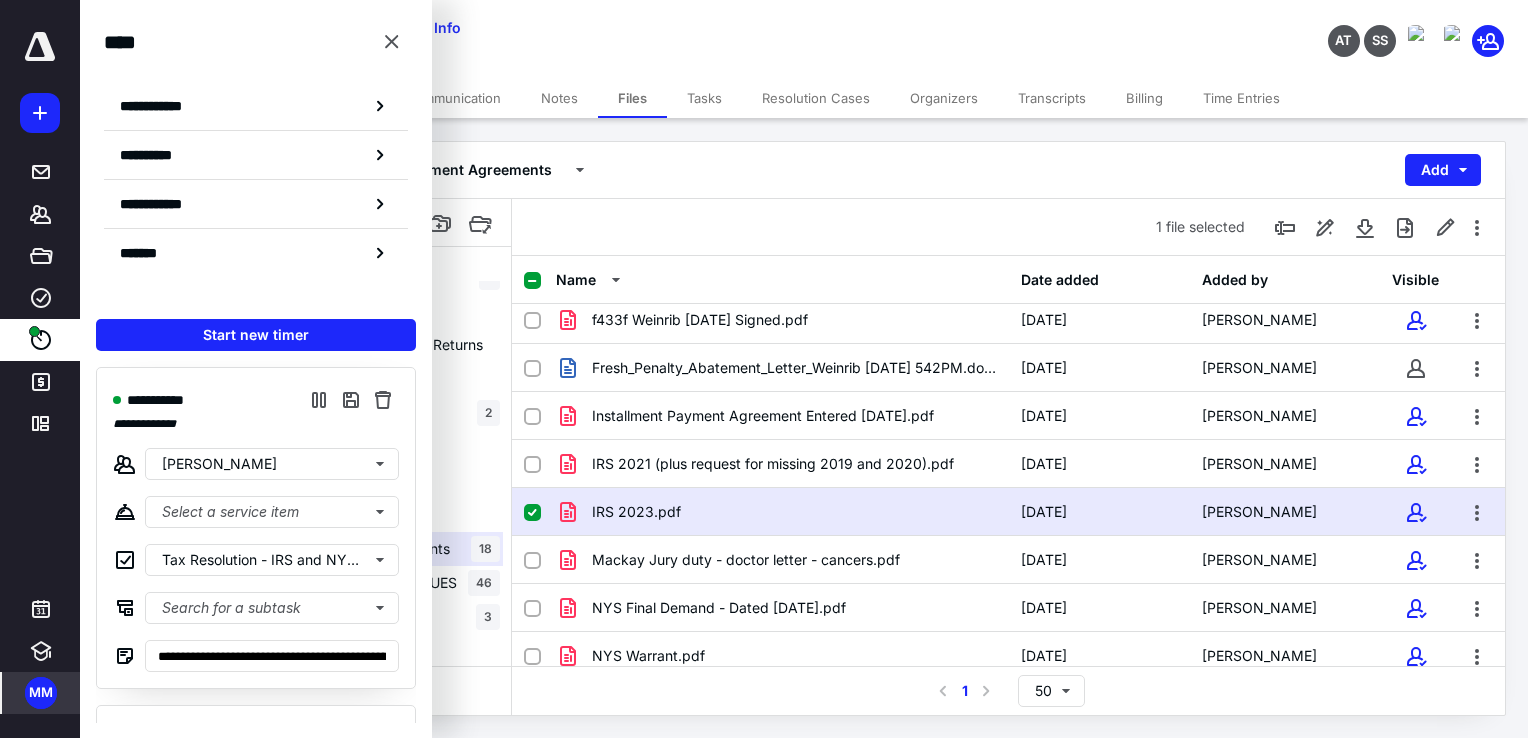 click on "**********" at bounding box center [603, 28] 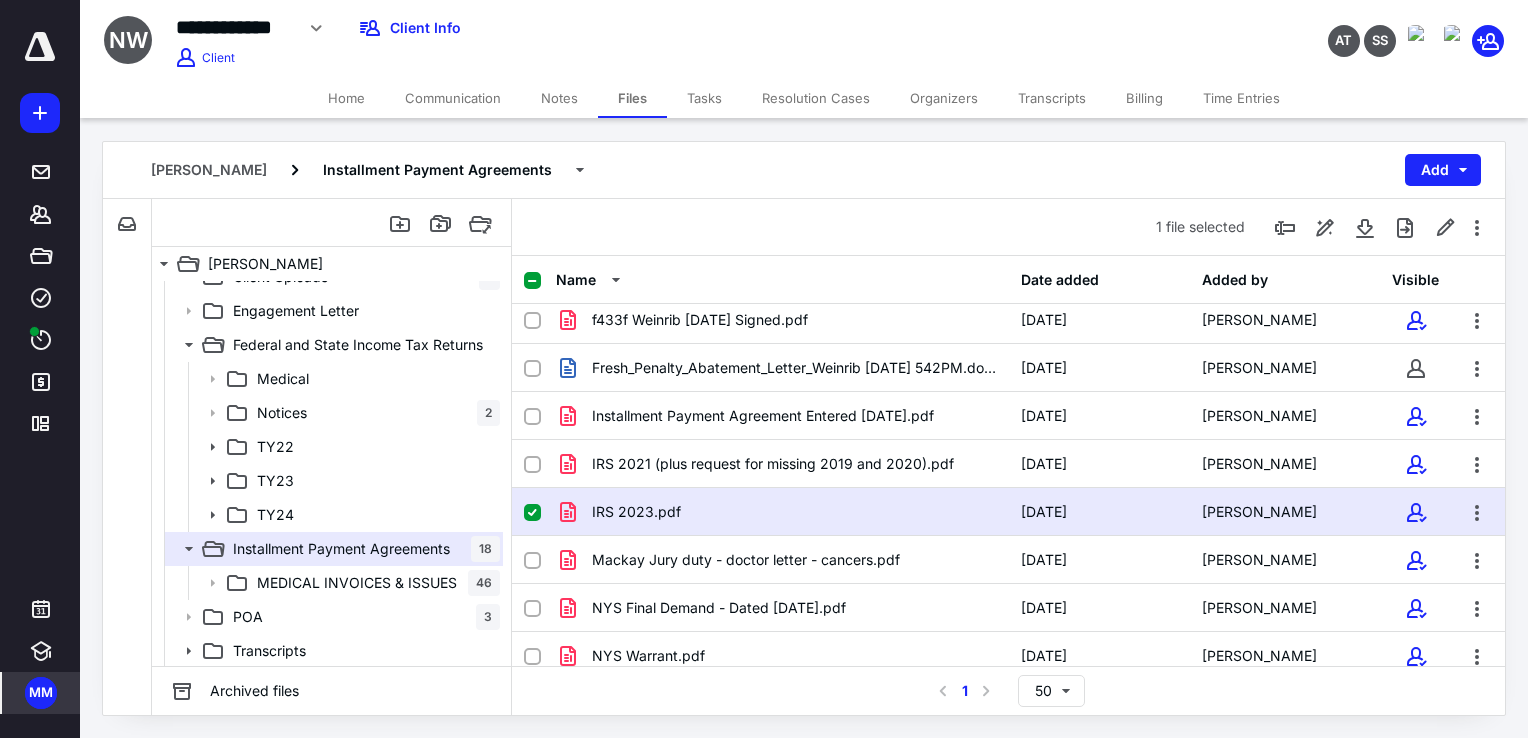 scroll, scrollTop: 544, scrollLeft: 0, axis: vertical 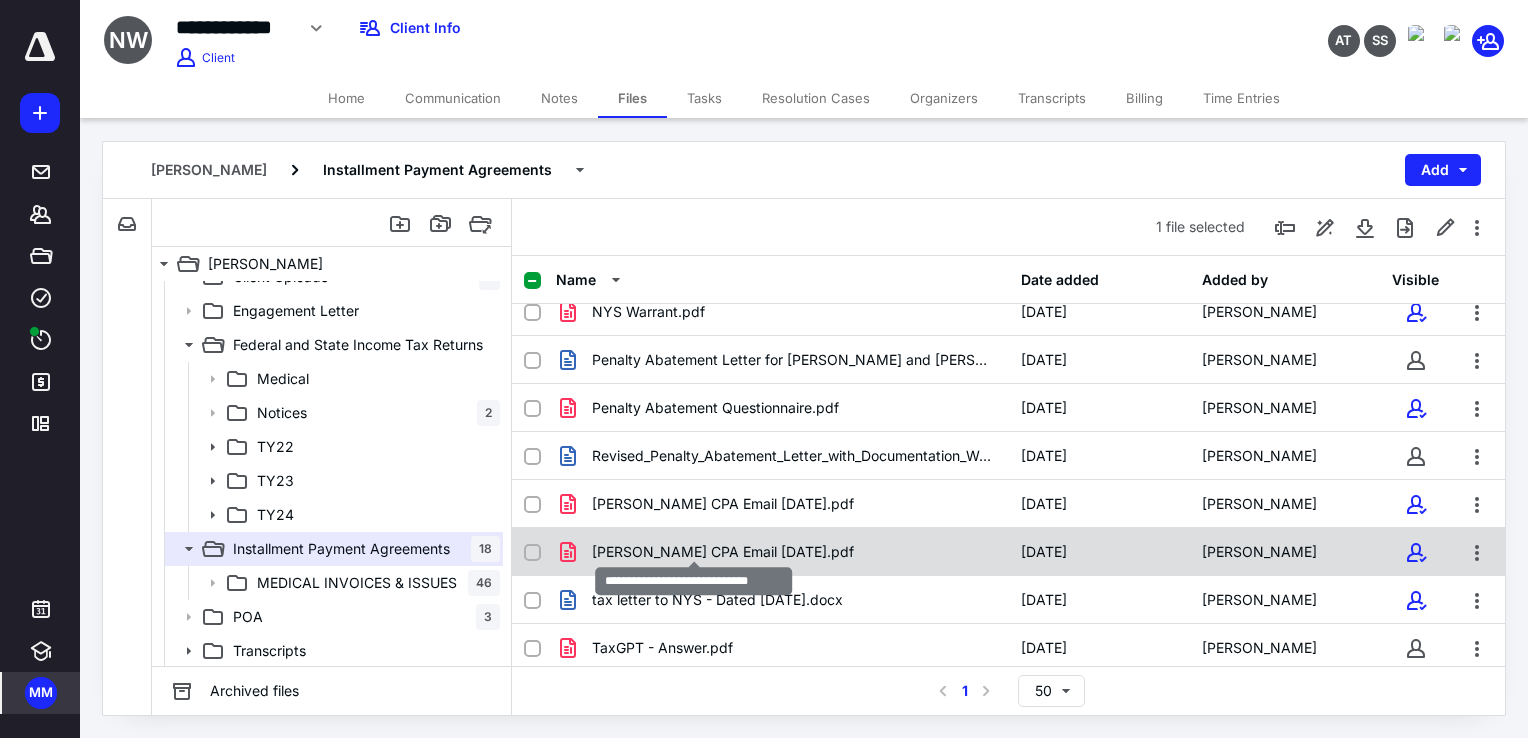 click on "Rosa CPA Email 08 11 2023.pdf" at bounding box center (723, 552) 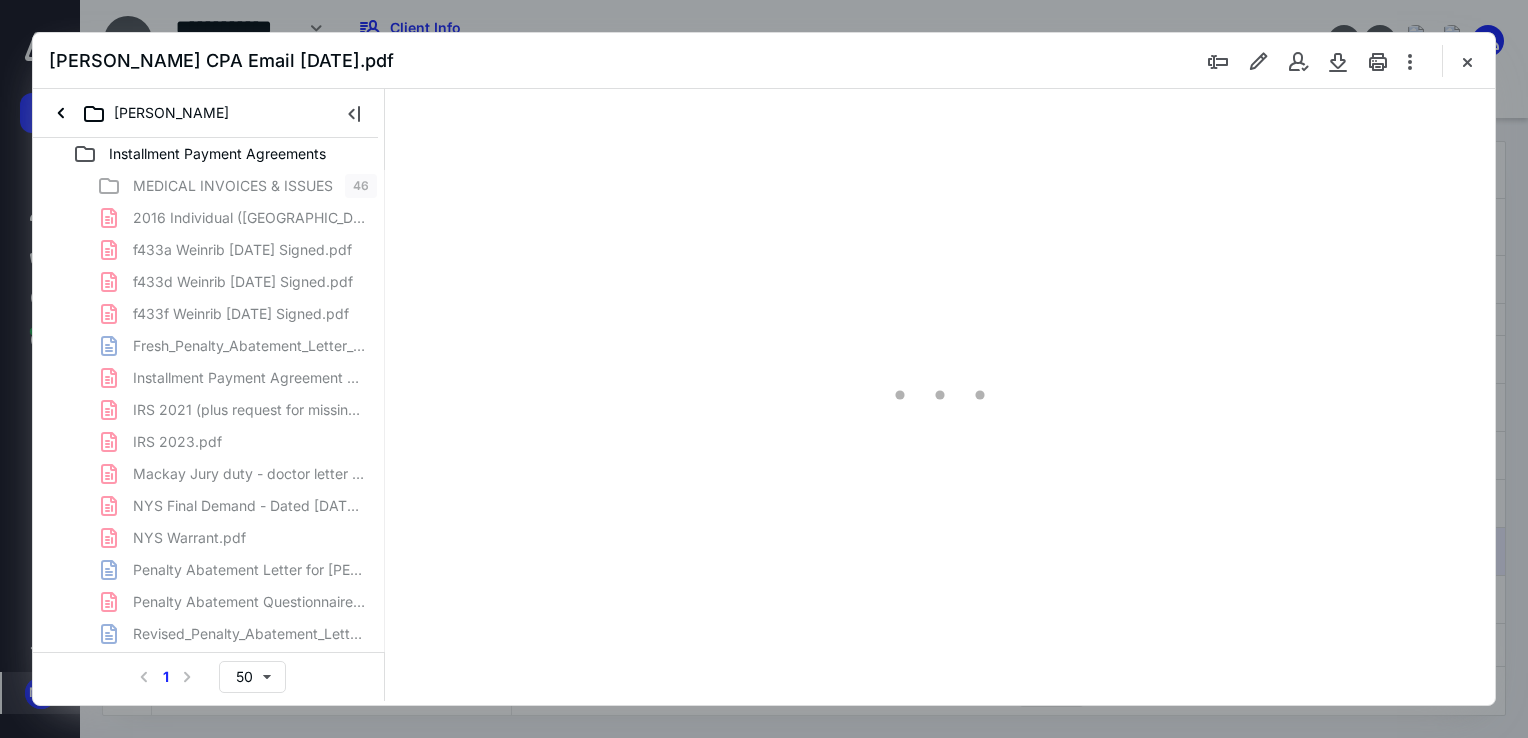 scroll, scrollTop: 0, scrollLeft: 0, axis: both 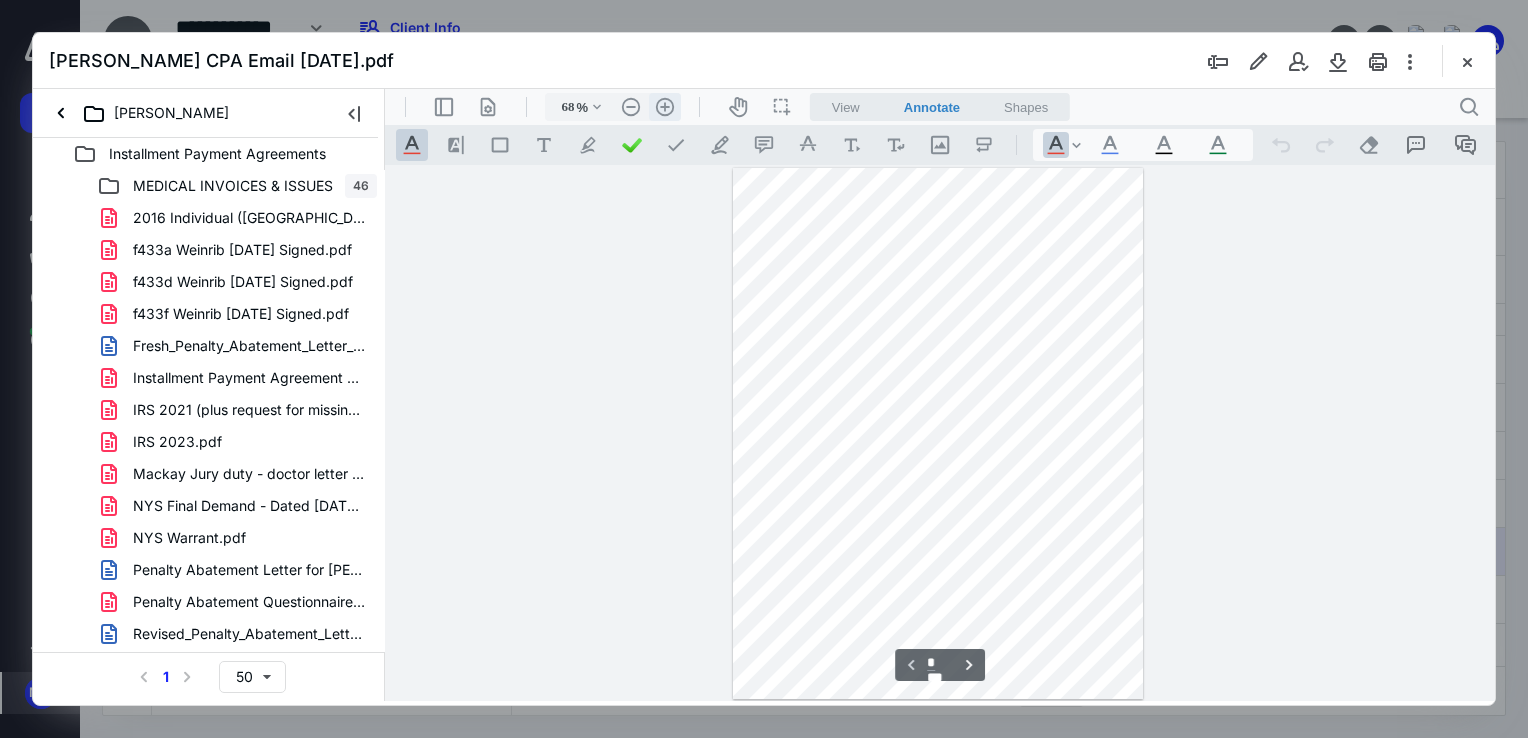 click on ".cls-1{fill:#abb0c4;} icon - header - zoom - in - line" at bounding box center [665, 107] 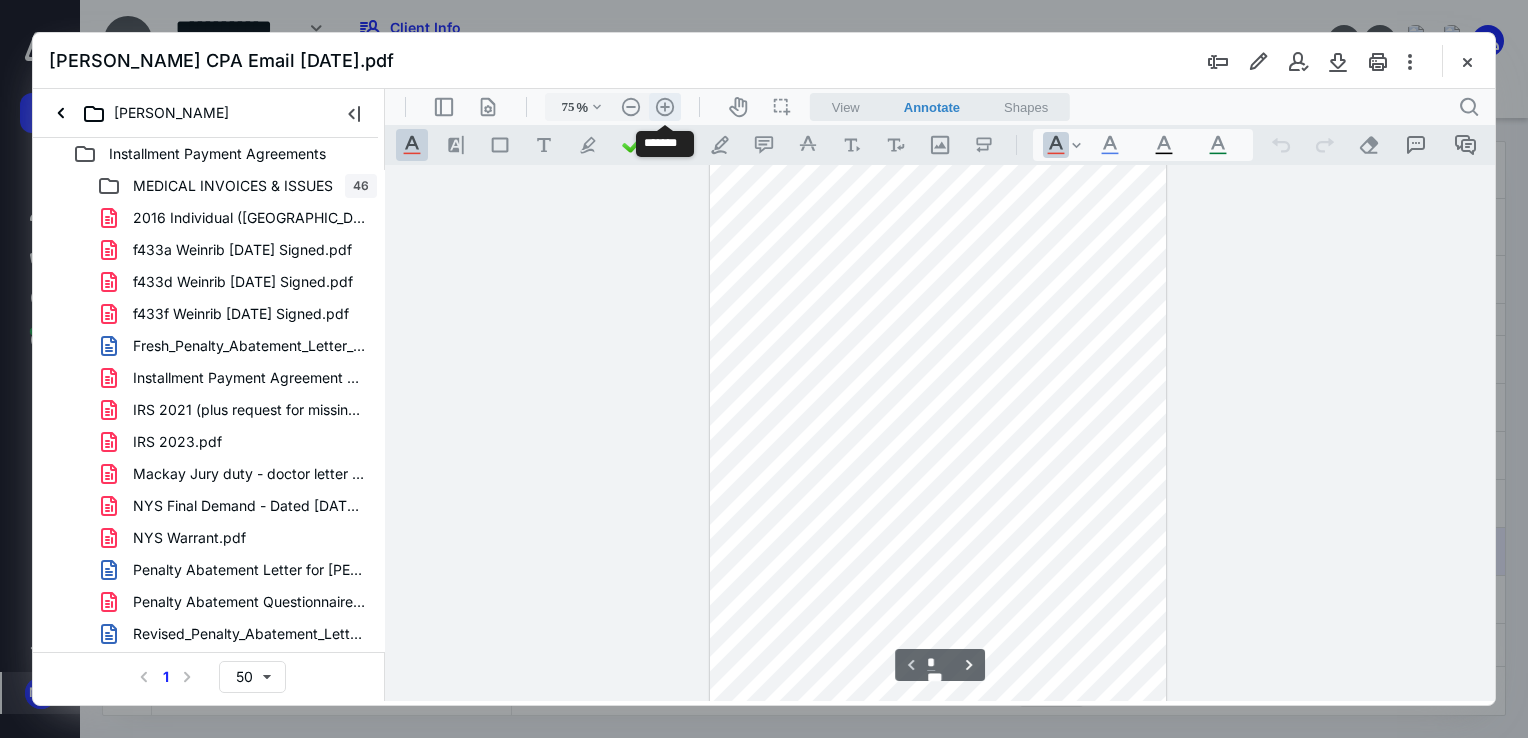 click on ".cls-1{fill:#abb0c4;} icon - header - zoom - in - line" at bounding box center (665, 107) 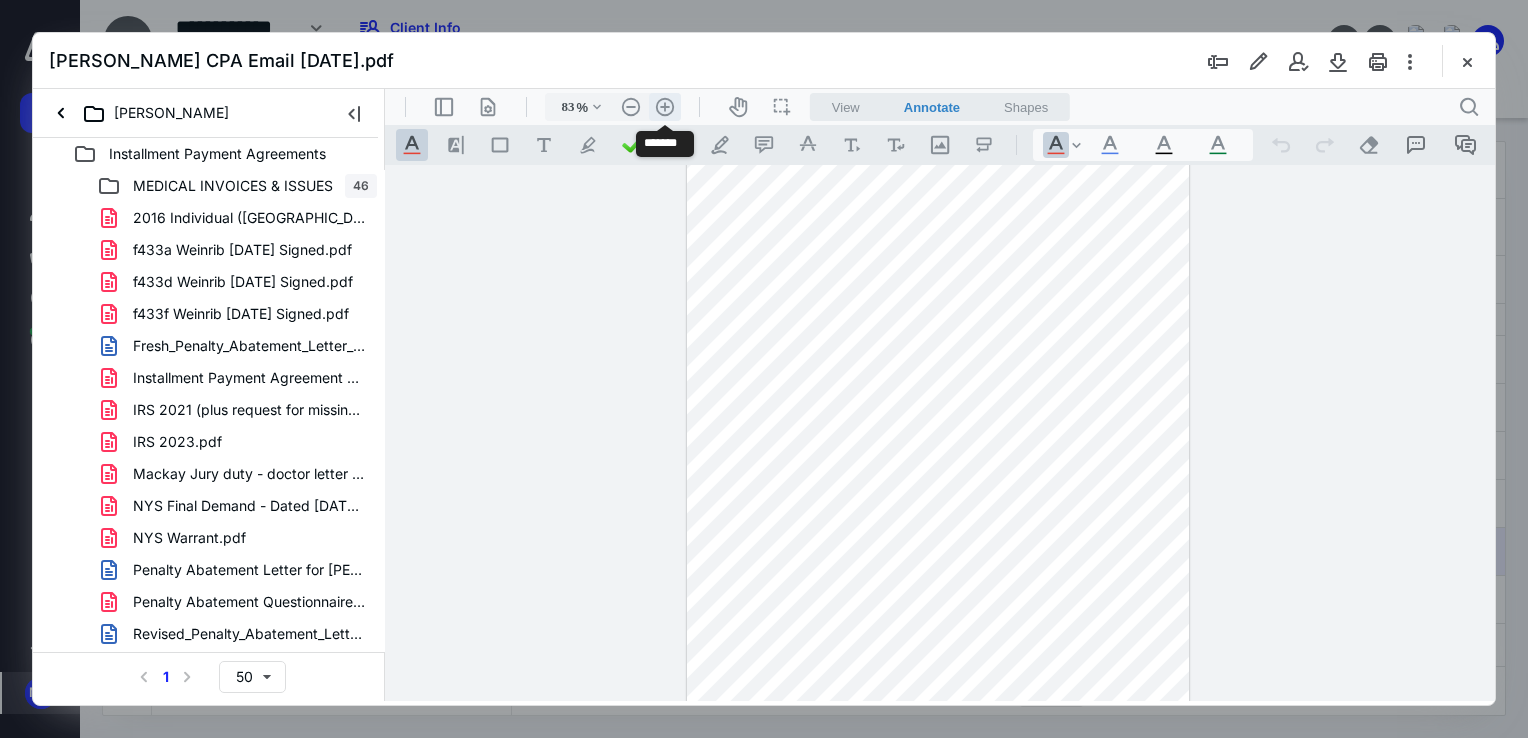 click on ".cls-1{fill:#abb0c4;} icon - header - zoom - in - line" at bounding box center (665, 107) 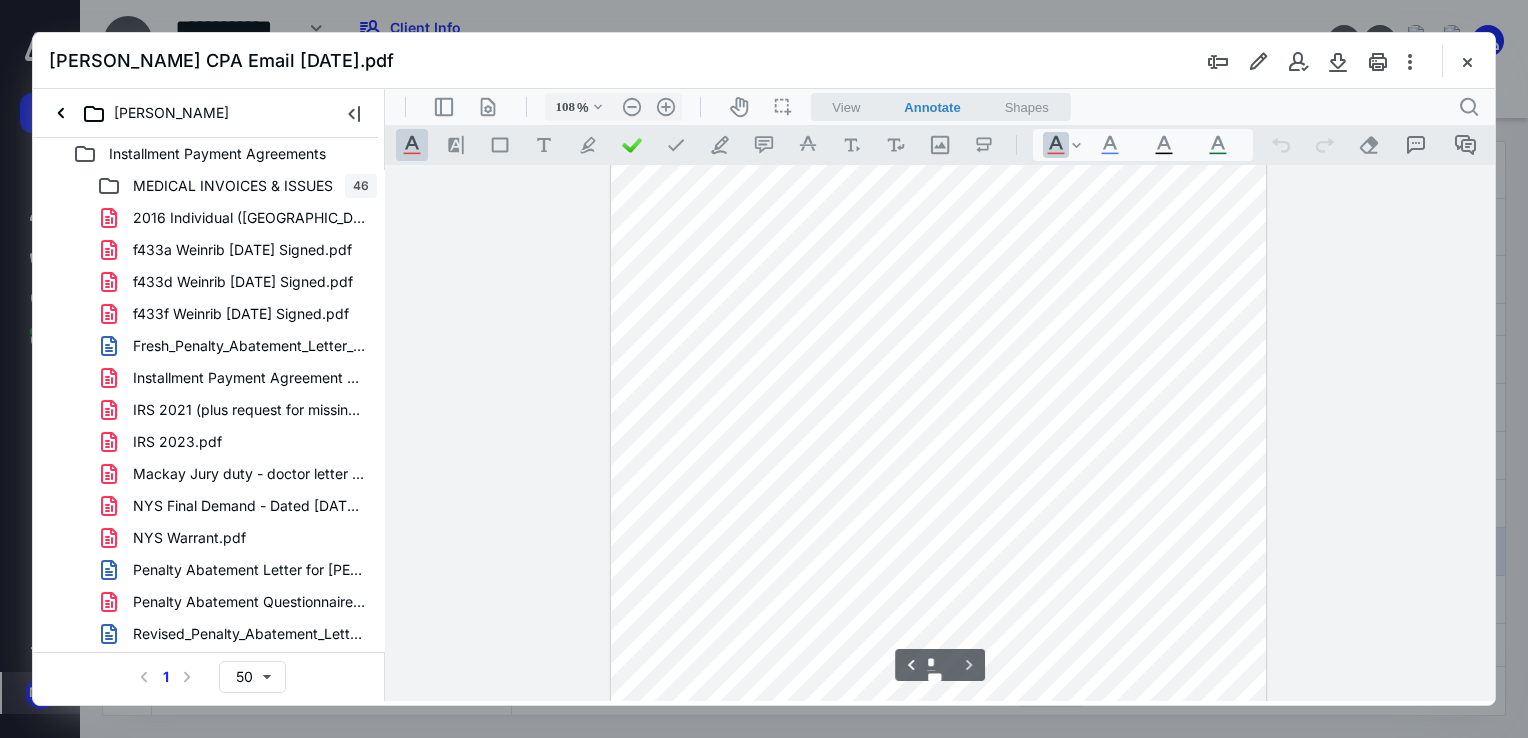 scroll, scrollTop: 1075, scrollLeft: 0, axis: vertical 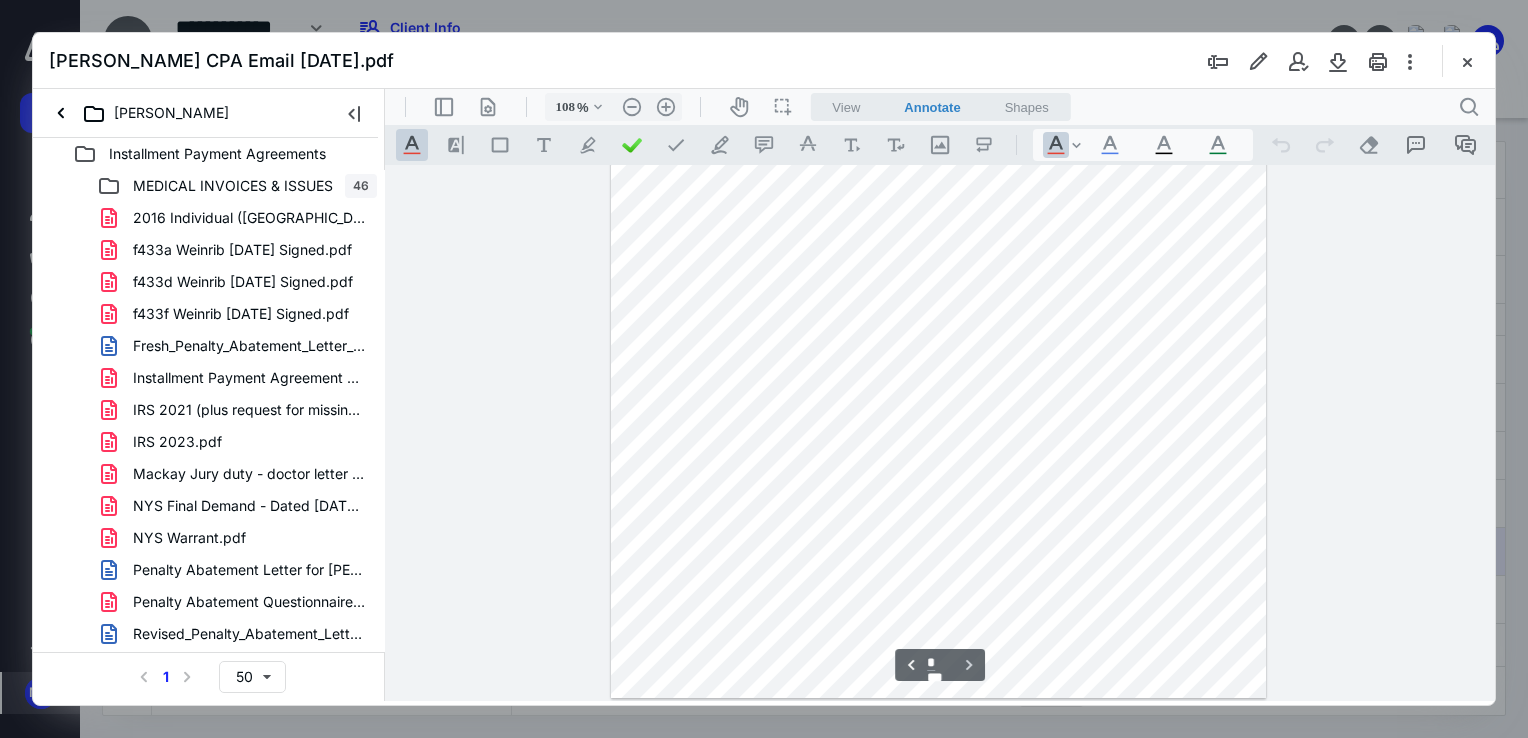 type on "*" 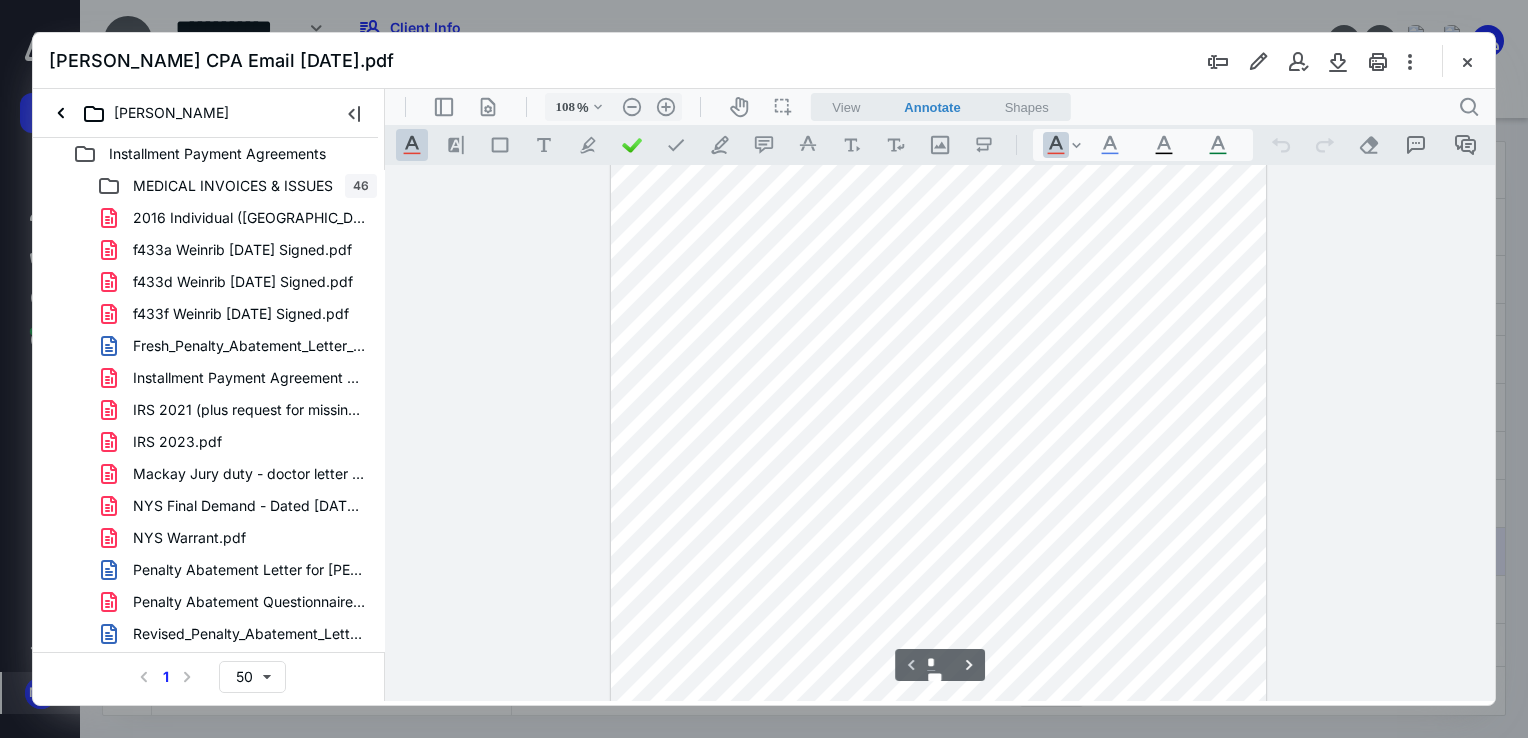 scroll, scrollTop: 0, scrollLeft: 0, axis: both 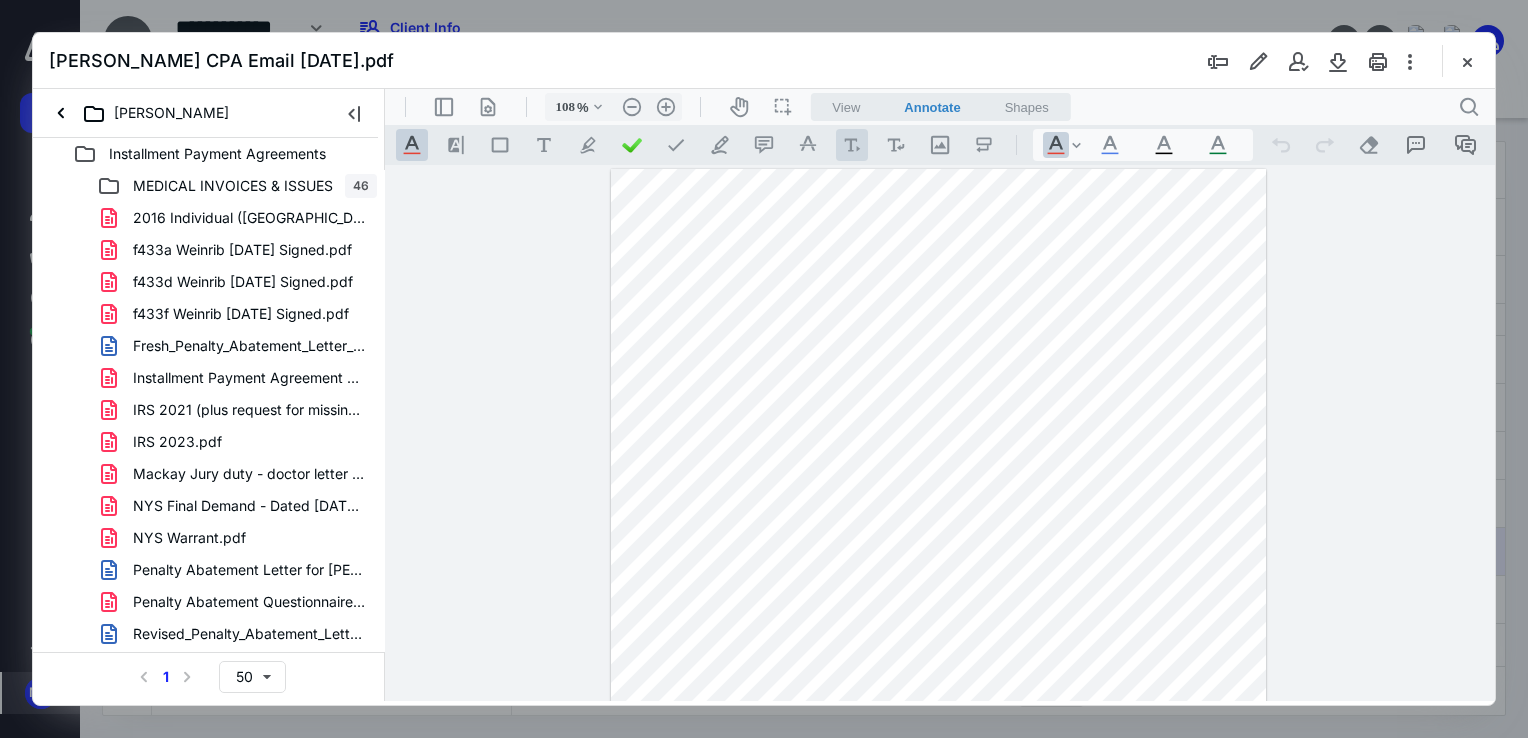 type 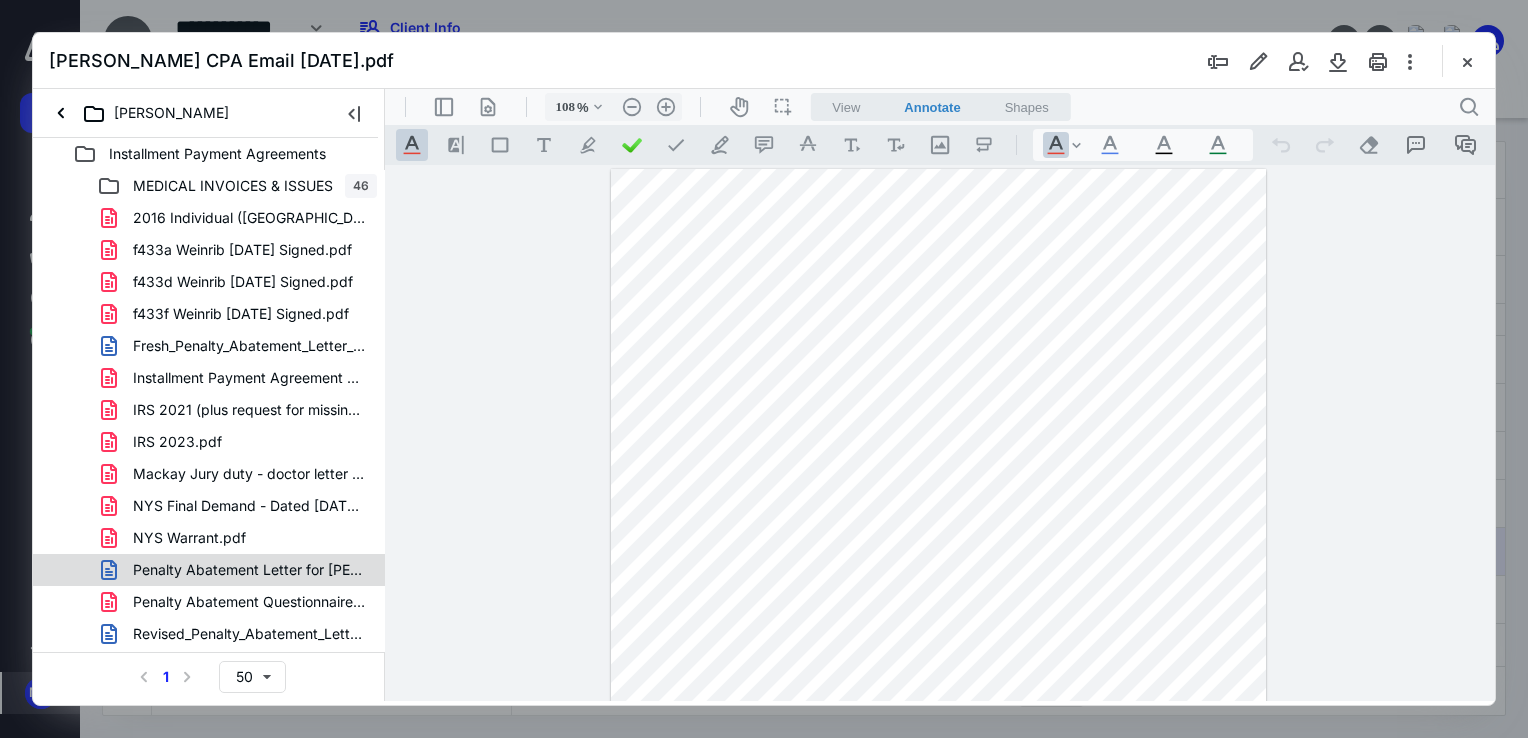 scroll, scrollTop: 124, scrollLeft: 0, axis: vertical 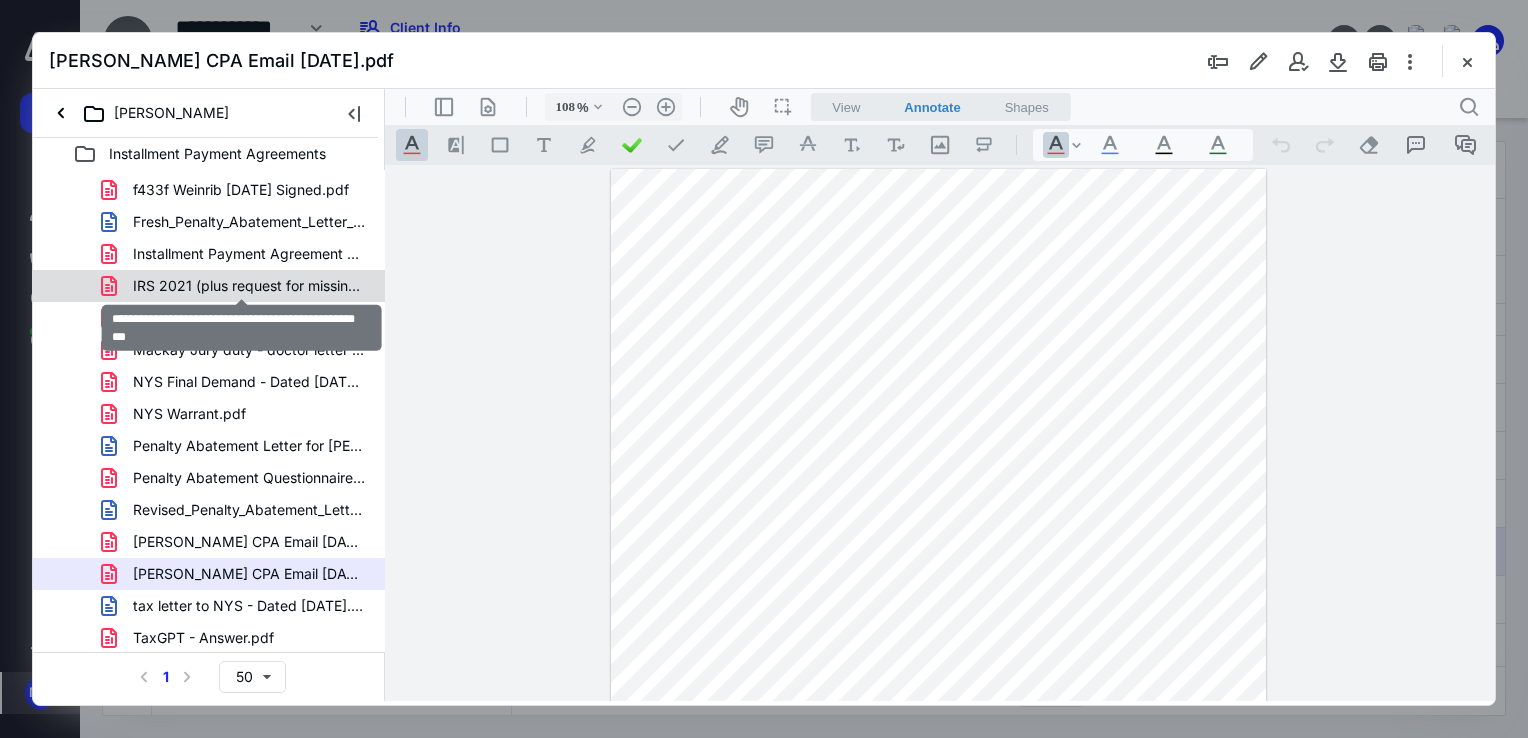 click on "IRS 2021 (plus request for missing 2019 and 2020).pdf" at bounding box center (249, 286) 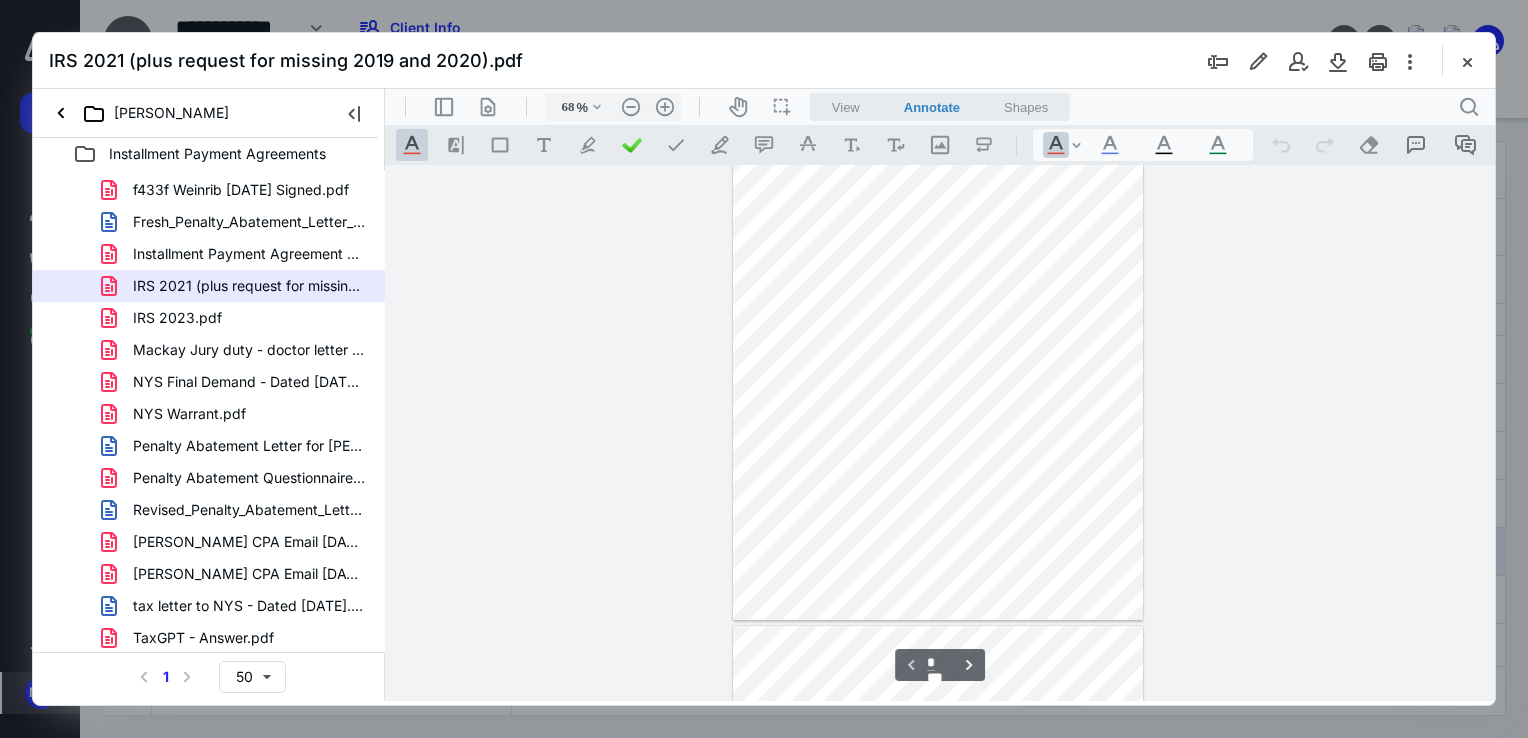scroll, scrollTop: 0, scrollLeft: 0, axis: both 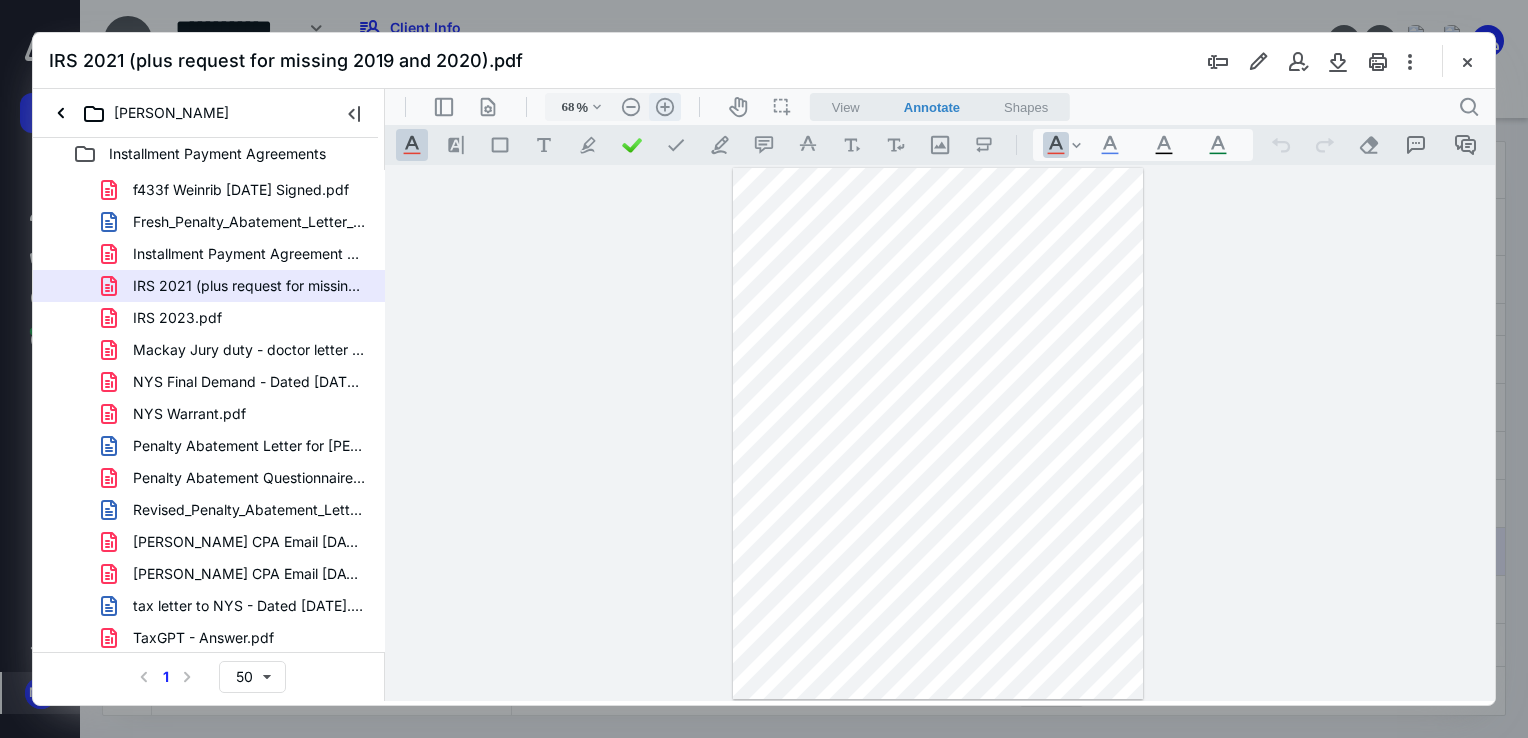 click on ".cls-1{fill:#abb0c4;} icon - header - zoom - in - line" at bounding box center [665, 107] 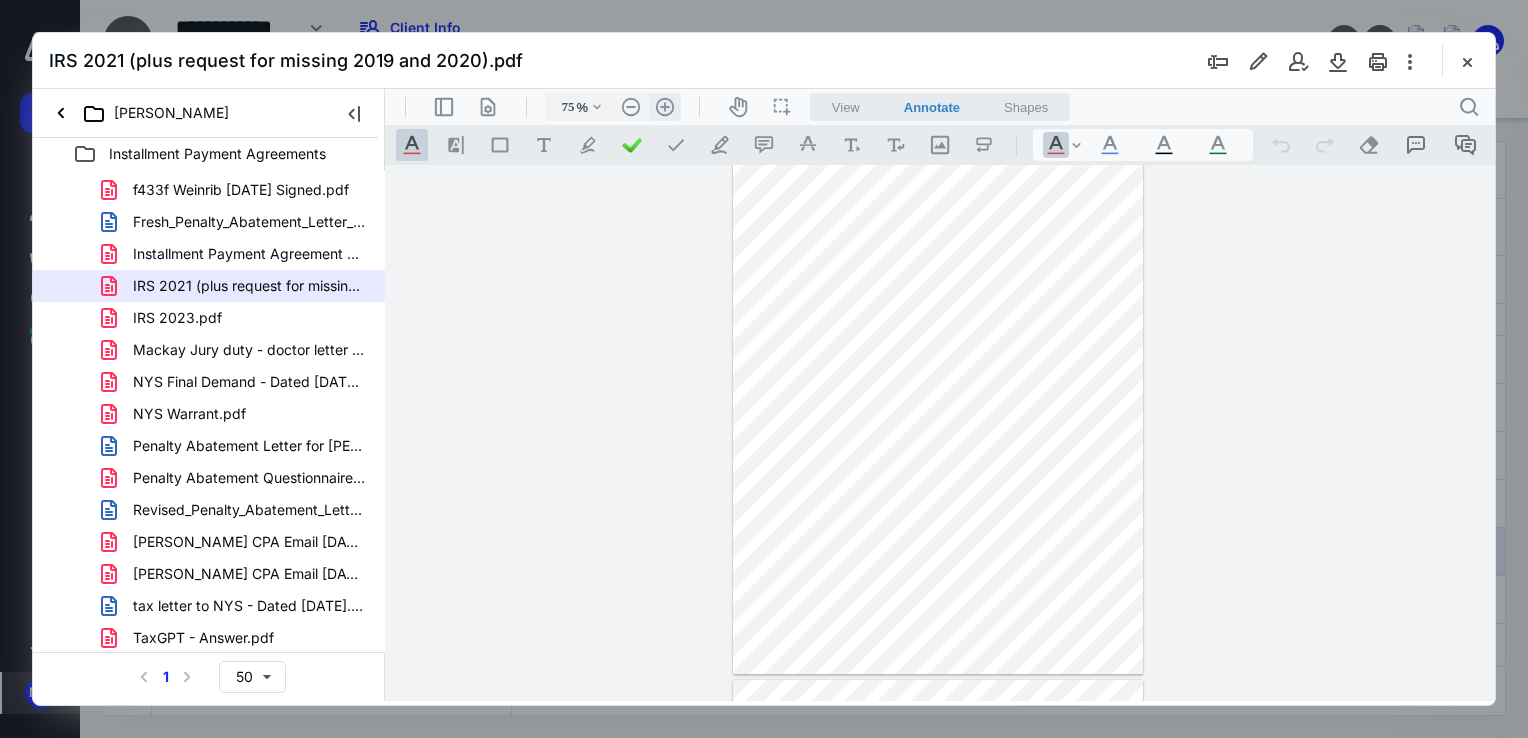 click on ".cls-1{fill:#abb0c4;} icon - header - zoom - in - line" at bounding box center [665, 107] 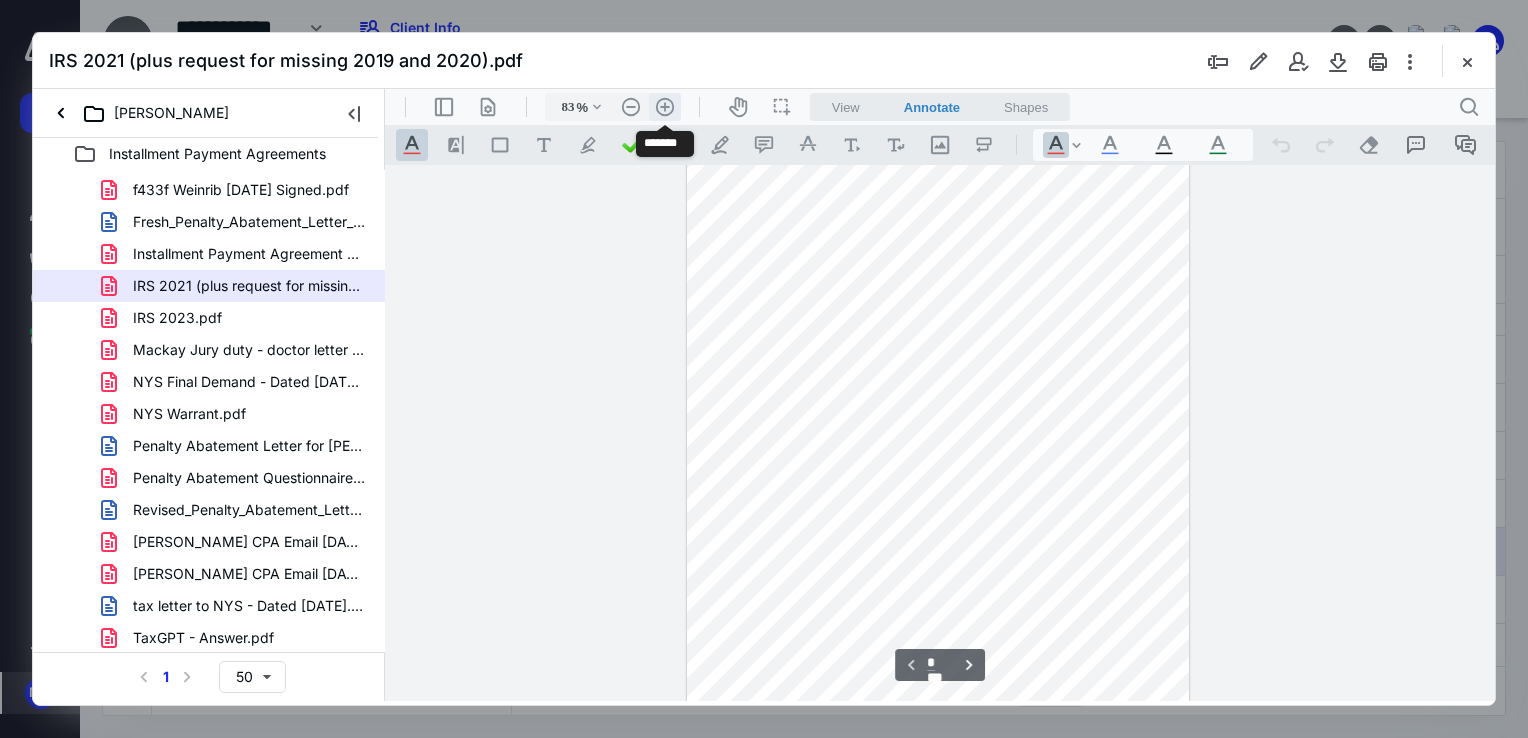 click on ".cls-1{fill:#abb0c4;} icon - header - zoom - in - line" at bounding box center [665, 107] 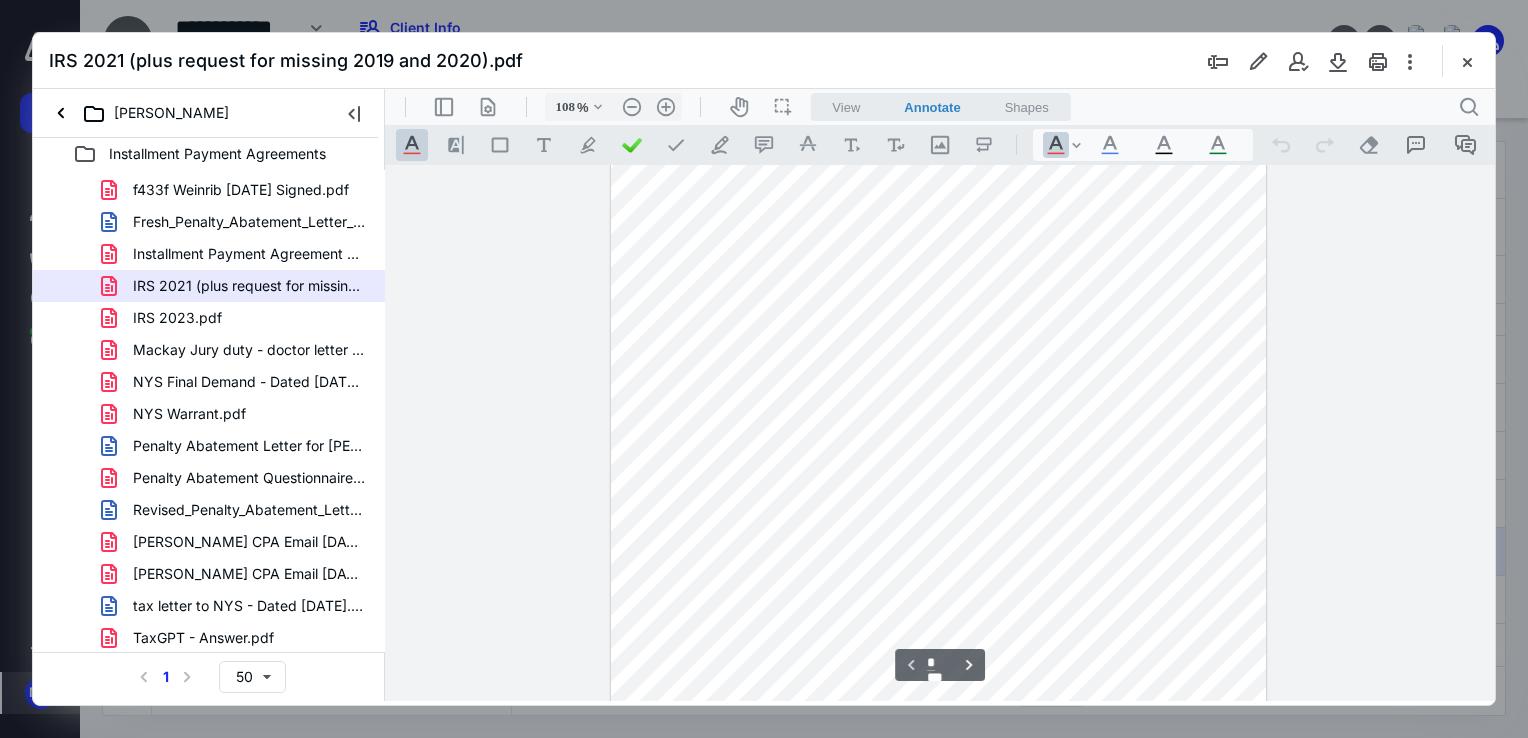 scroll, scrollTop: 0, scrollLeft: 0, axis: both 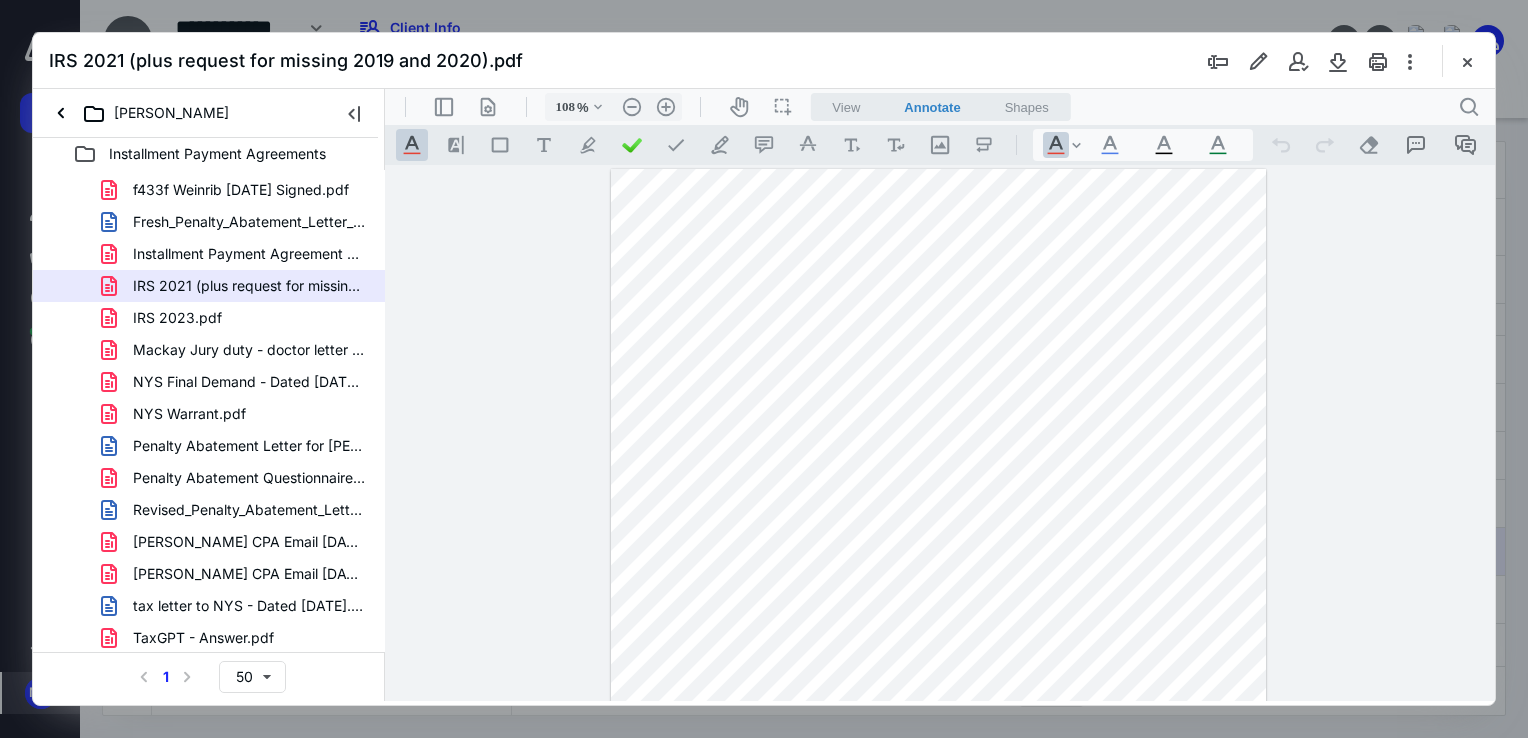 click on "**********" at bounding box center [940, 433] 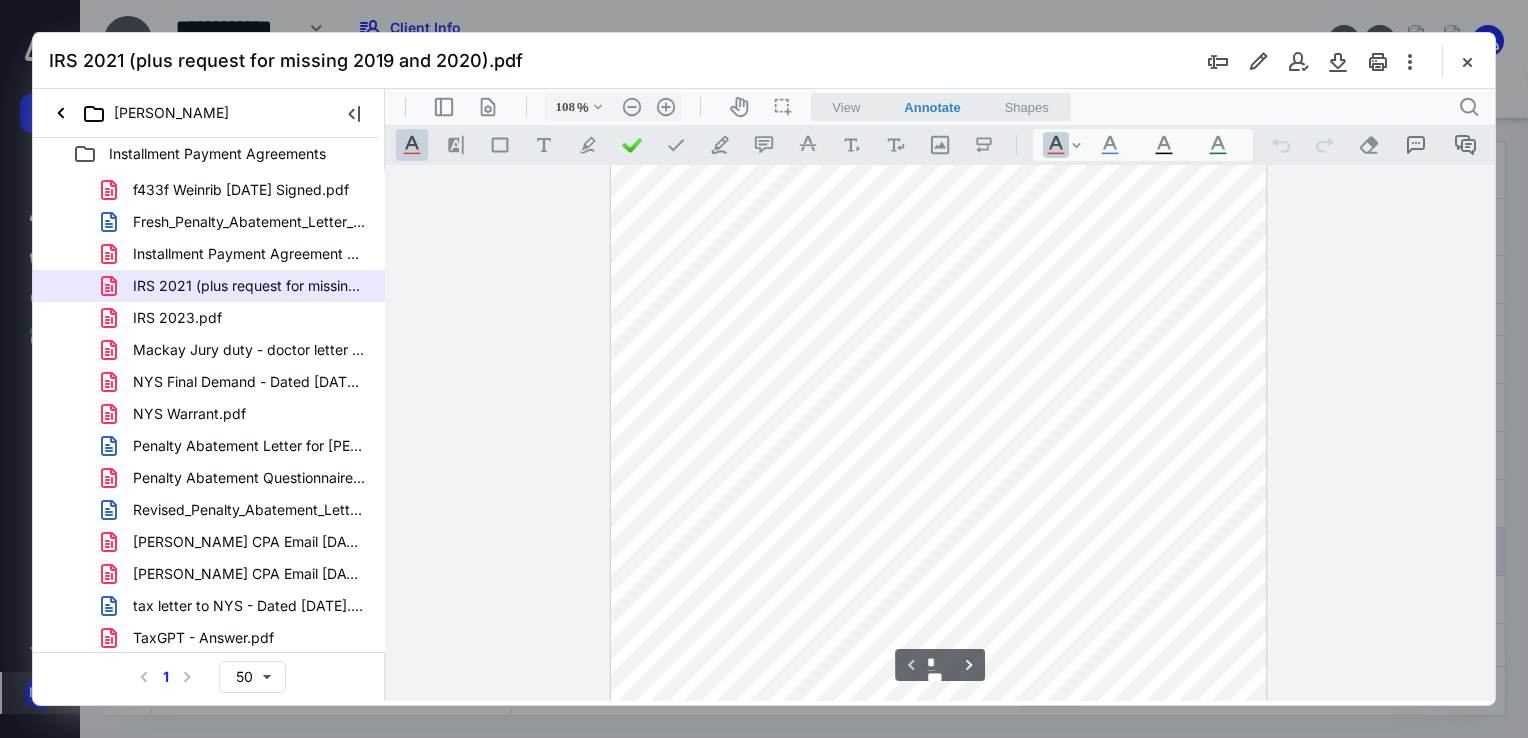 scroll, scrollTop: 265, scrollLeft: 0, axis: vertical 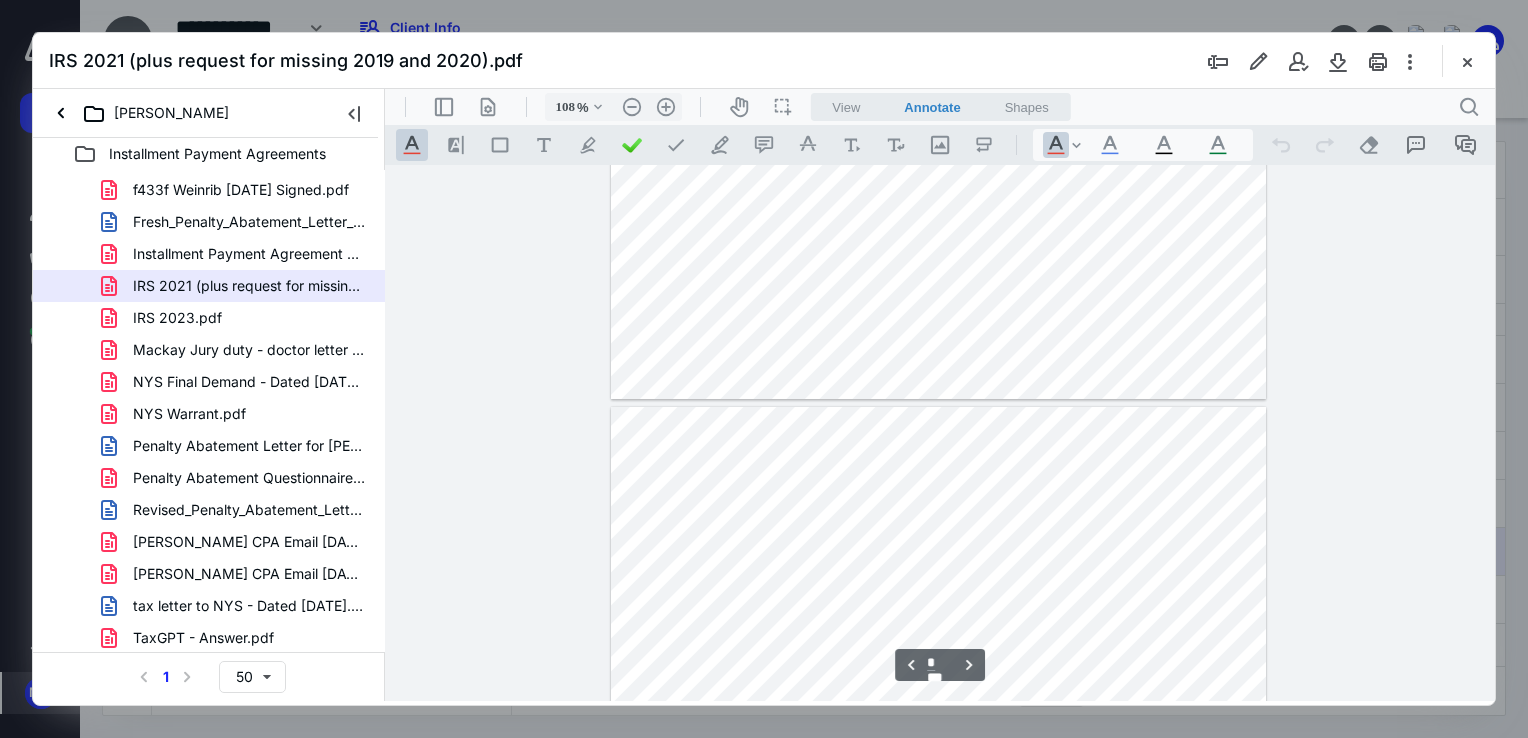 type on "*" 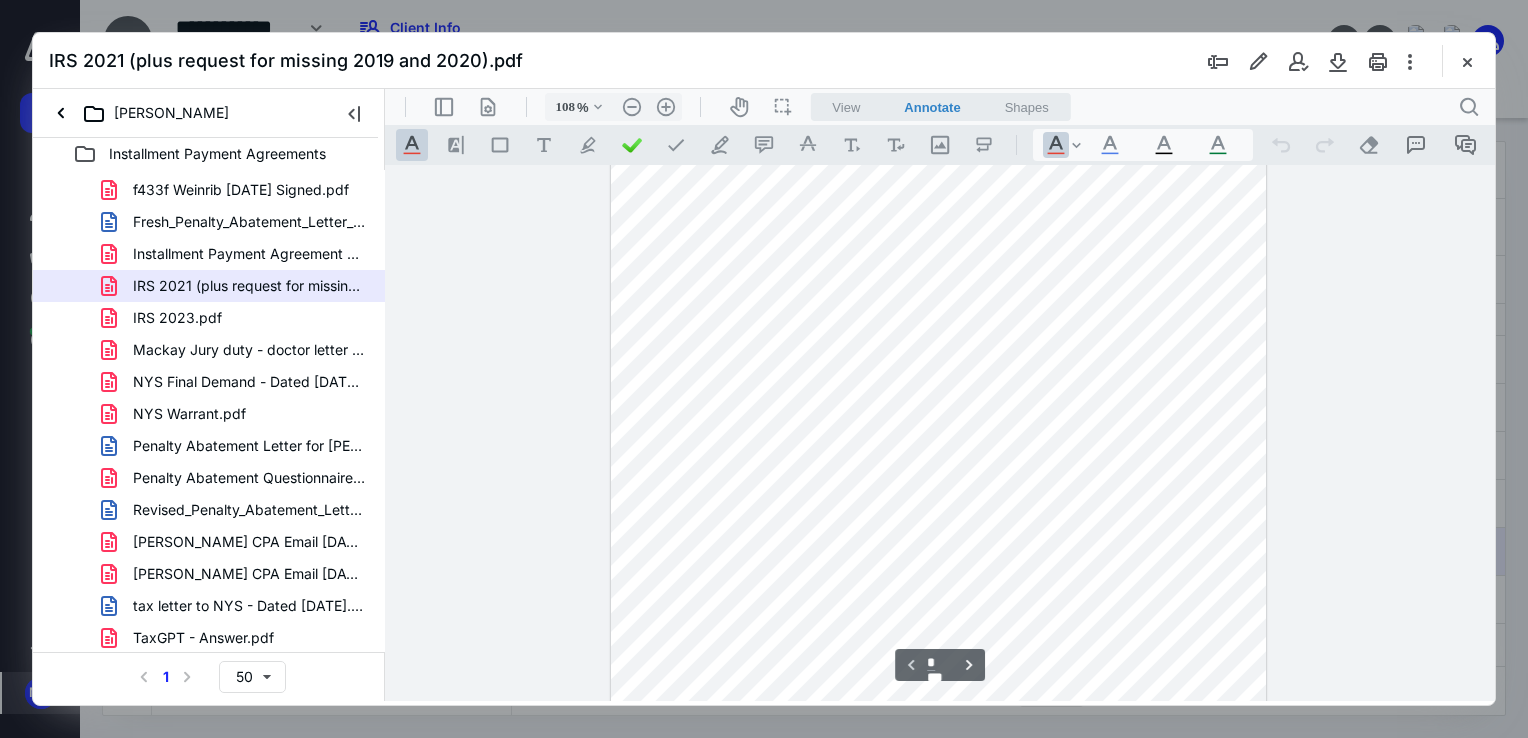 scroll, scrollTop: 0, scrollLeft: 0, axis: both 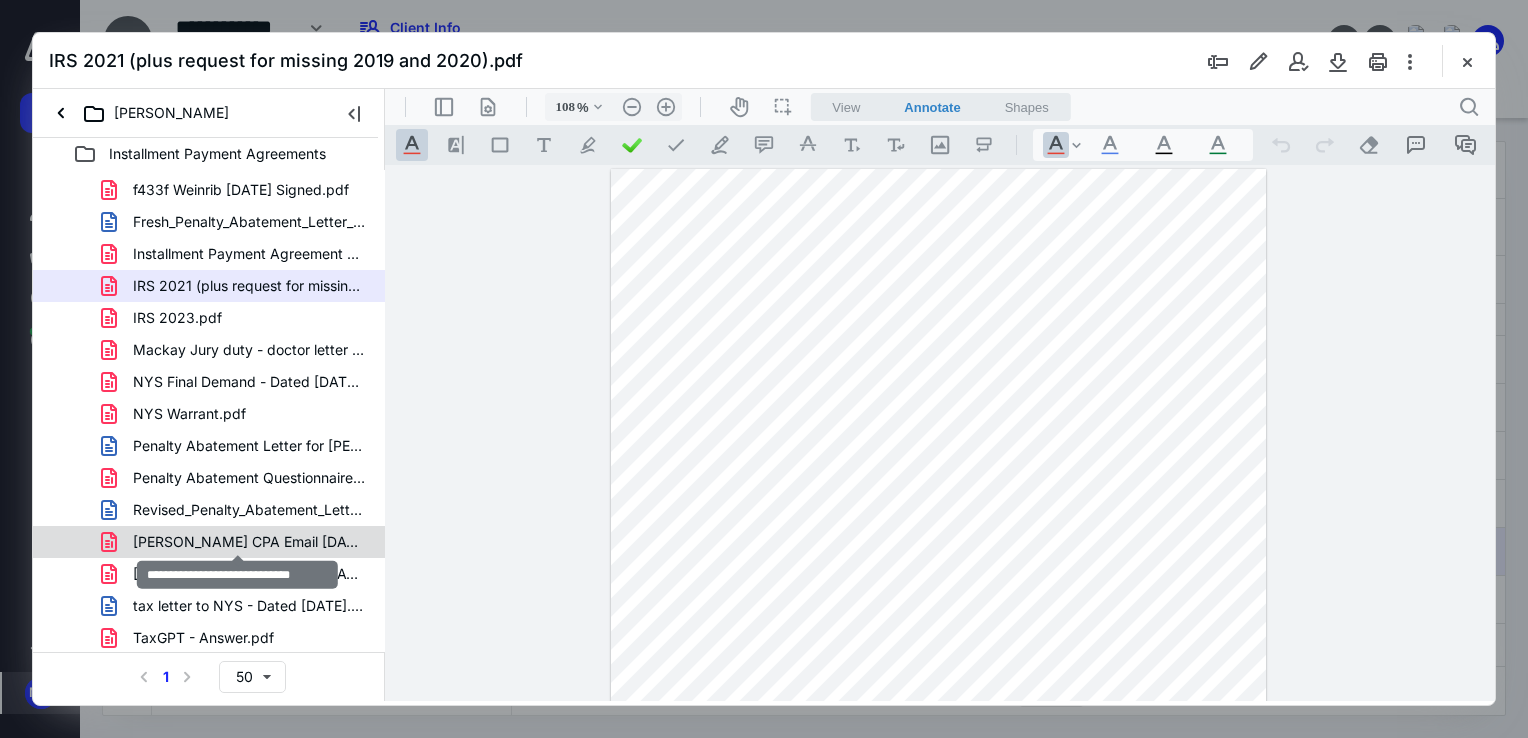 click on "Rosa CPA Email 07 08 2024.pdf" at bounding box center [249, 542] 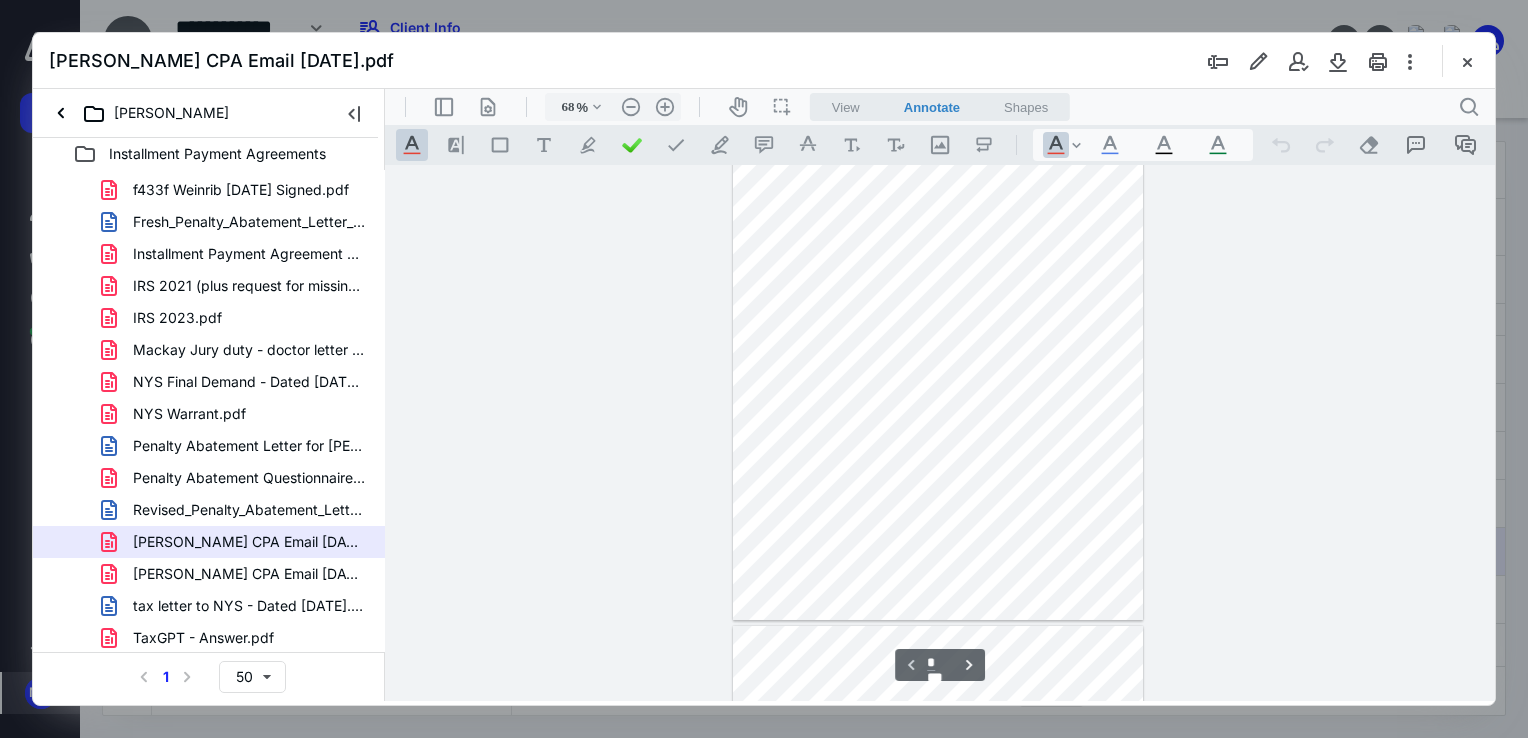 scroll, scrollTop: 0, scrollLeft: 0, axis: both 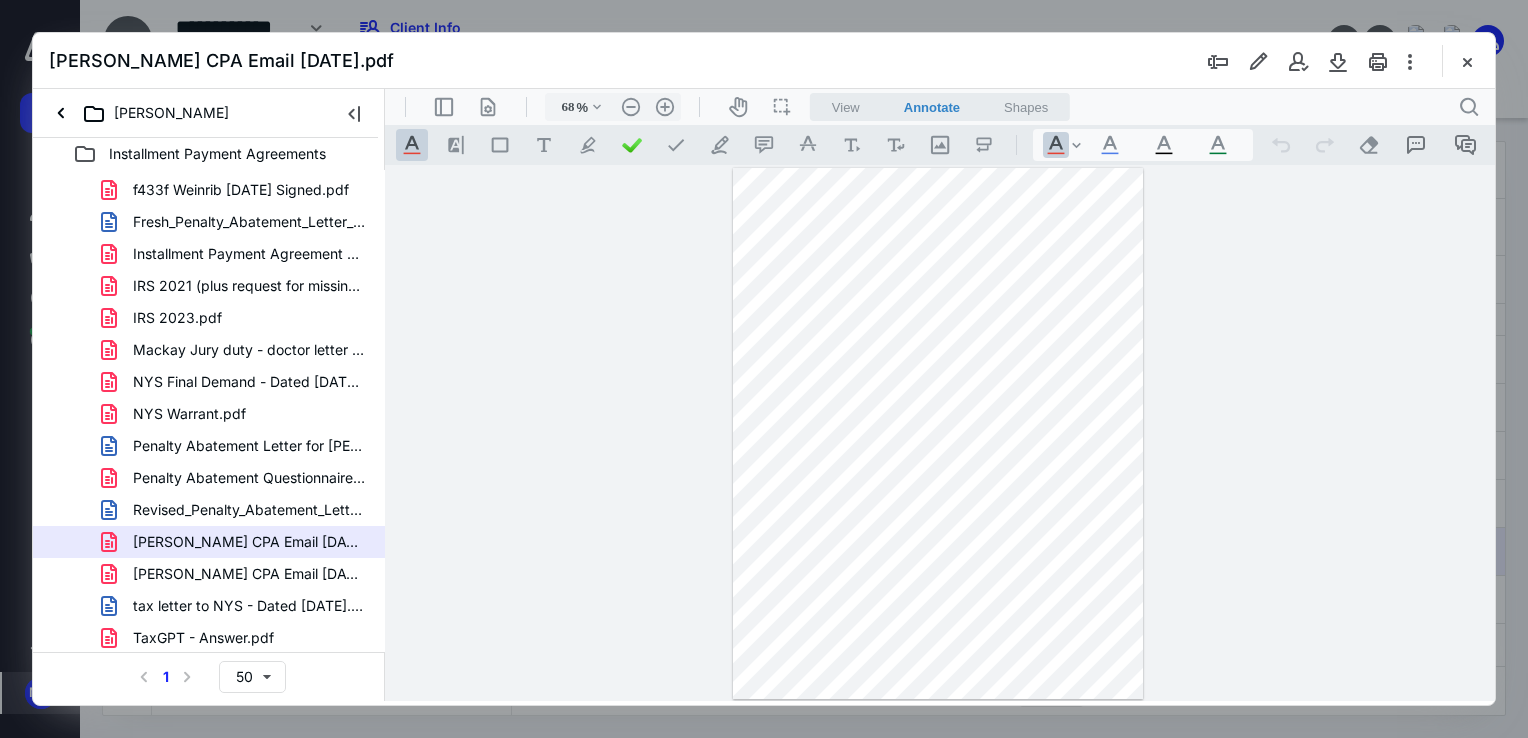 click at bounding box center (938, 434) 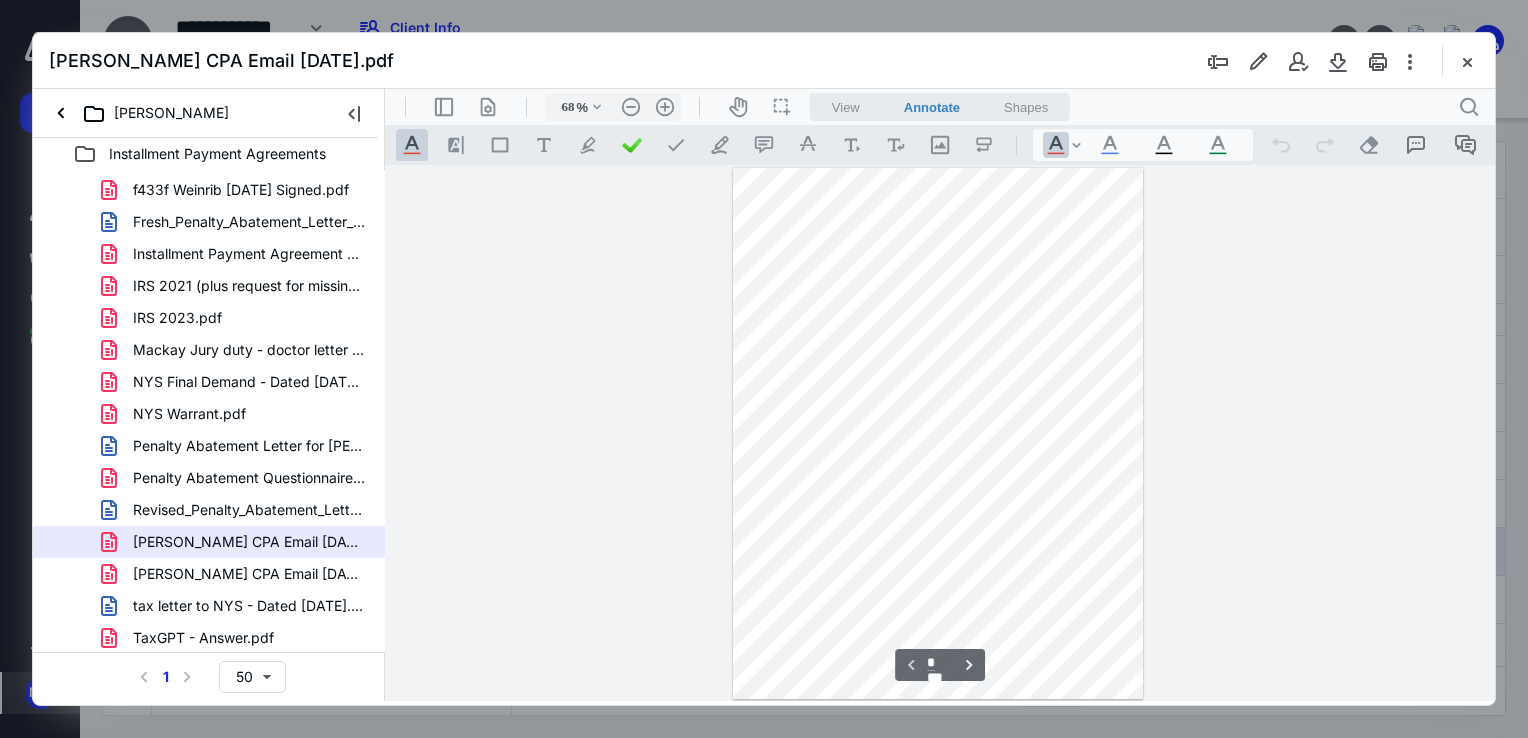 scroll, scrollTop: 200, scrollLeft: 0, axis: vertical 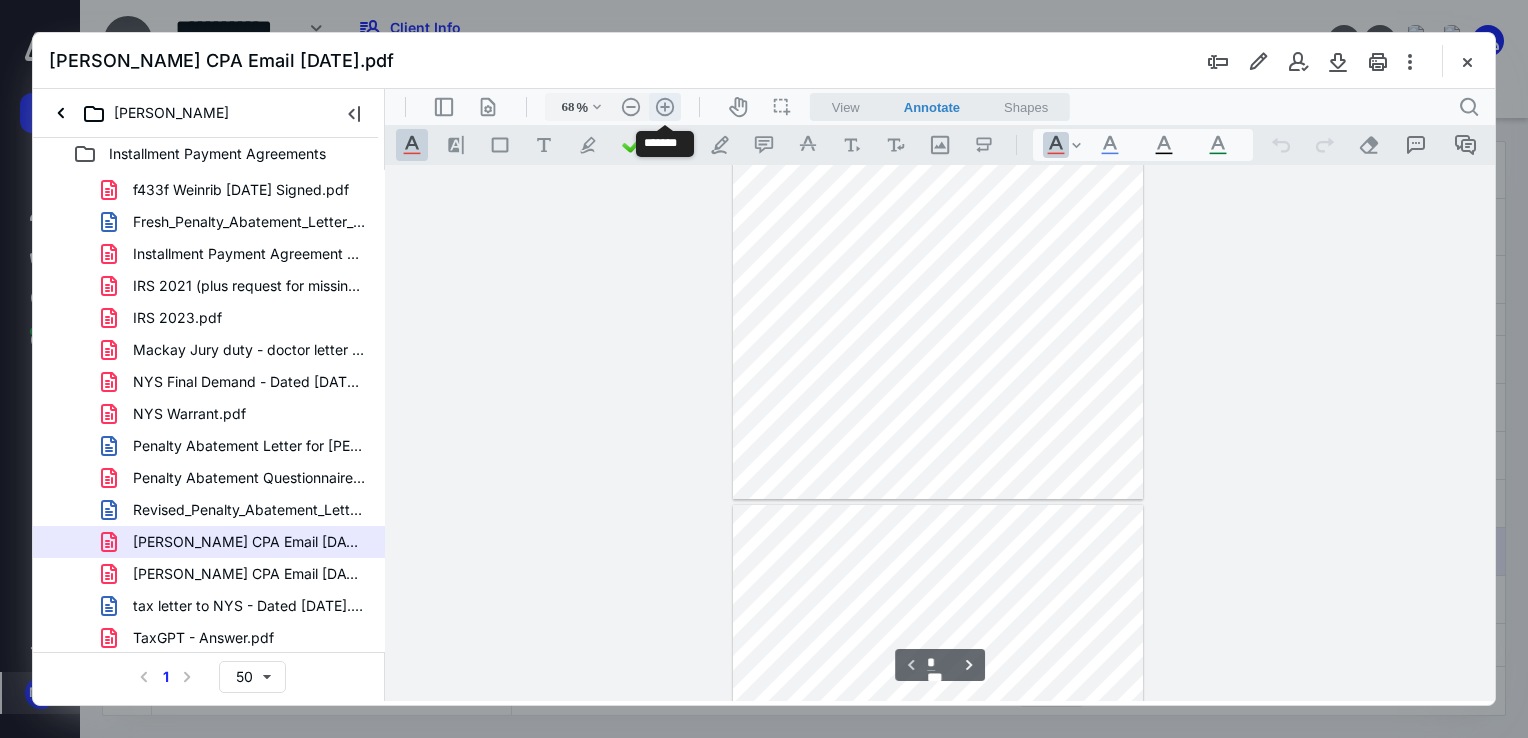 click on ".cls-1{fill:#abb0c4;} icon - header - zoom - in - line" at bounding box center (665, 107) 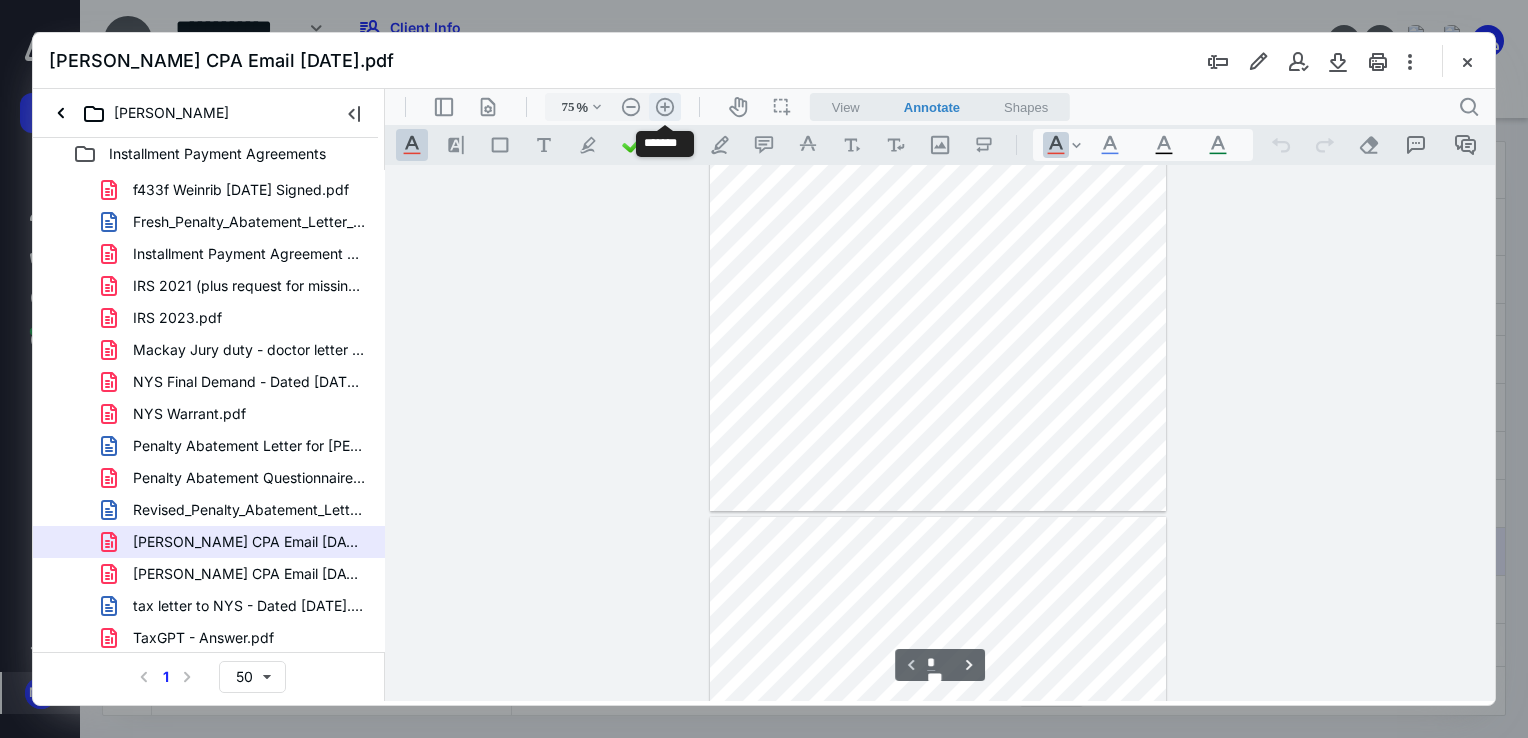 click on ".cls-1{fill:#abb0c4;} icon - header - zoom - in - line" at bounding box center [665, 107] 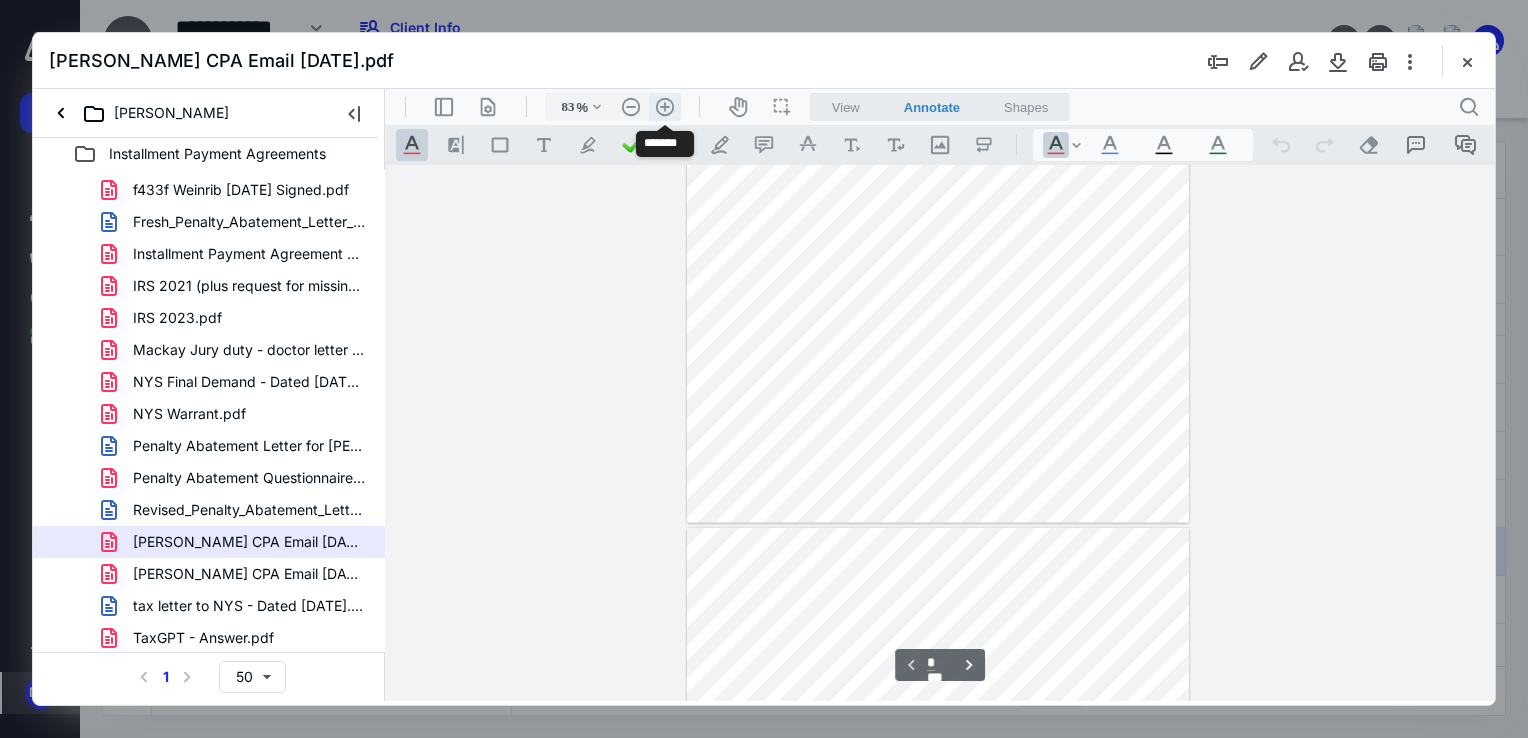 click on ".cls-1{fill:#abb0c4;} icon - header - zoom - in - line" at bounding box center [665, 107] 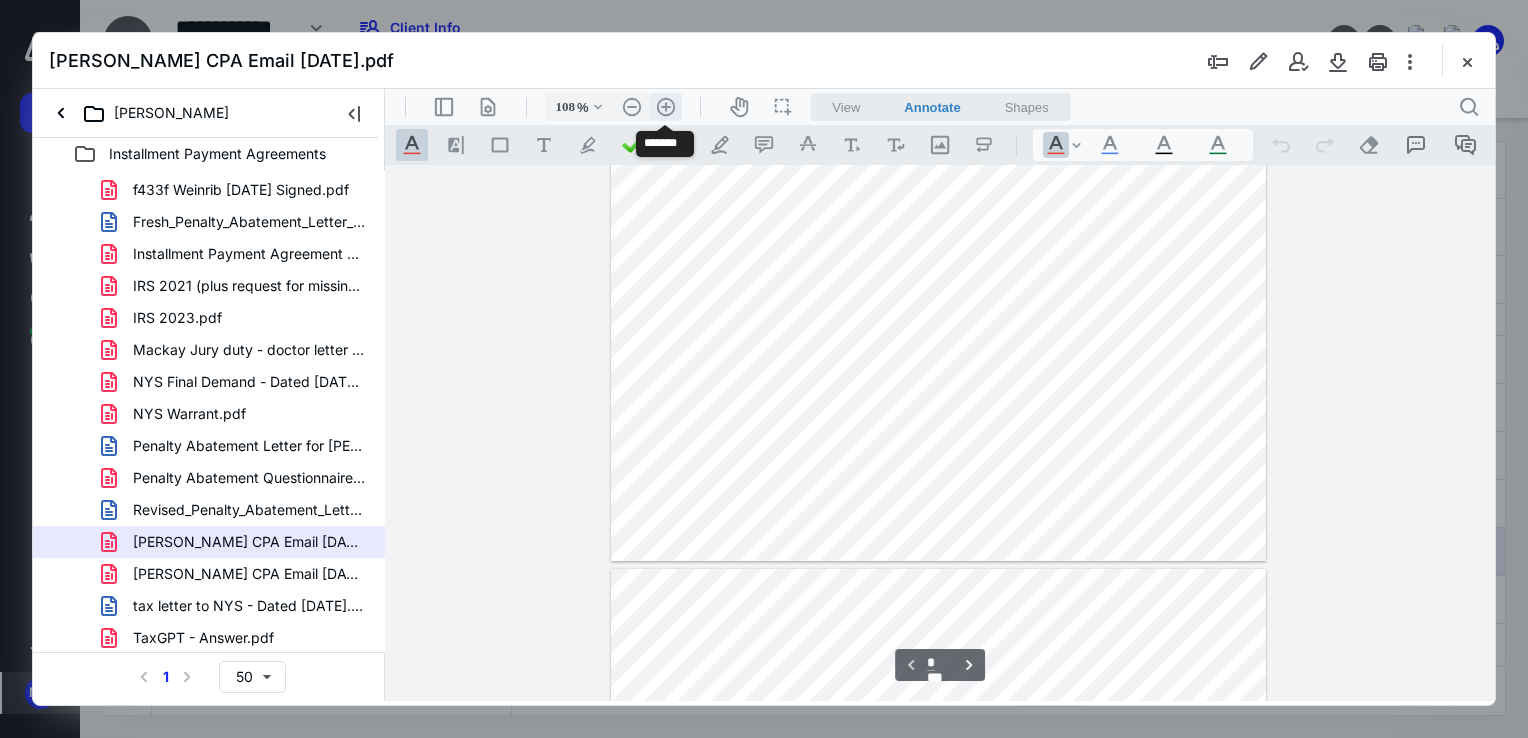 click on ".cls-1{fill:#abb0c4;} icon - header - zoom - in - line" at bounding box center [666, 107] 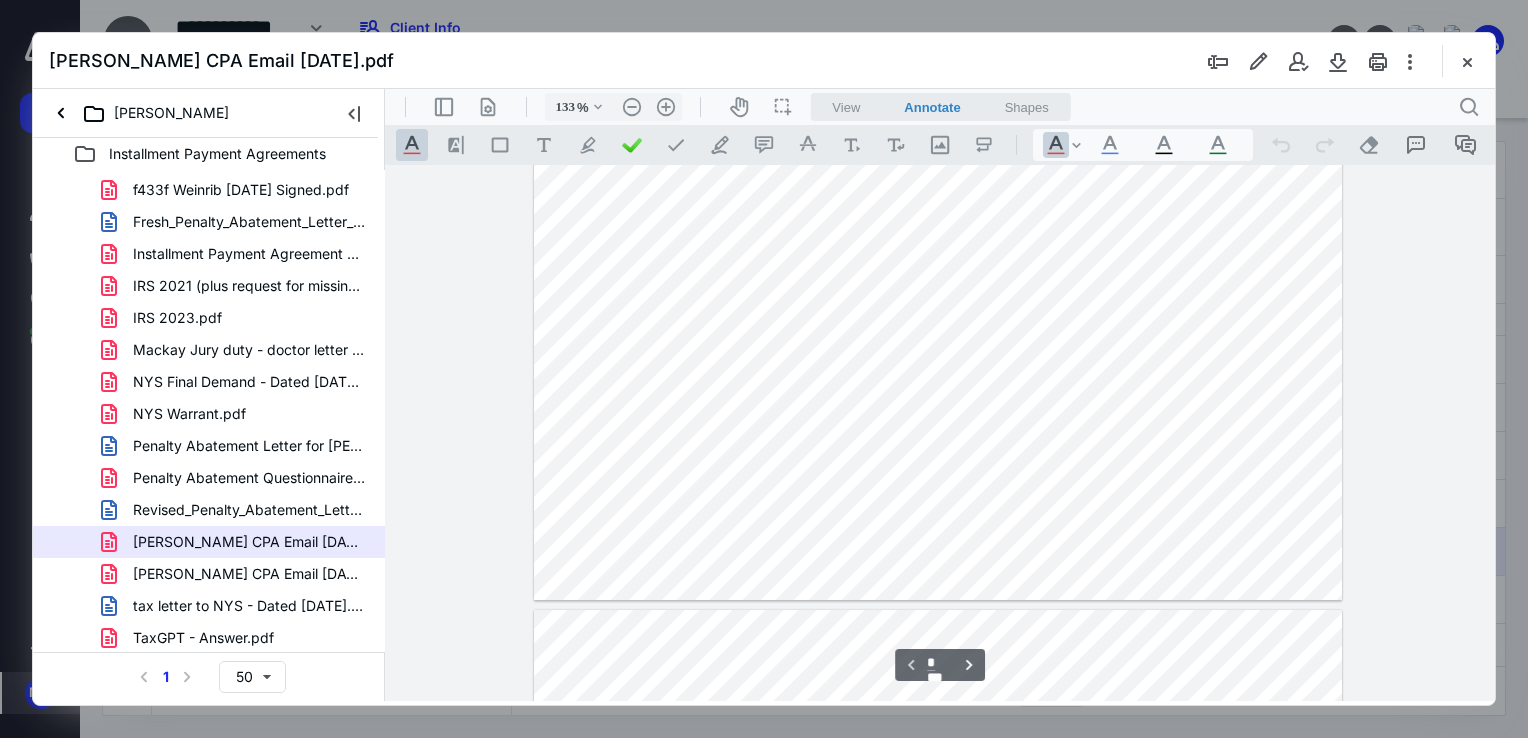 scroll, scrollTop: 116, scrollLeft: 0, axis: vertical 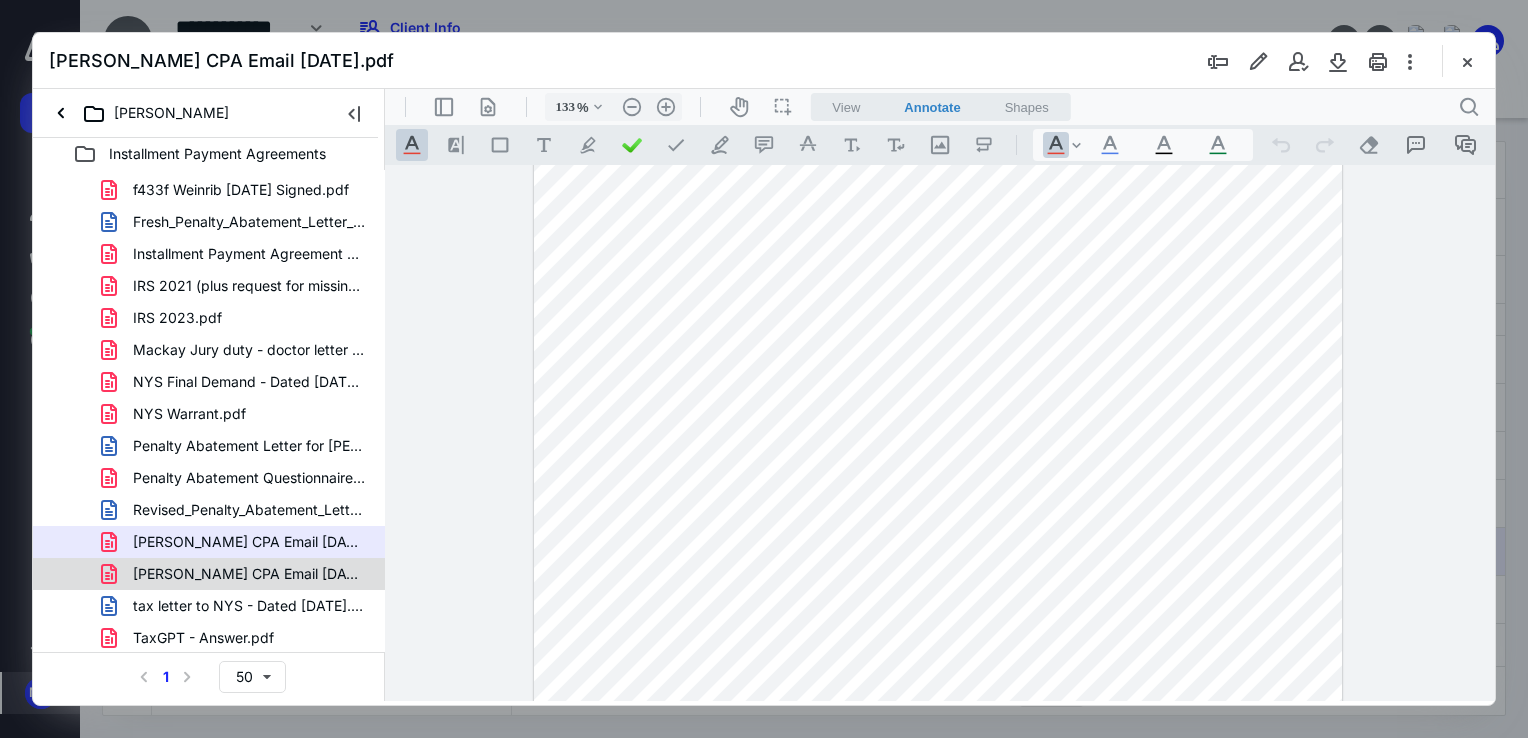 click on "Rosa CPA Email 08 11 2023.pdf" at bounding box center [249, 574] 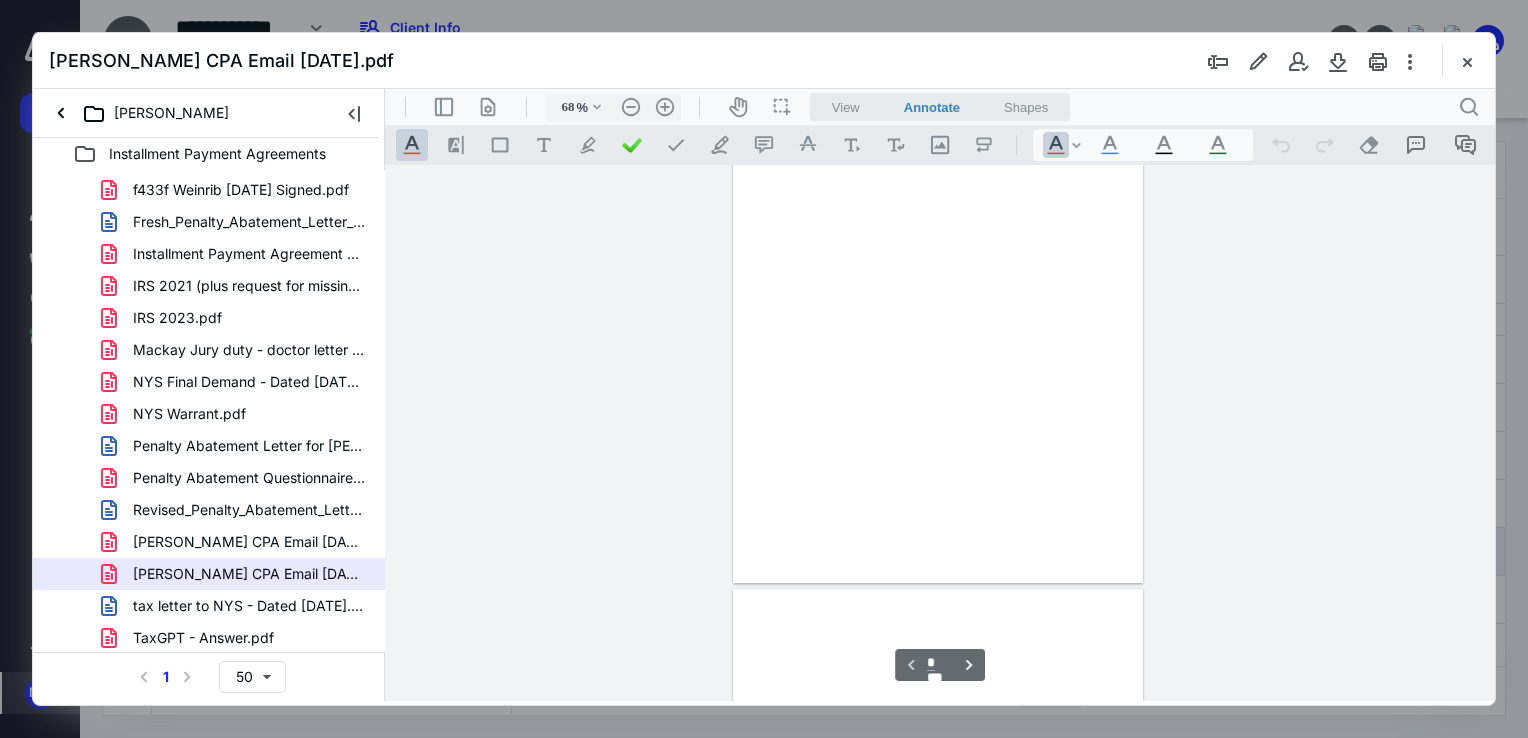 scroll, scrollTop: 79, scrollLeft: 0, axis: vertical 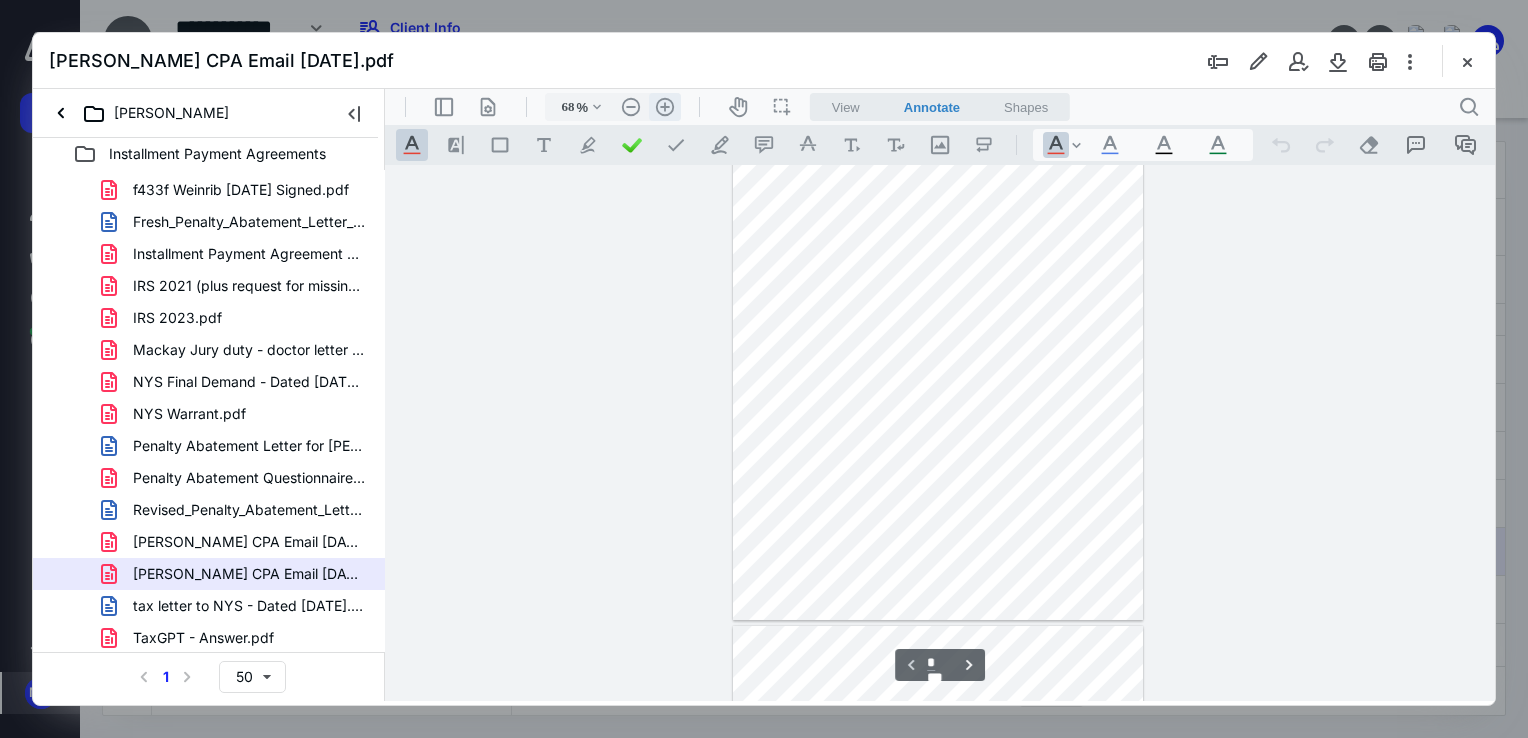 click on ".cls-1{fill:#abb0c4;} icon - header - zoom - in - line" at bounding box center (665, 107) 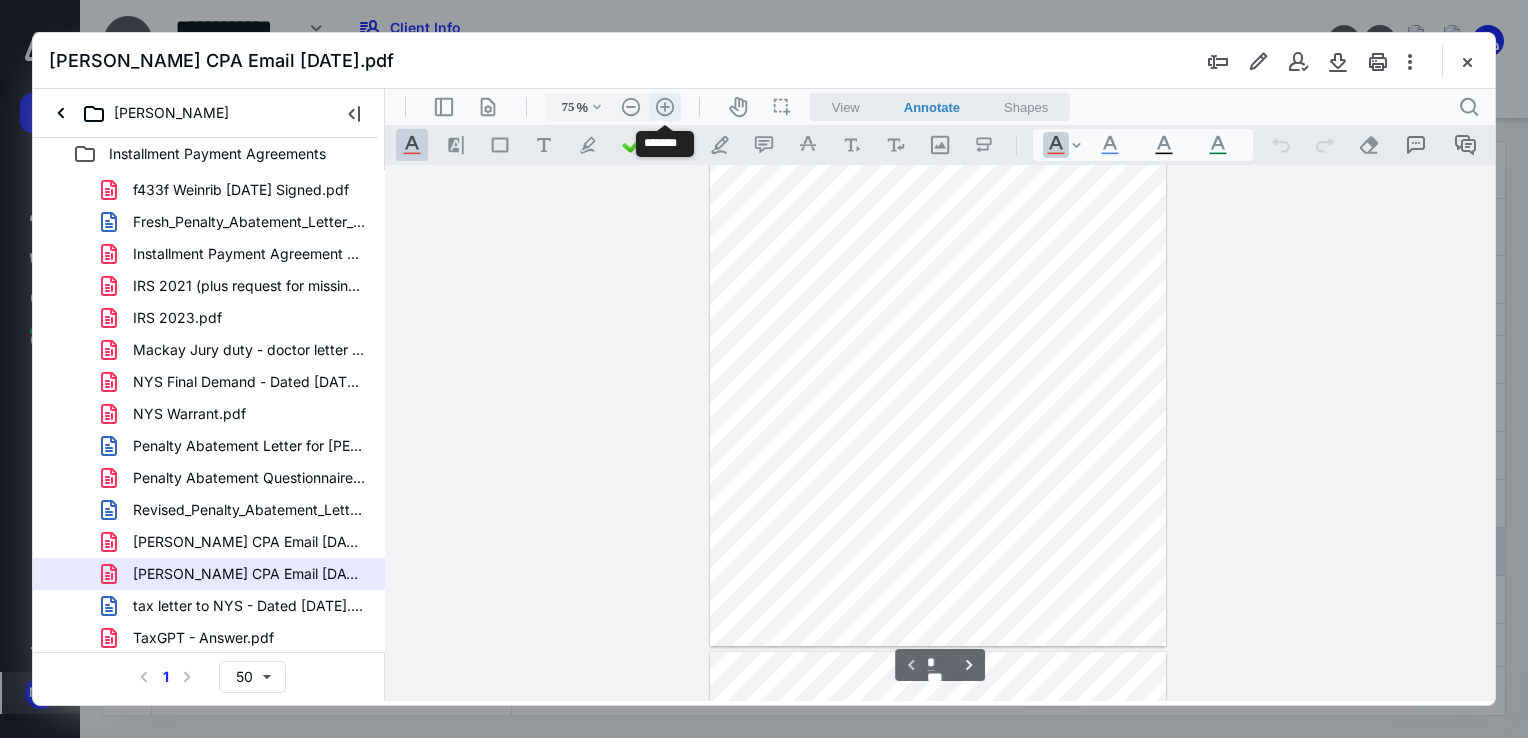 click on ".cls-1{fill:#abb0c4;} icon - header - zoom - in - line" at bounding box center (665, 107) 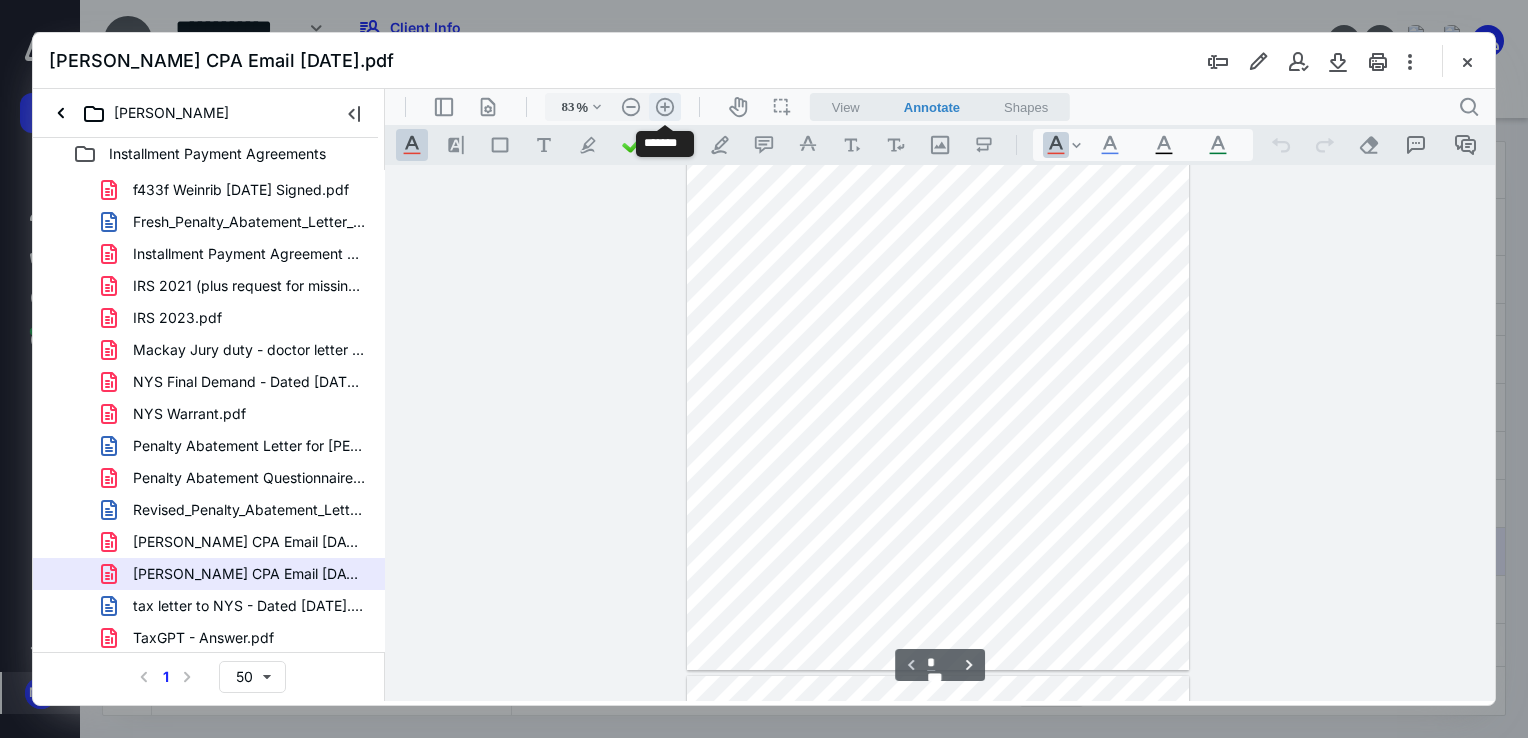 click on ".cls-1{fill:#abb0c4;} icon - header - zoom - in - line" at bounding box center [665, 107] 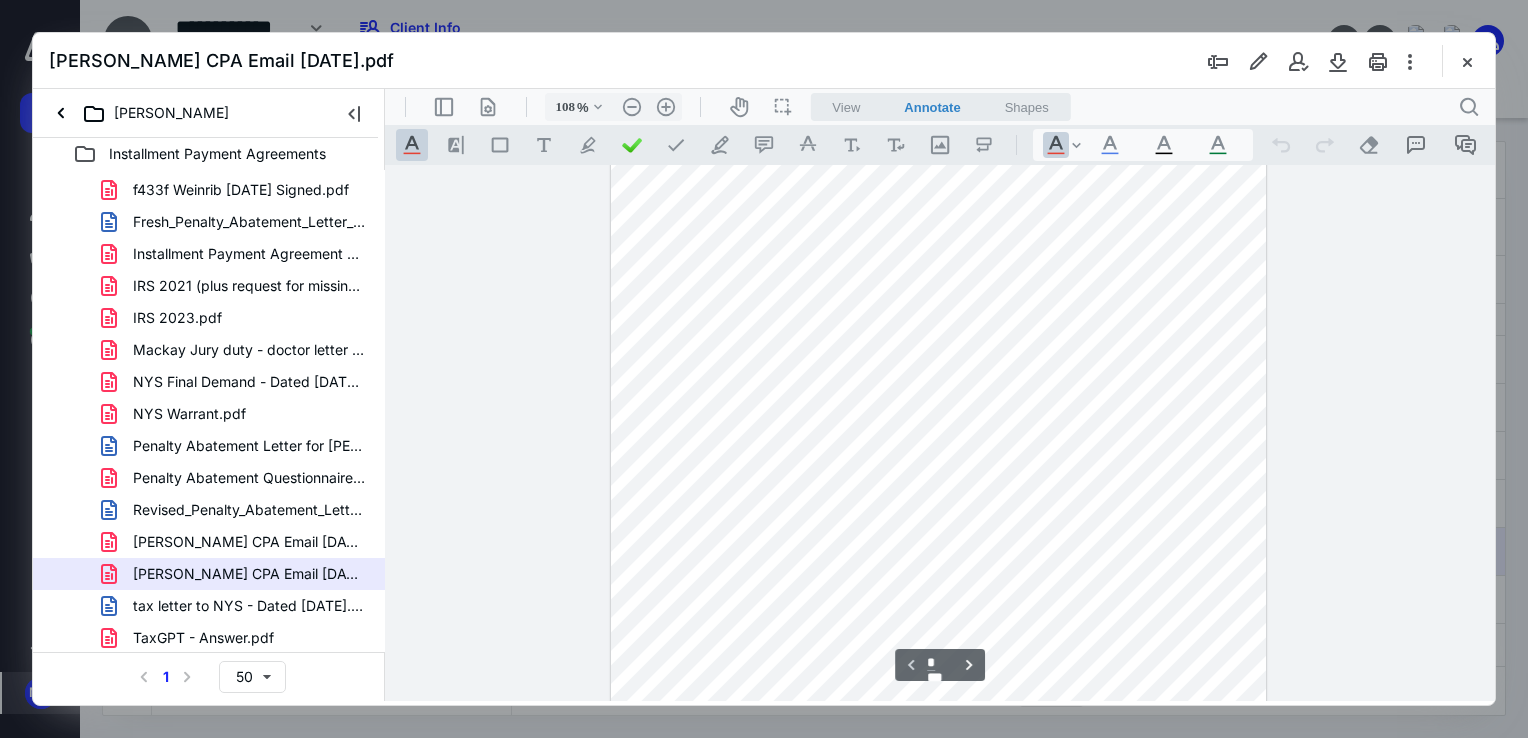 scroll, scrollTop: 363, scrollLeft: 0, axis: vertical 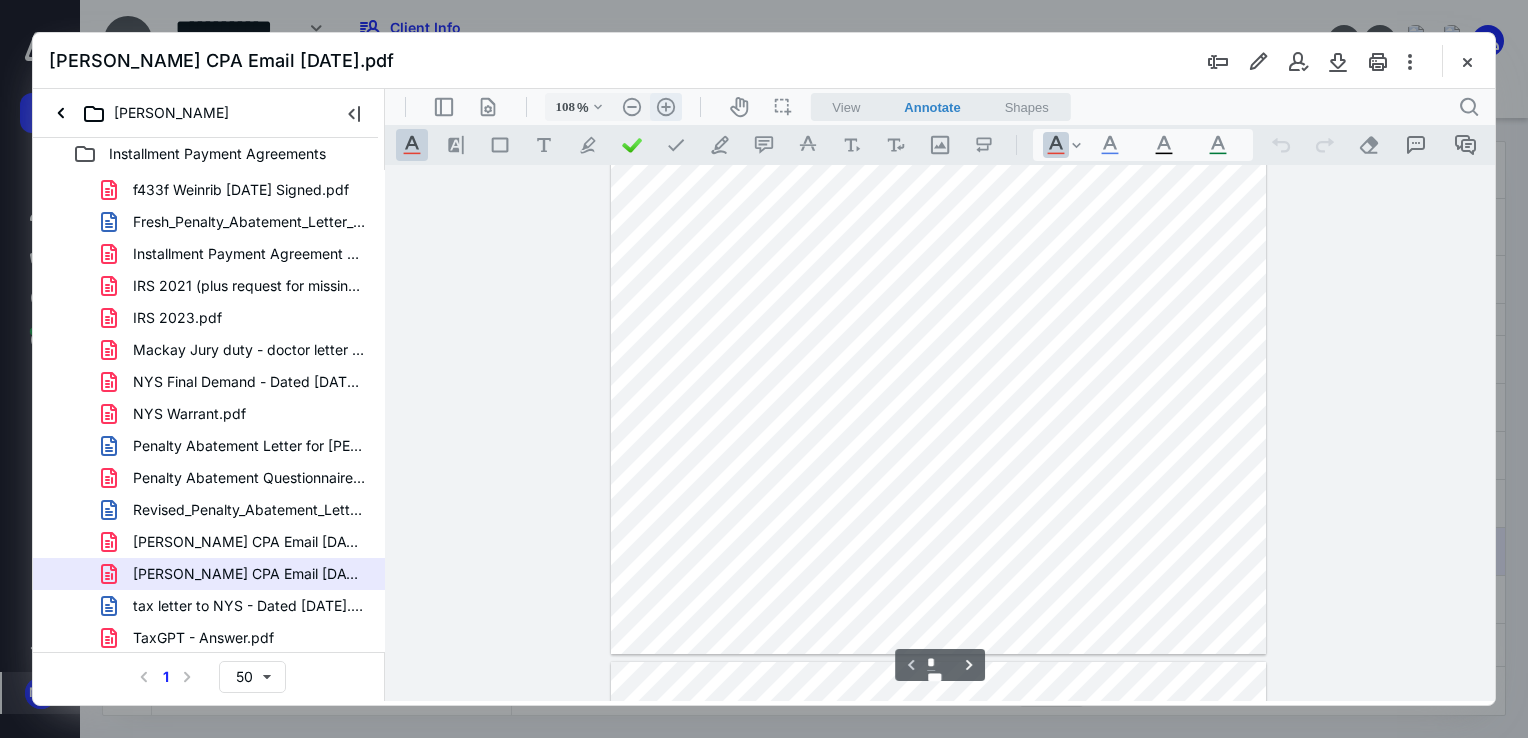click on ".cls-1{fill:#abb0c4;} icon - header - zoom - in - line" at bounding box center [666, 107] 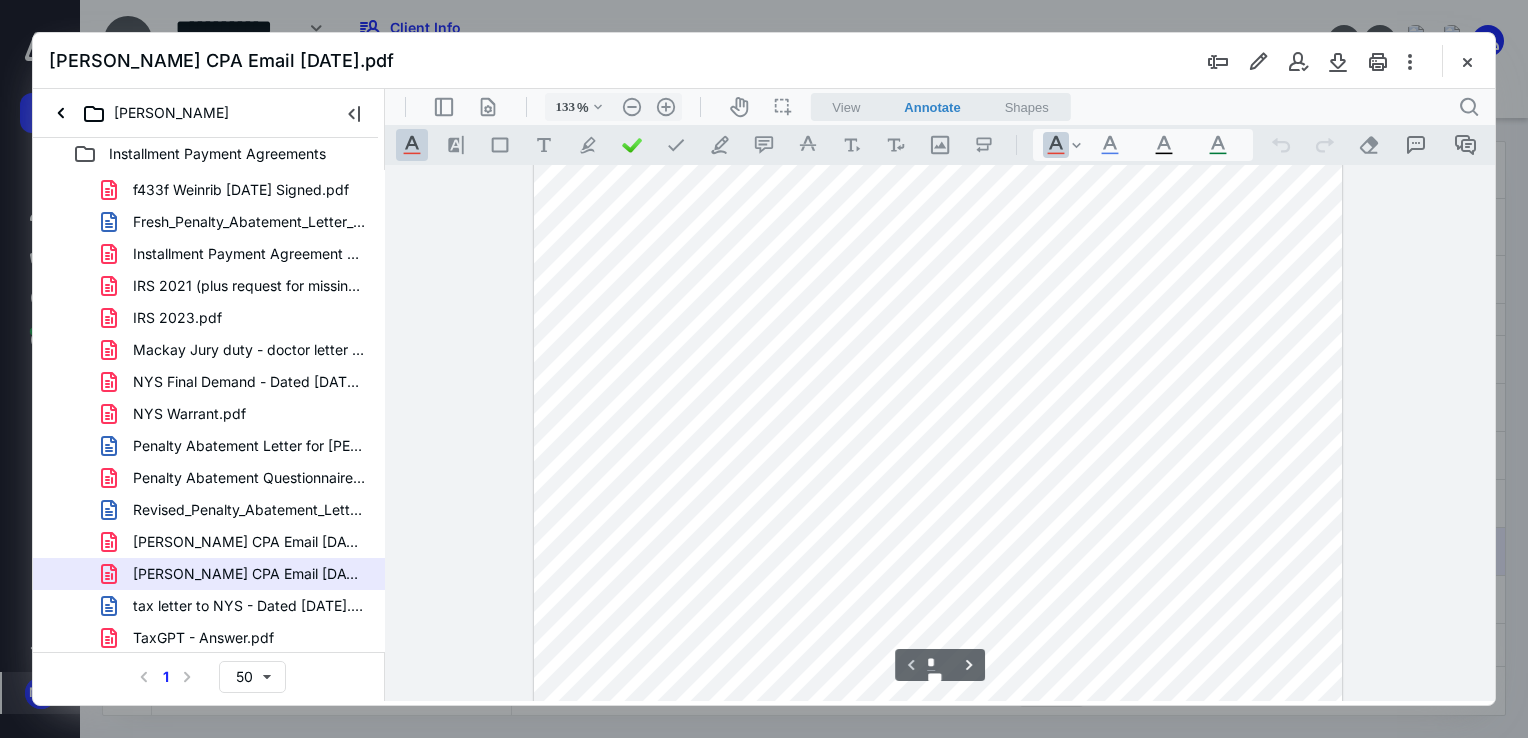 scroll, scrollTop: 401, scrollLeft: 0, axis: vertical 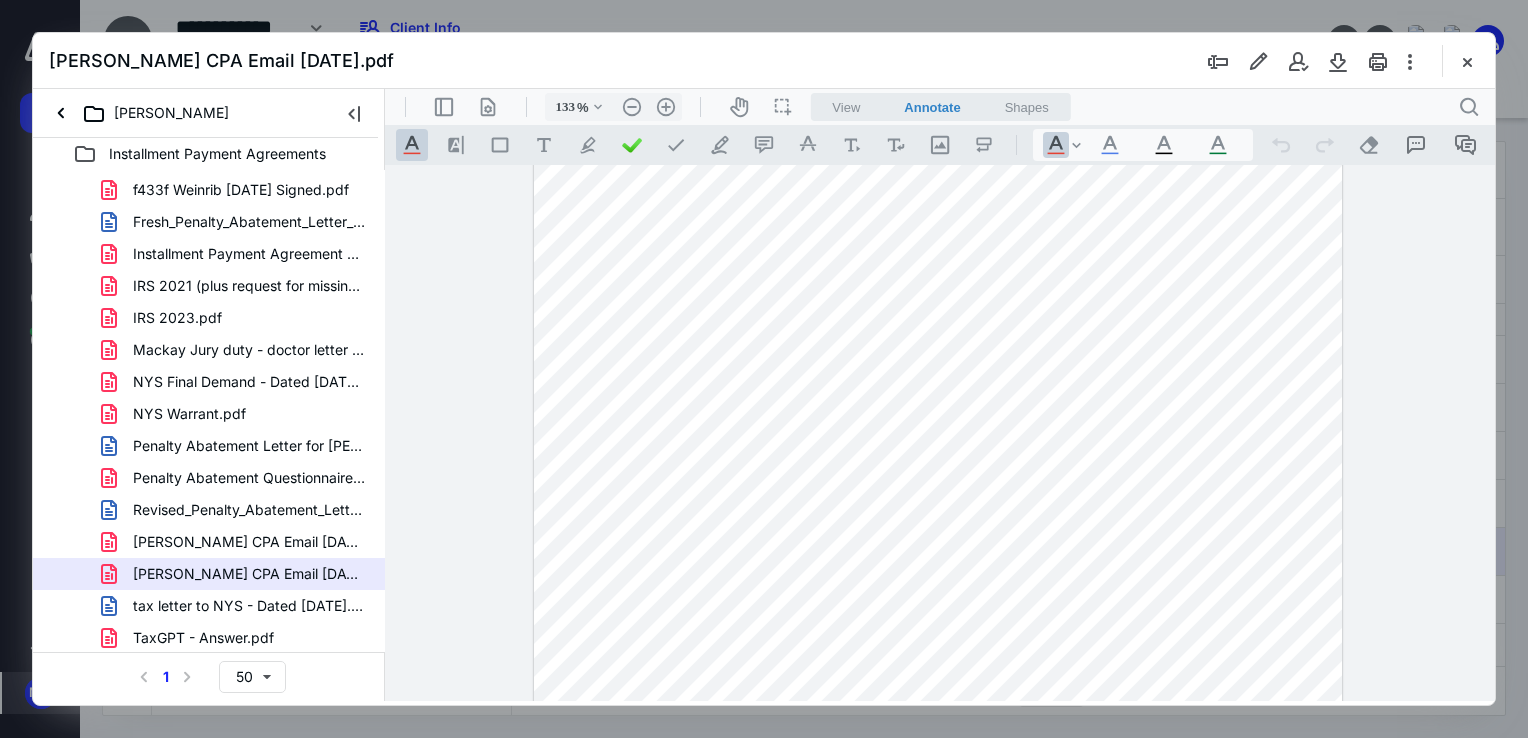 click at bounding box center [938, 191] 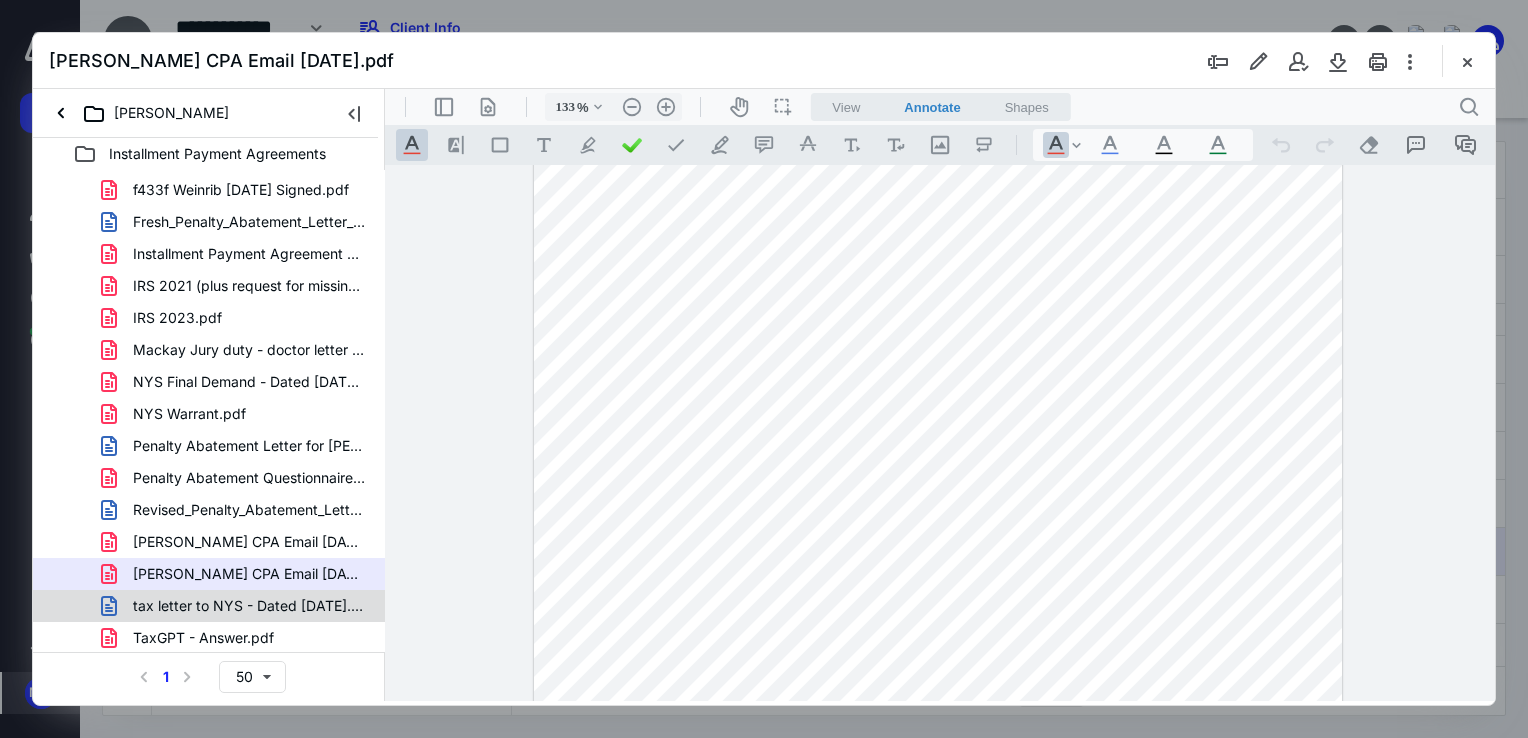 click on "tax letter to NYS - Dated 08 17 2023.docx" at bounding box center (249, 606) 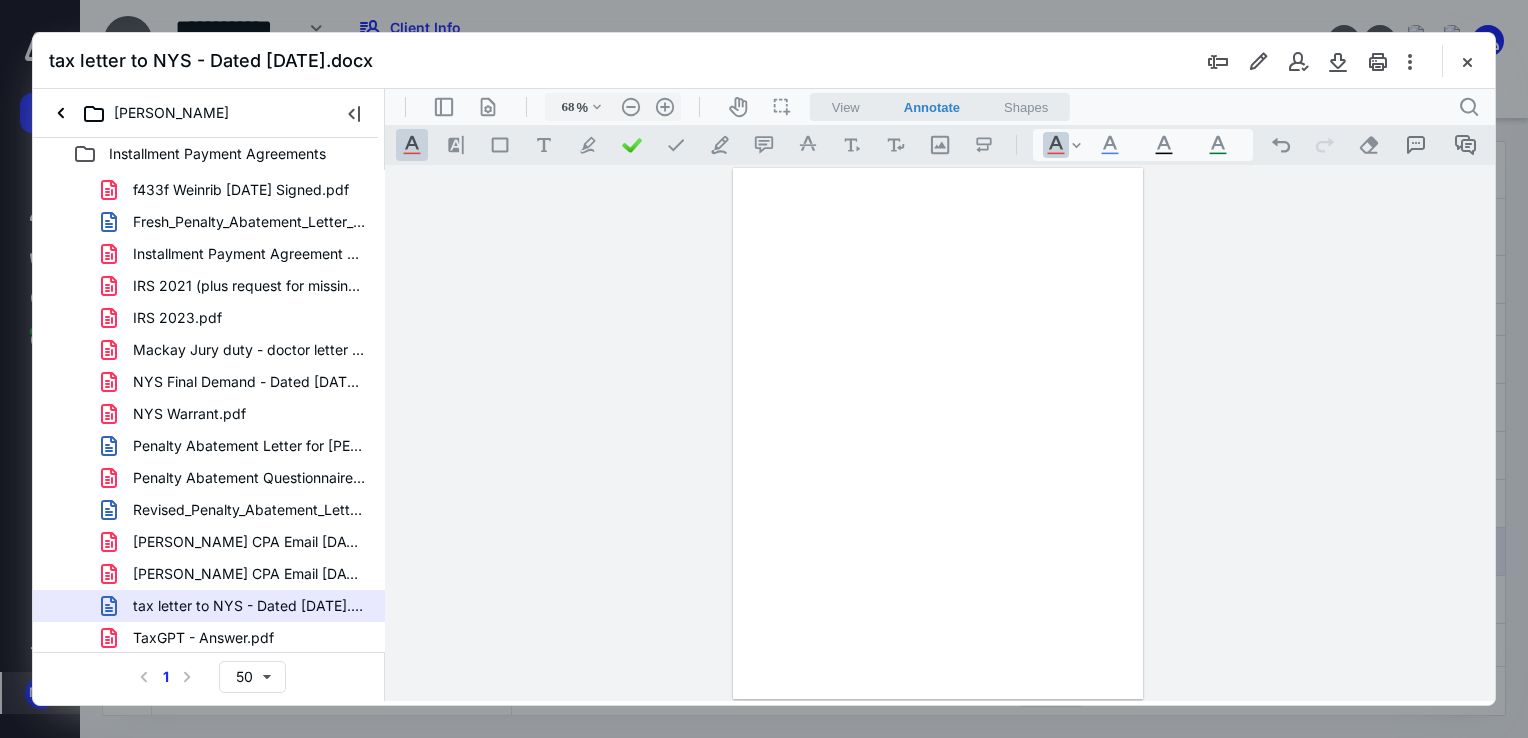 scroll, scrollTop: 0, scrollLeft: 0, axis: both 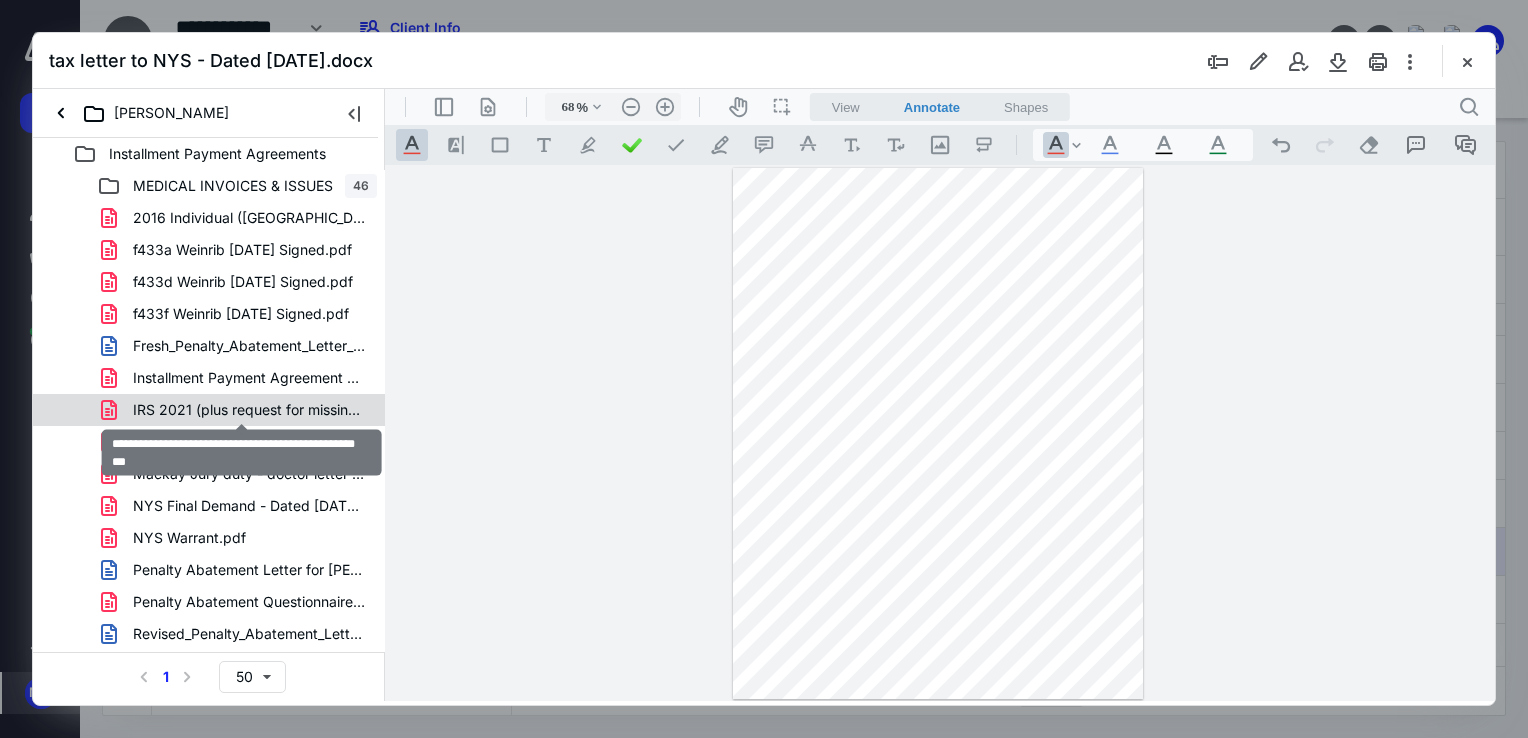 click on "IRS 2021 (plus request for missing 2019 and 2020).pdf" at bounding box center [249, 410] 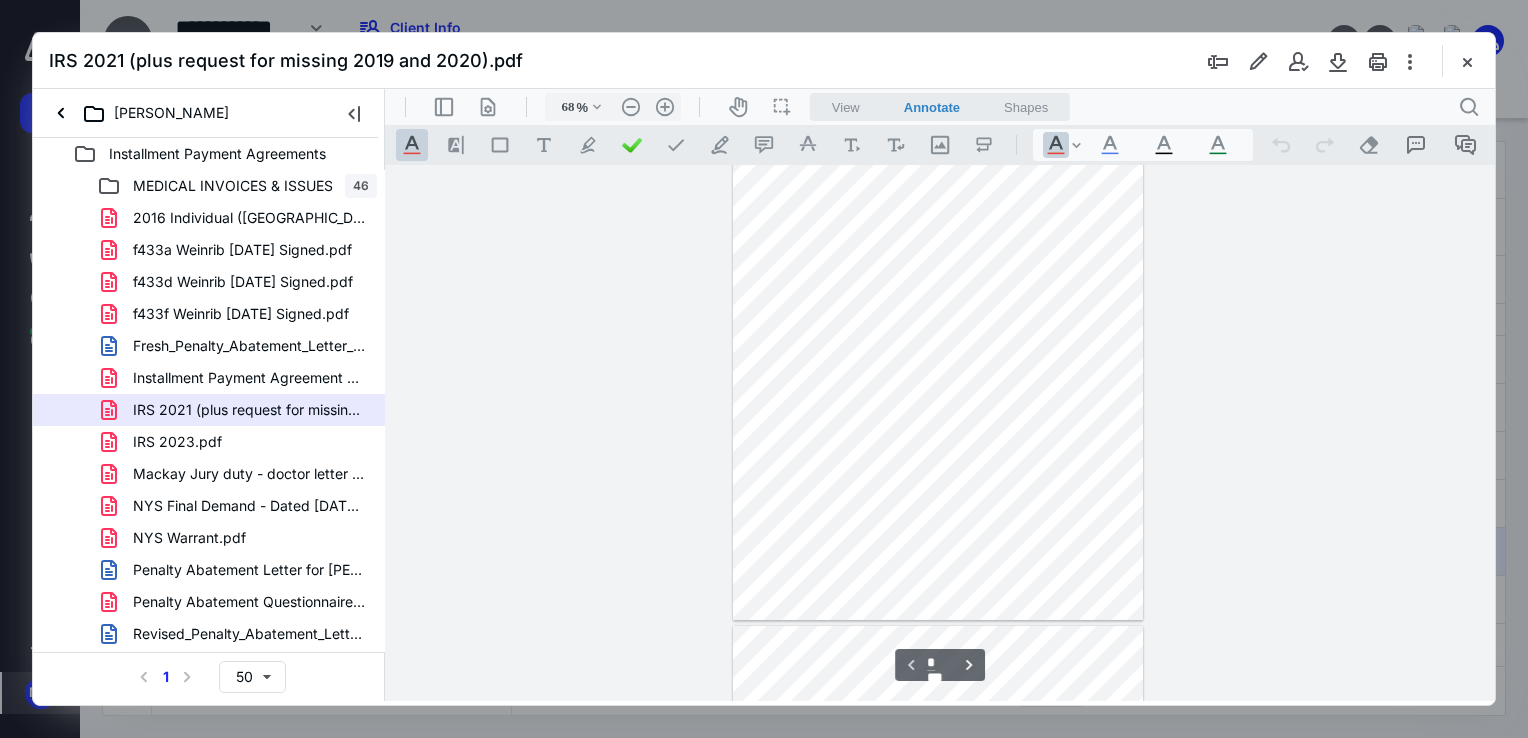 scroll, scrollTop: 0, scrollLeft: 0, axis: both 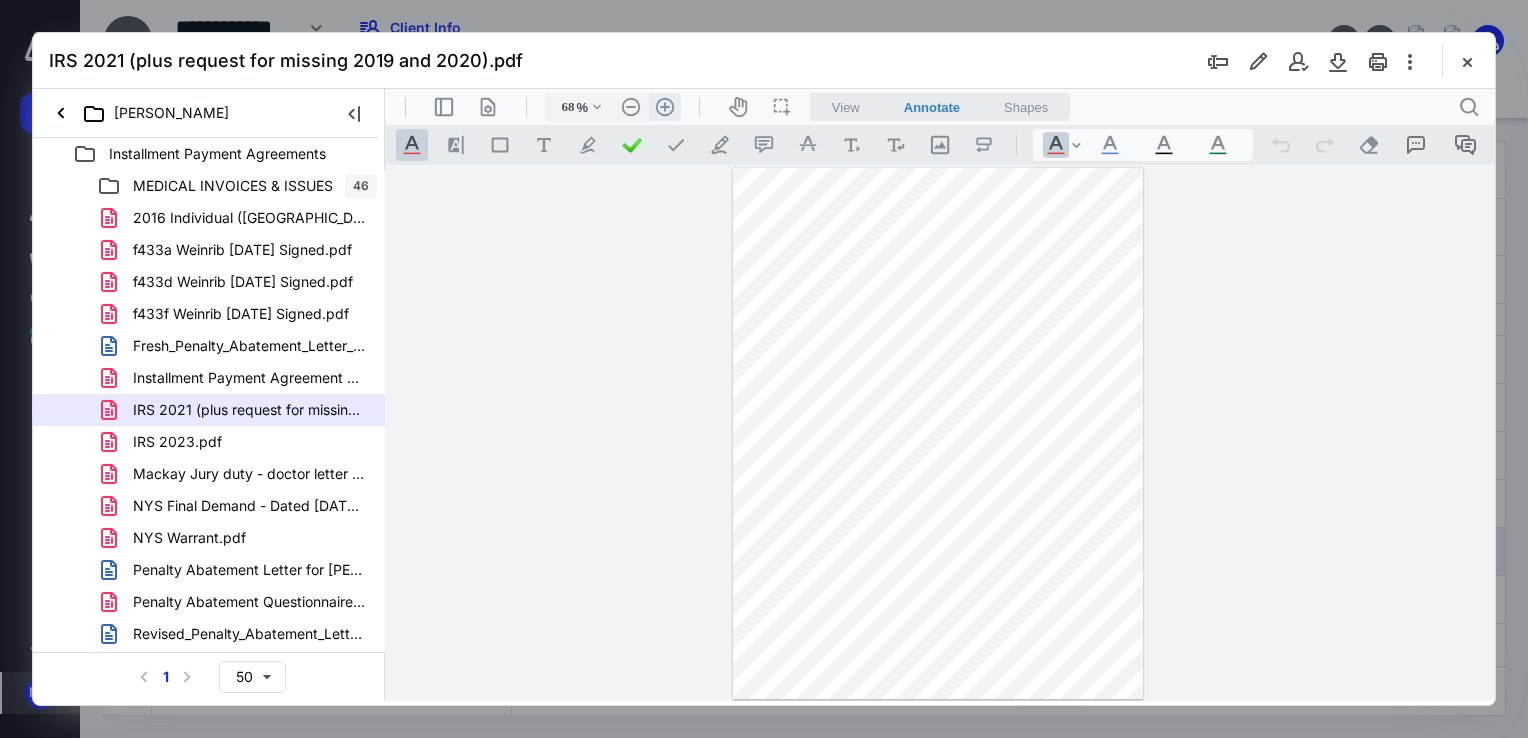click on ".cls-1{fill:#abb0c4;} icon - header - zoom - in - line" at bounding box center (665, 107) 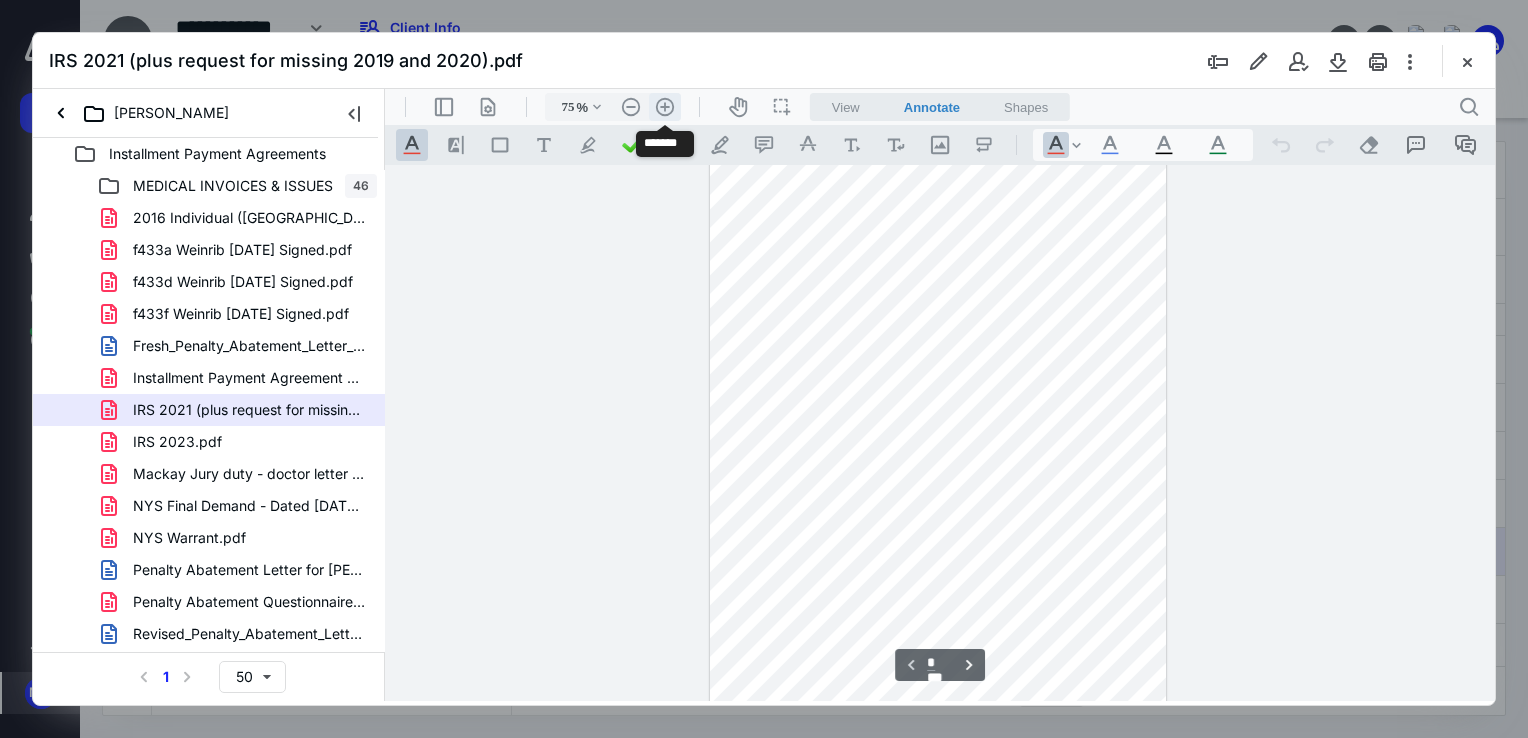 click on ".cls-1{fill:#abb0c4;} icon - header - zoom - in - line" at bounding box center [665, 107] 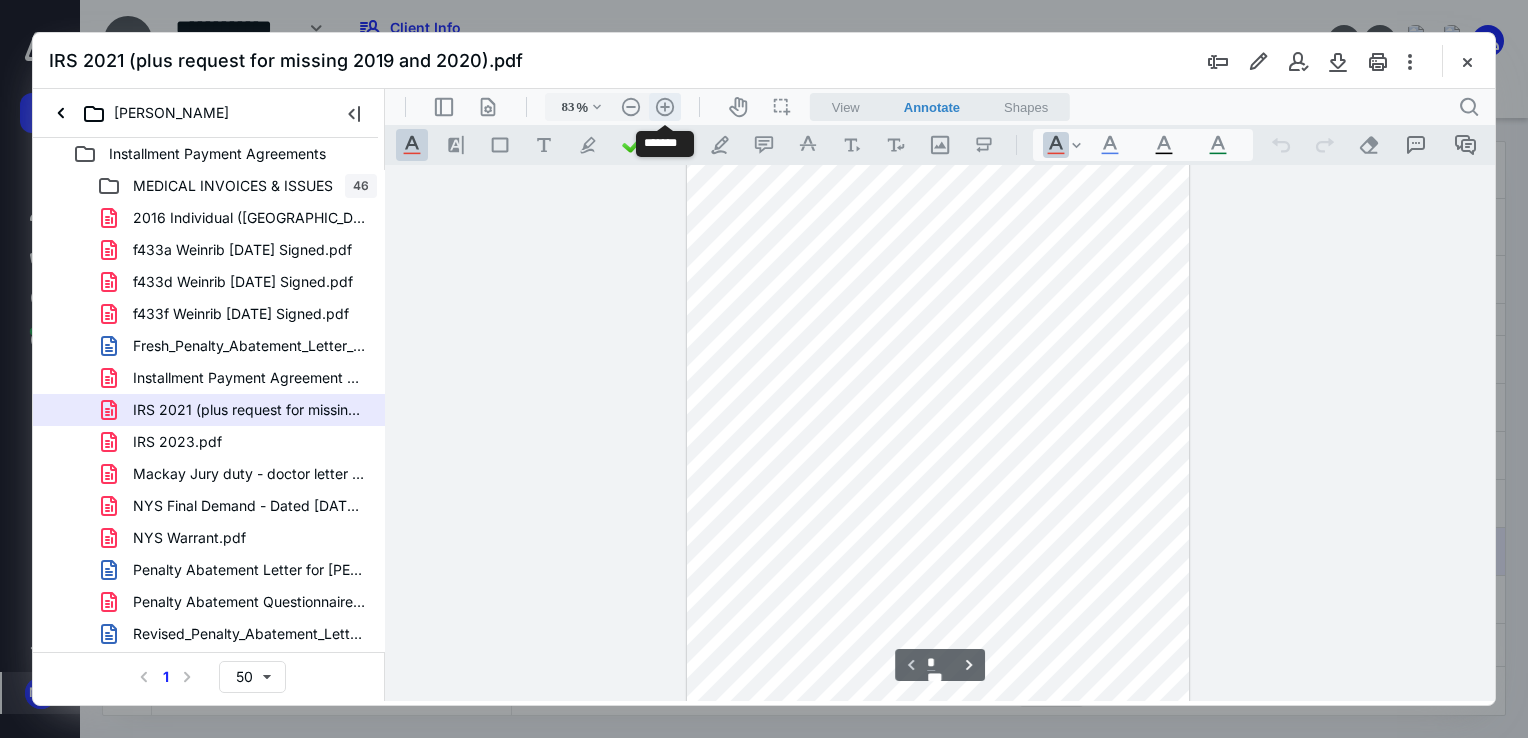 click on ".cls-1{fill:#abb0c4;} icon - header - zoom - in - line" at bounding box center [665, 107] 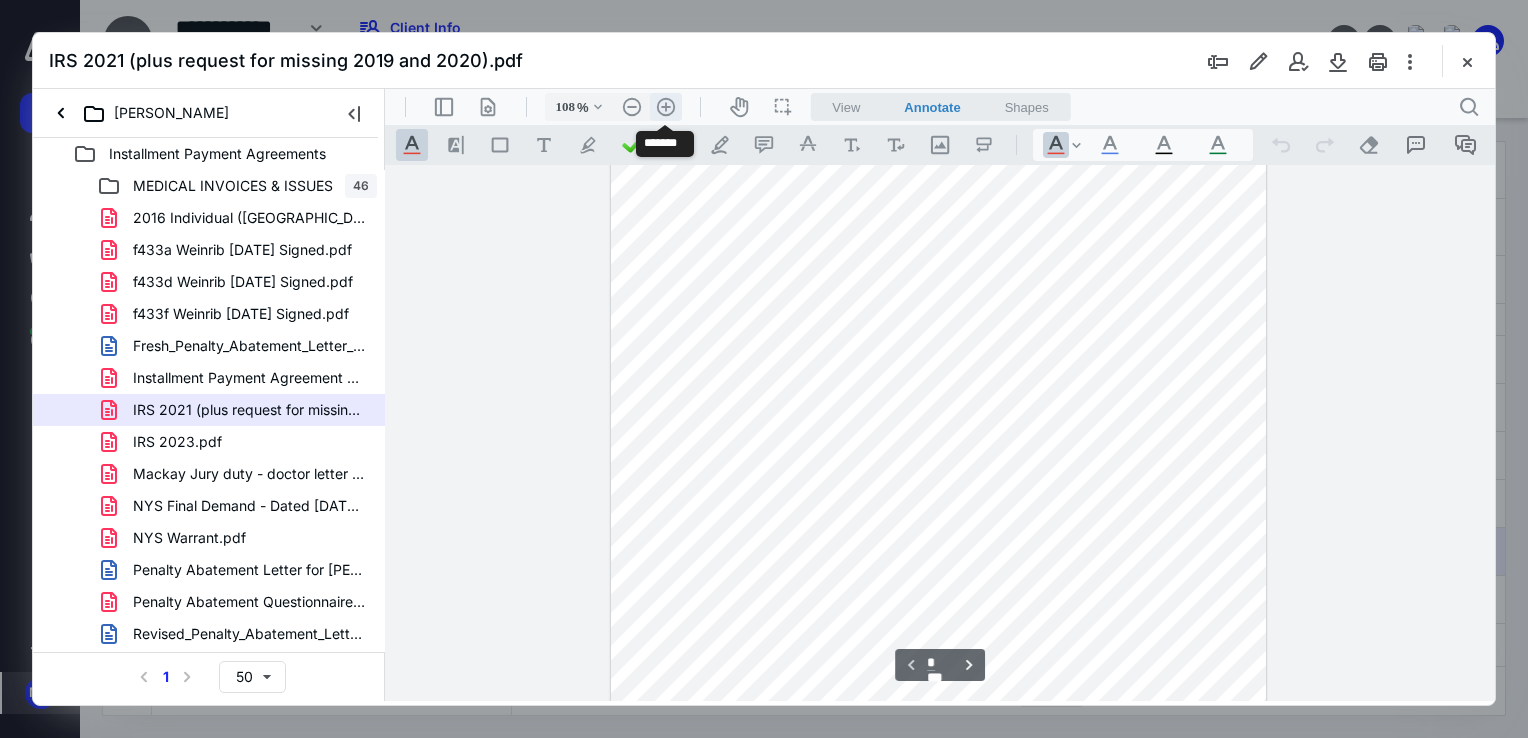 click on ".cls-1{fill:#abb0c4;} icon - header - zoom - in - line" at bounding box center (666, 107) 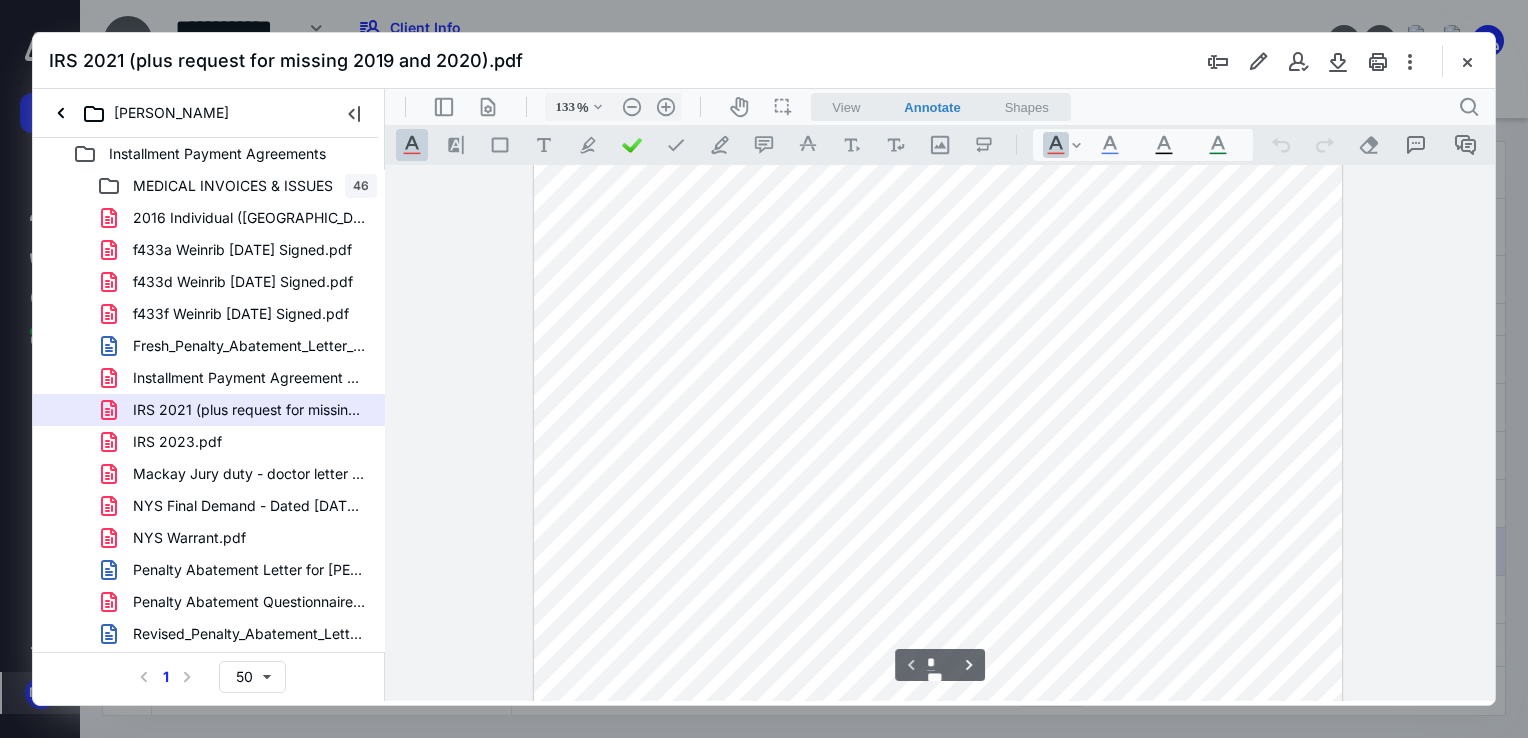 scroll, scrollTop: 0, scrollLeft: 0, axis: both 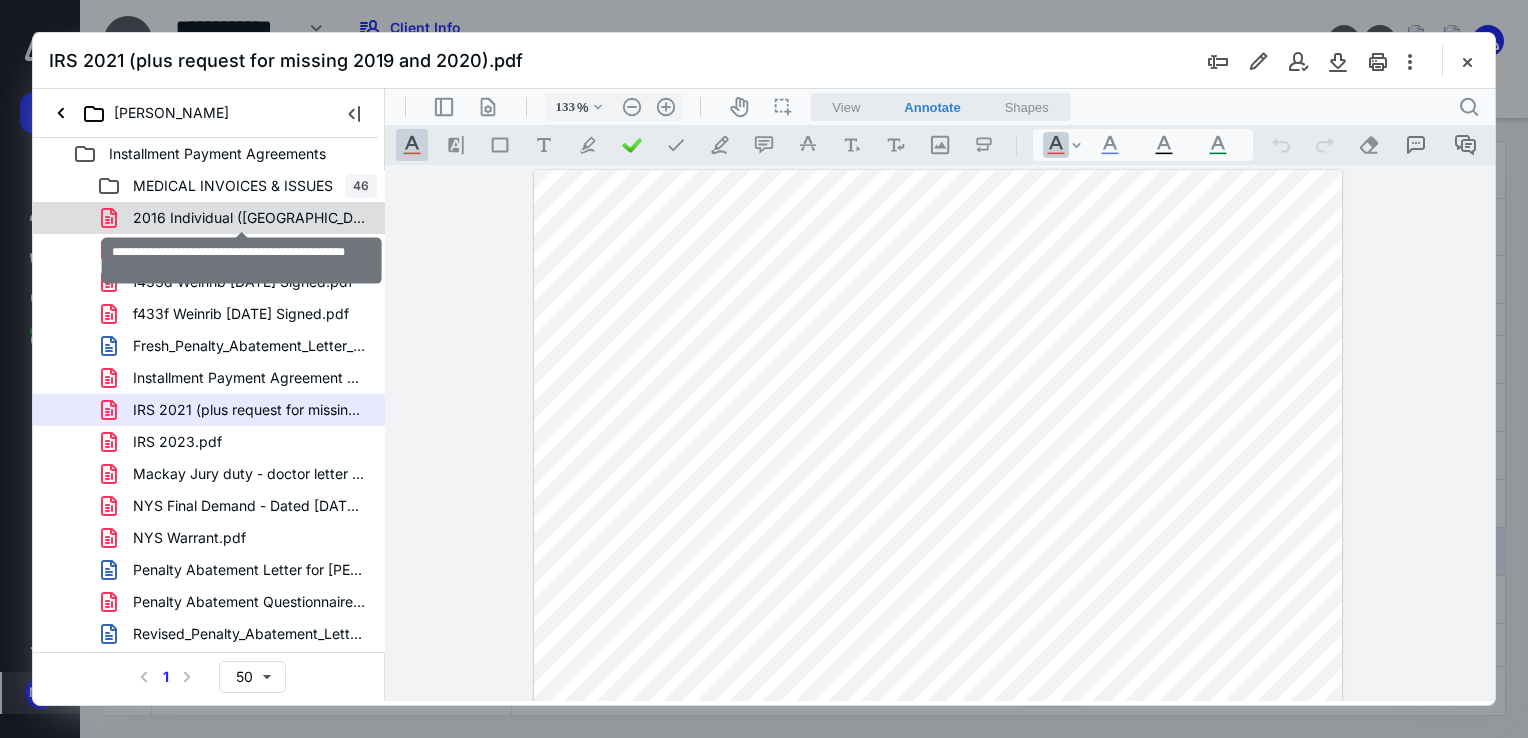 click on "2016 Individual (ABDU, MAZEN K.) ClientCopy.pdf" at bounding box center [249, 218] 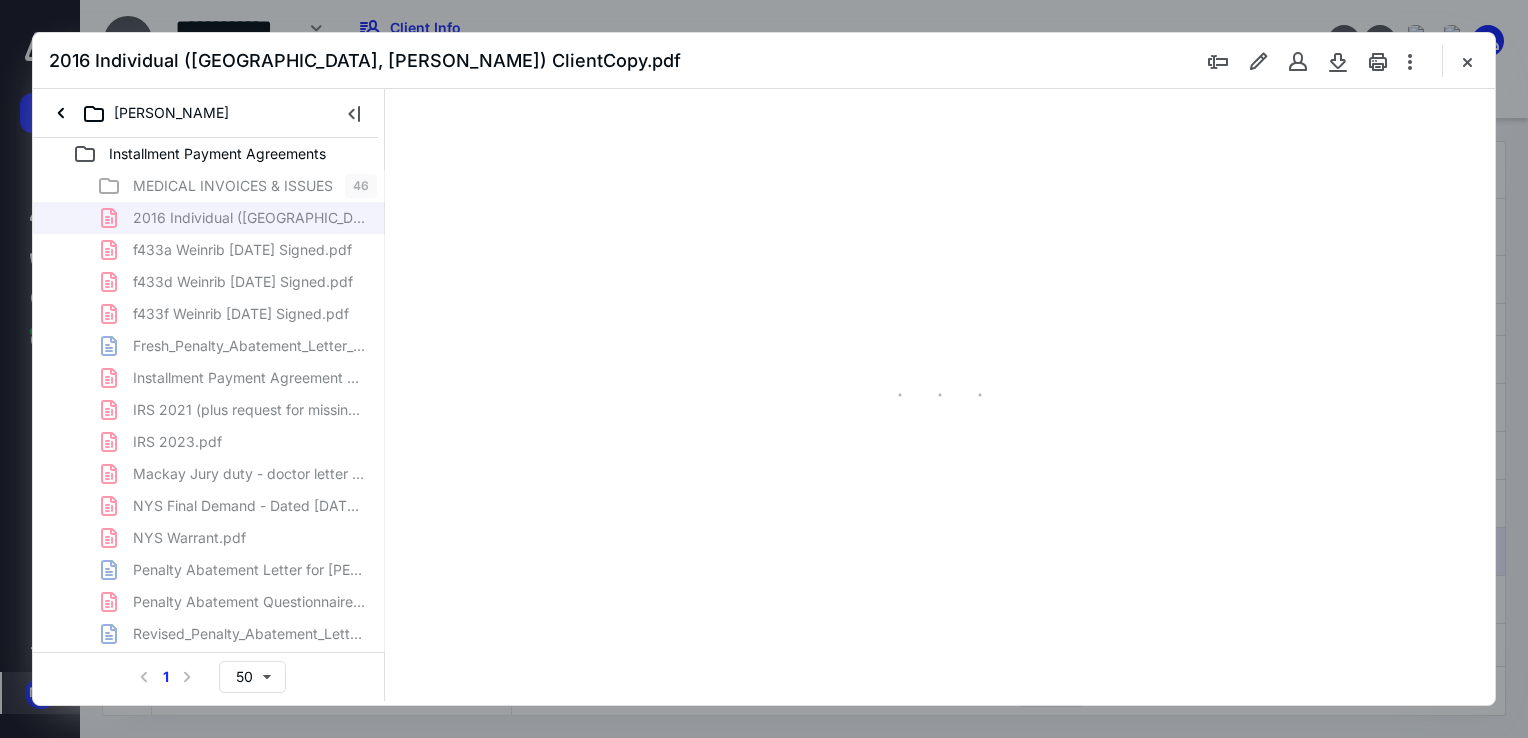 type on "68" 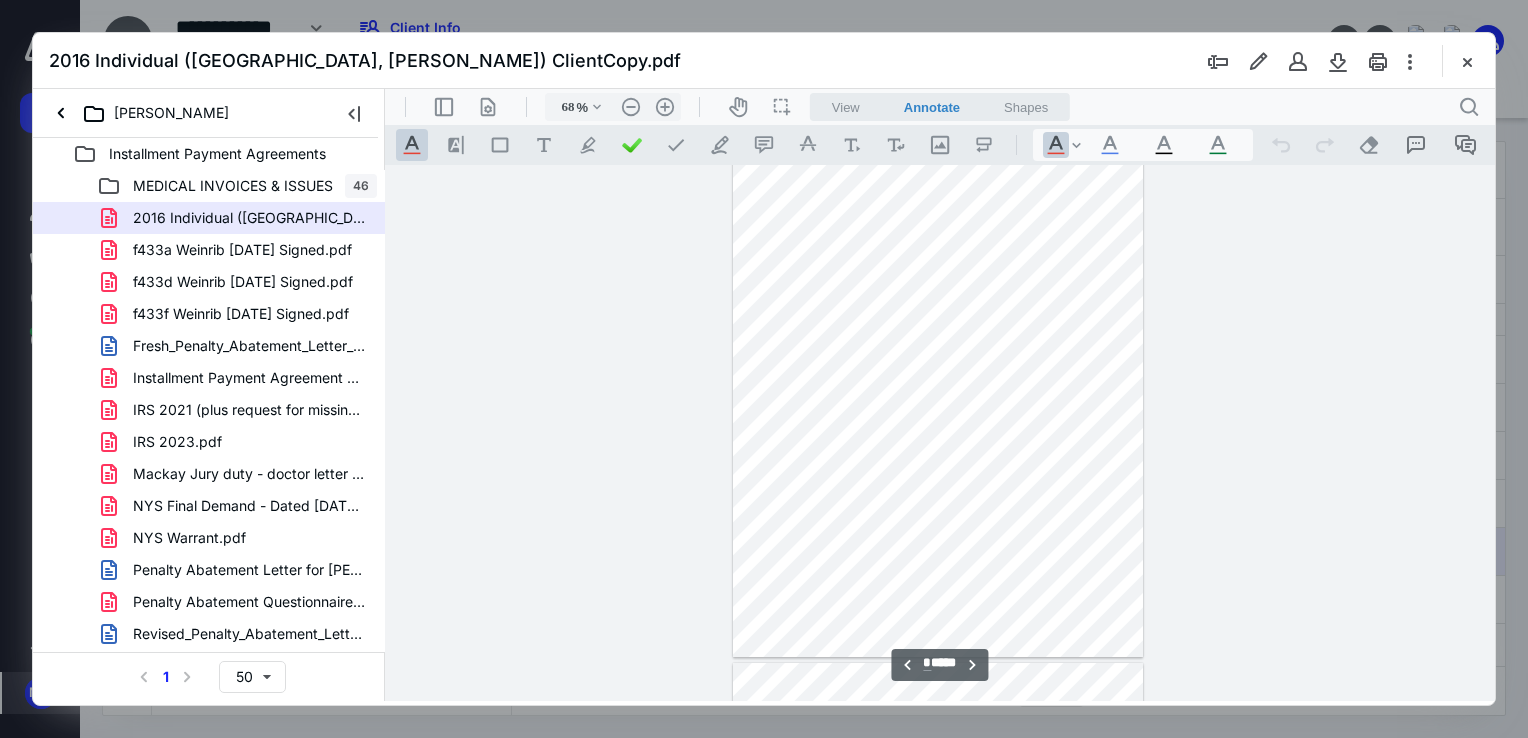 scroll, scrollTop: 0, scrollLeft: 0, axis: both 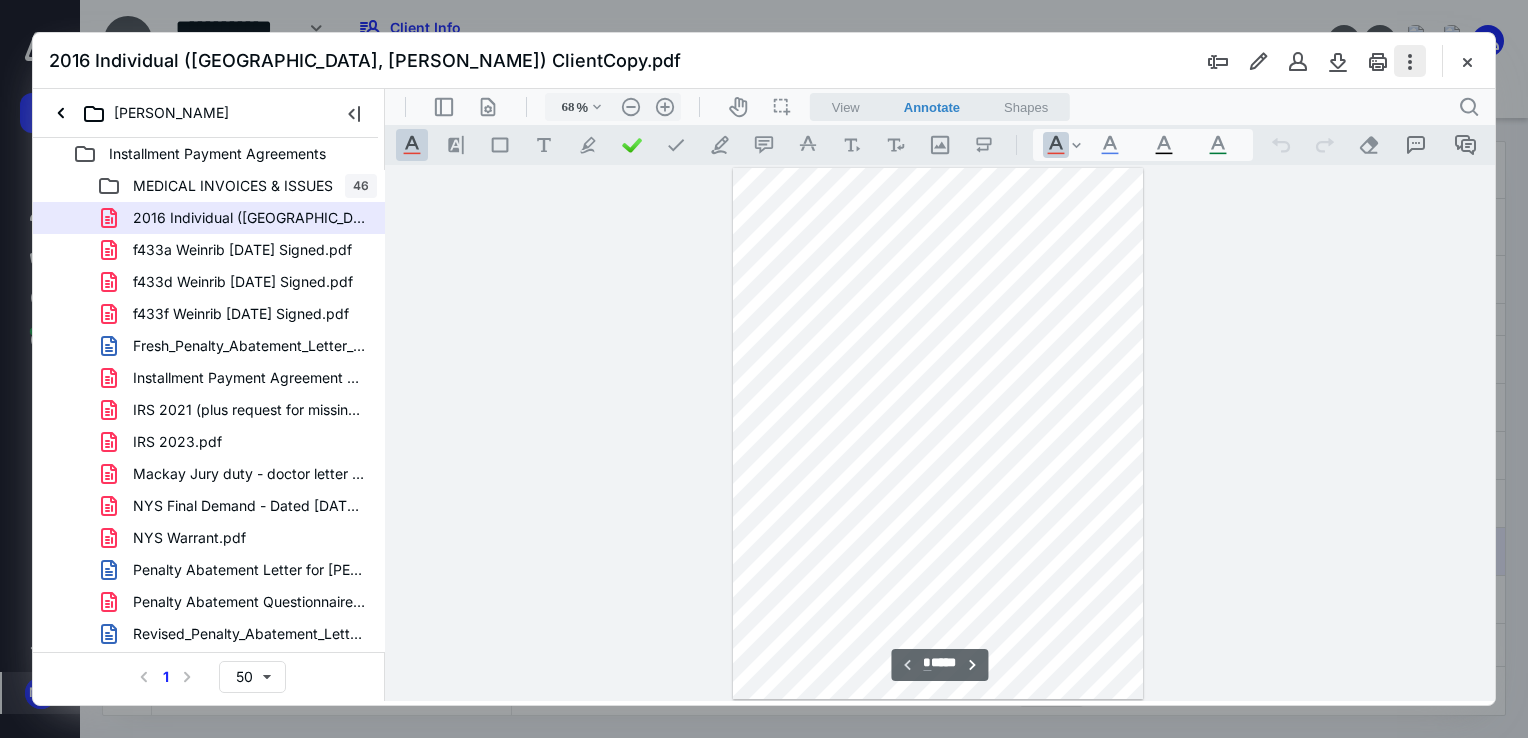 click at bounding box center (1410, 61) 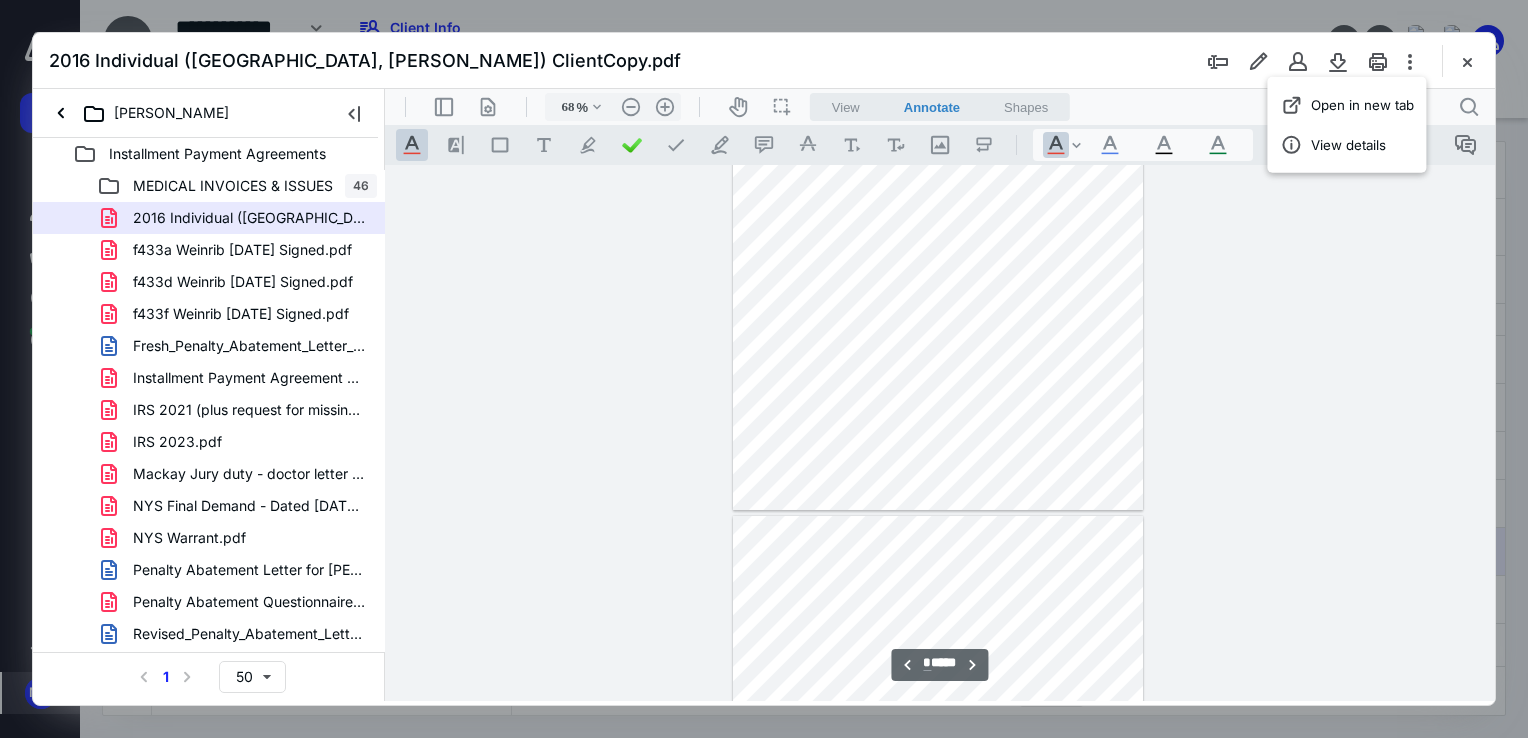 type on "*" 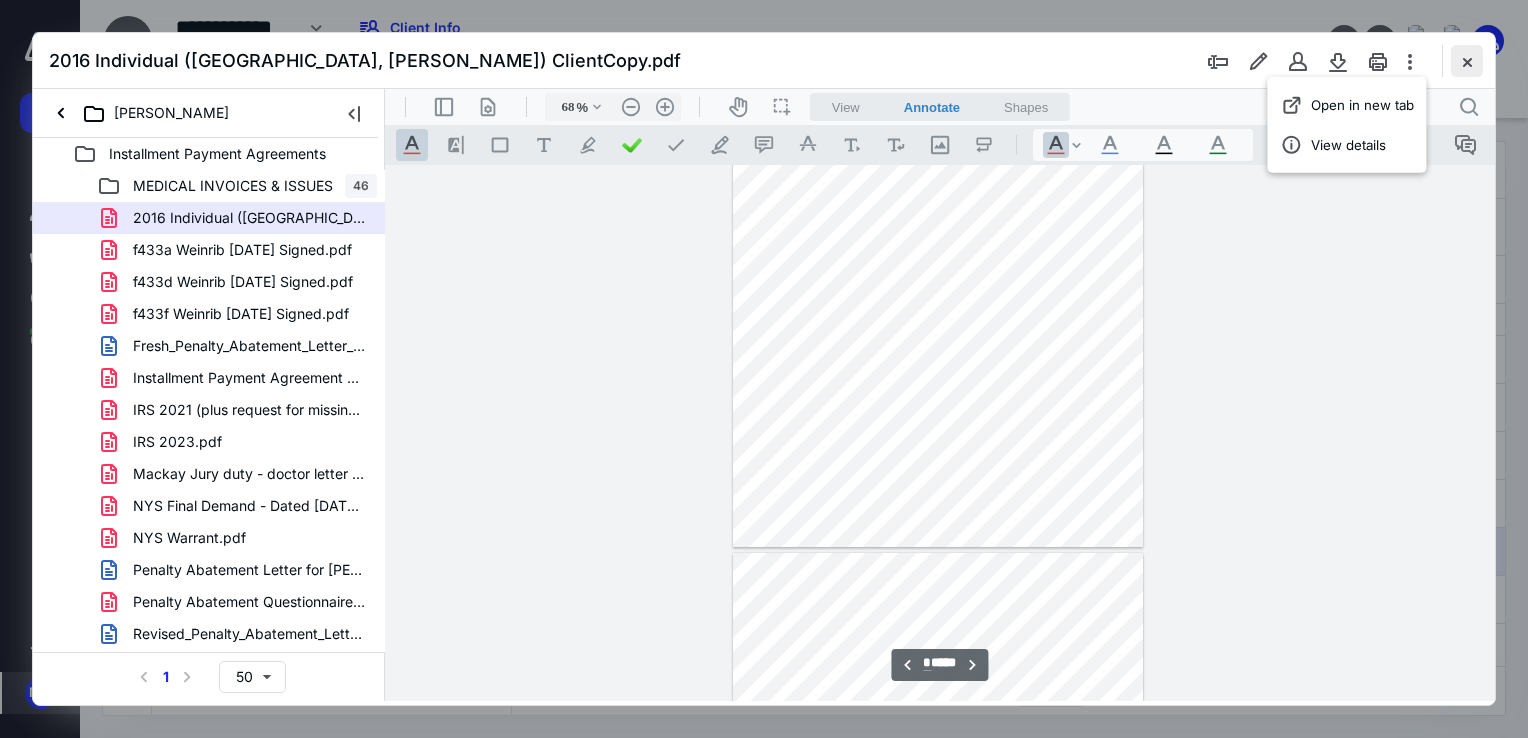 click at bounding box center [1467, 61] 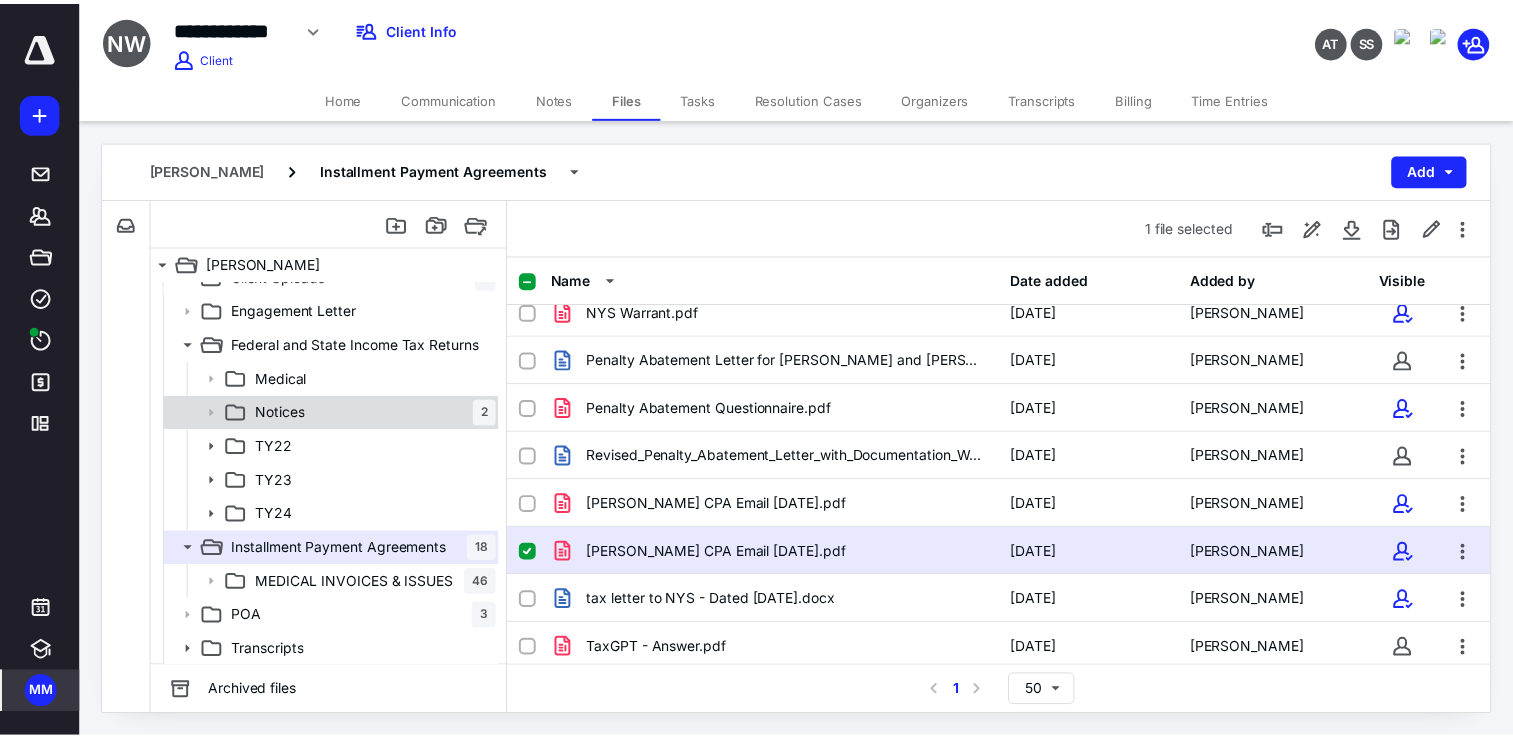 scroll, scrollTop: 0, scrollLeft: 0, axis: both 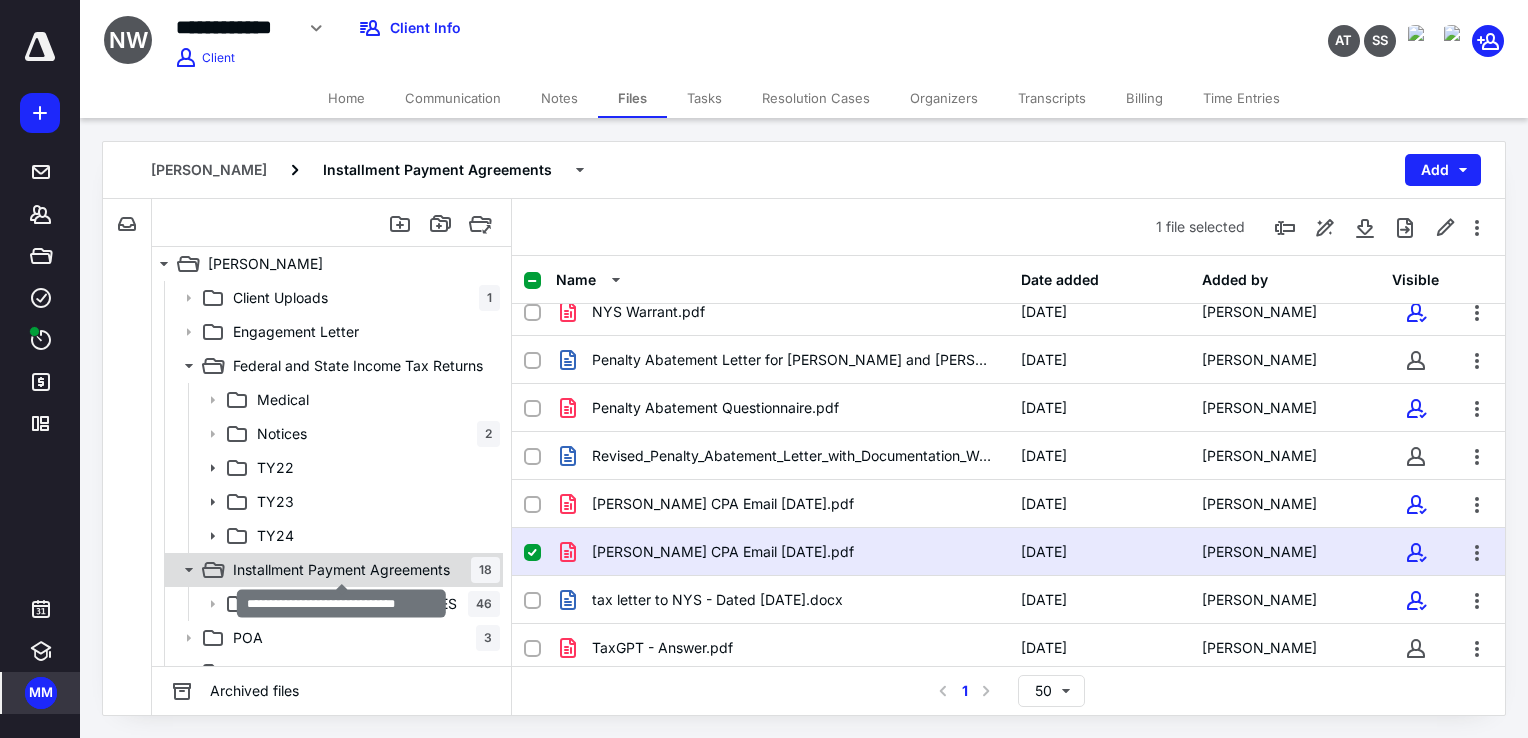 click on "Installment Payment Agreements" at bounding box center [341, 570] 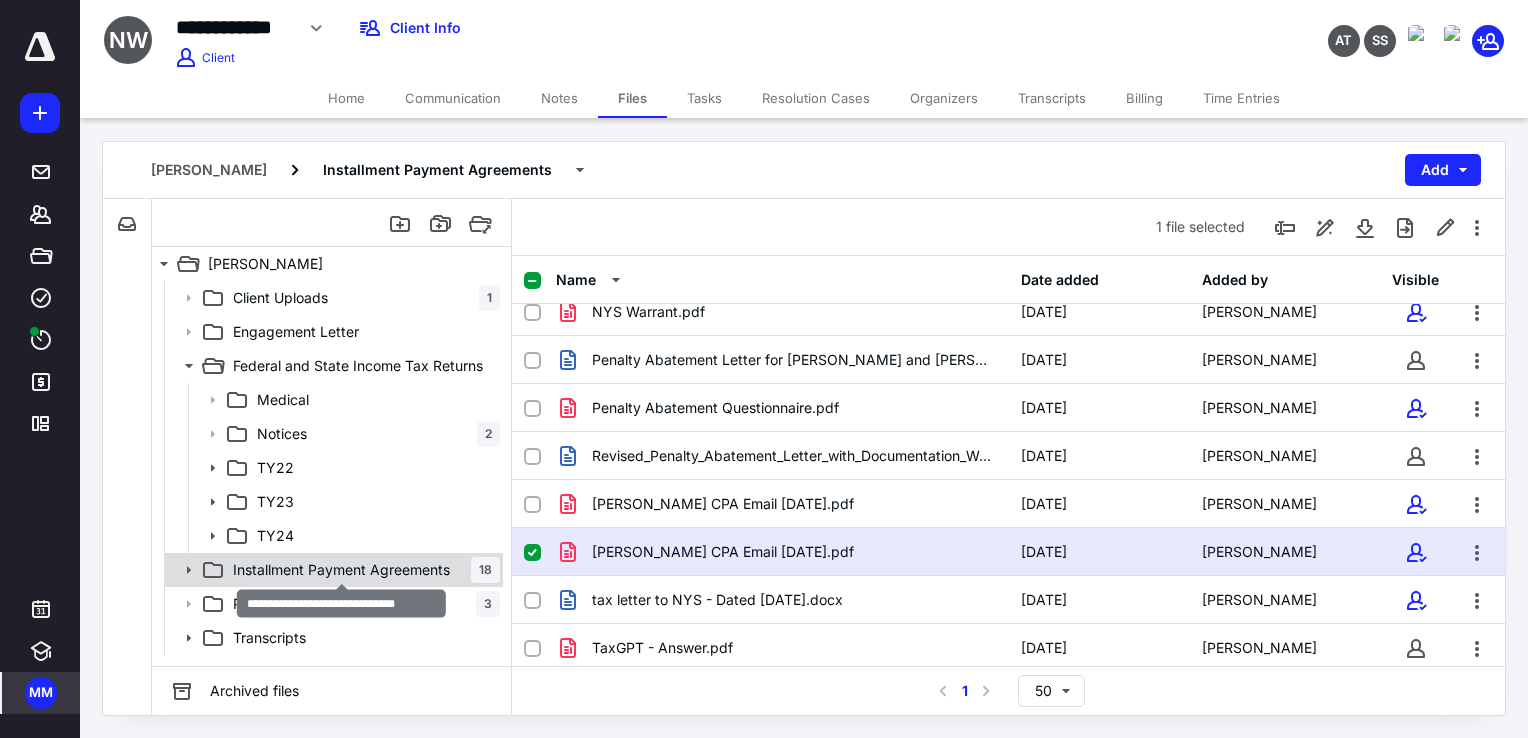 click on "Installment Payment Agreements" at bounding box center (341, 570) 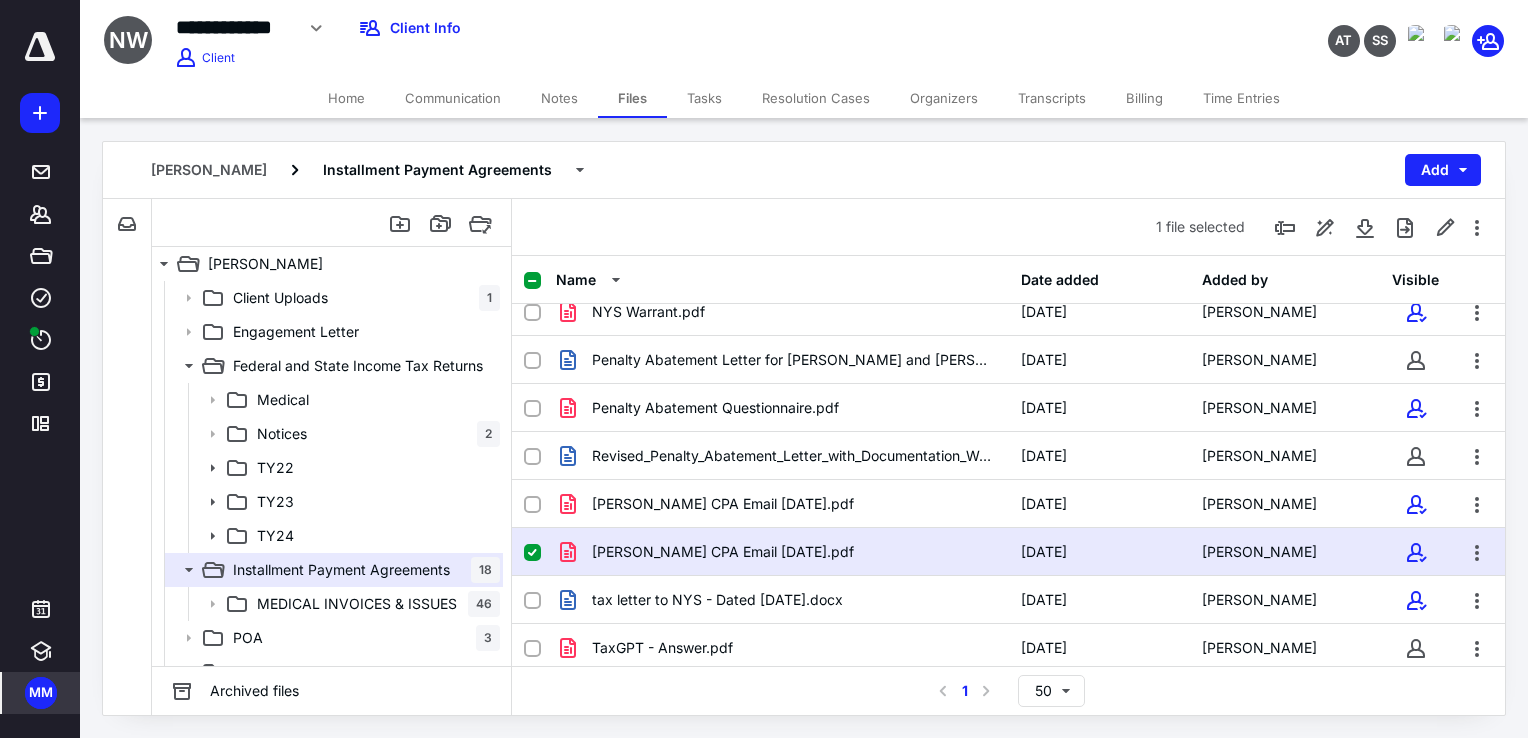 click on "Home" at bounding box center [346, 98] 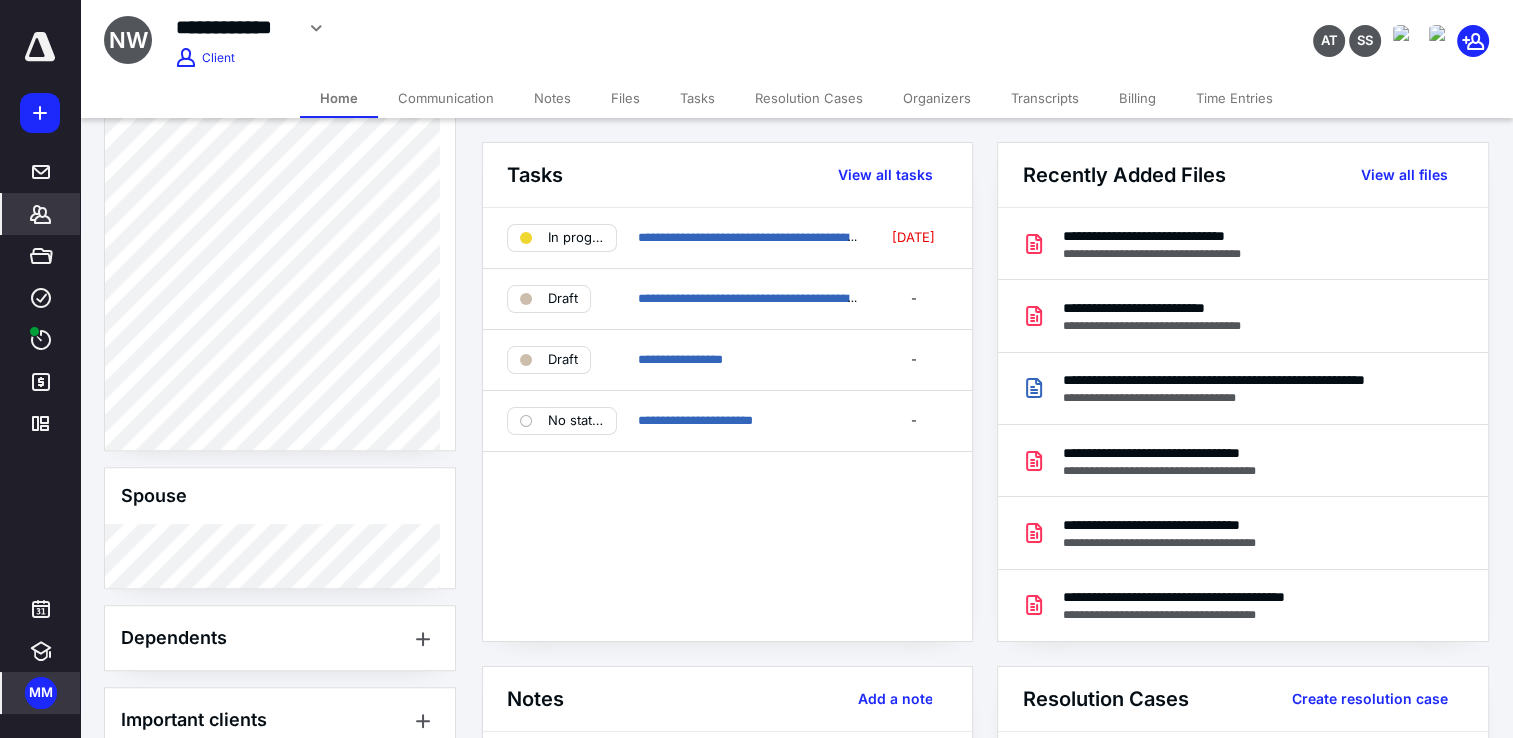 scroll, scrollTop: 1558, scrollLeft: 0, axis: vertical 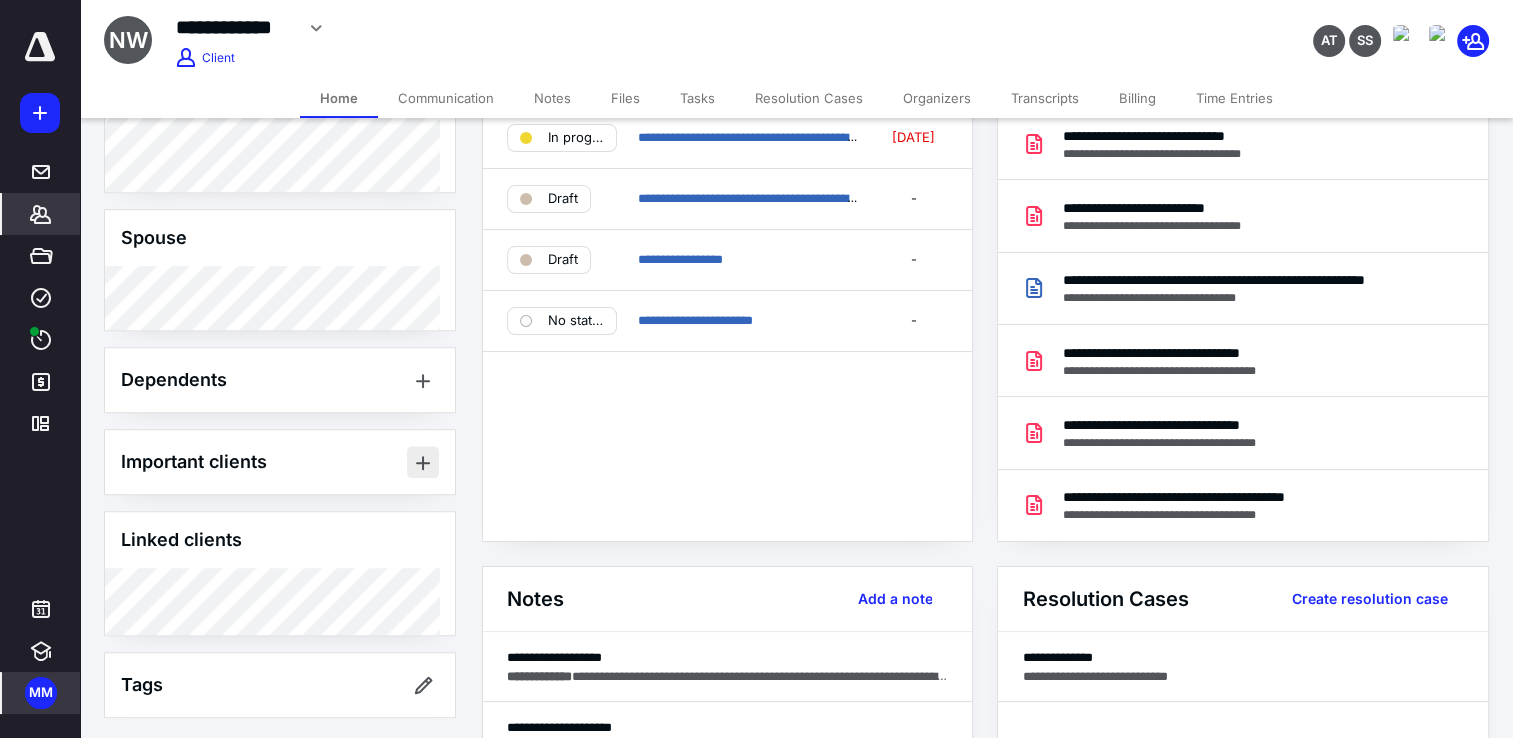 click at bounding box center (423, 462) 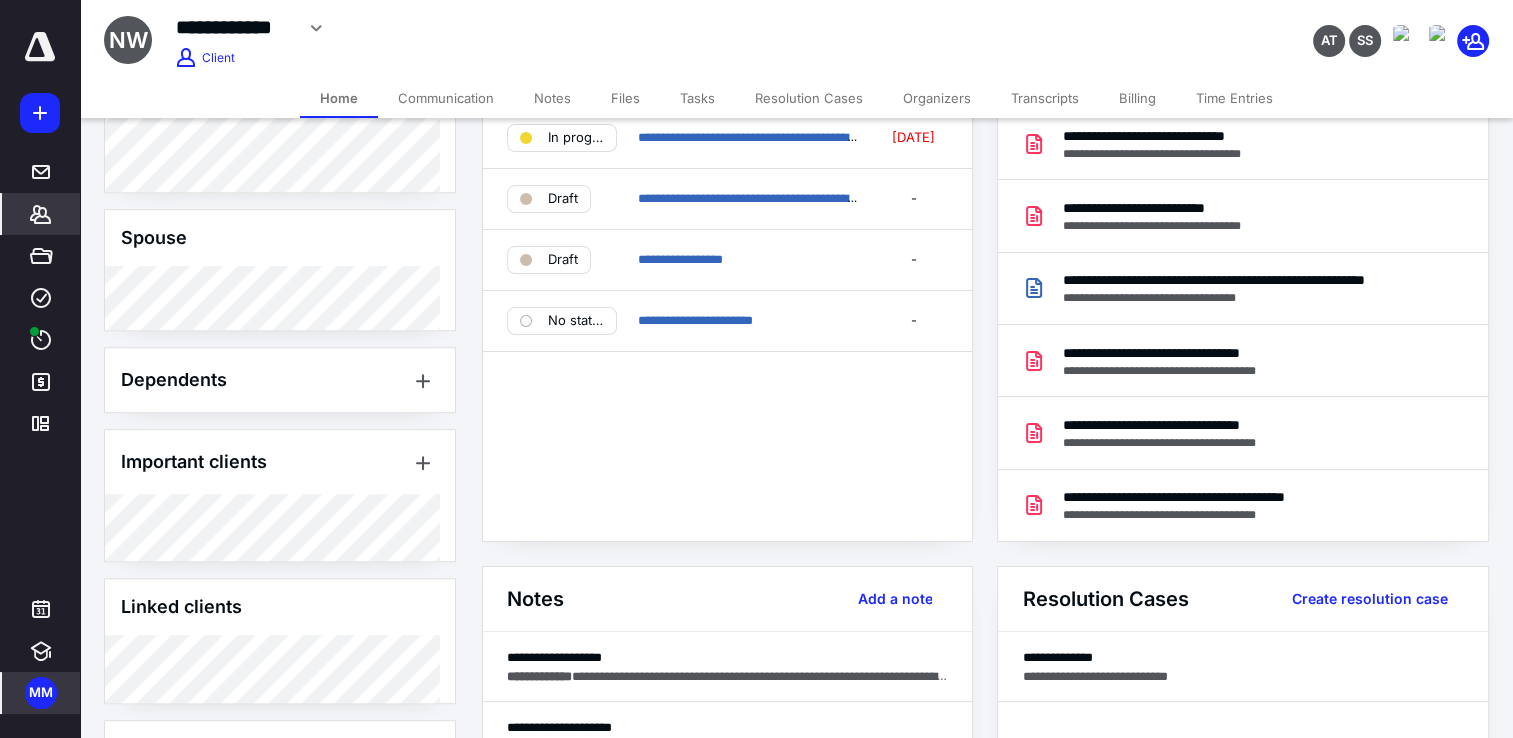 click on "Files" at bounding box center (625, 98) 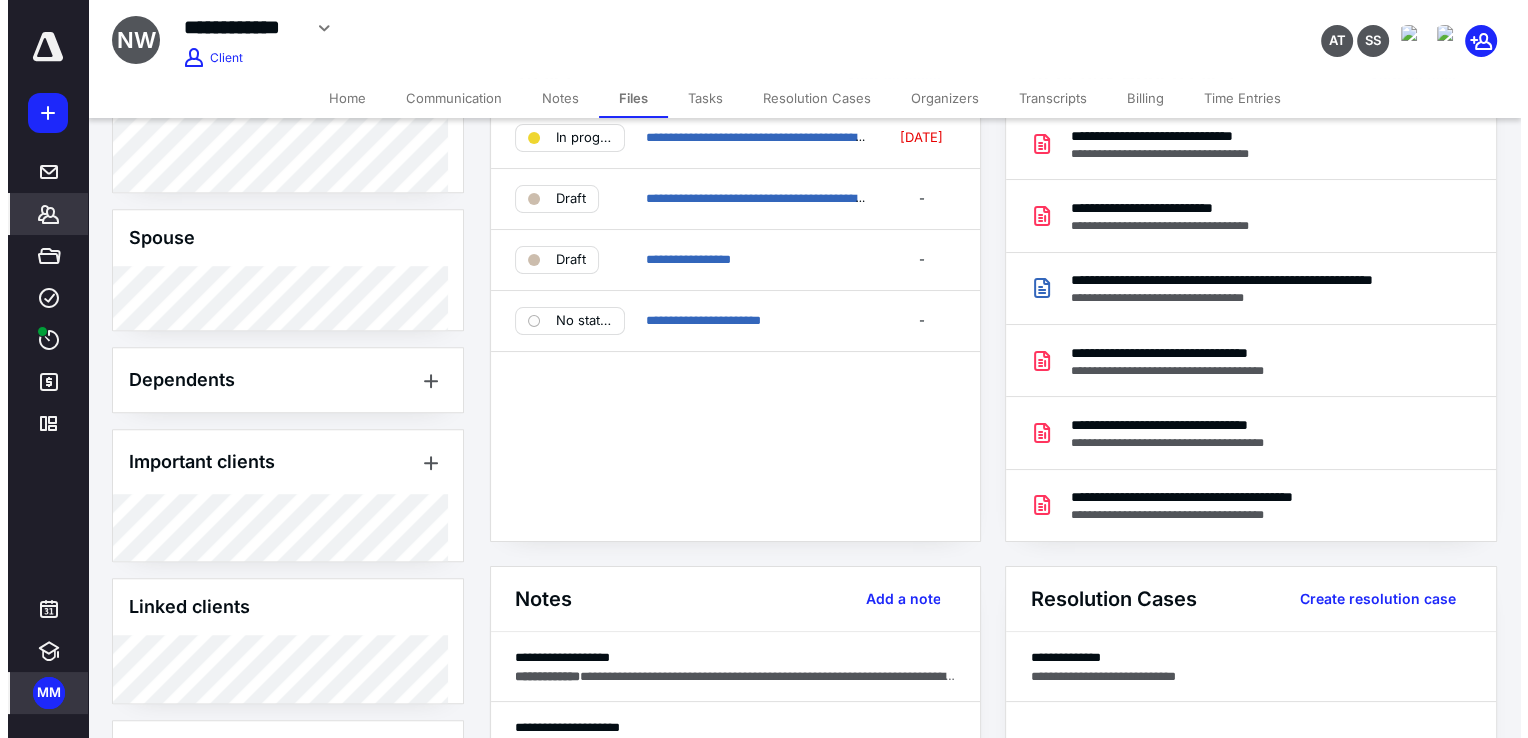 scroll, scrollTop: 0, scrollLeft: 0, axis: both 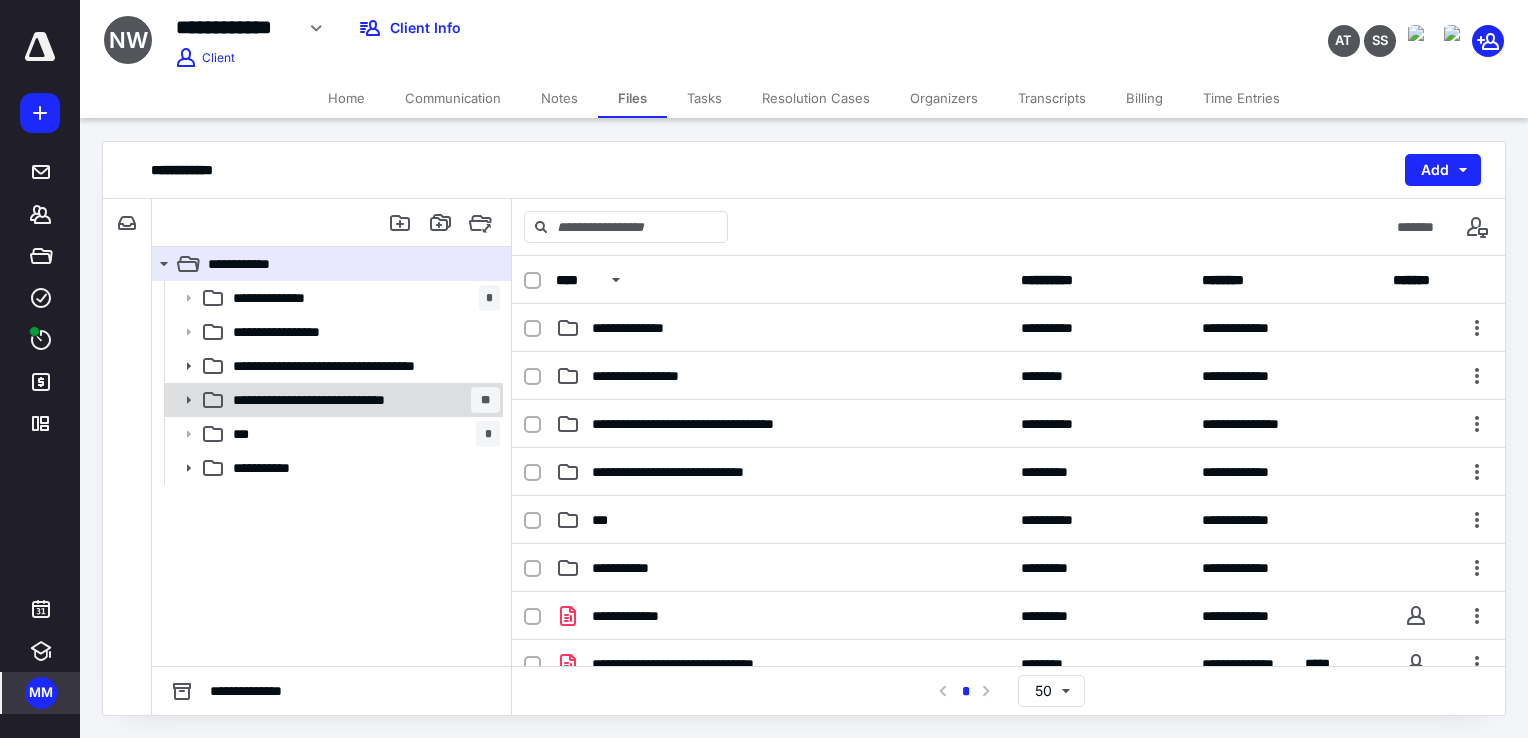 click 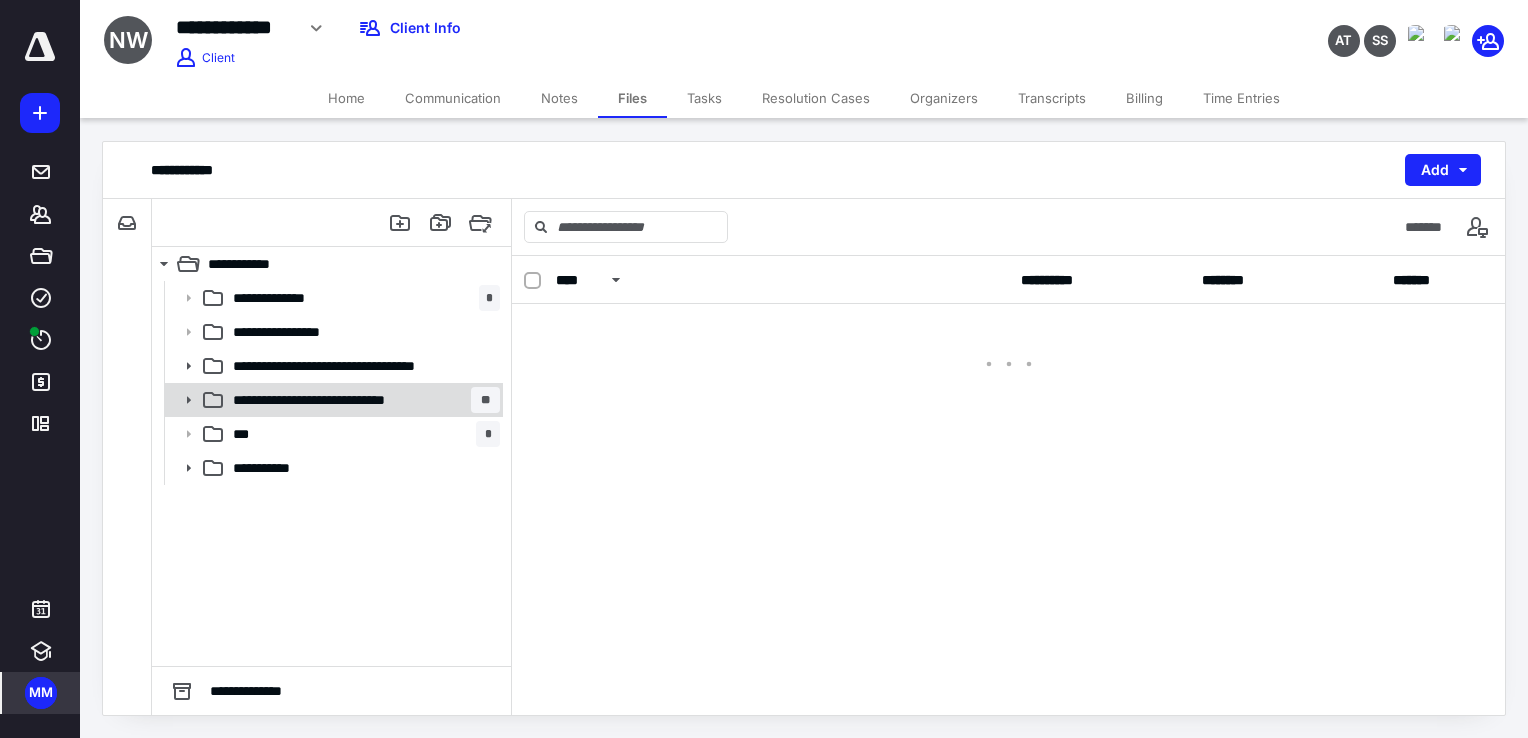 click 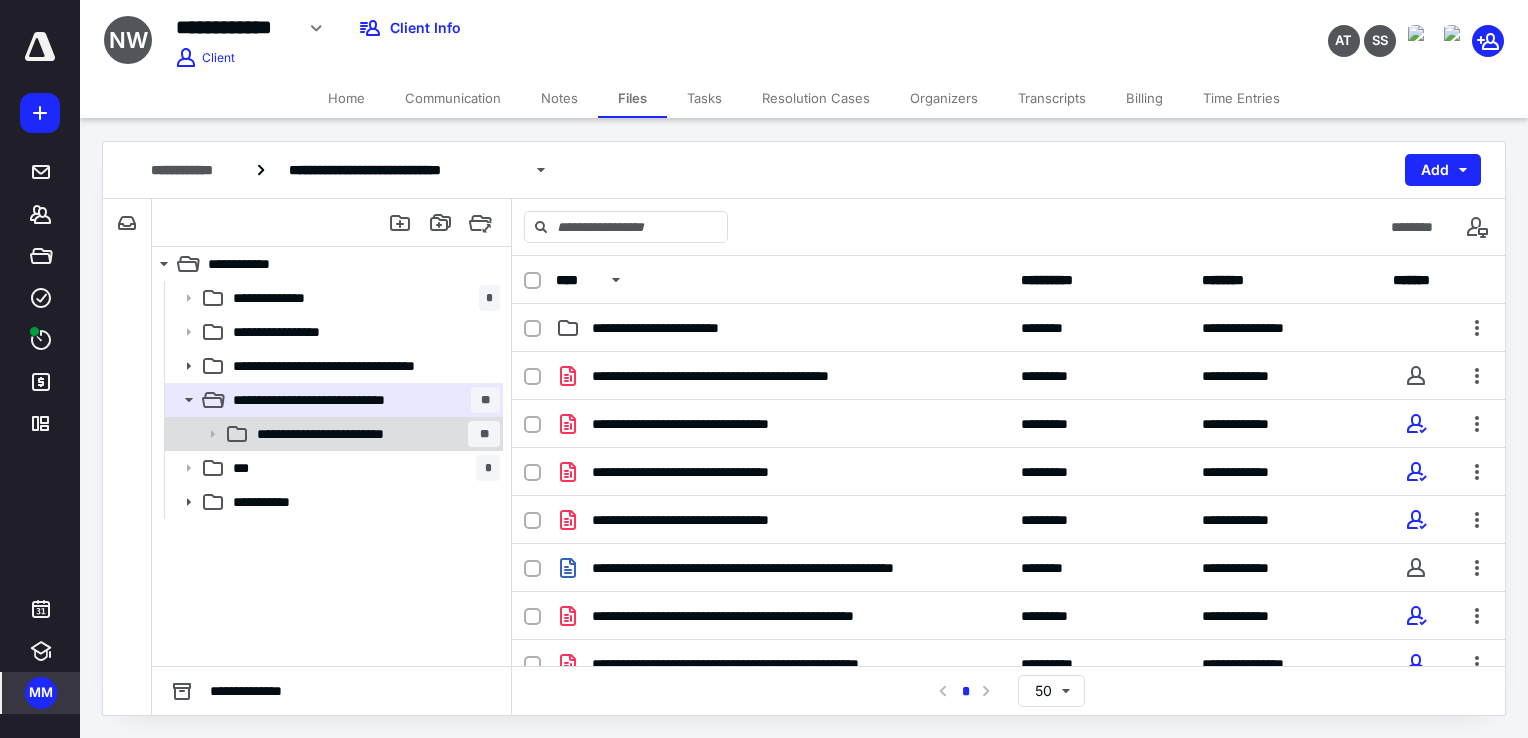 click 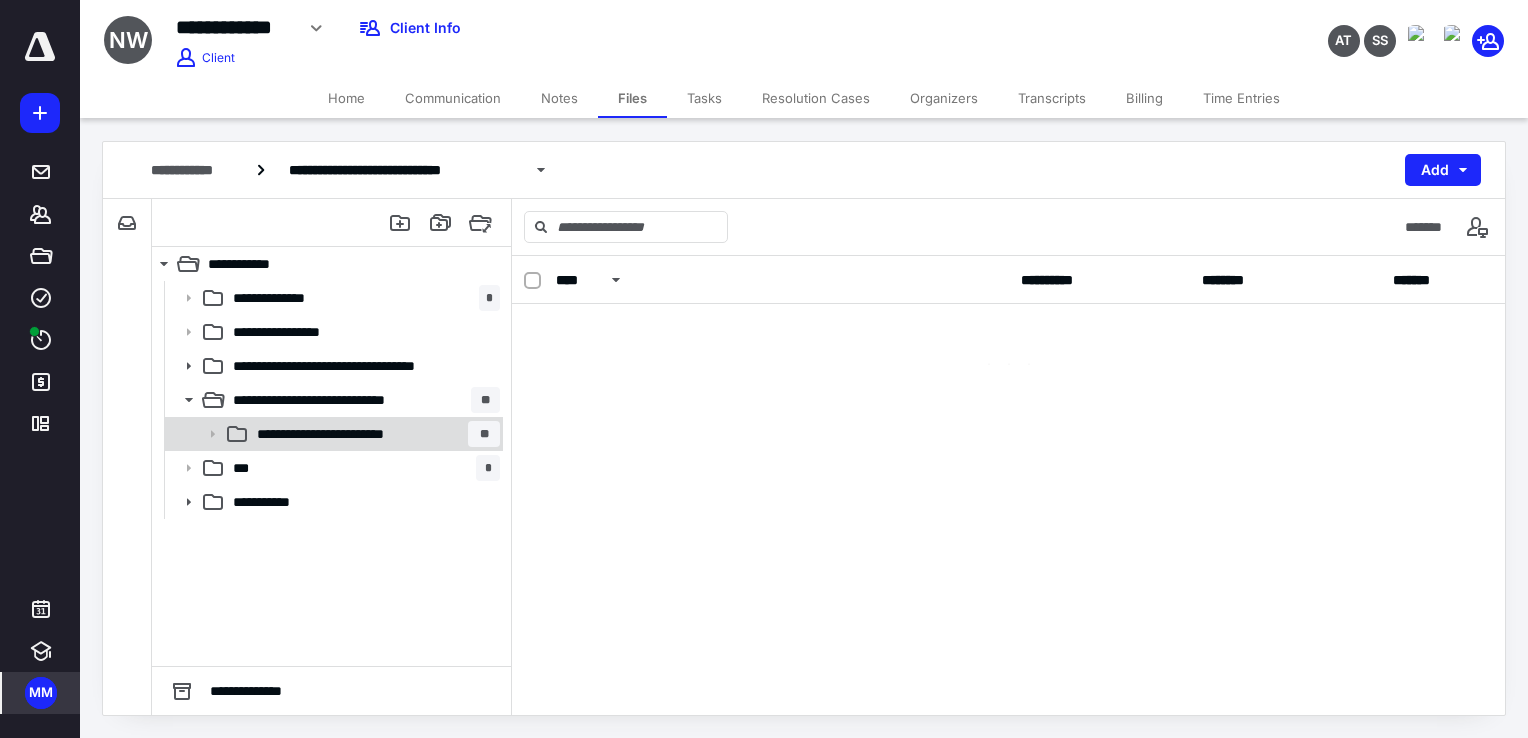 click 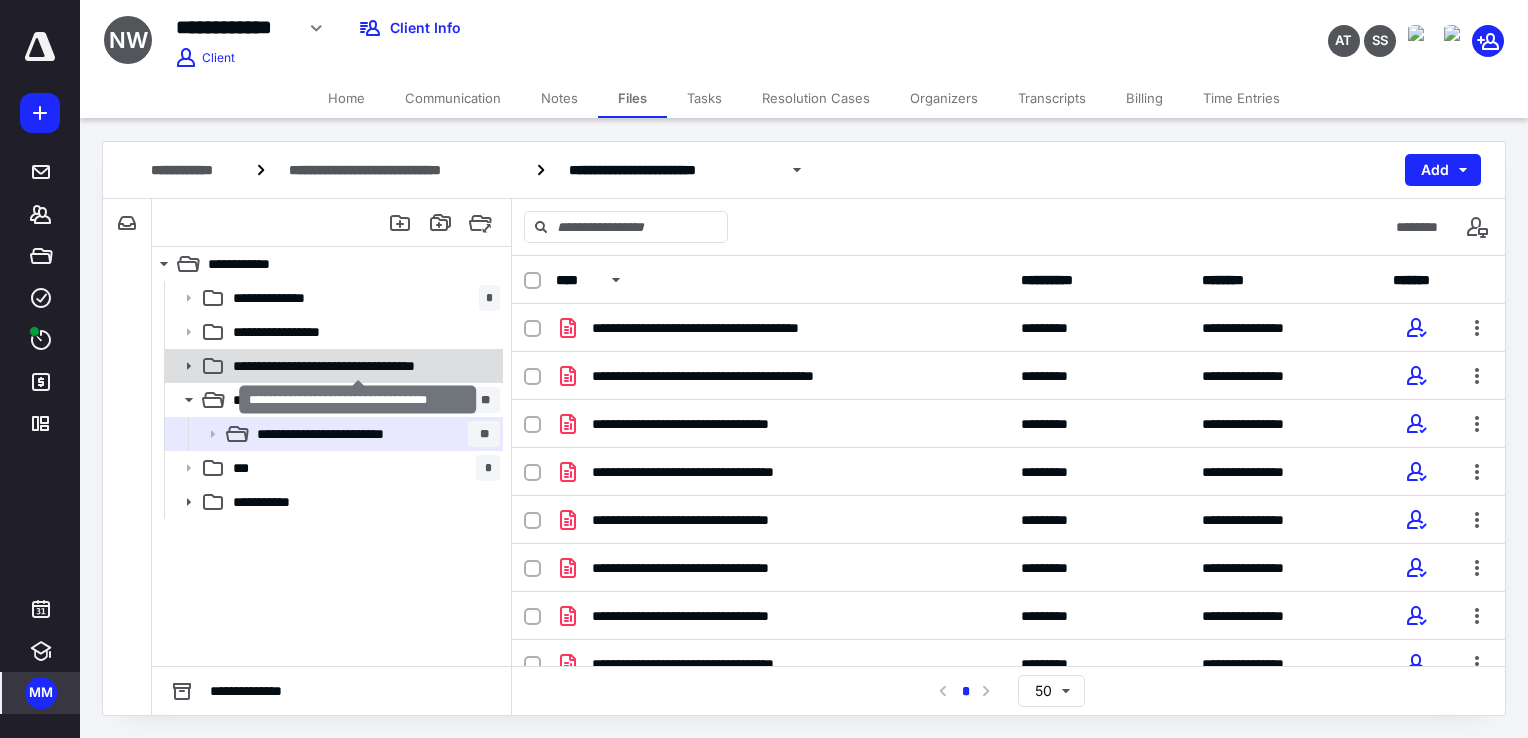 click on "**********" at bounding box center [358, 366] 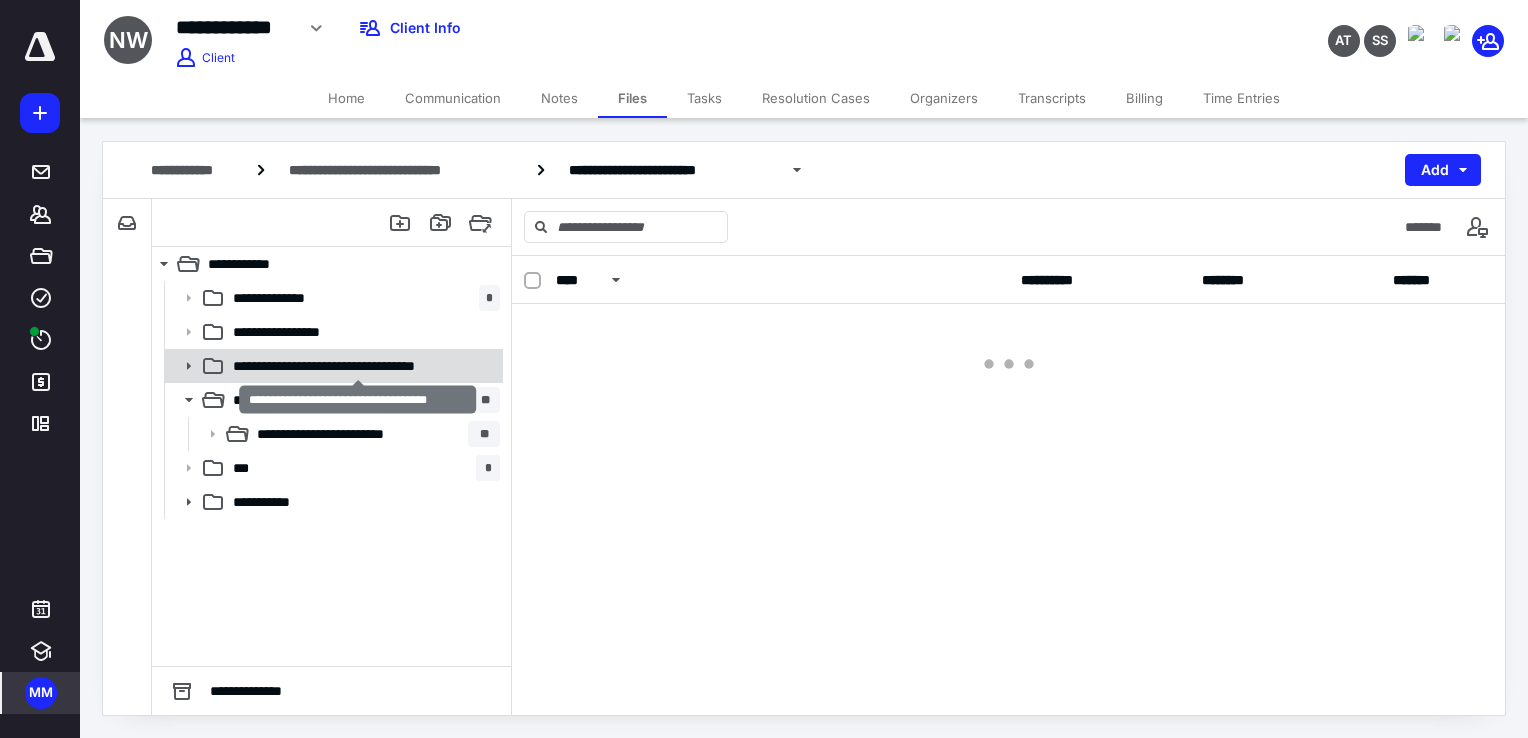 click on "**********" at bounding box center (358, 366) 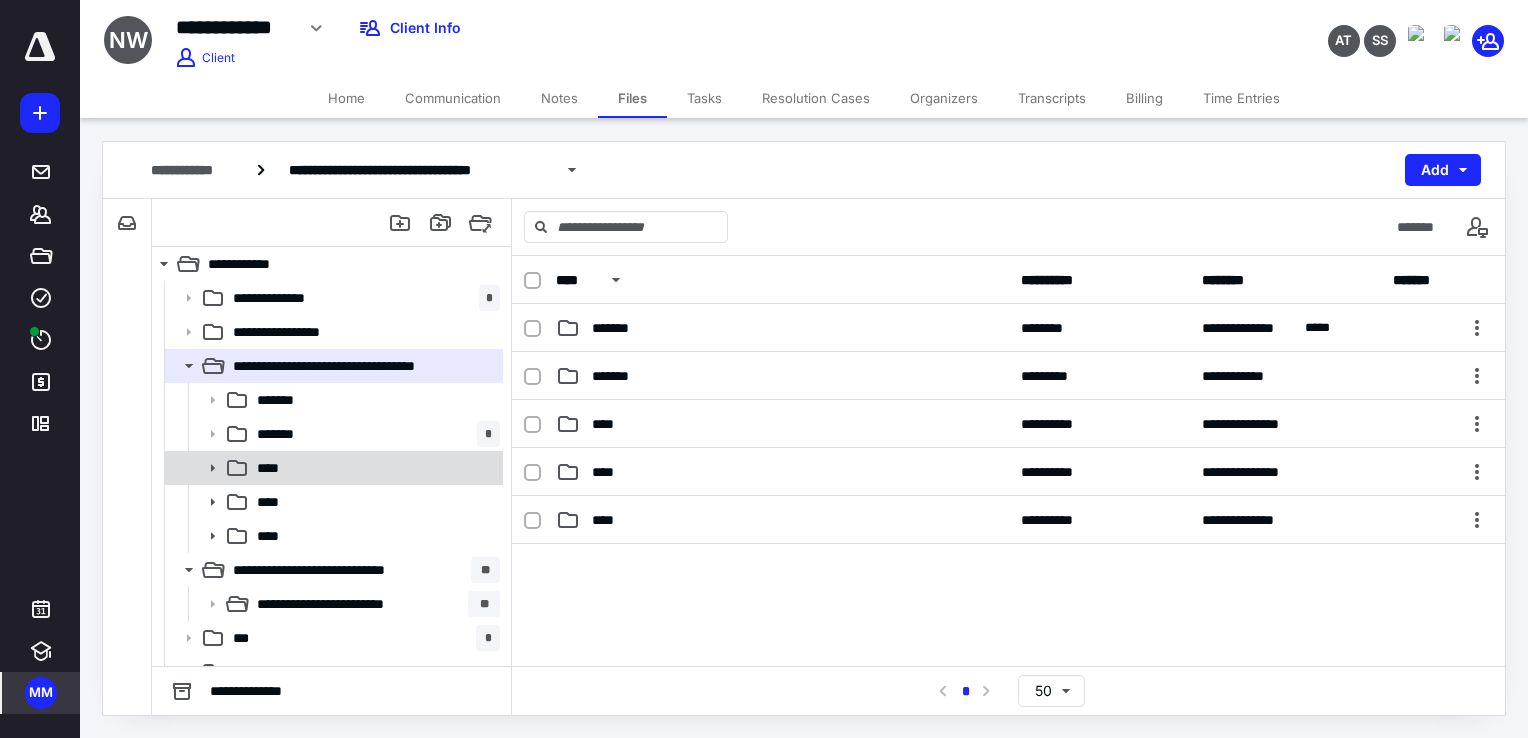scroll, scrollTop: 21, scrollLeft: 0, axis: vertical 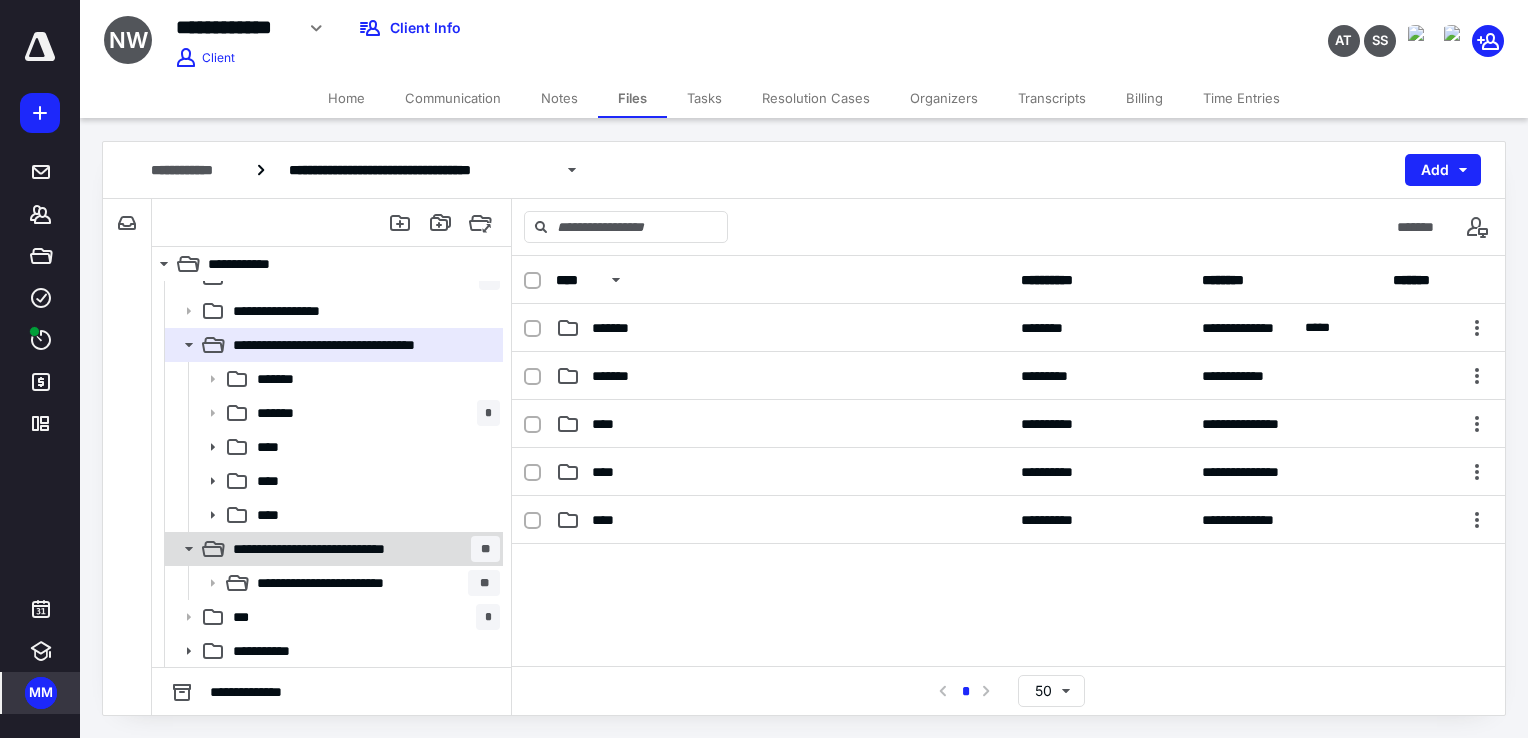 click on "**********" at bounding box center (342, 549) 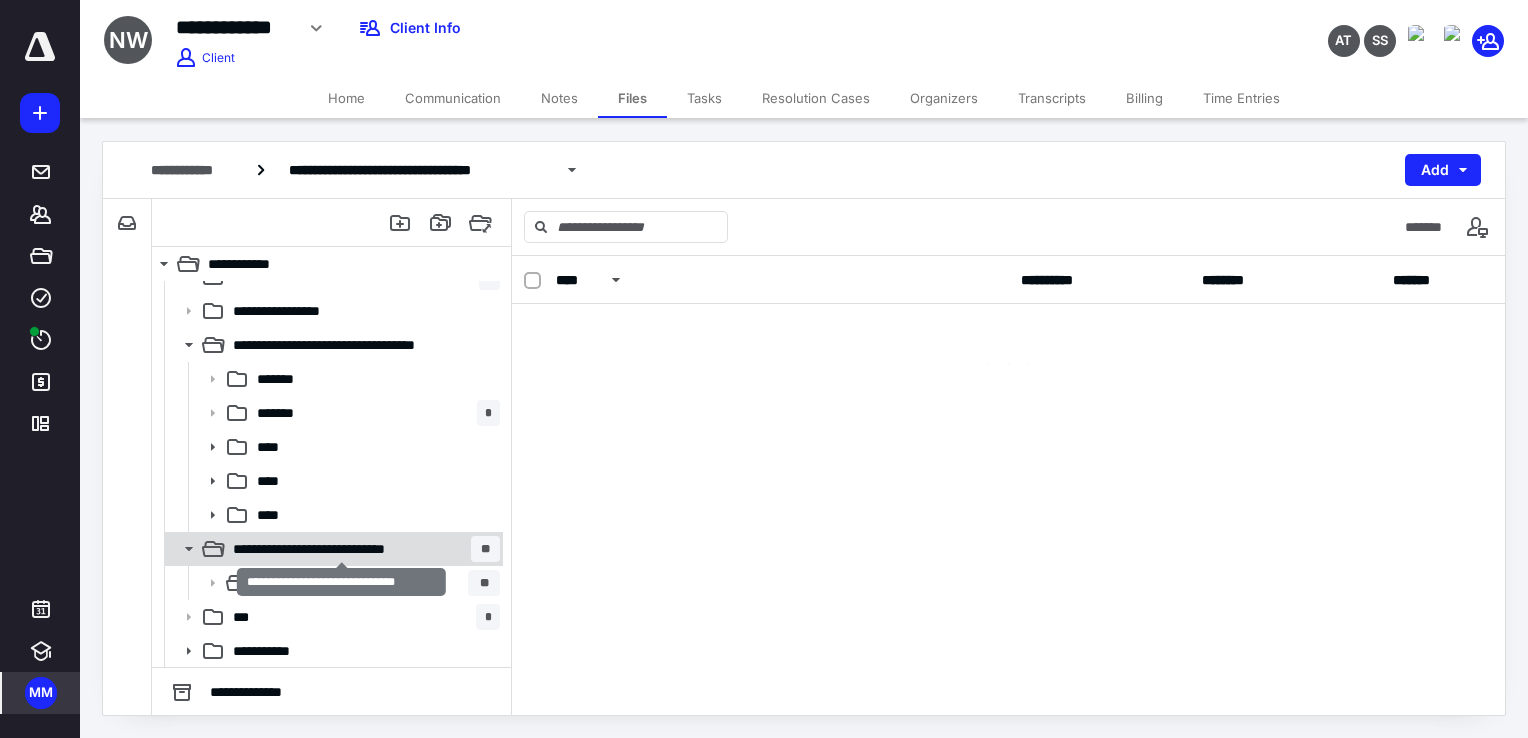 click on "**********" at bounding box center (342, 549) 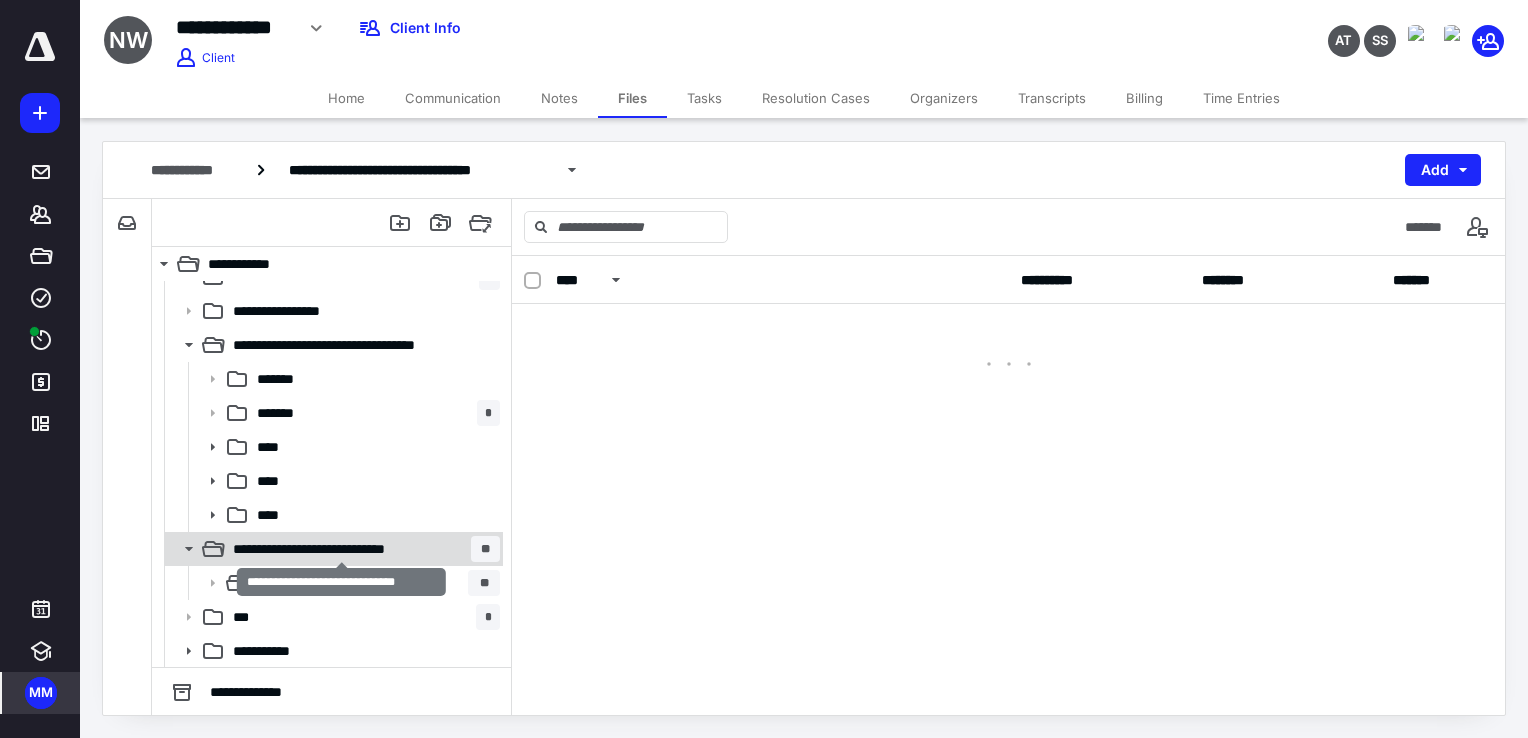 scroll, scrollTop: 0, scrollLeft: 0, axis: both 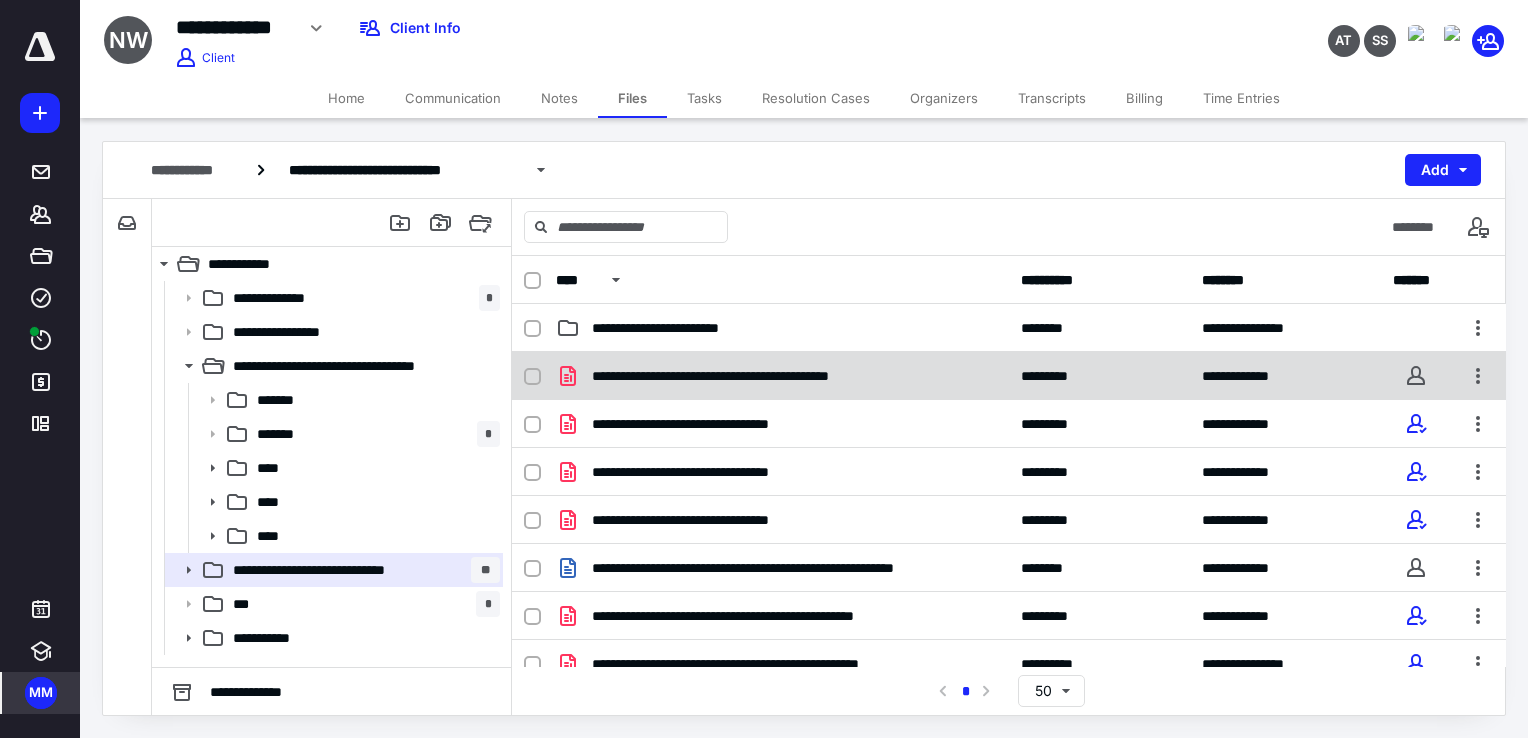 click at bounding box center [532, 377] 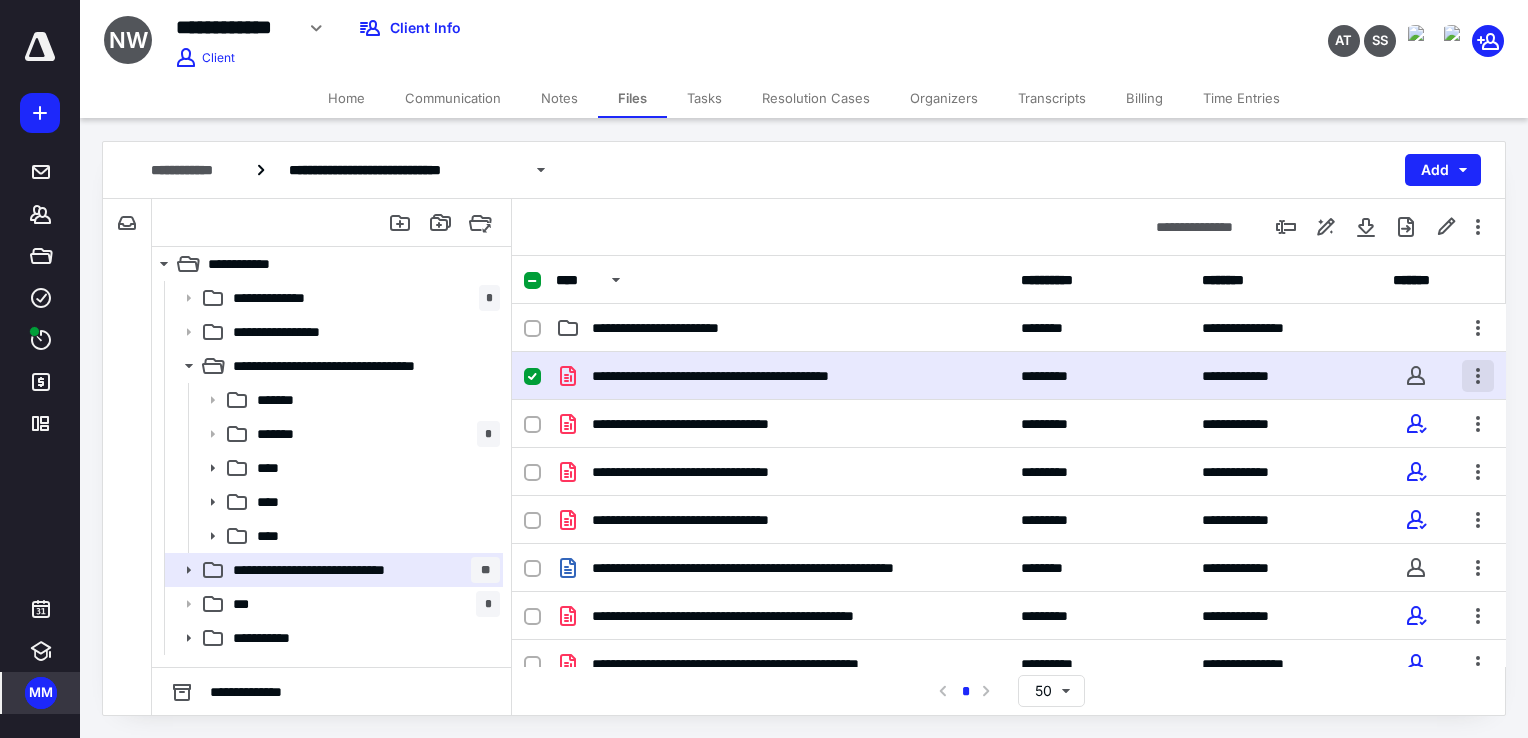 click at bounding box center (1478, 376) 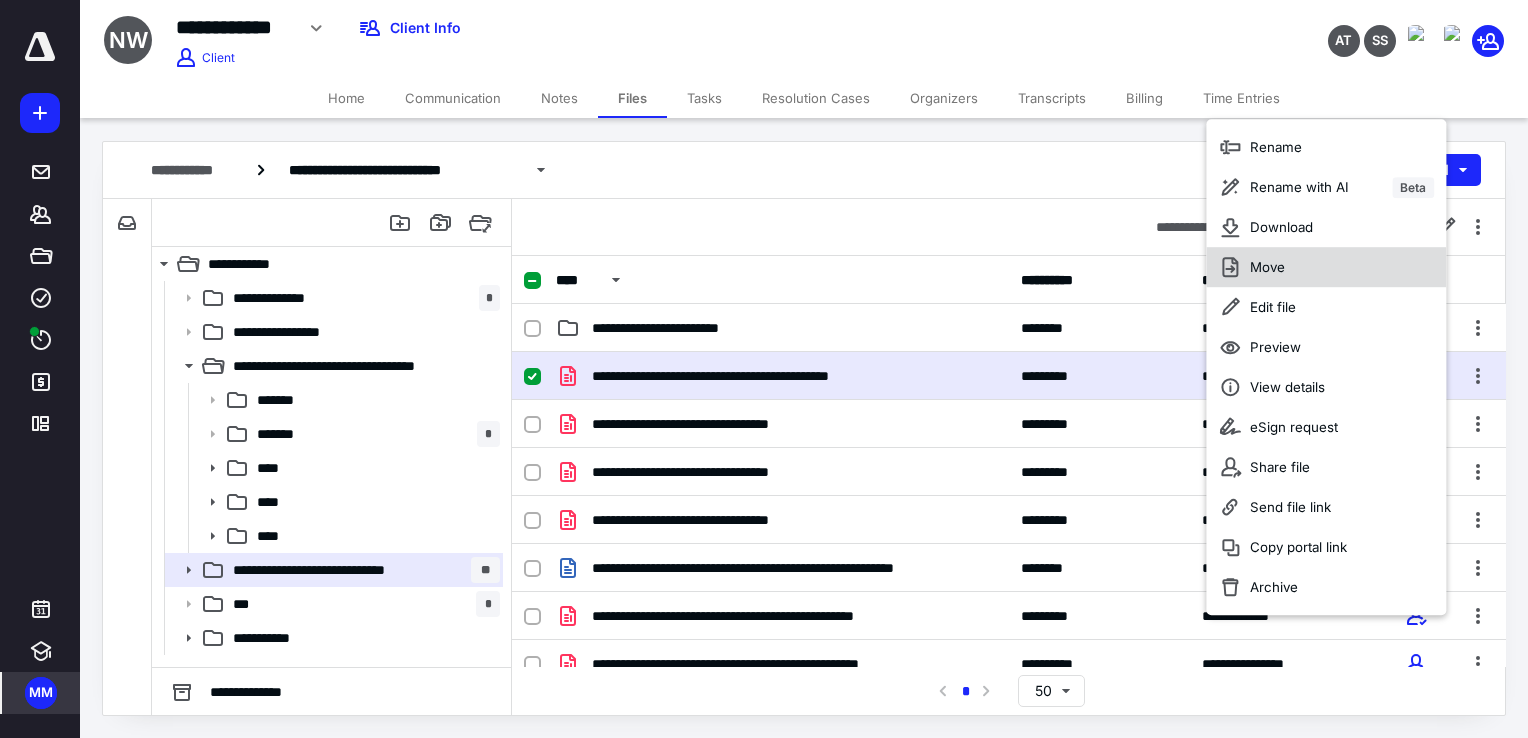 click on "Move" at bounding box center (1267, 267) 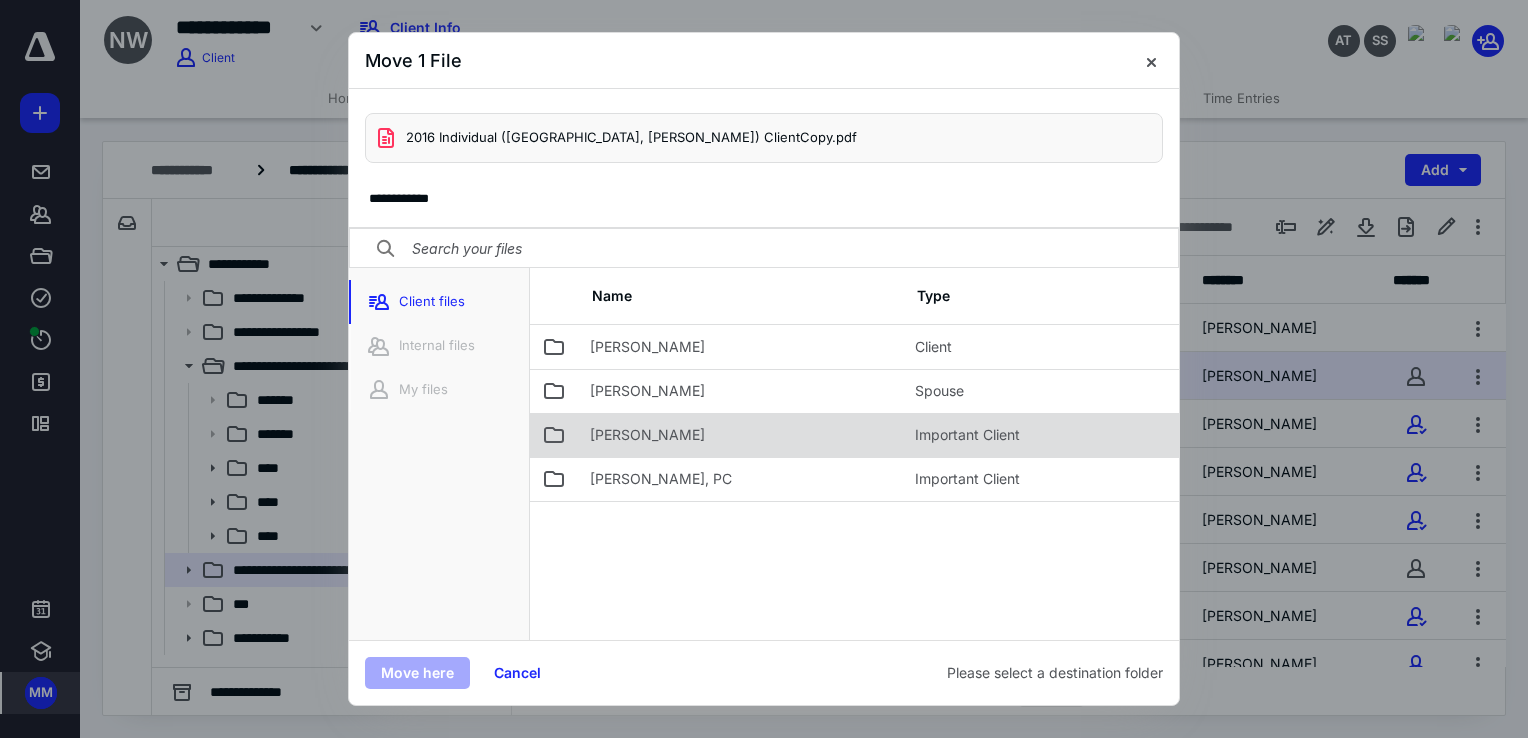 click 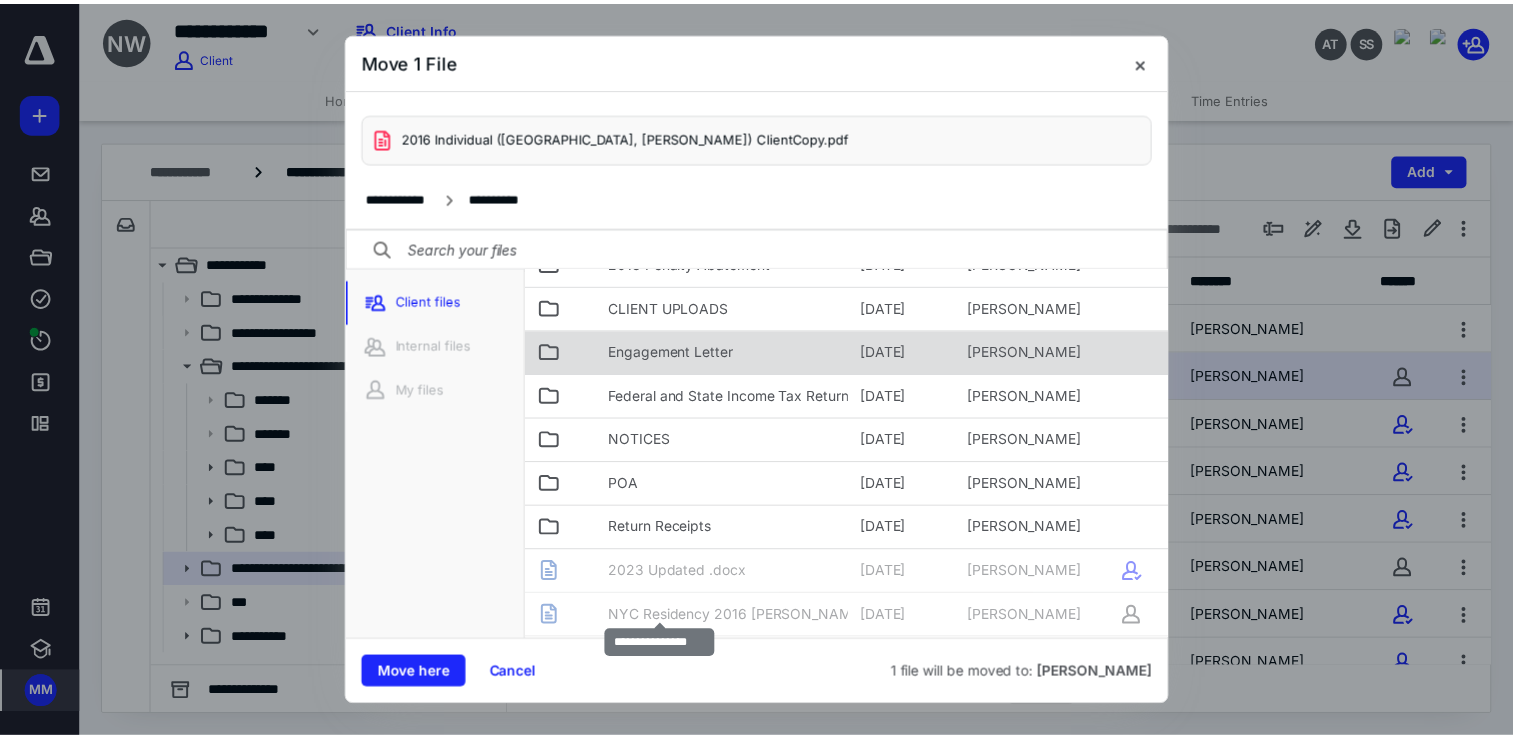 scroll, scrollTop: 0, scrollLeft: 0, axis: both 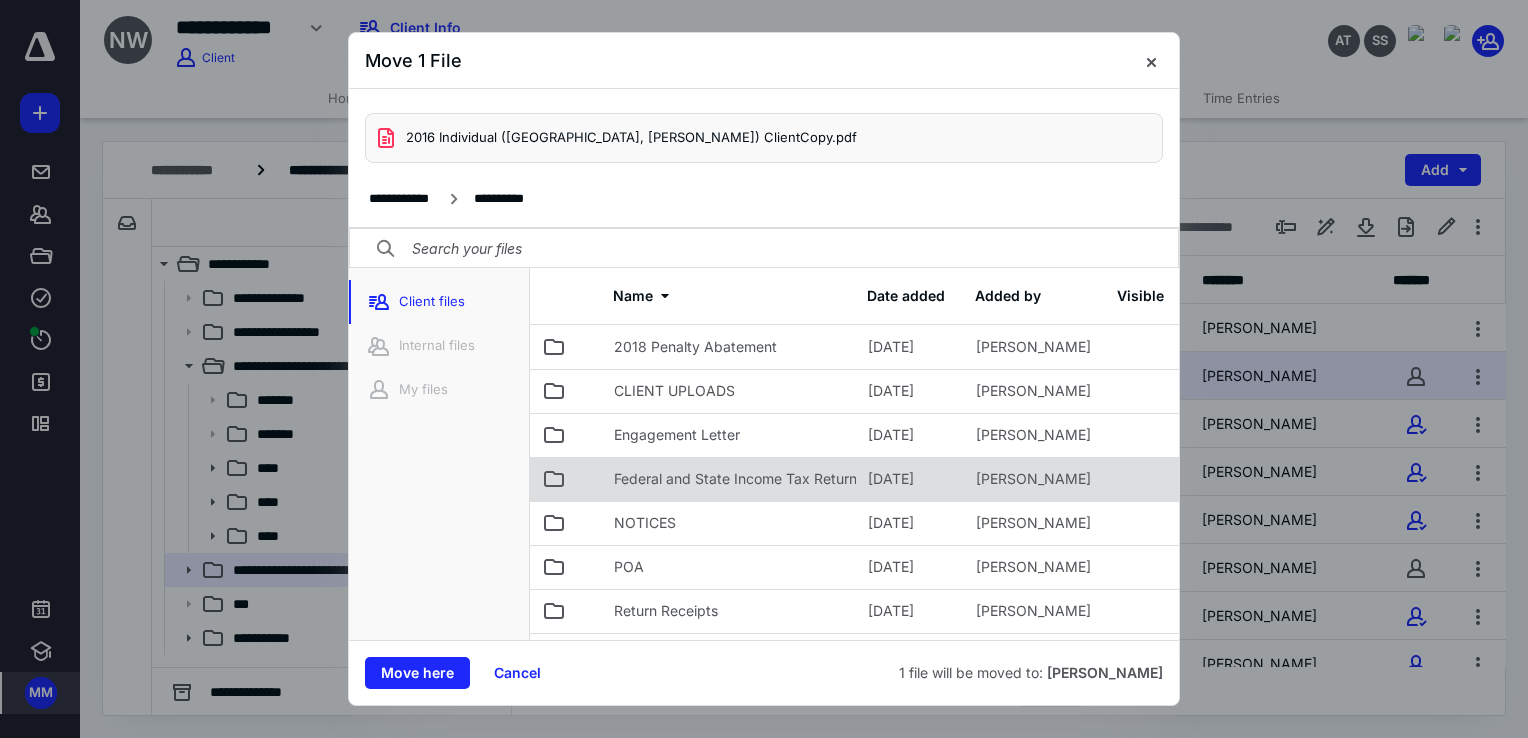 click on "Federal and State Income Tax Returns" at bounding box center [739, 479] 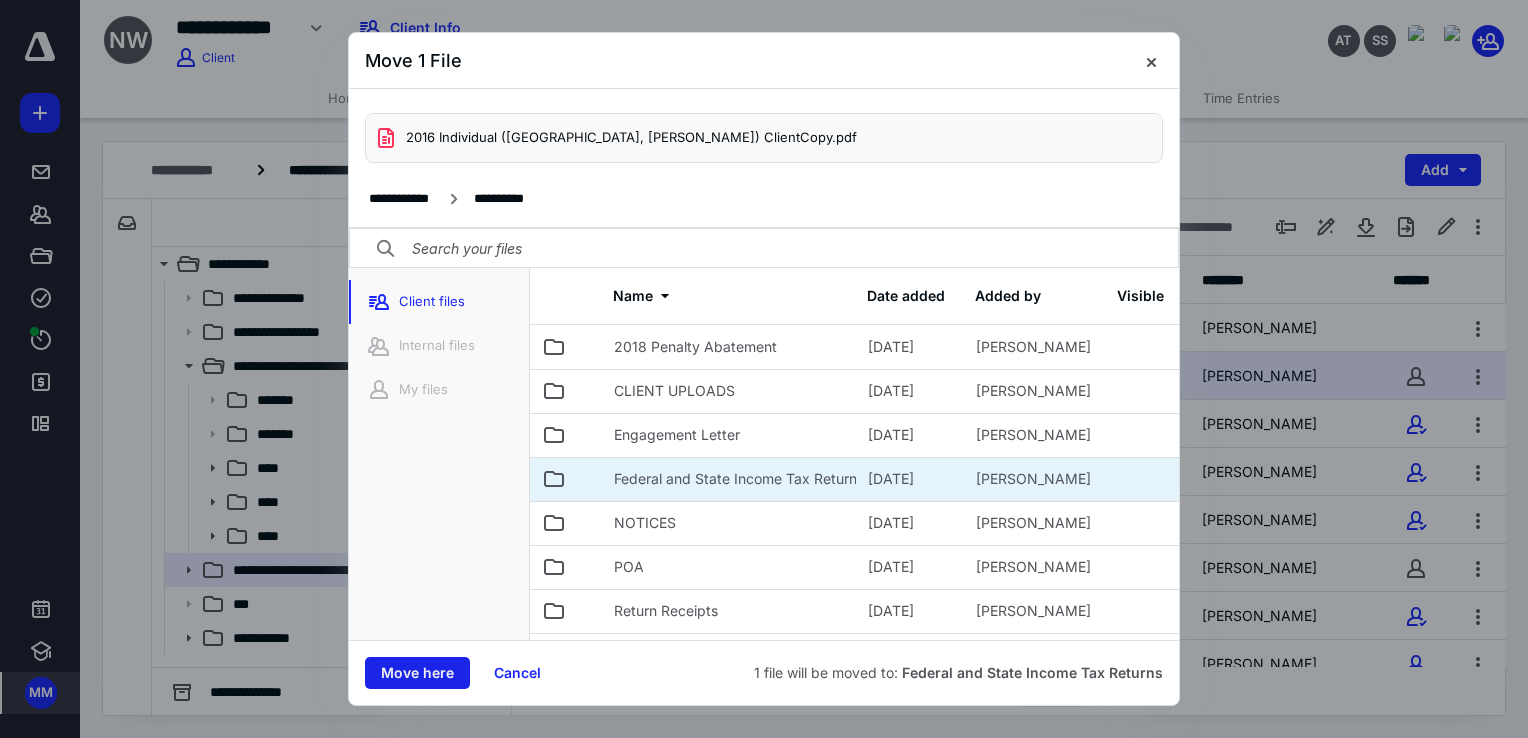 click on "Move here" at bounding box center (417, 673) 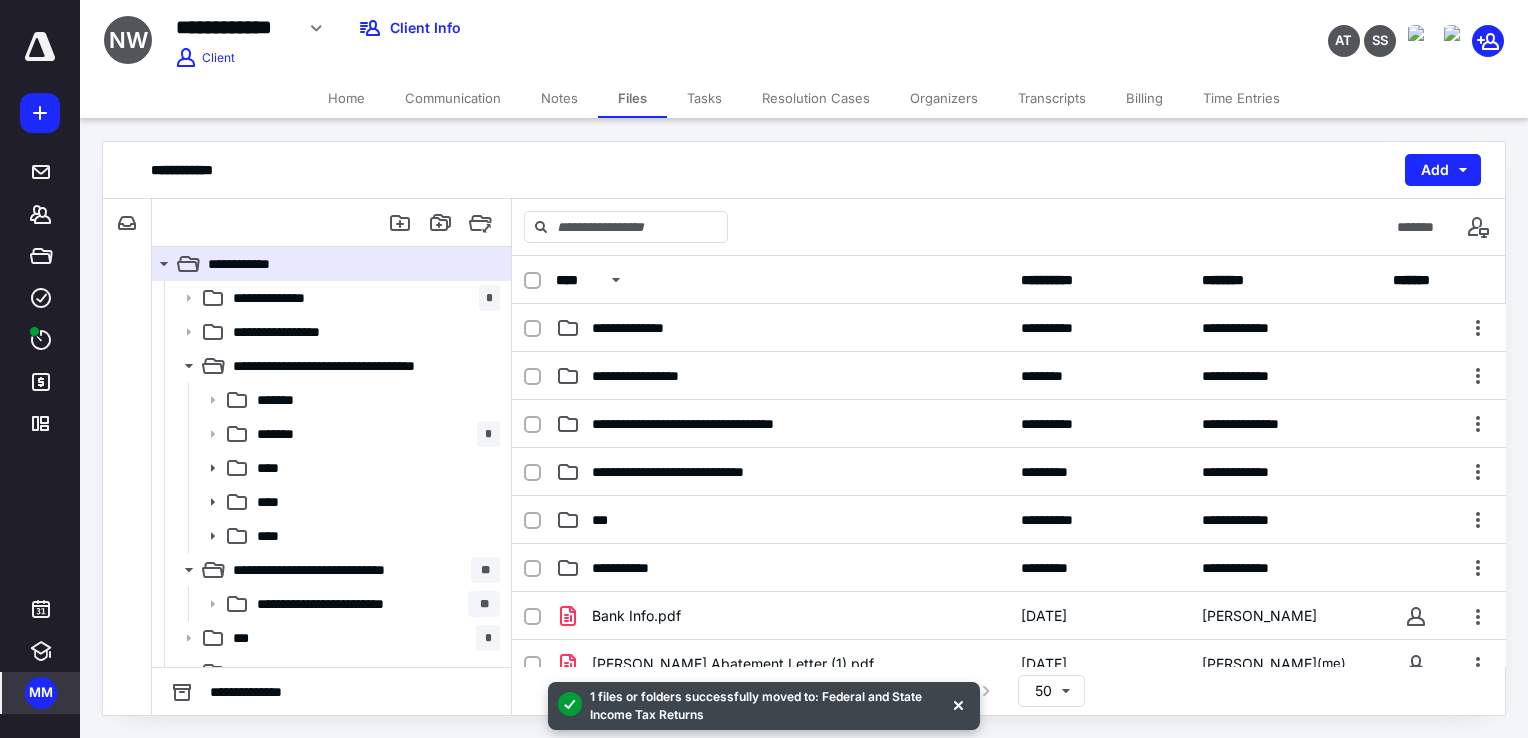 click on "Home" at bounding box center [346, 98] 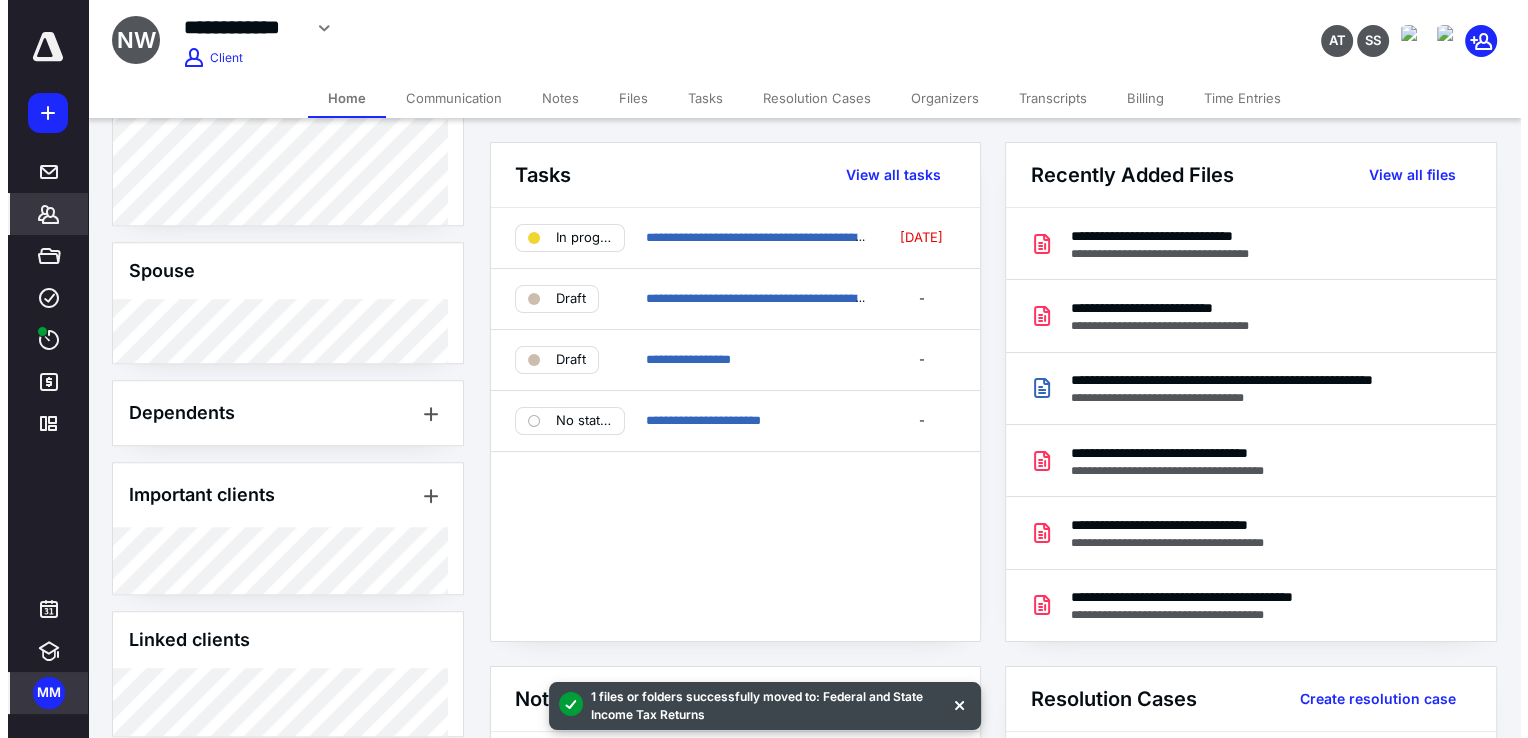 scroll, scrollTop: 1625, scrollLeft: 0, axis: vertical 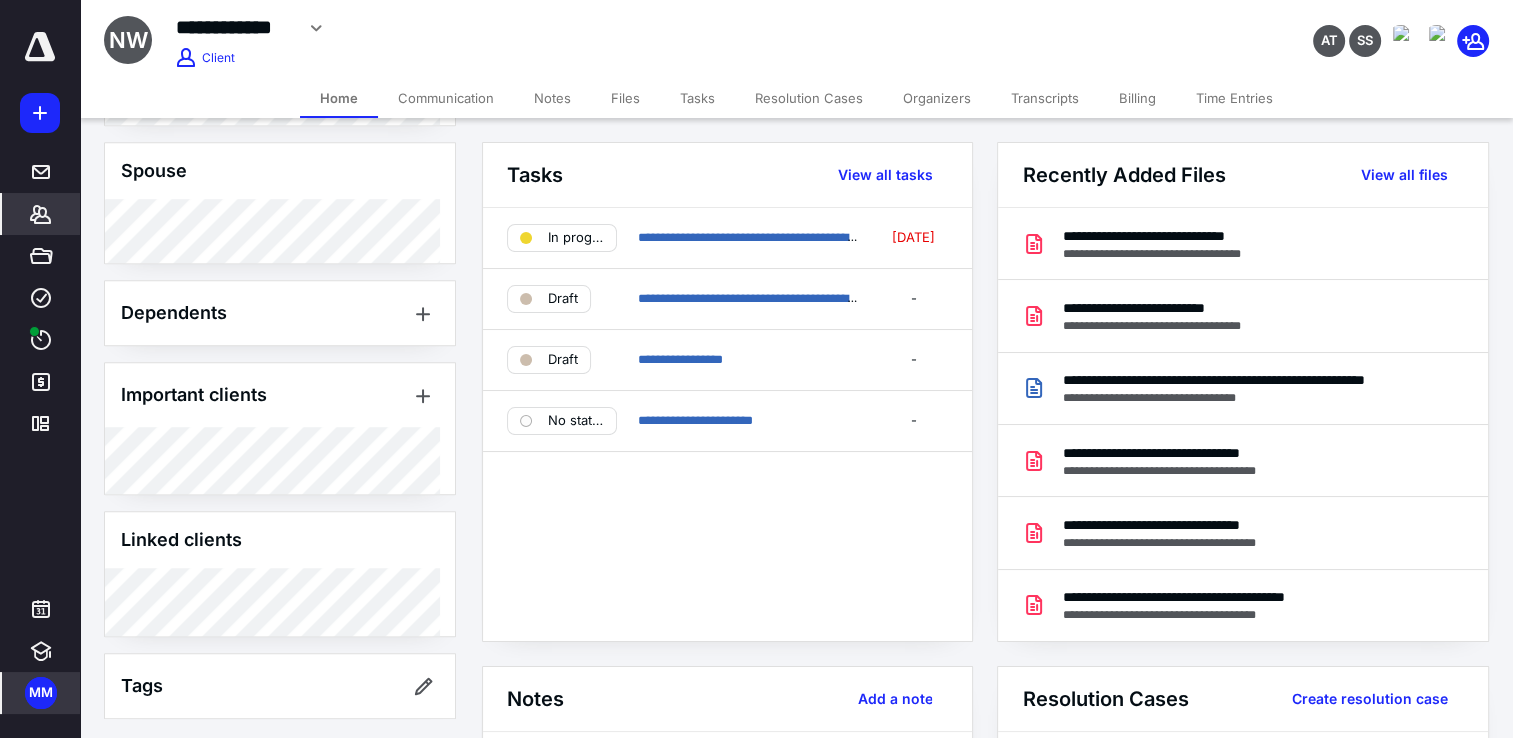 click on "Important clients" at bounding box center (280, 395) 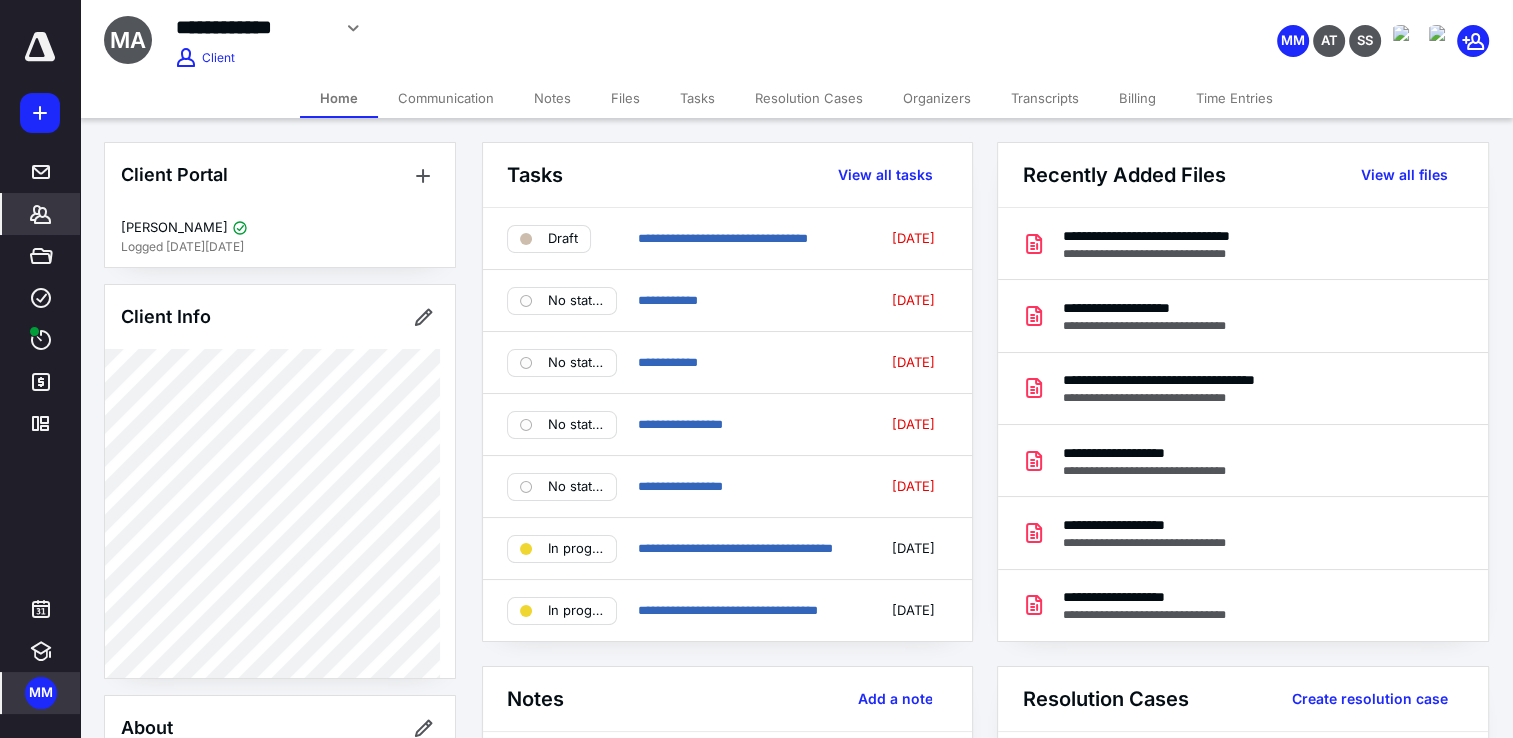 click on "Files" at bounding box center (625, 98) 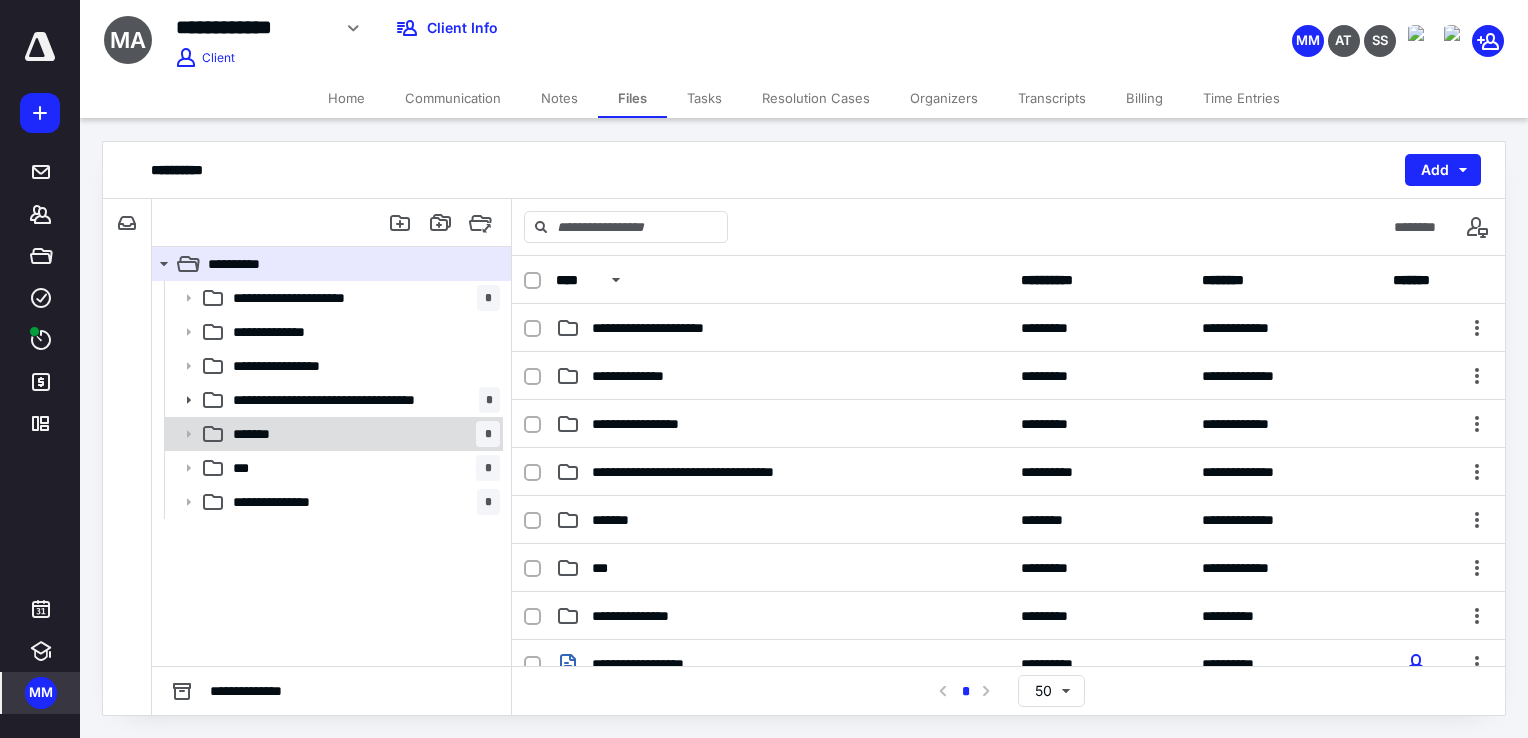 click on "******* *" at bounding box center [362, 434] 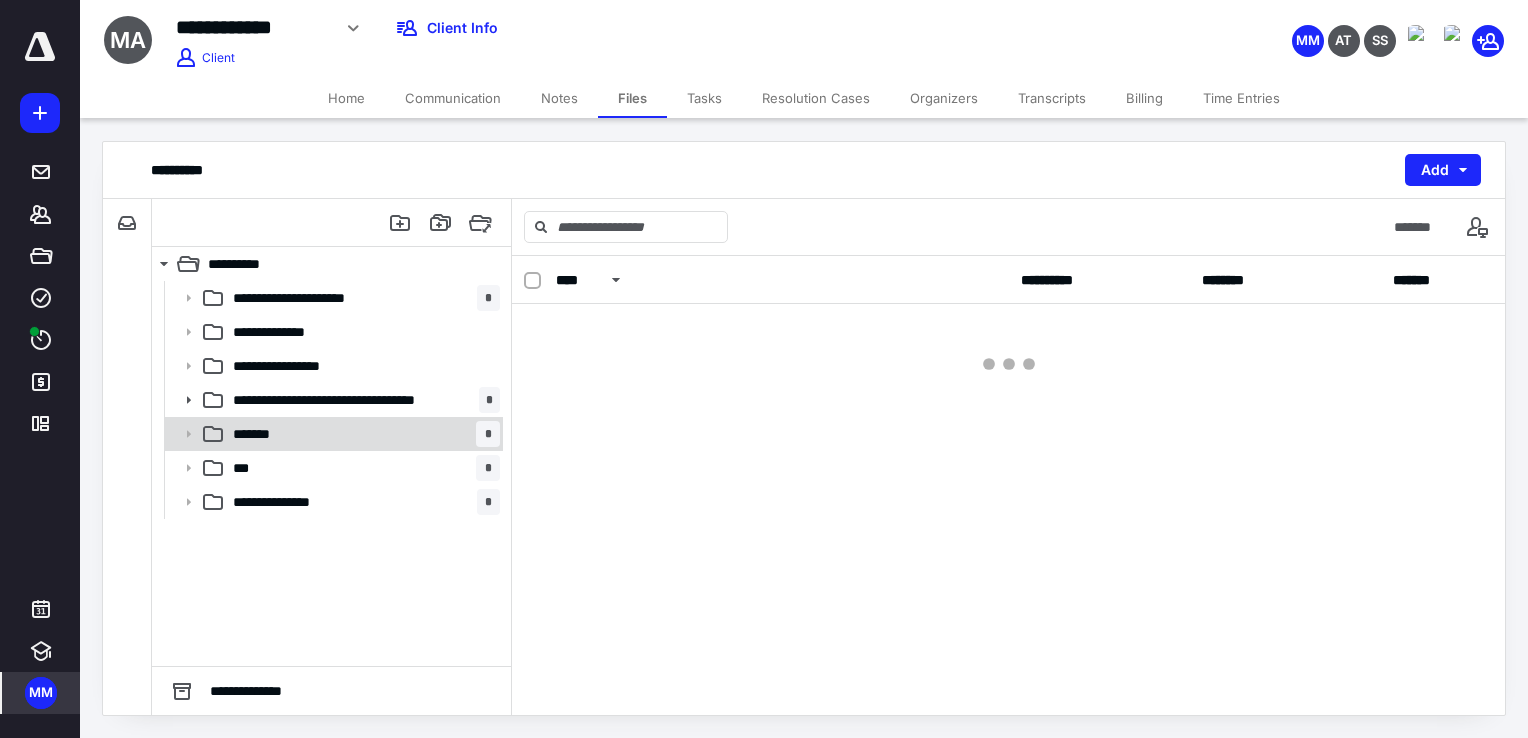 click on "******* *" at bounding box center [362, 434] 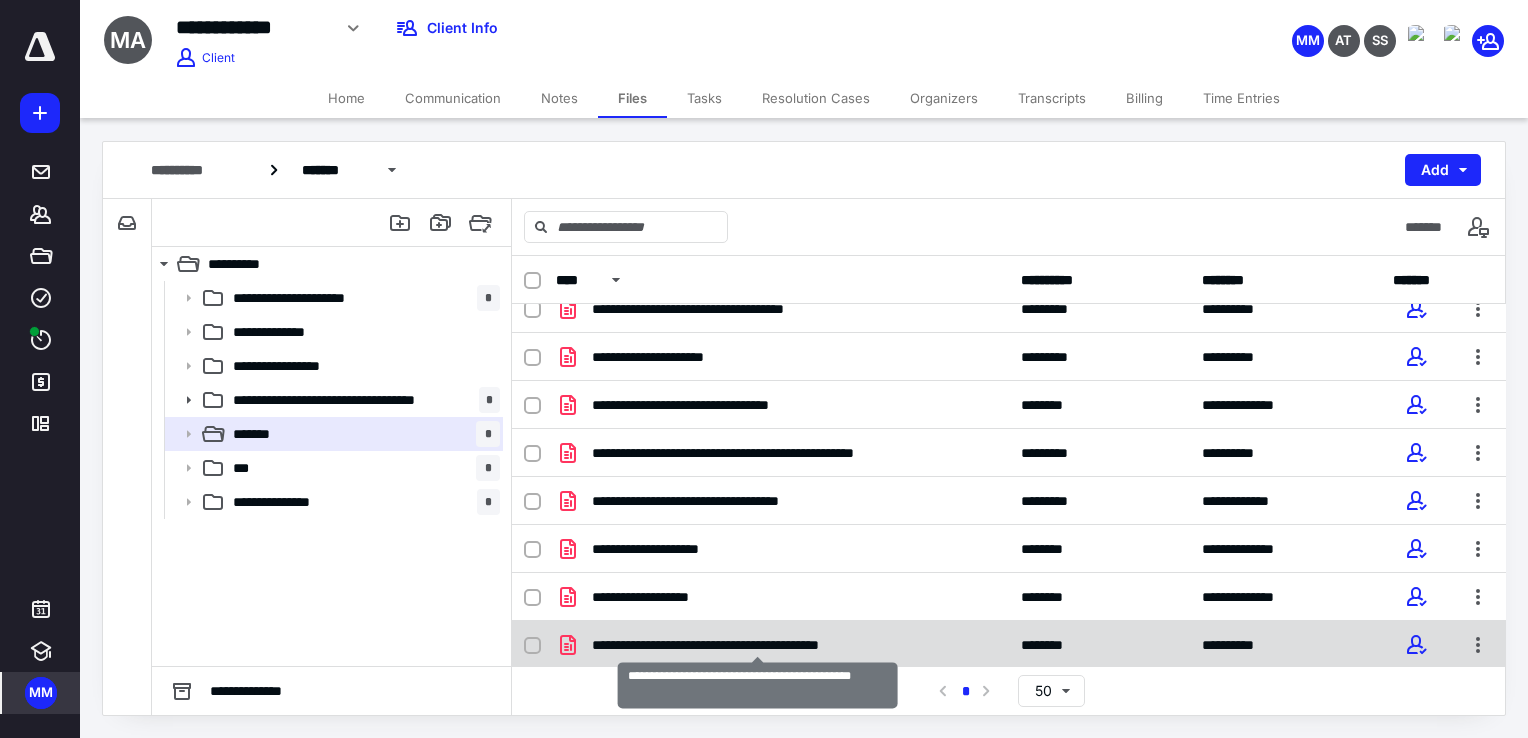 scroll, scrollTop: 0, scrollLeft: 0, axis: both 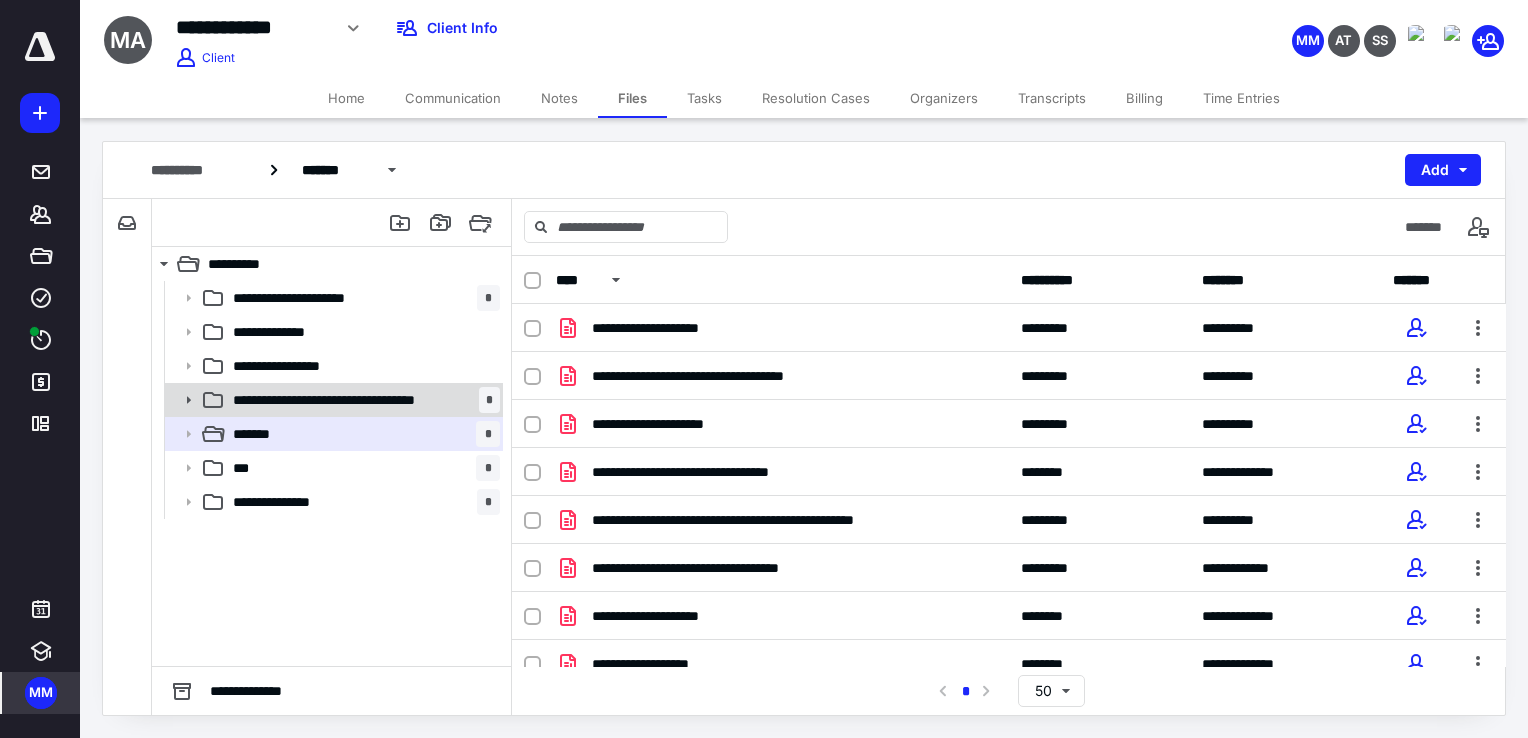 click 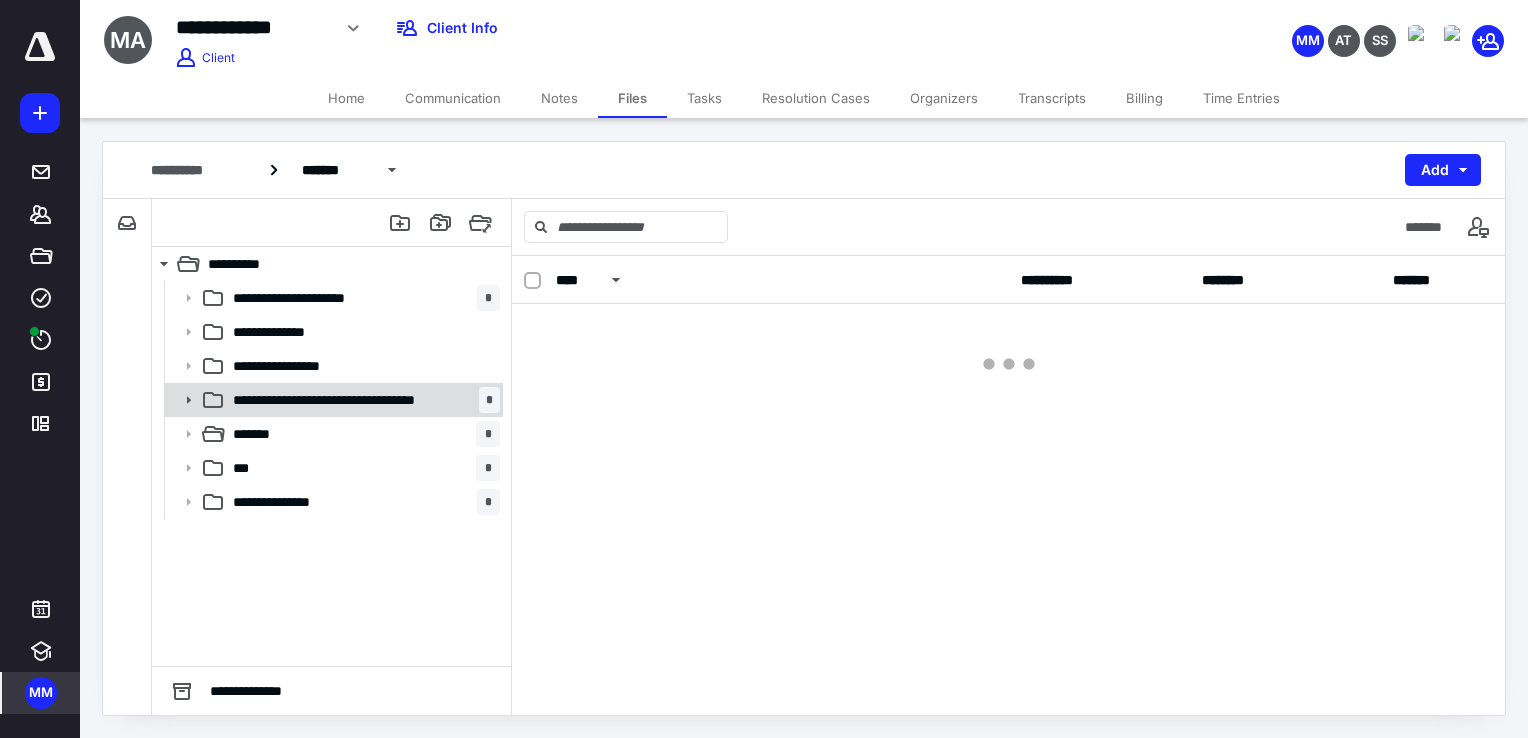 click 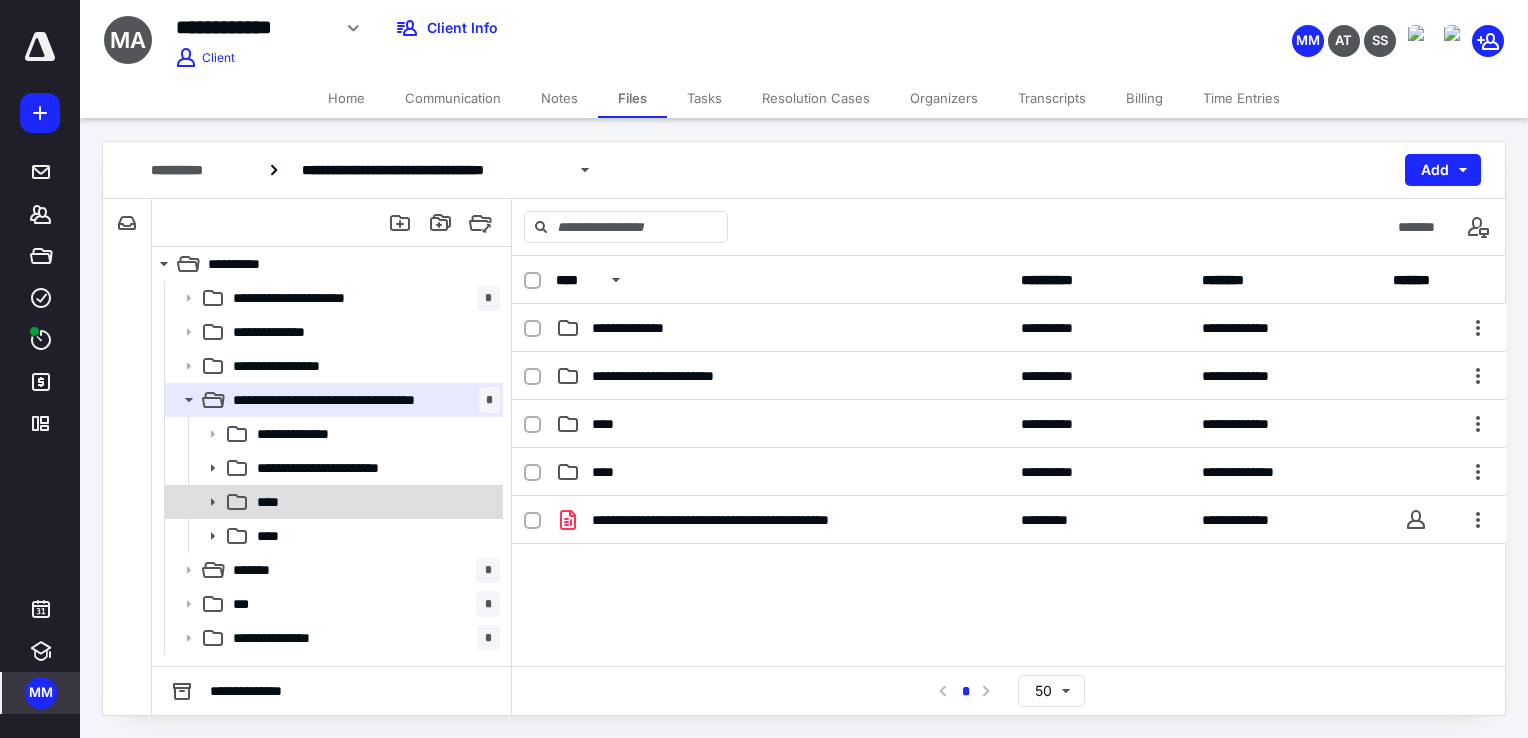 click 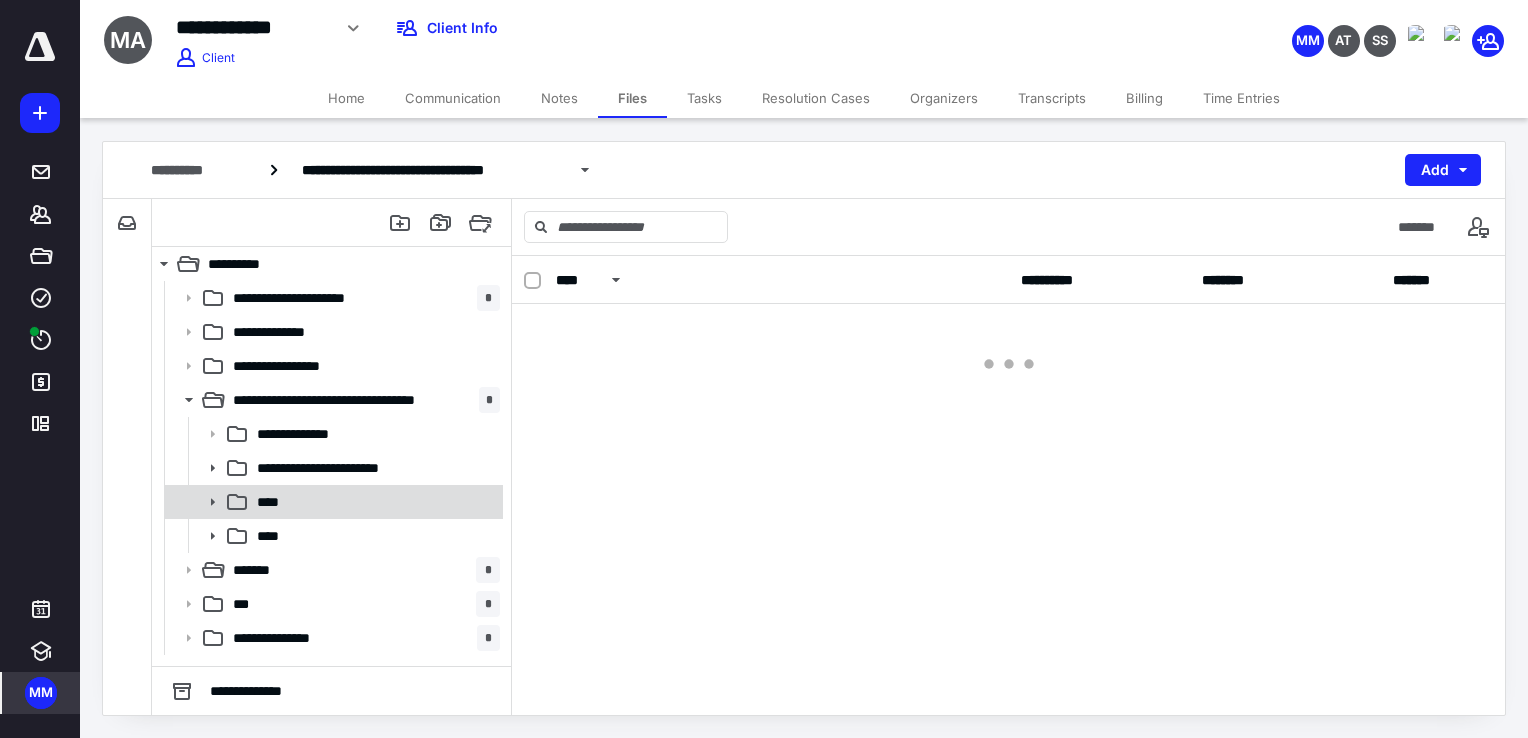 click 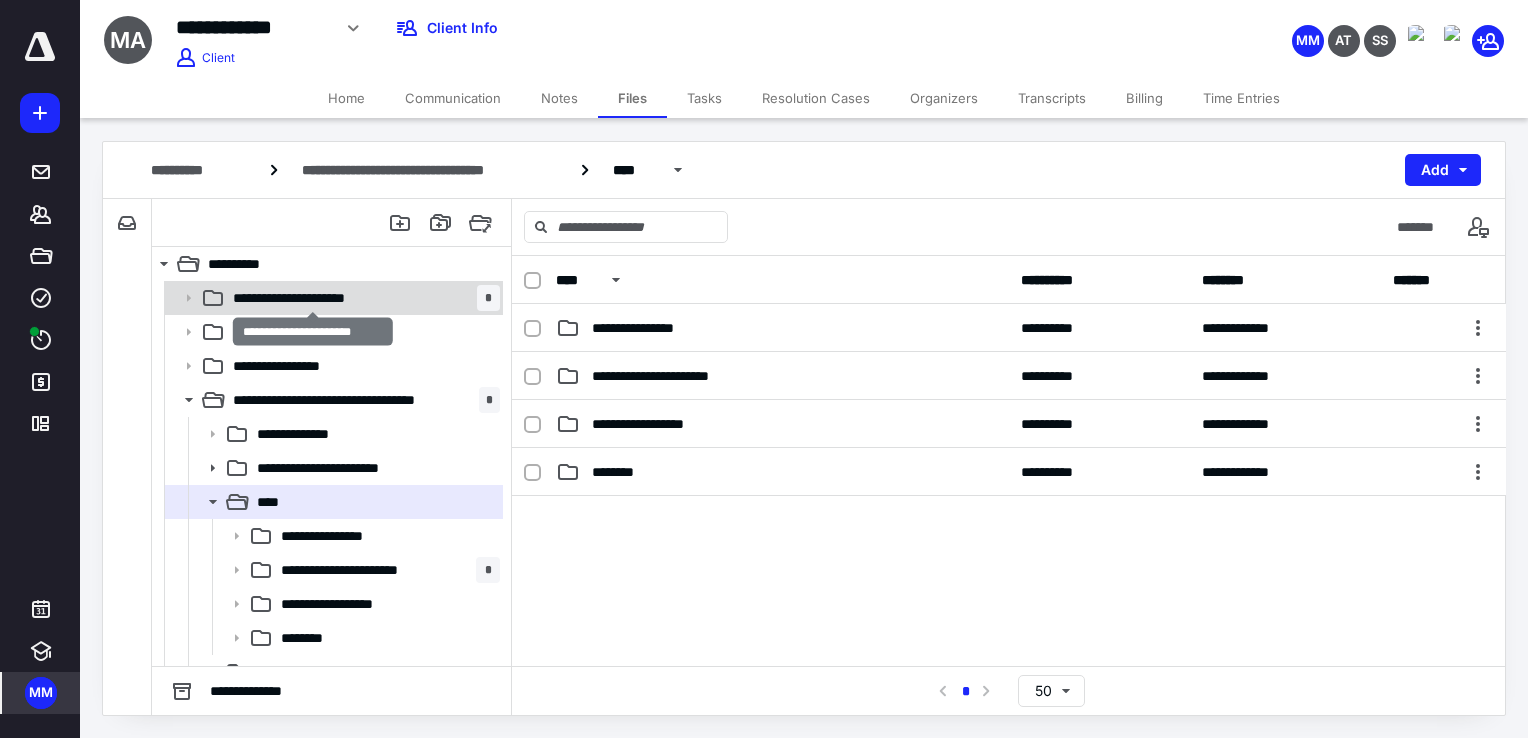 click 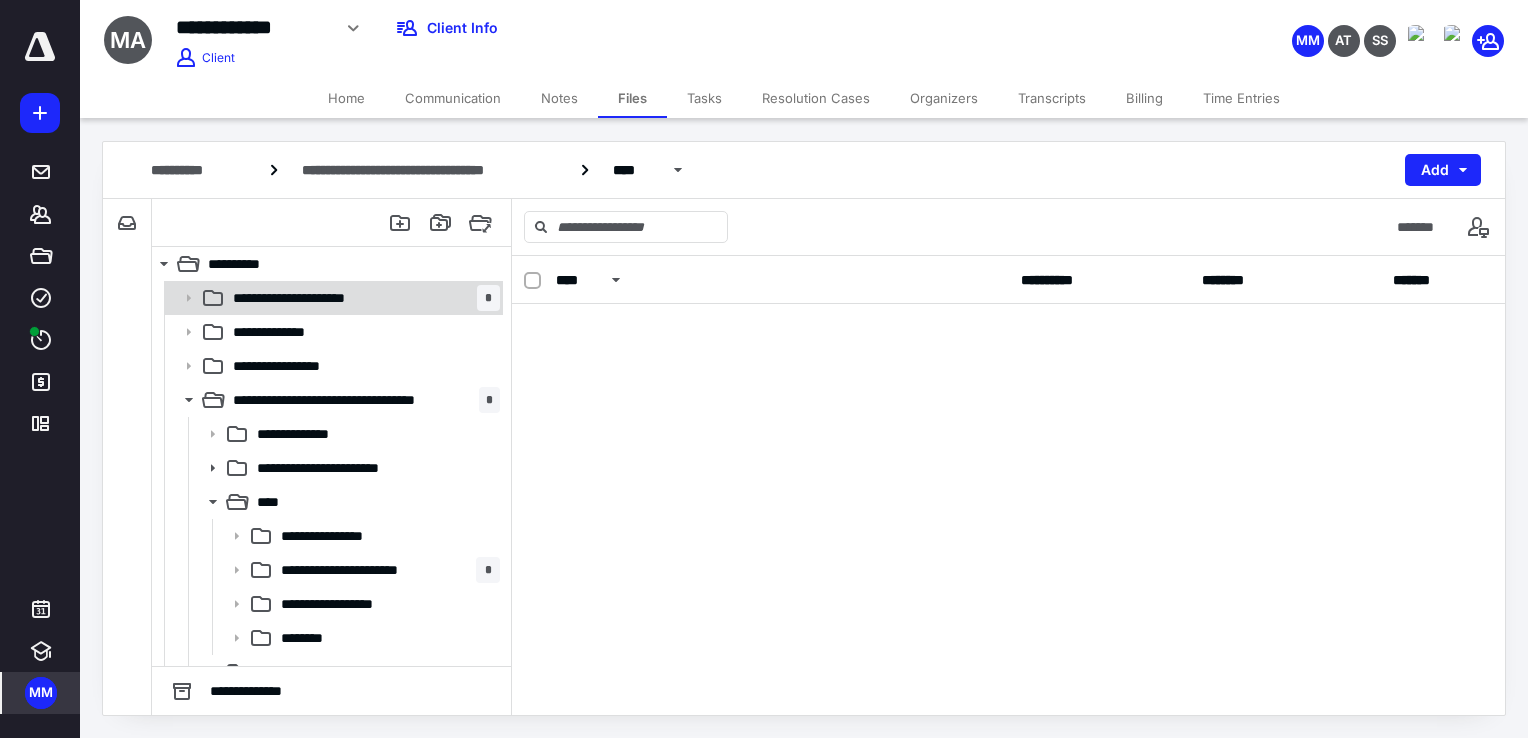 click 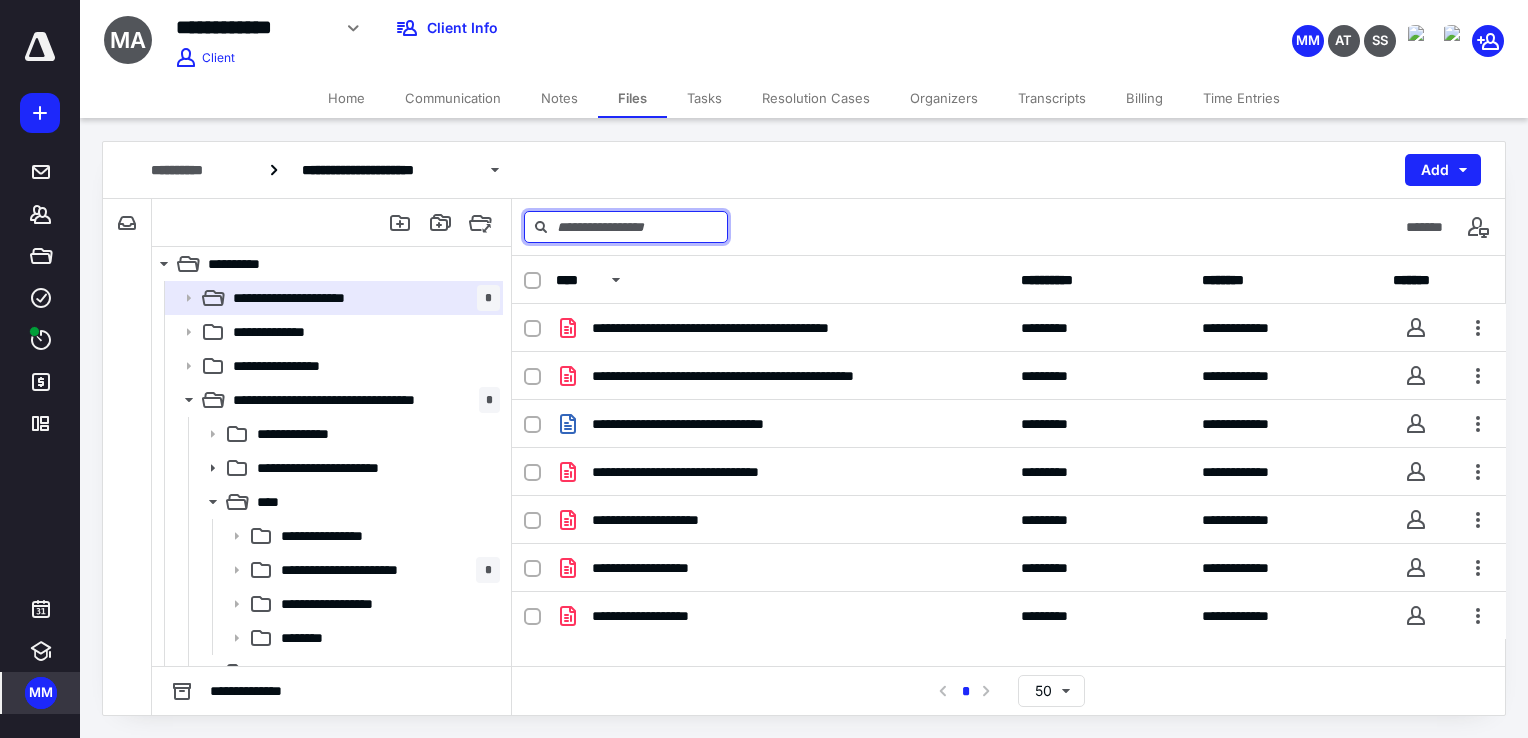 click at bounding box center [626, 227] 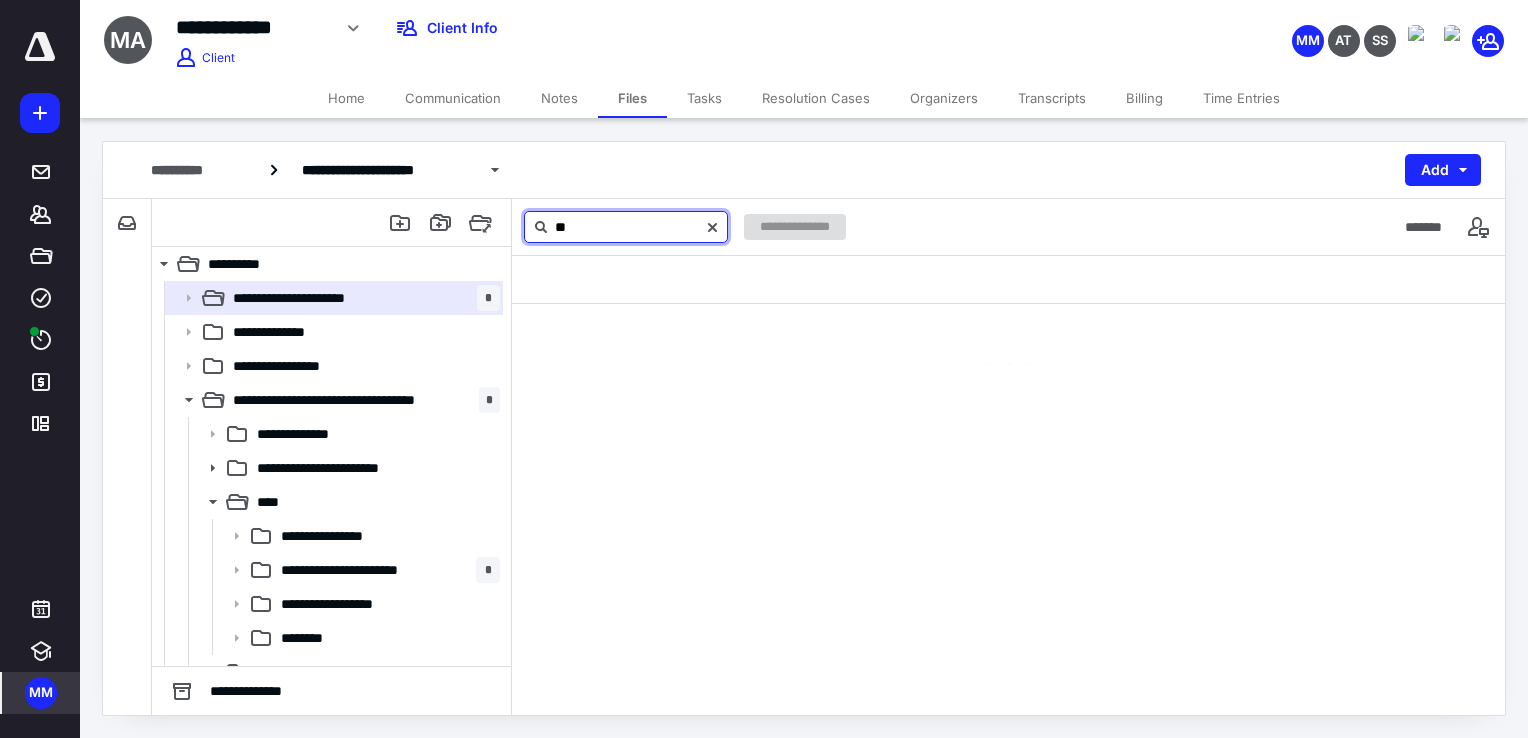 type on "*" 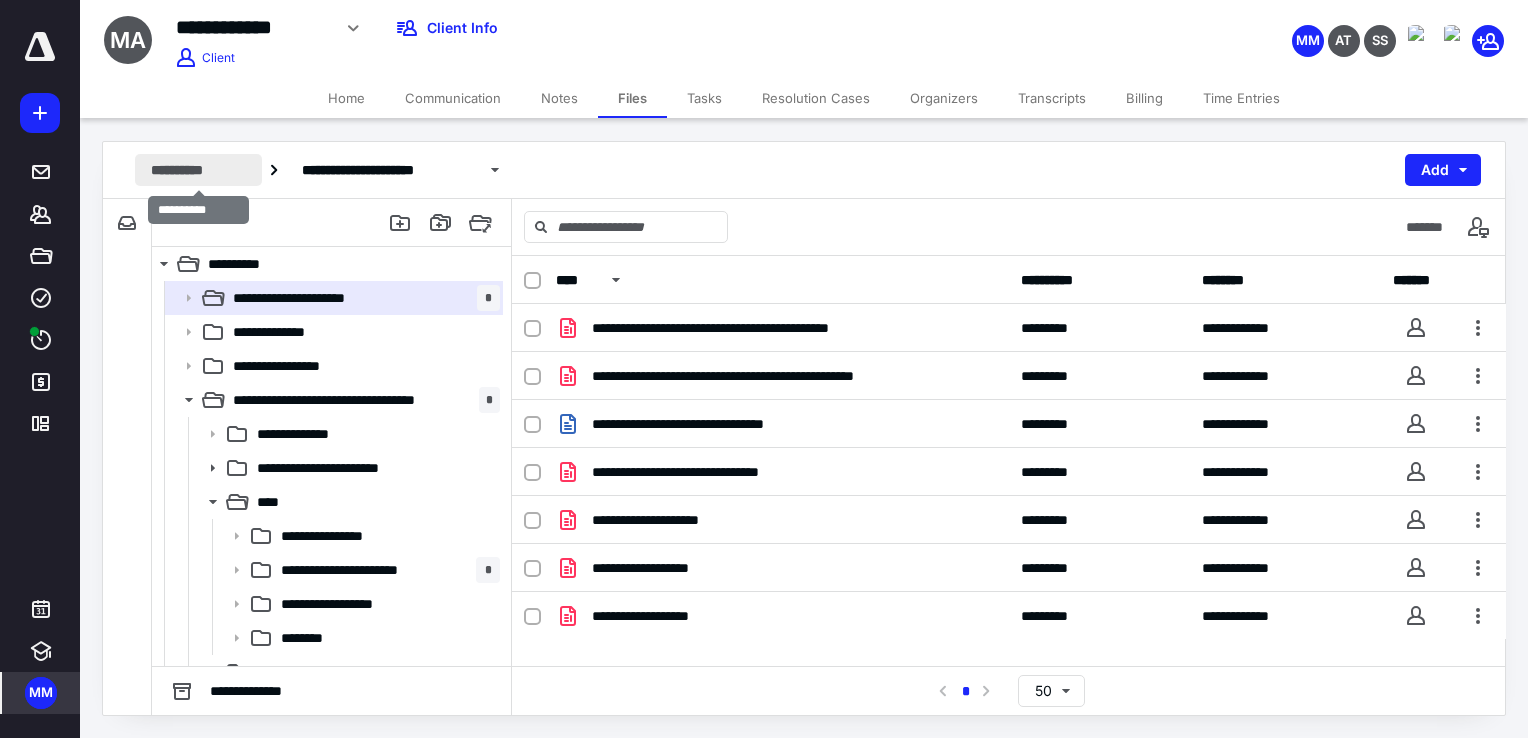 click on "**********" at bounding box center [198, 170] 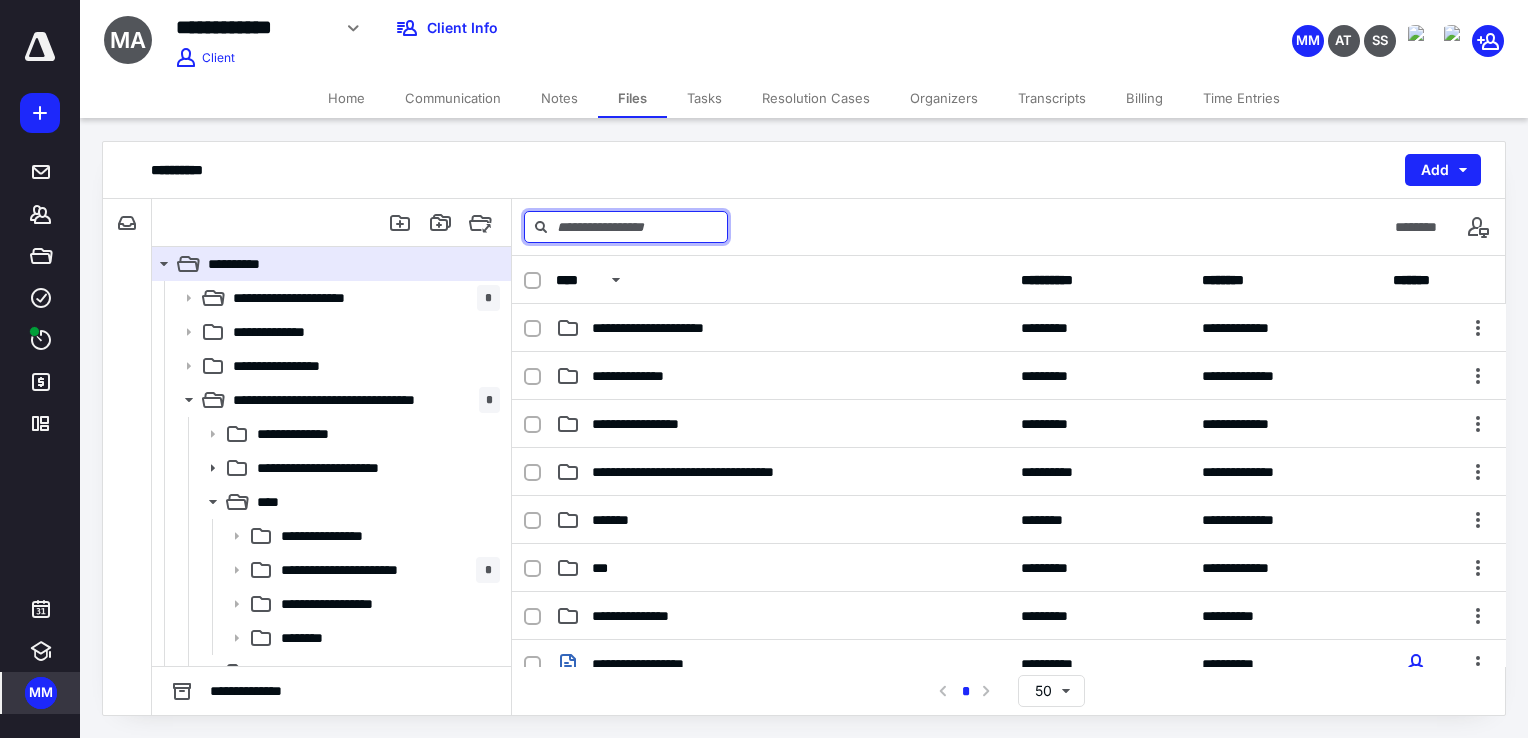 click at bounding box center [626, 227] 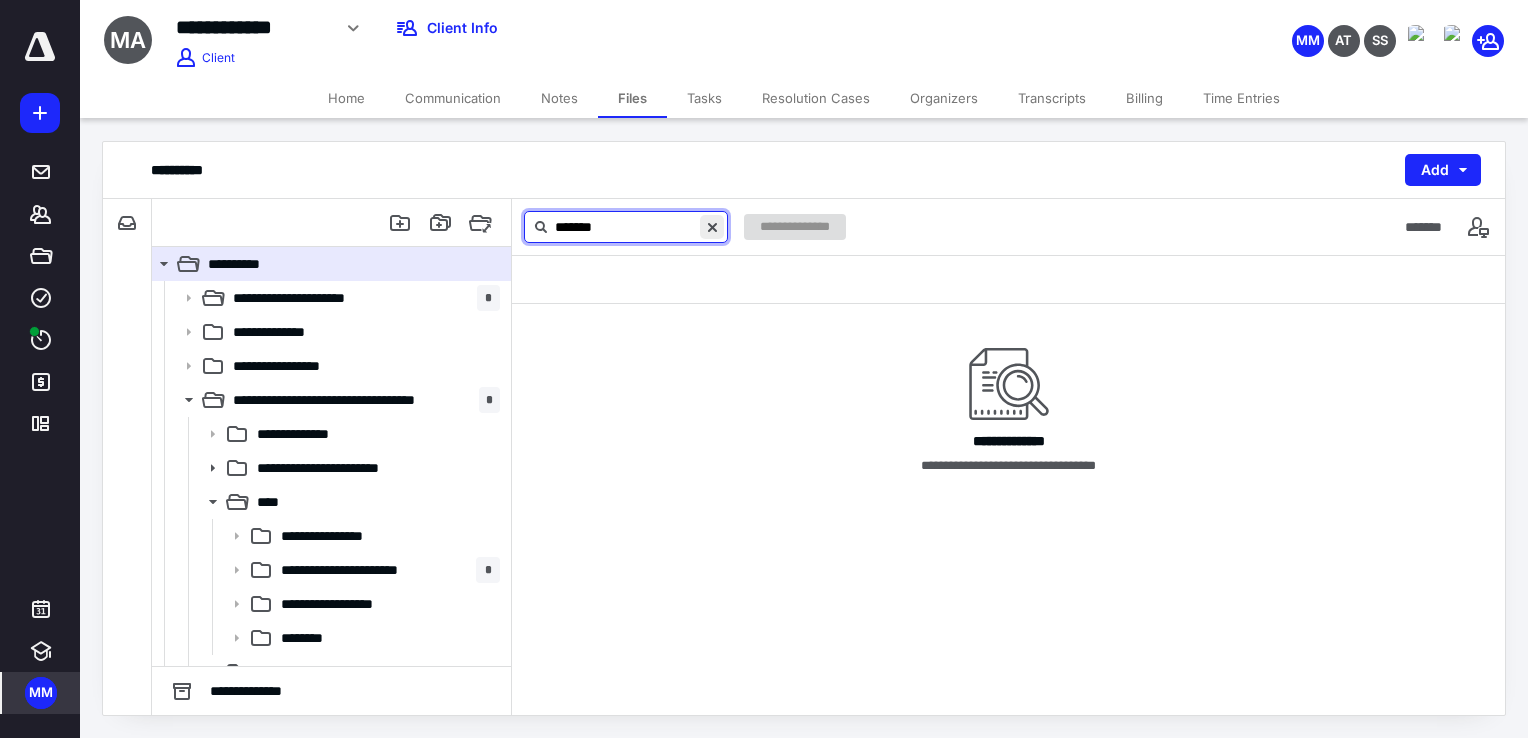 type on "*******" 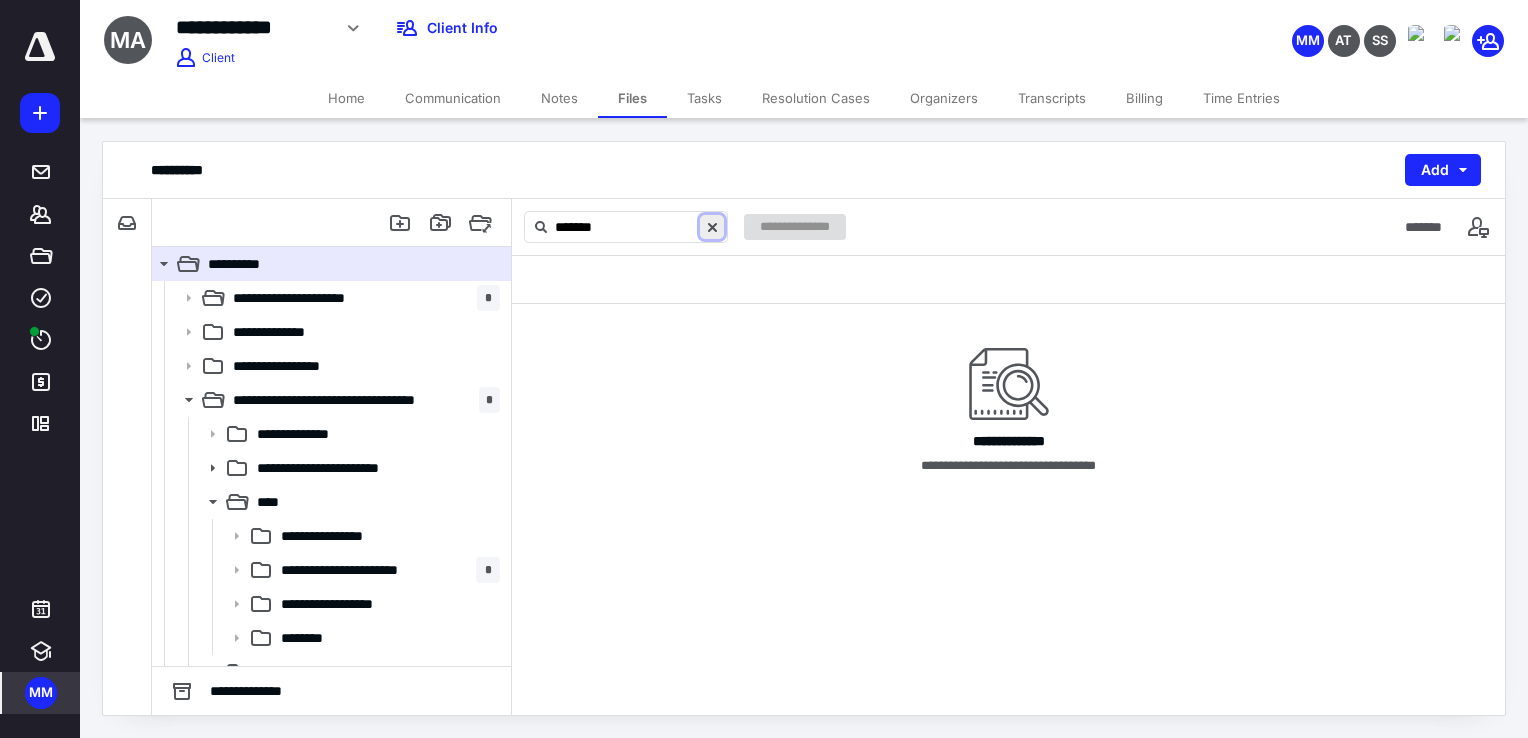 click at bounding box center [712, 227] 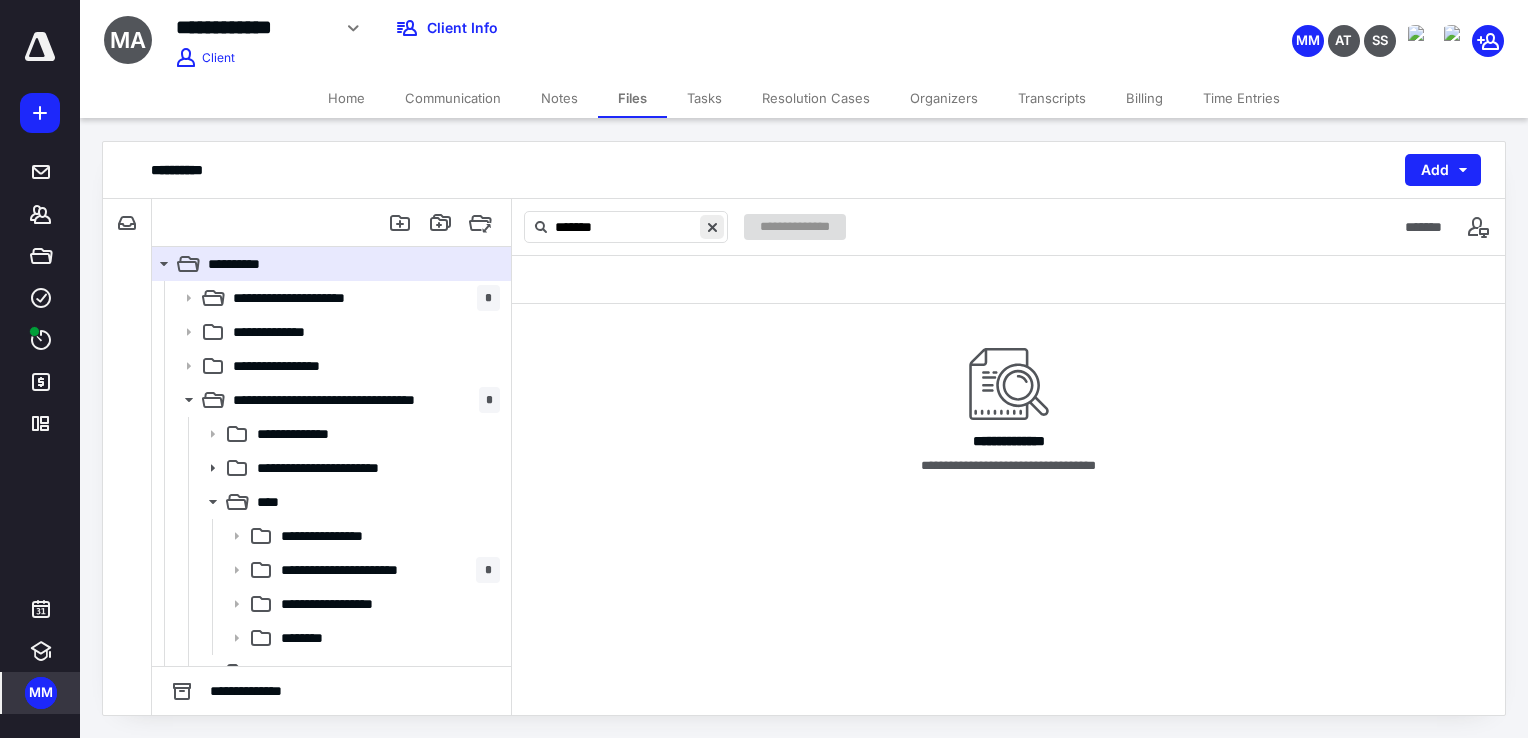 type 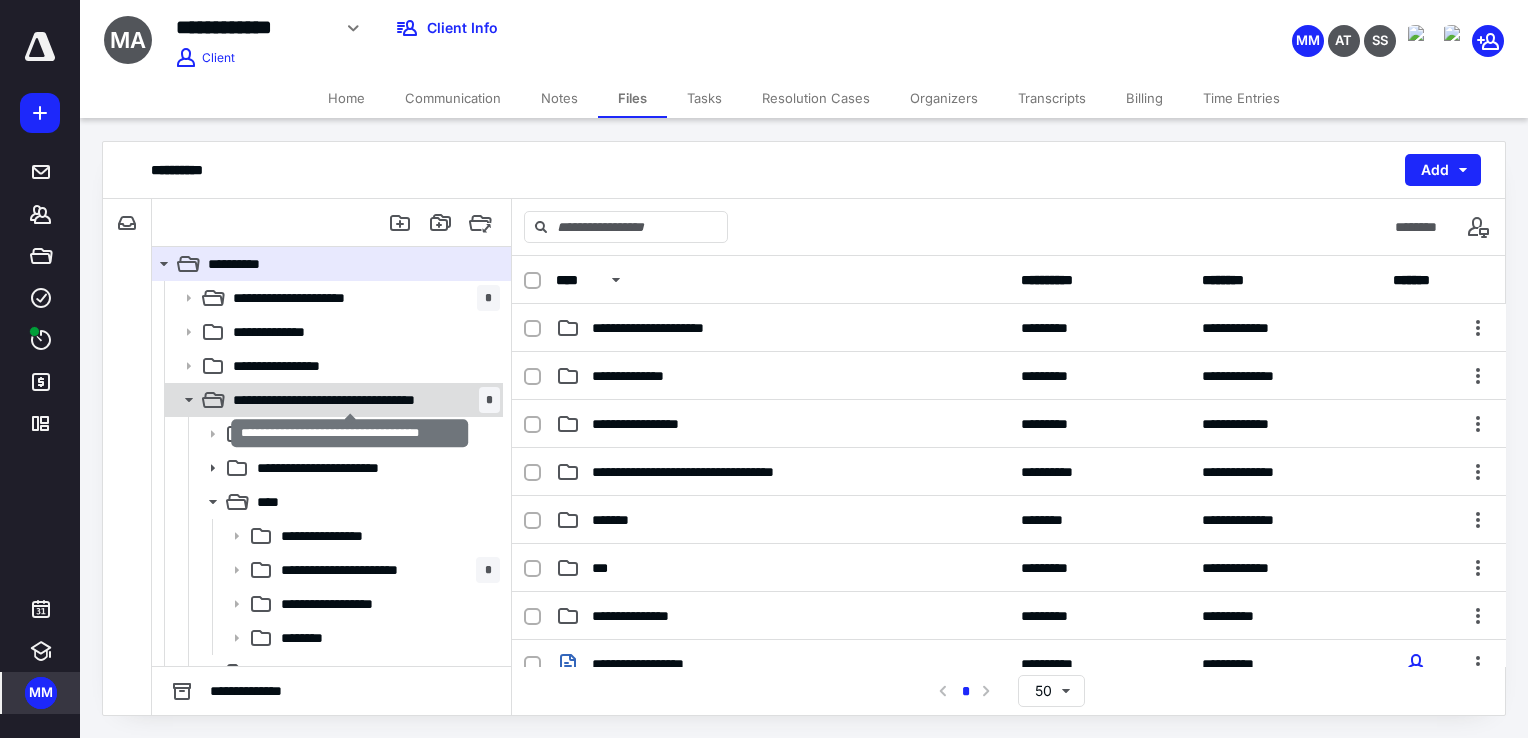 click on "**********" at bounding box center [350, 400] 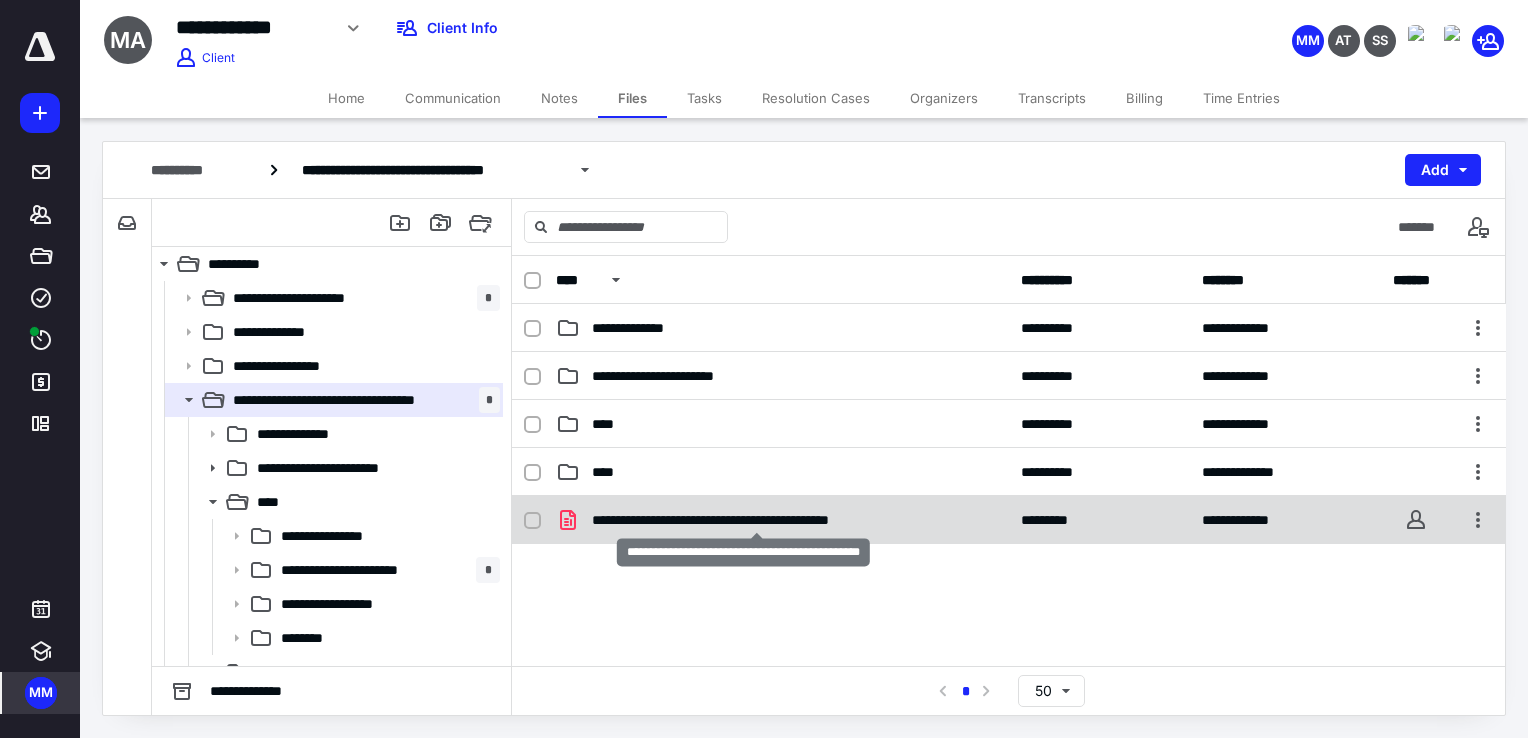 click on "**********" at bounding box center [757, 520] 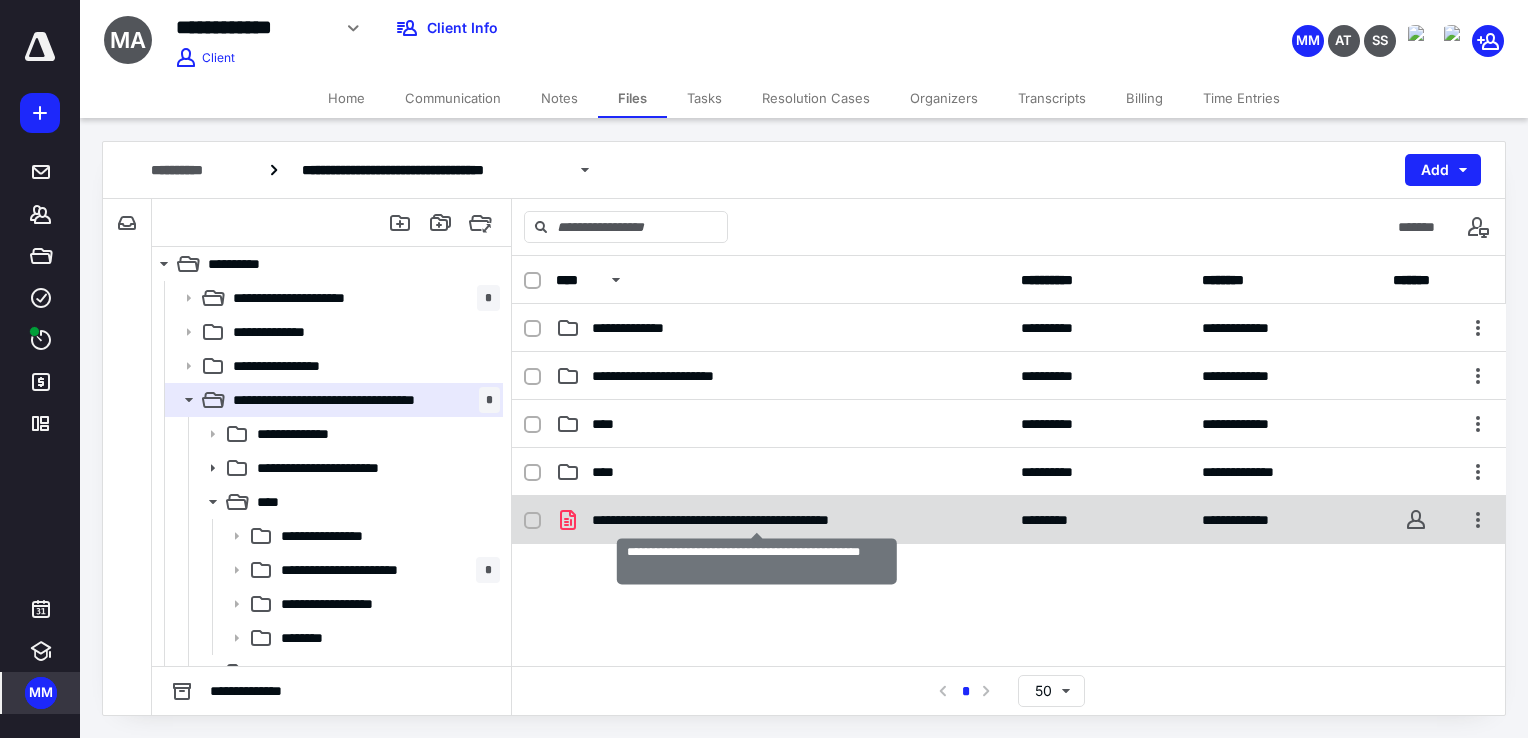 click on "**********" at bounding box center (757, 520) 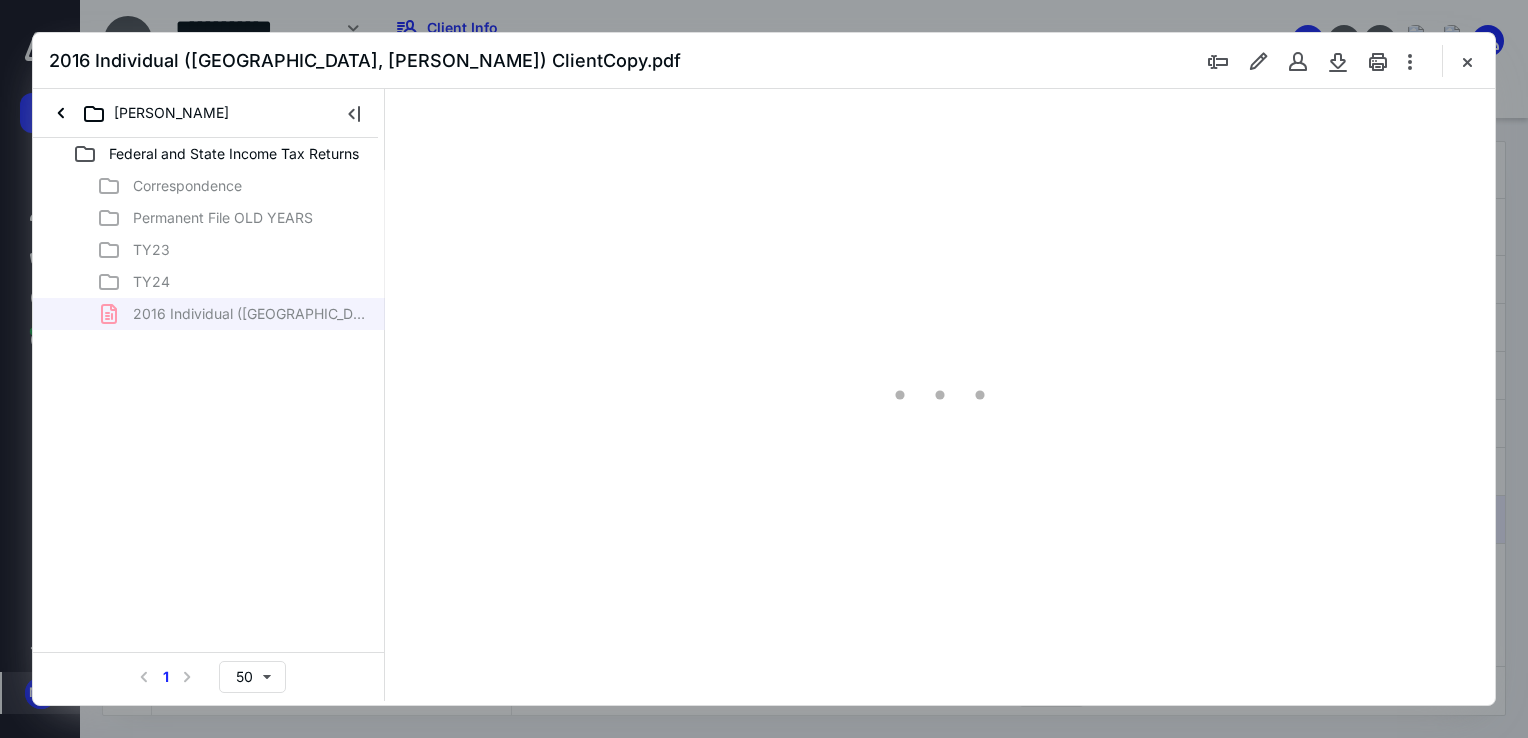 scroll, scrollTop: 0, scrollLeft: 0, axis: both 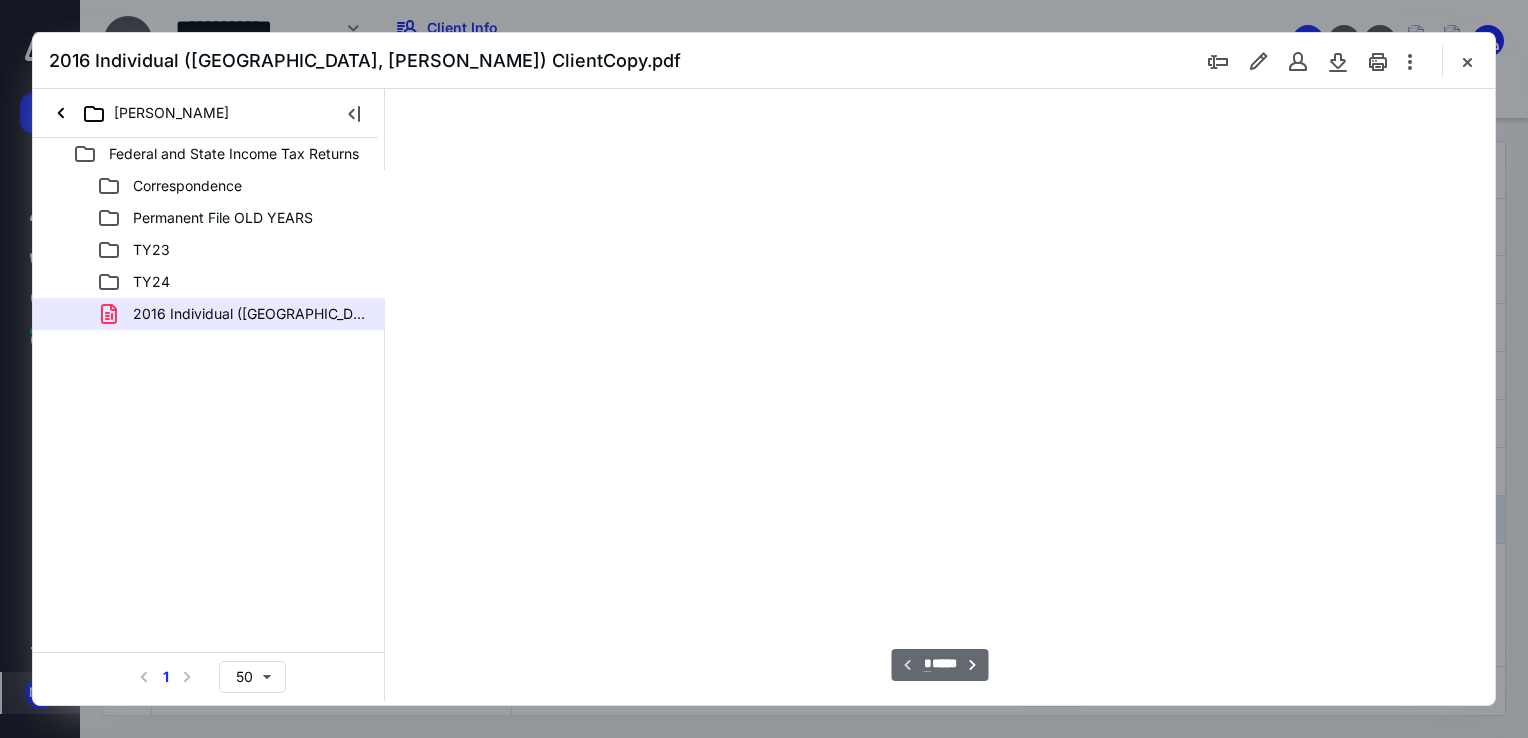 type on "68" 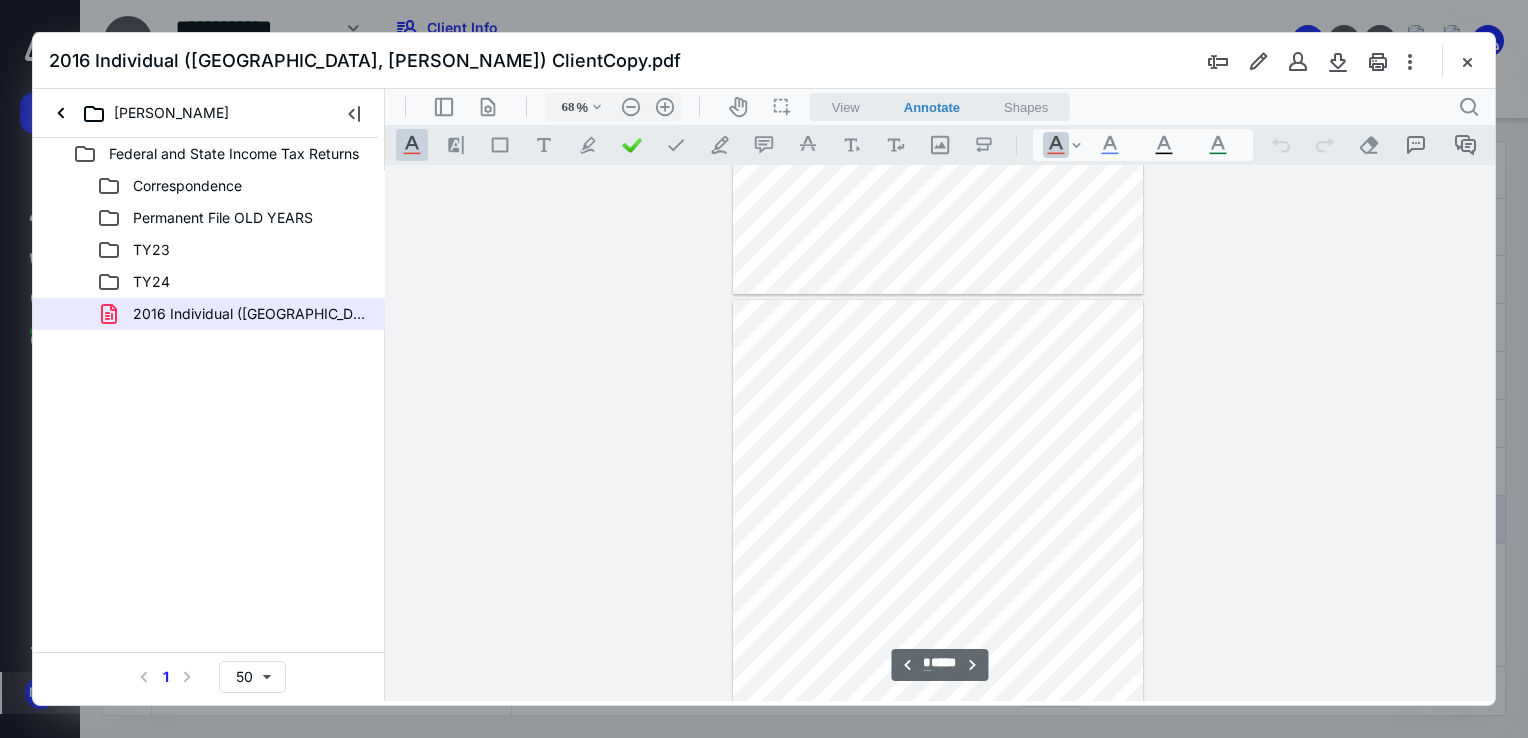 type on "*" 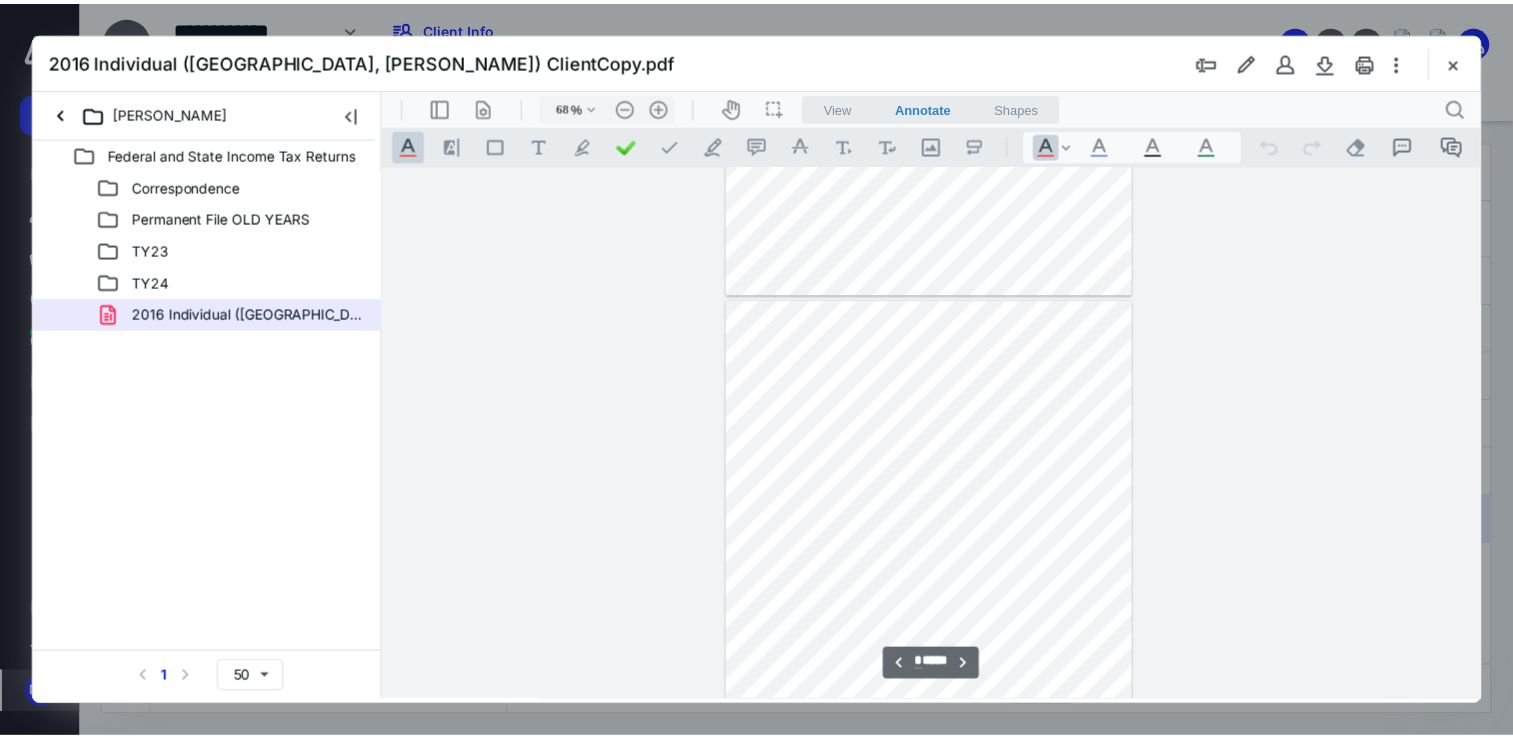 scroll, scrollTop: 1979, scrollLeft: 0, axis: vertical 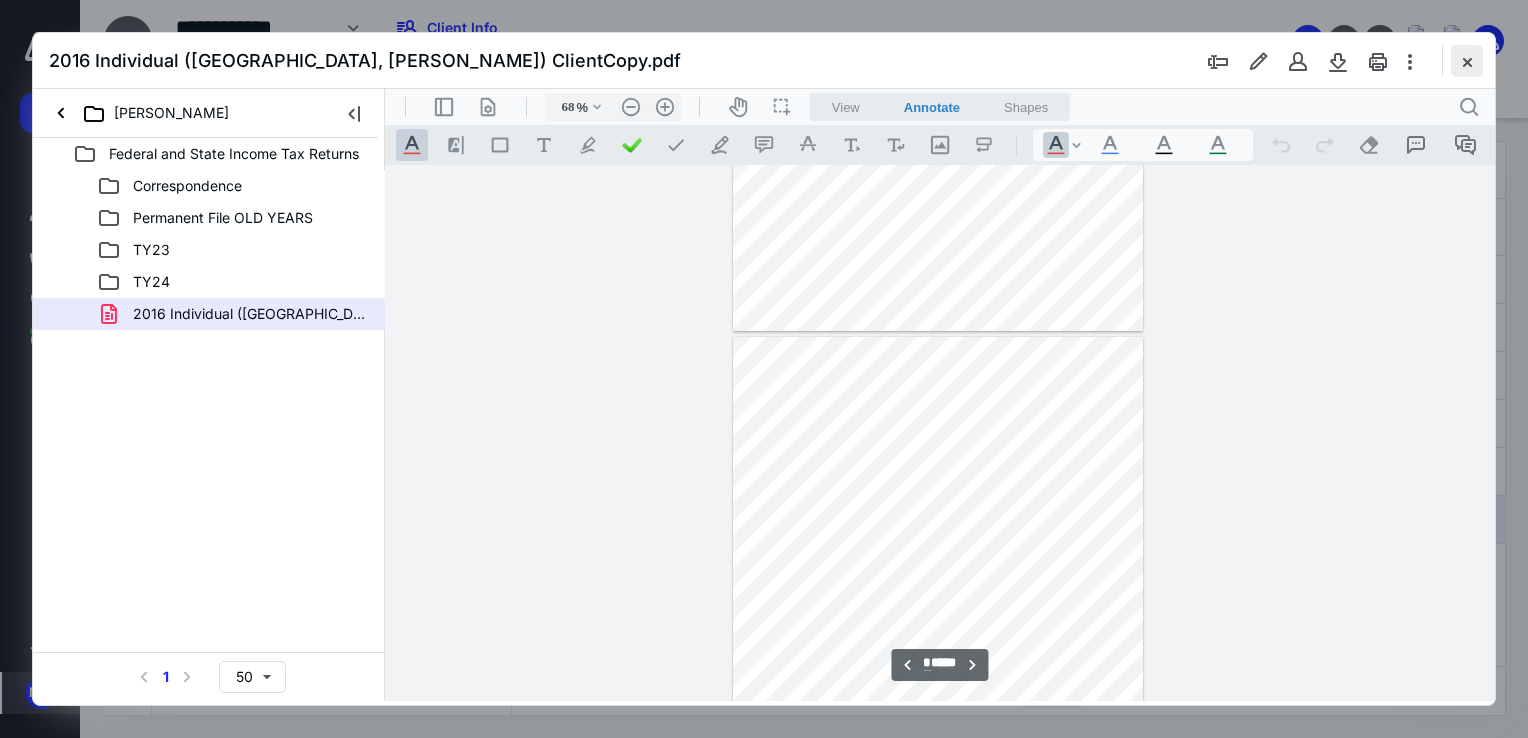 click at bounding box center [1467, 61] 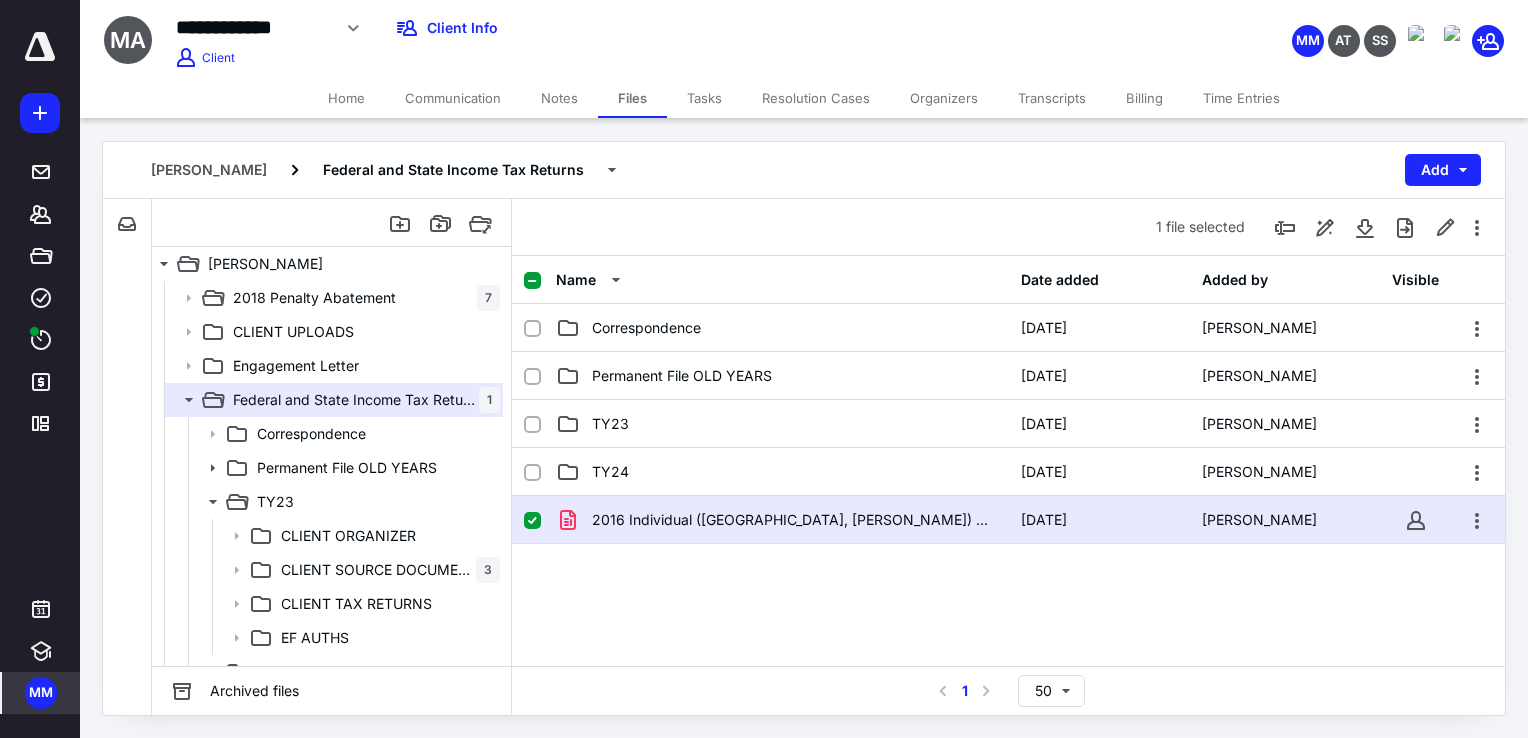 click on "Home" at bounding box center [346, 98] 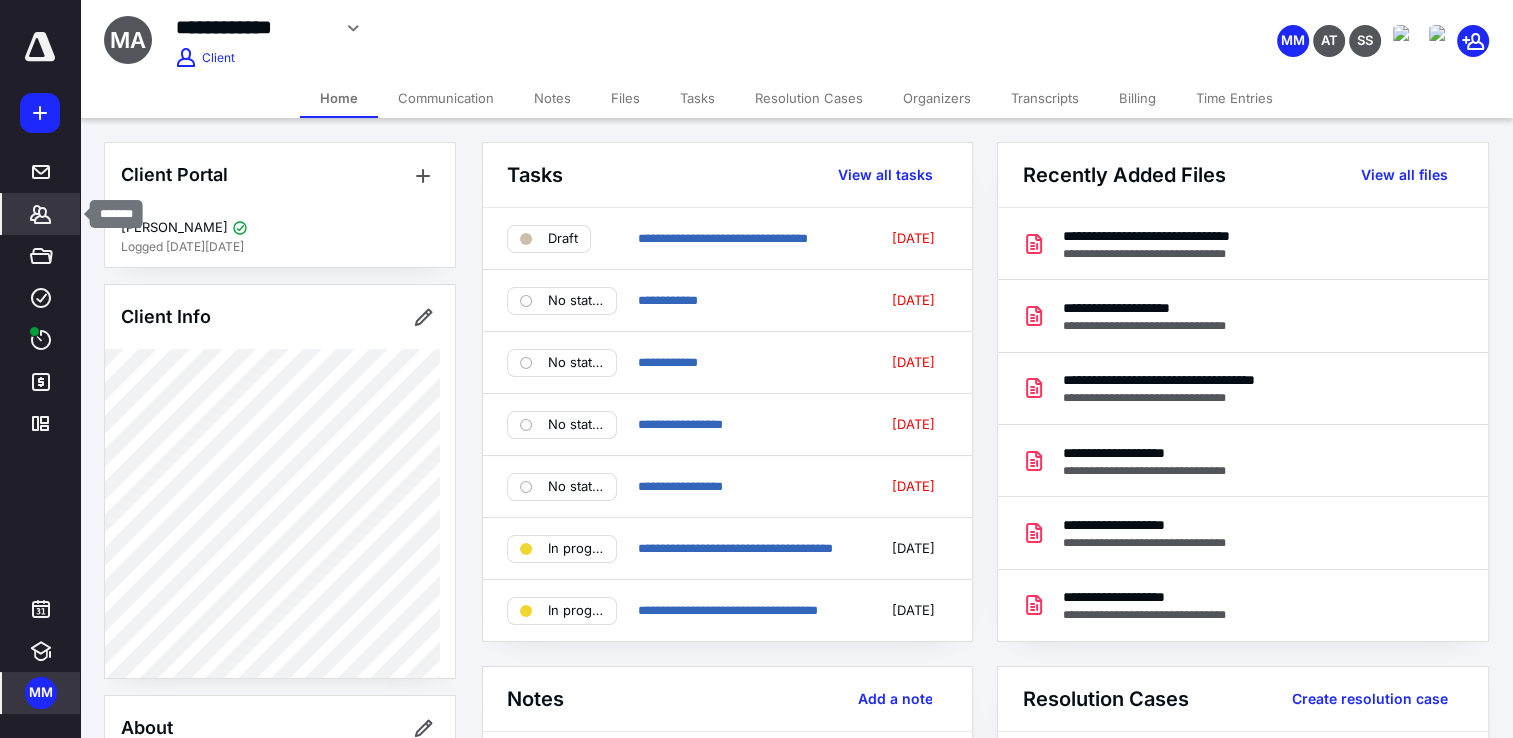 click 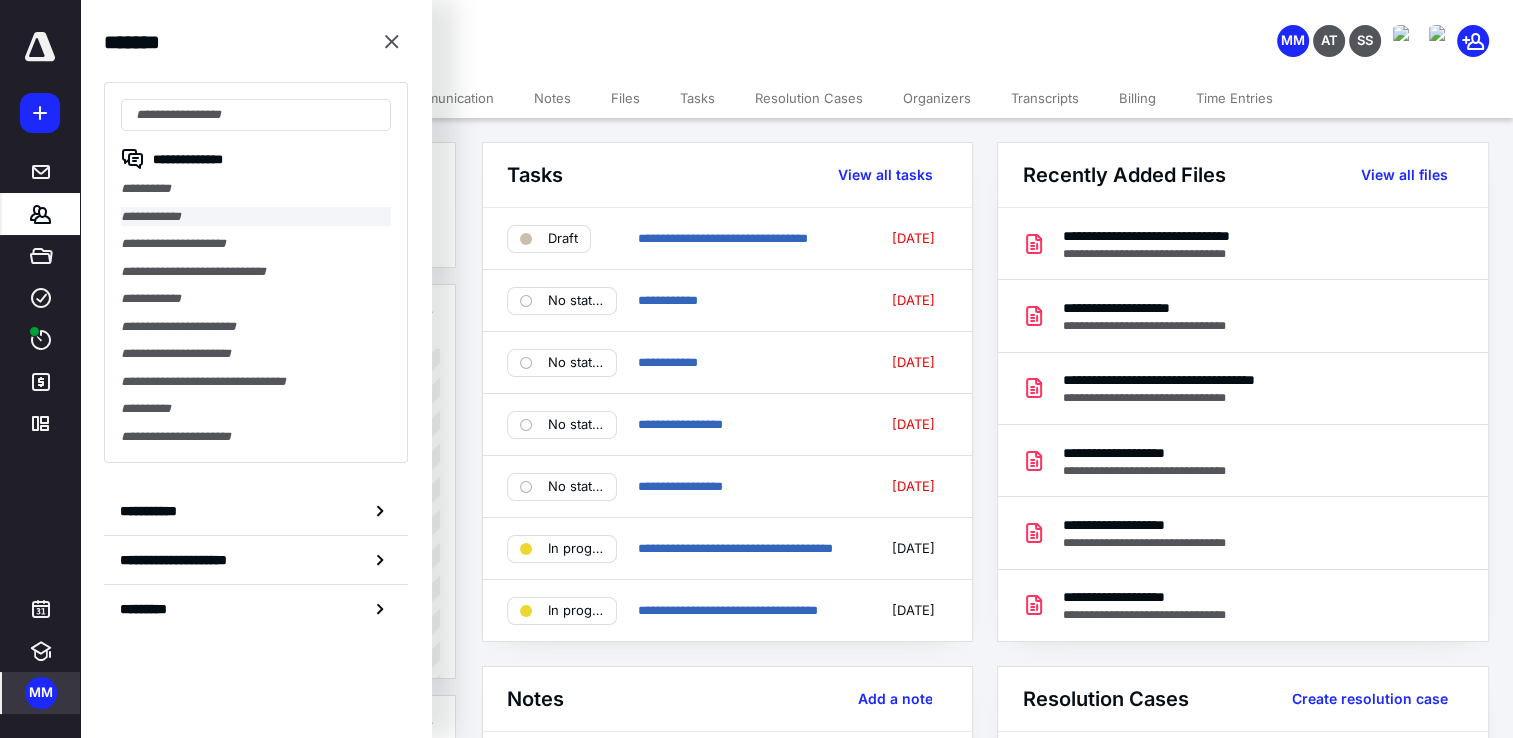 click on "**********" at bounding box center (256, 217) 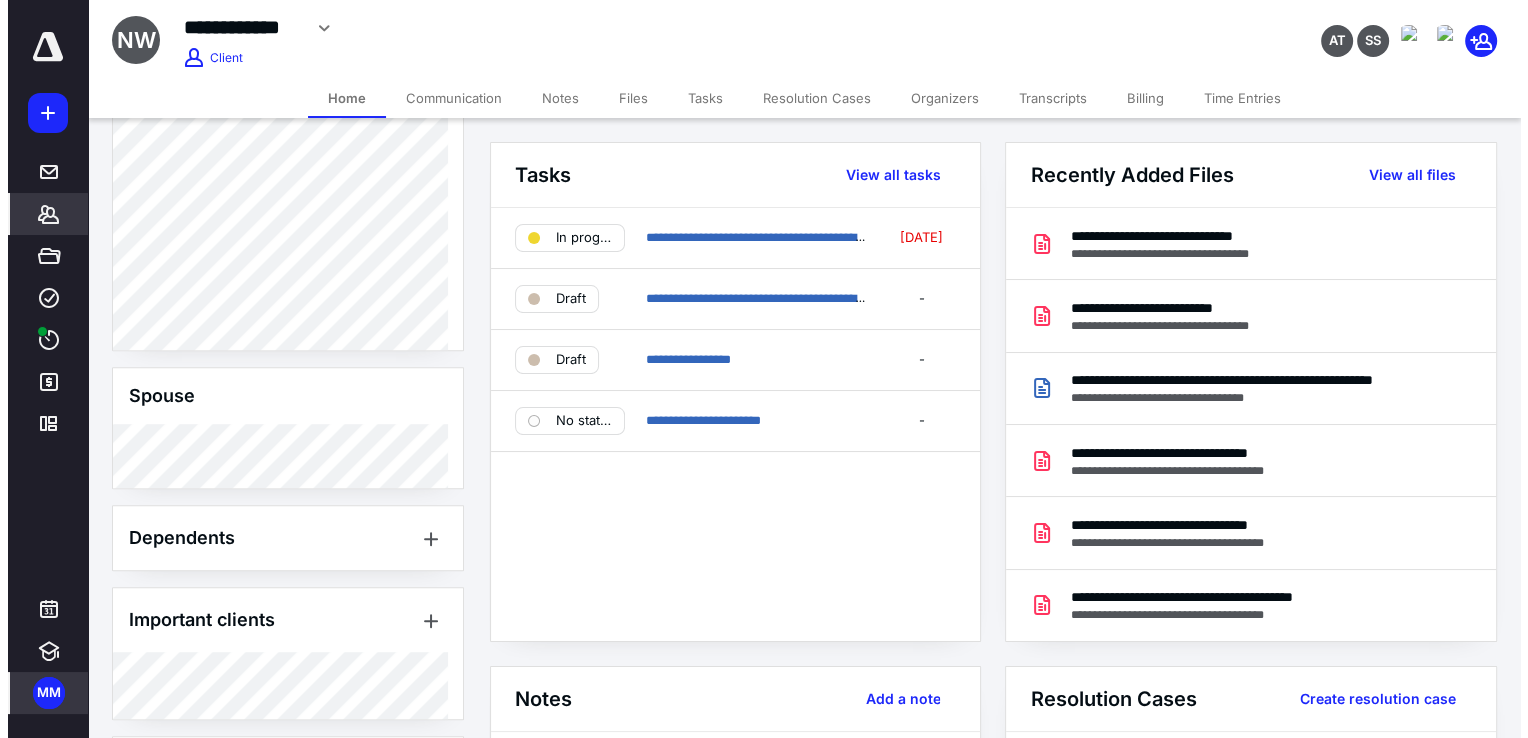 scroll, scrollTop: 1500, scrollLeft: 0, axis: vertical 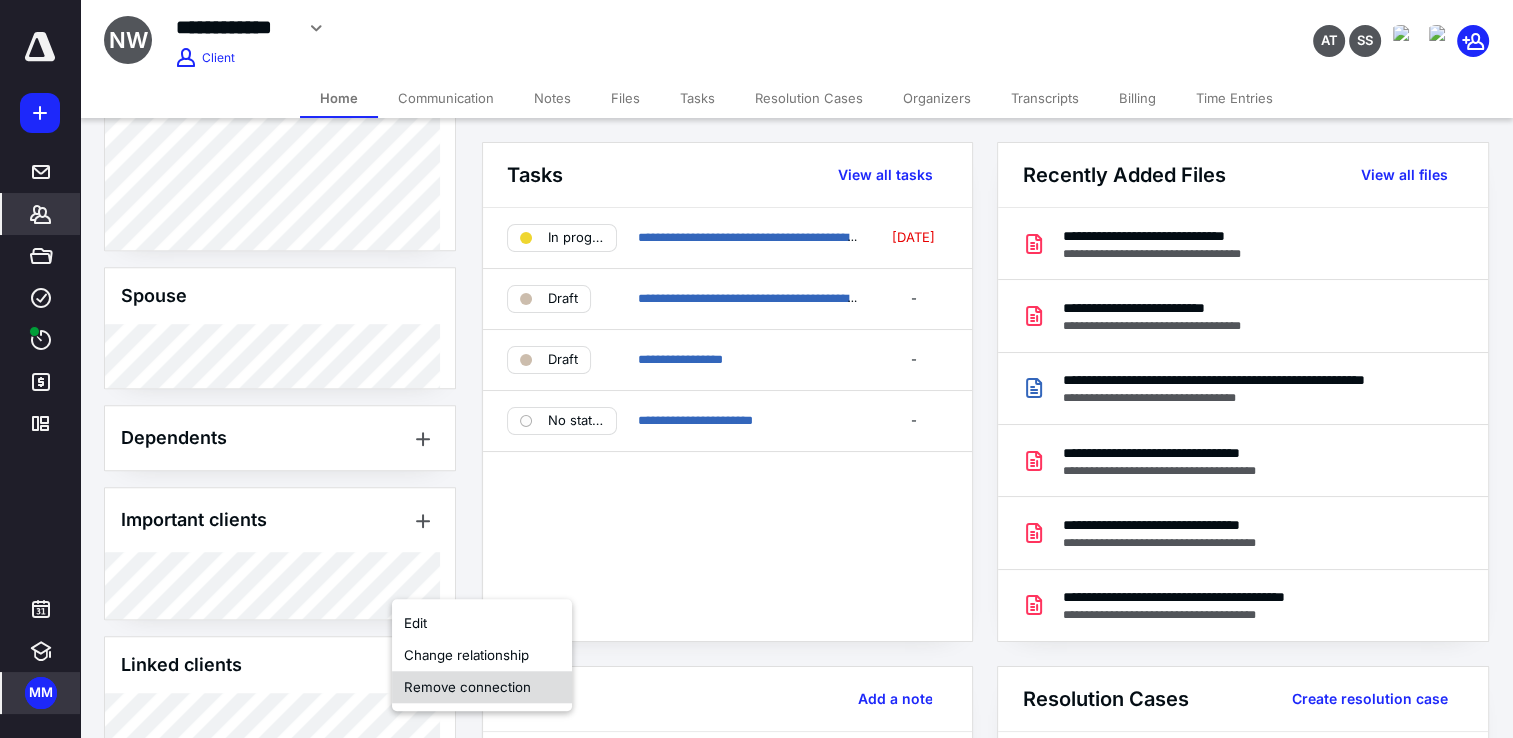 click on "Remove connection" at bounding box center [482, 687] 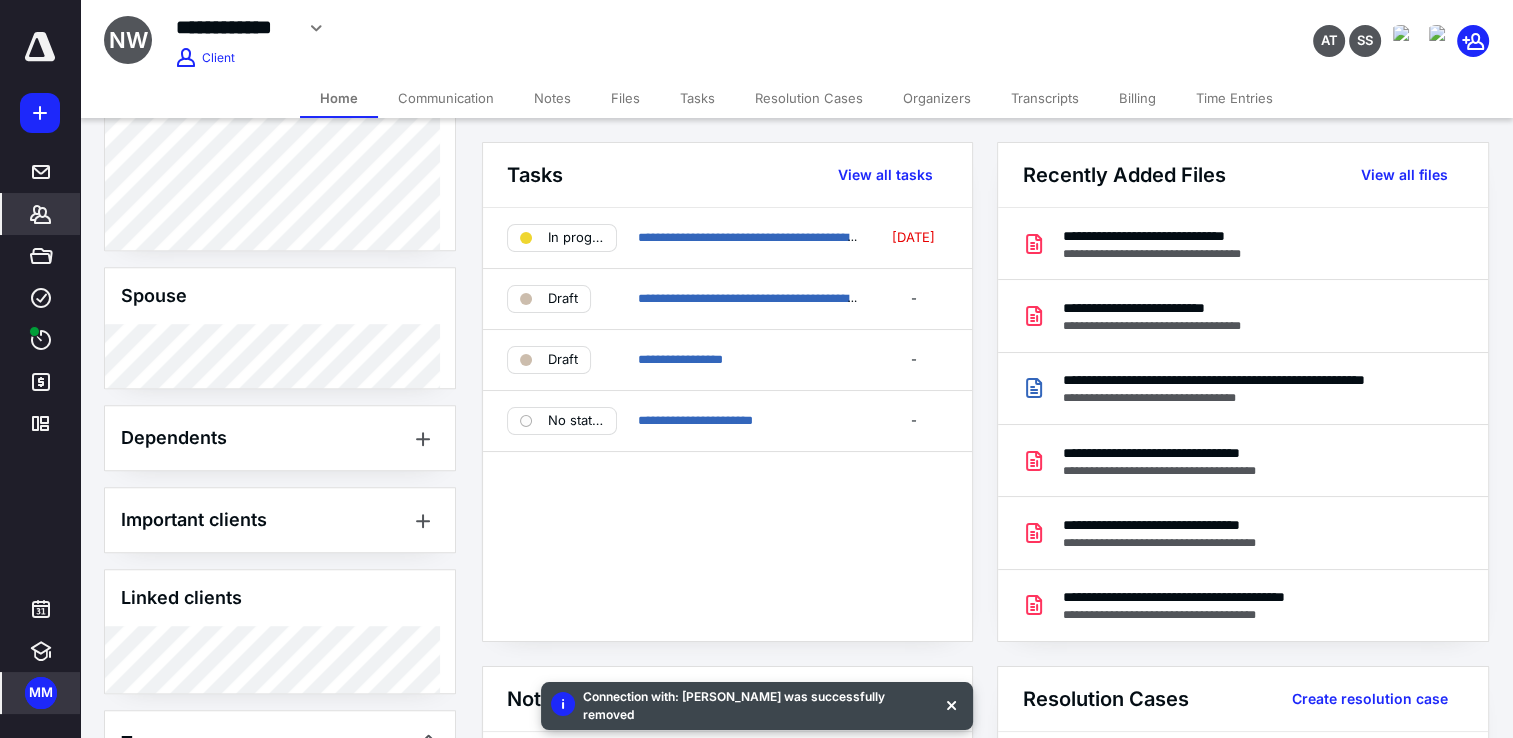 click on "**********" at bounding box center (598, 28) 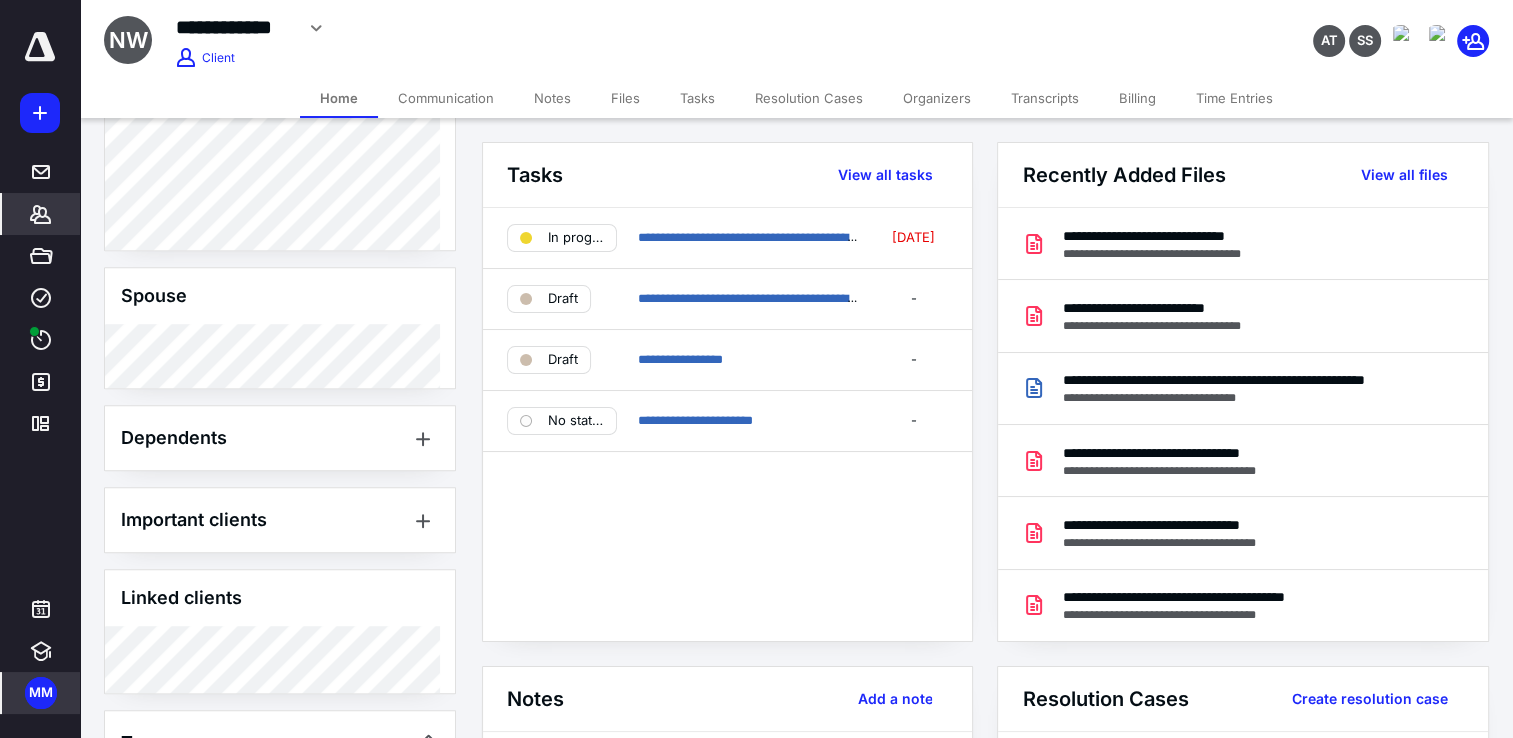 click on "Files" at bounding box center (625, 98) 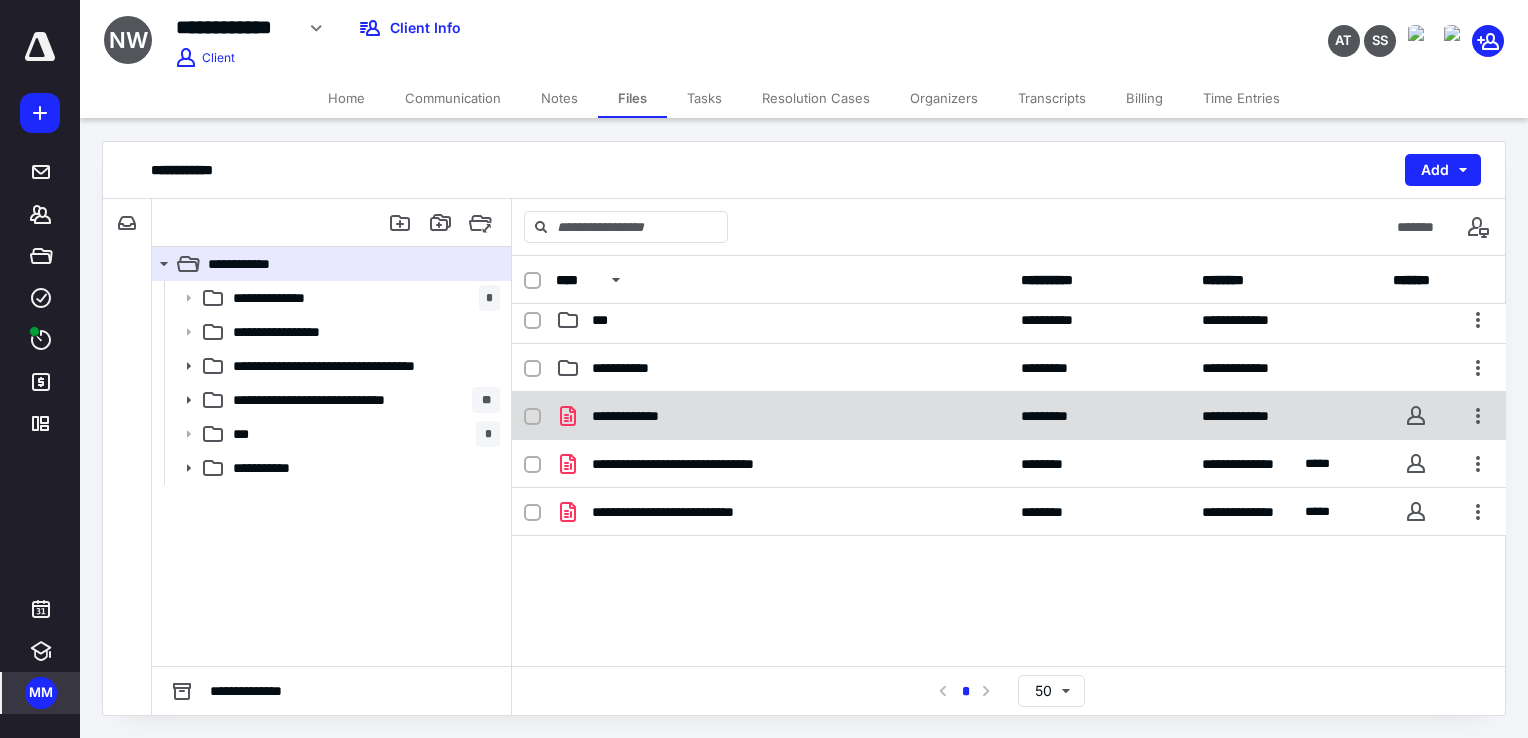 scroll, scrollTop: 224, scrollLeft: 0, axis: vertical 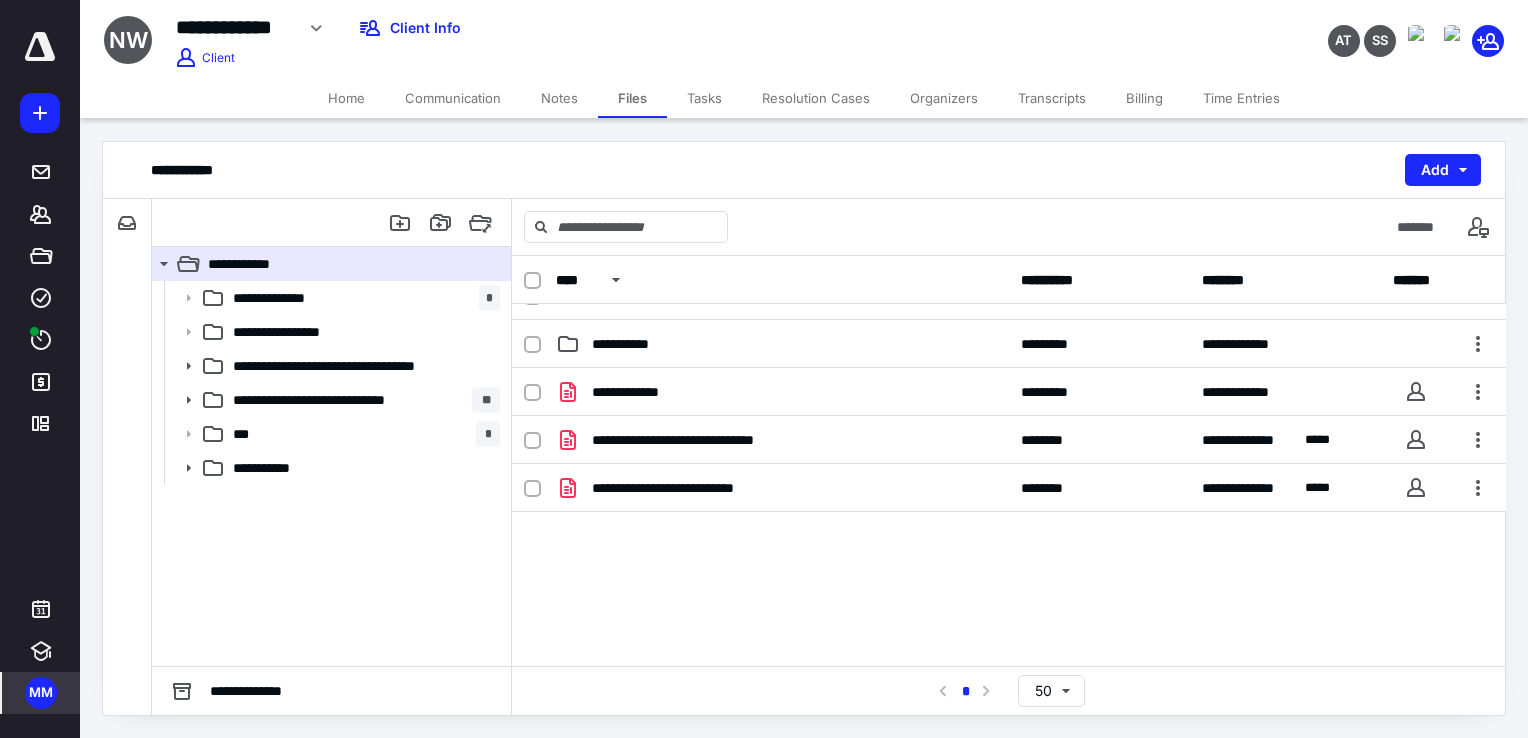 click on "Files" at bounding box center (632, 98) 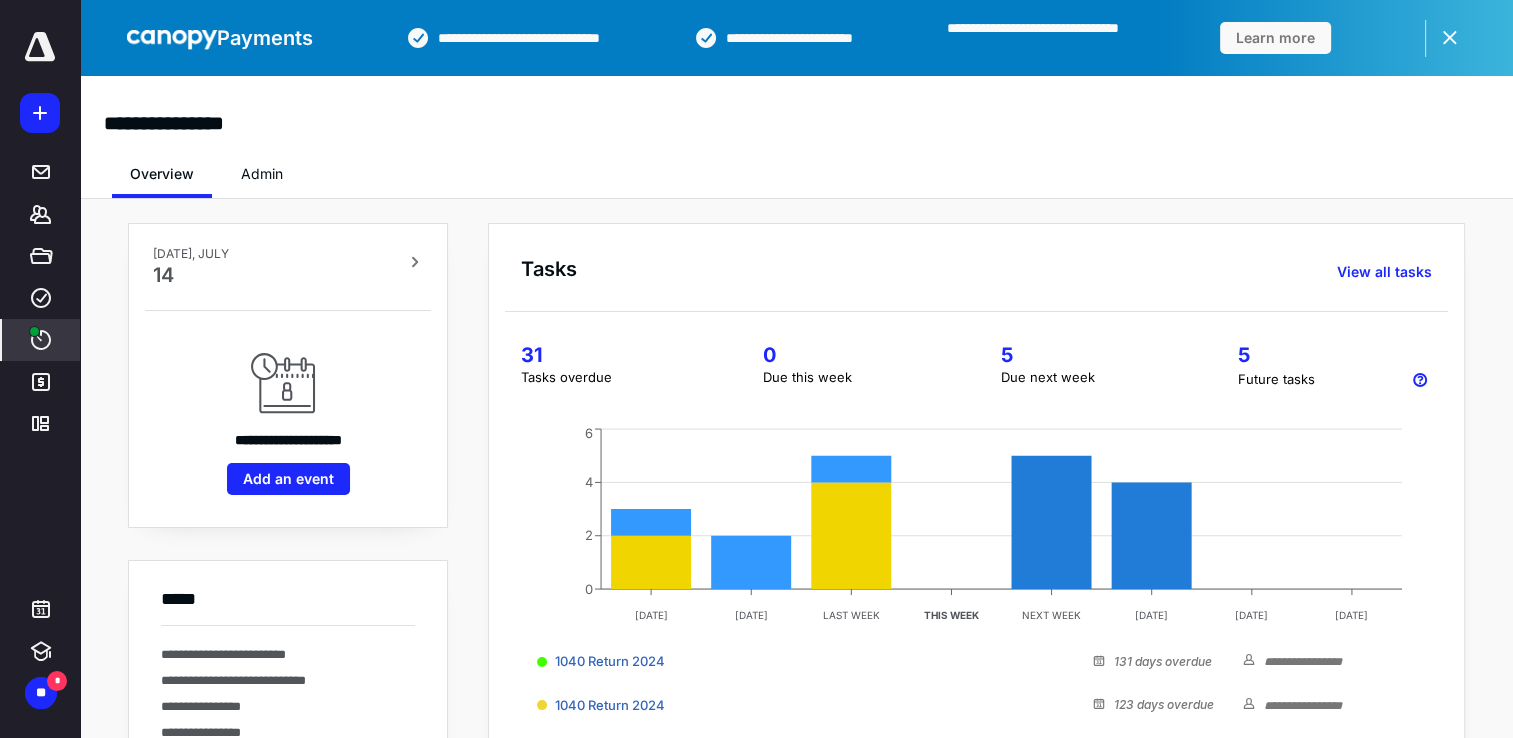 scroll, scrollTop: 0, scrollLeft: 0, axis: both 